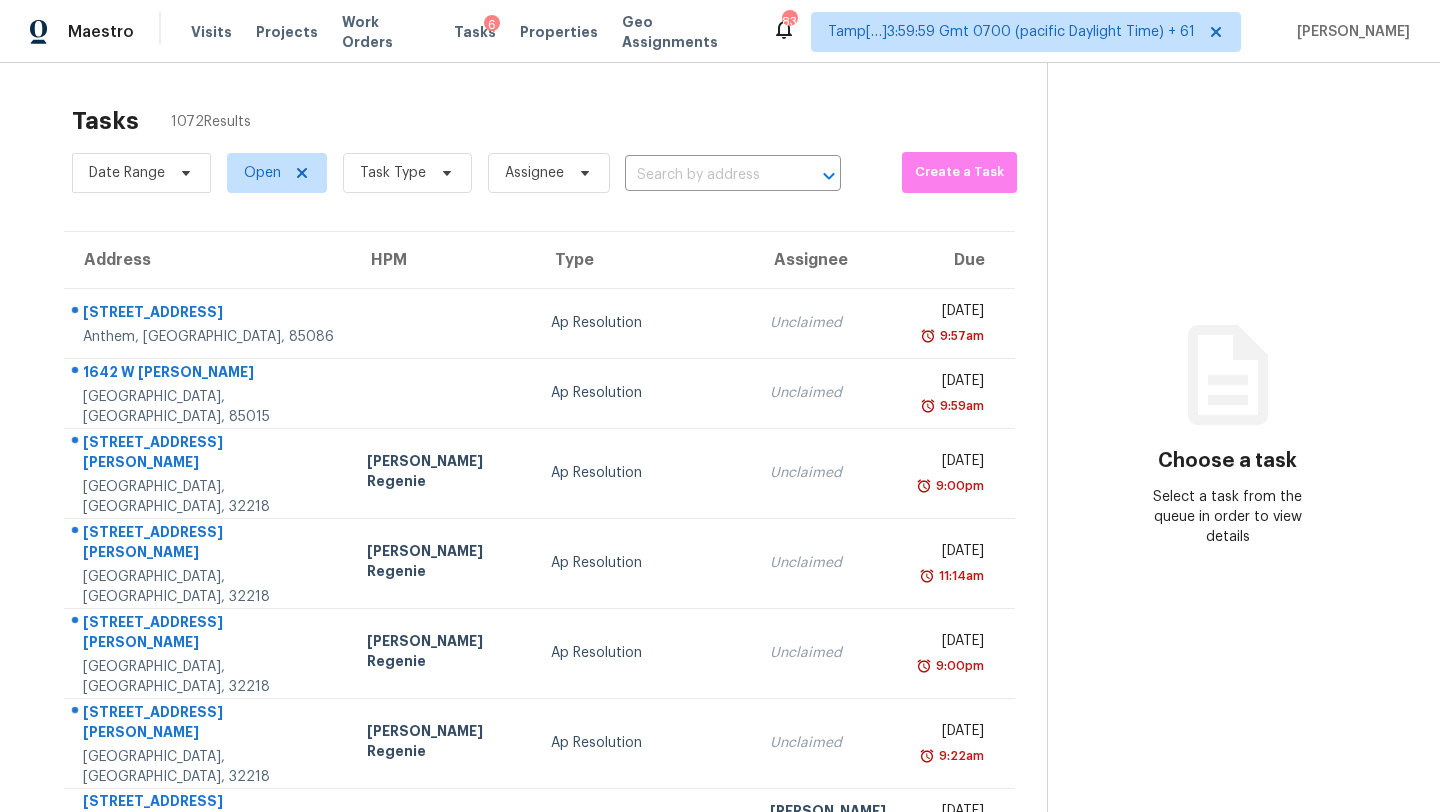 scroll, scrollTop: 0, scrollLeft: 0, axis: both 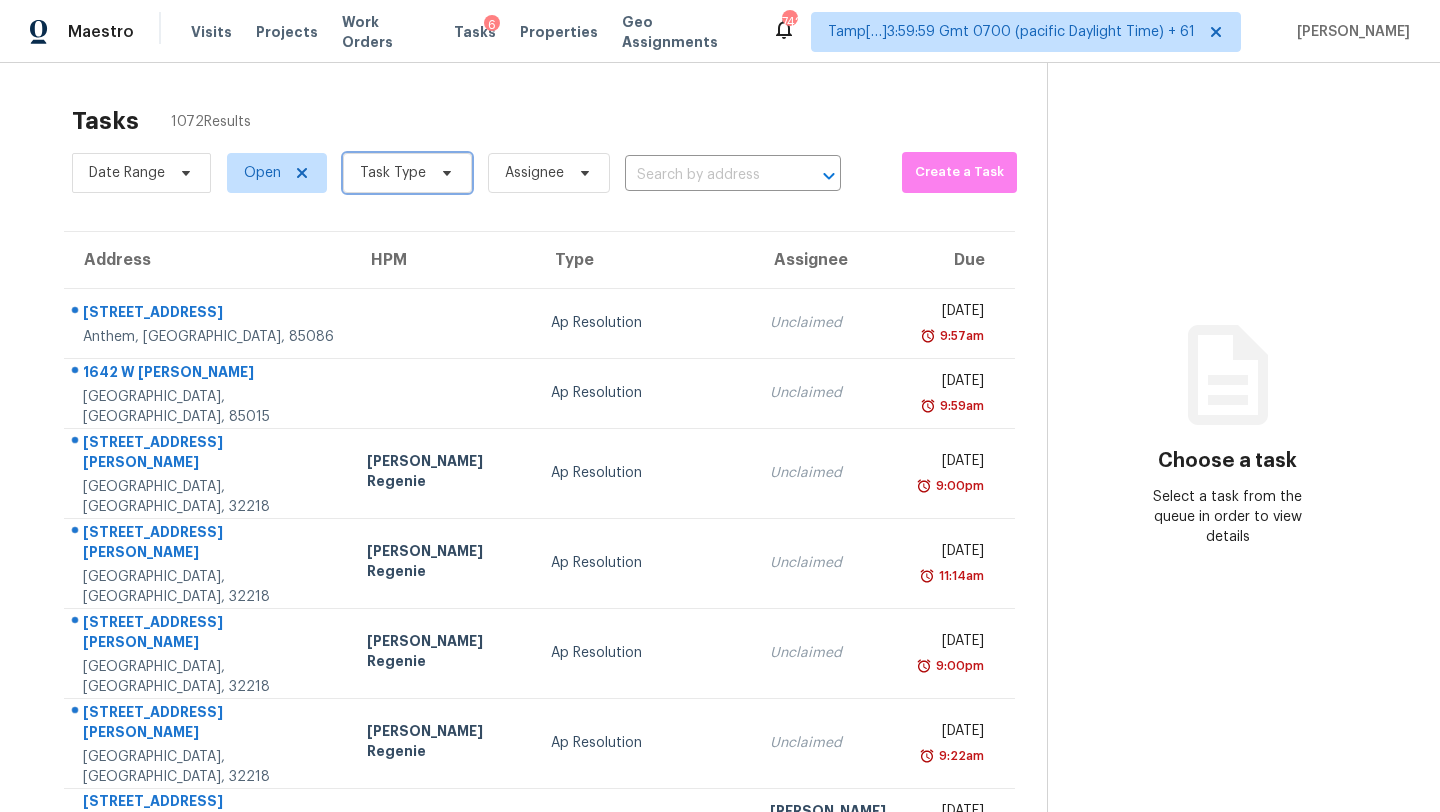 click on "Task Type" at bounding box center [393, 173] 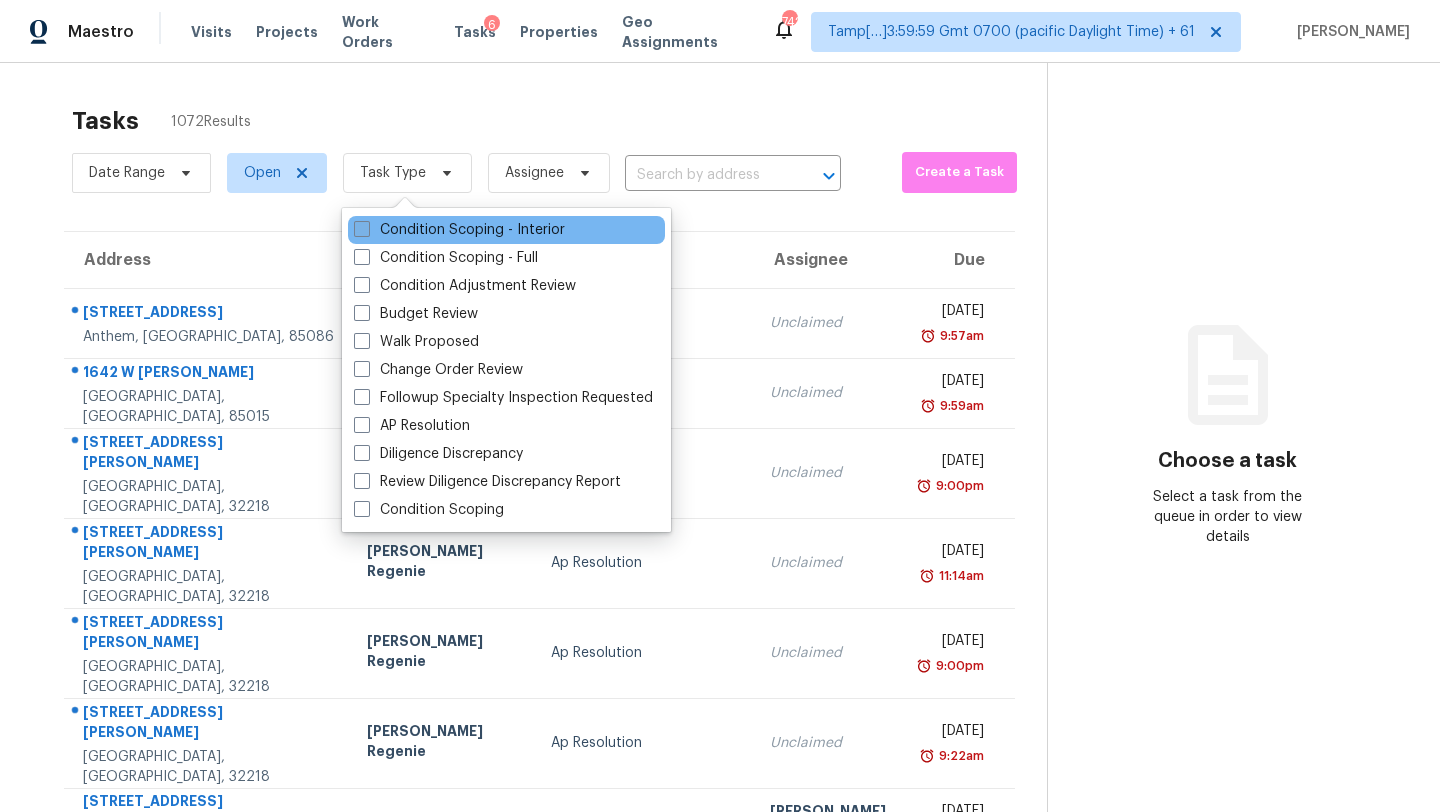 click on "Condition Scoping - Interior" at bounding box center (459, 230) 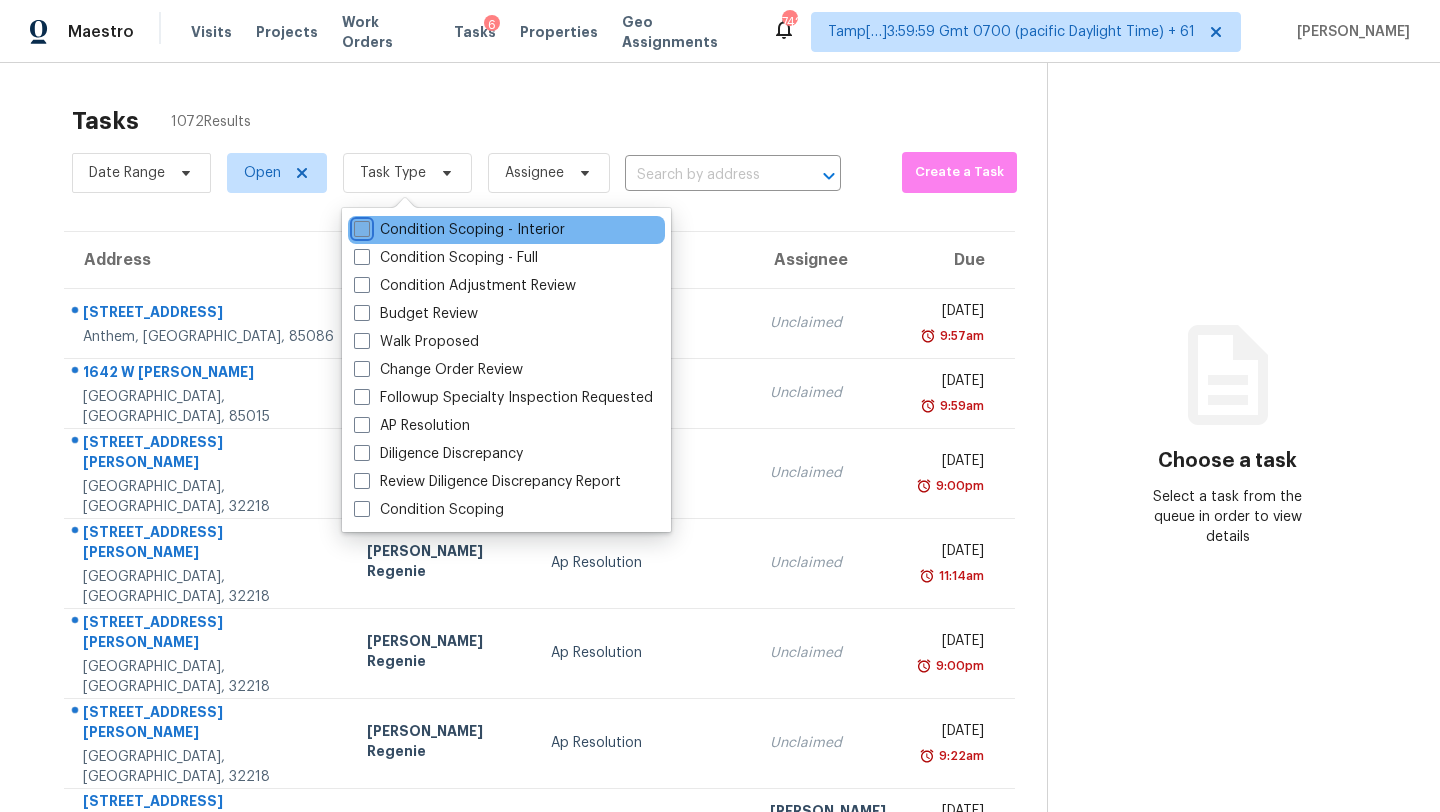 click on "Condition Scoping - Interior" at bounding box center [360, 226] 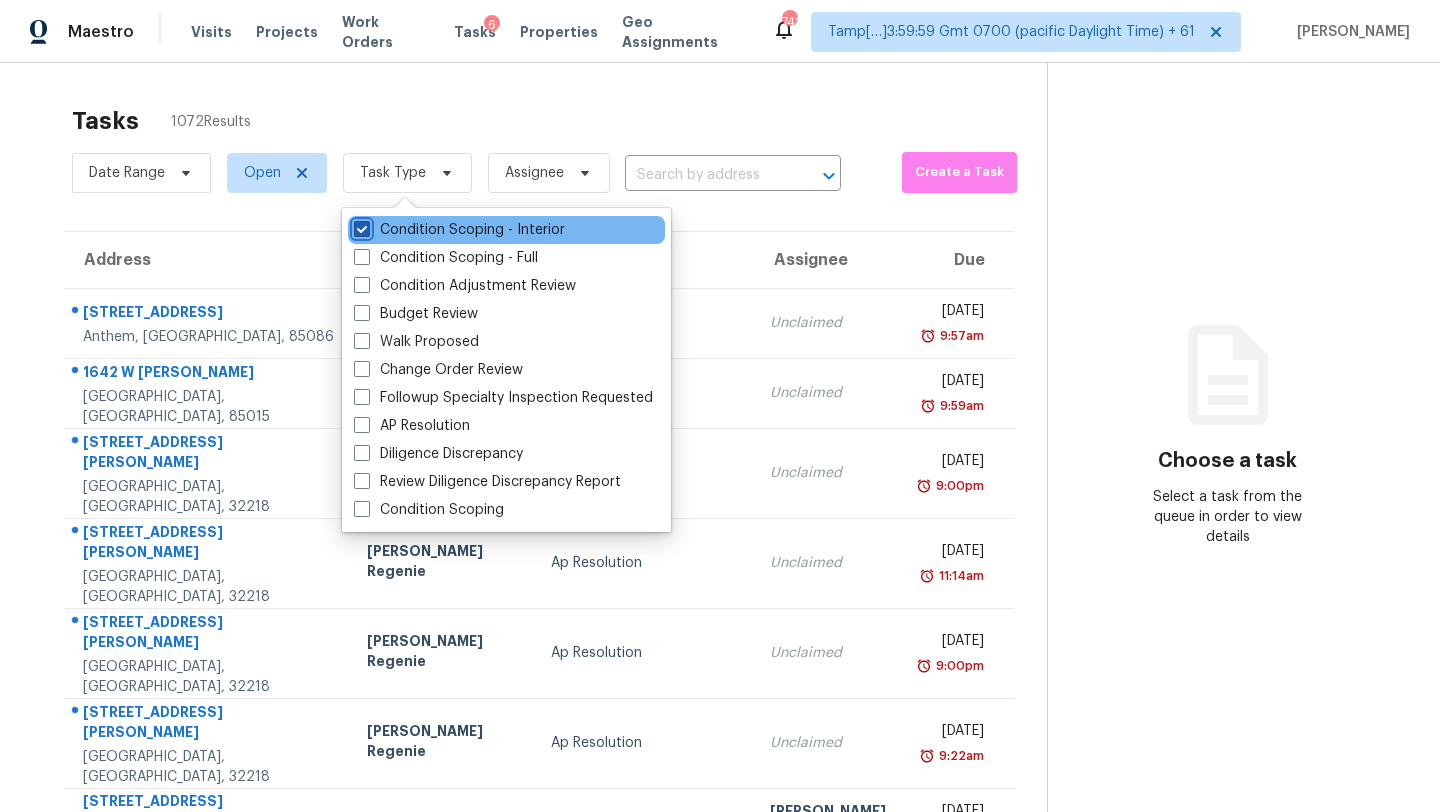 checkbox on "true" 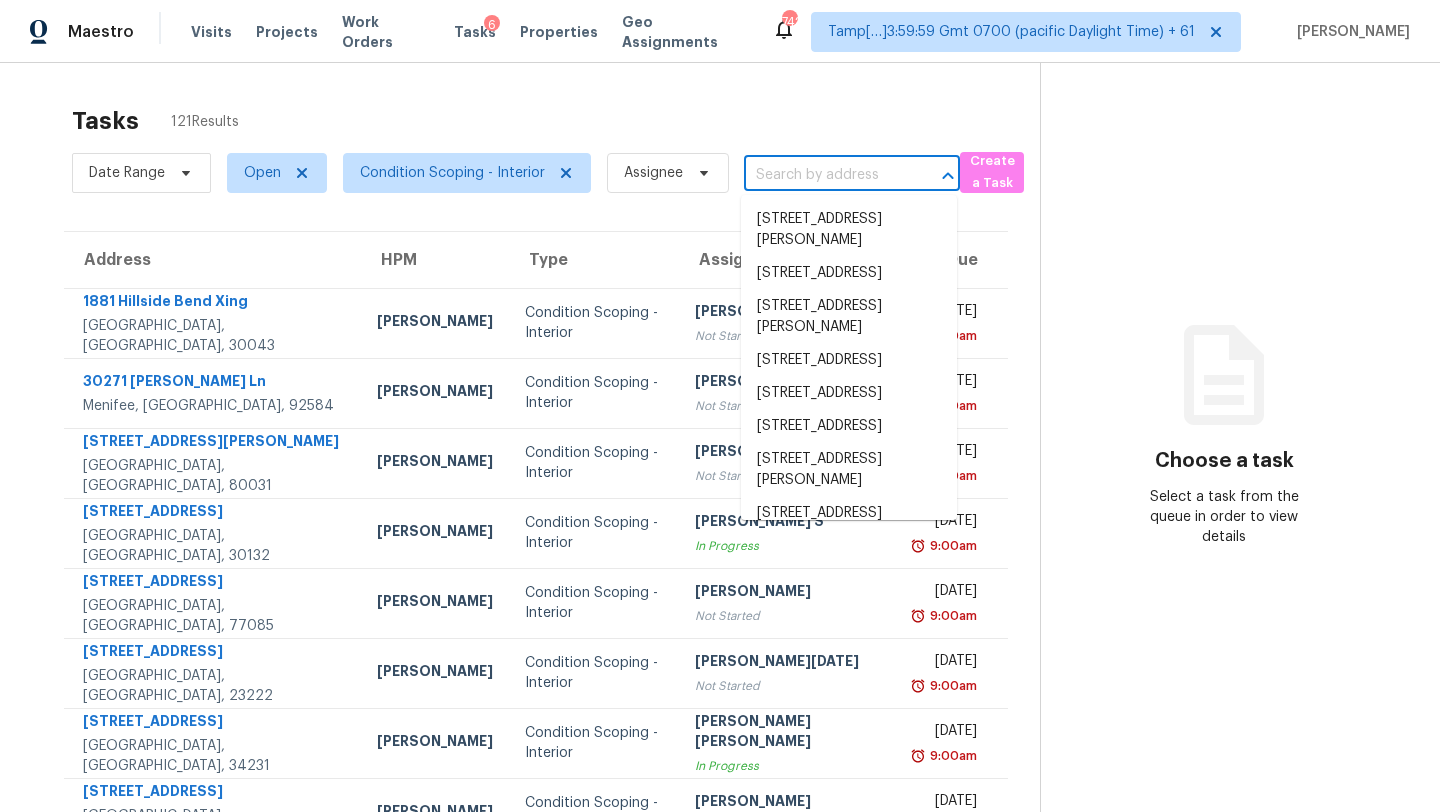 click at bounding box center (824, 175) 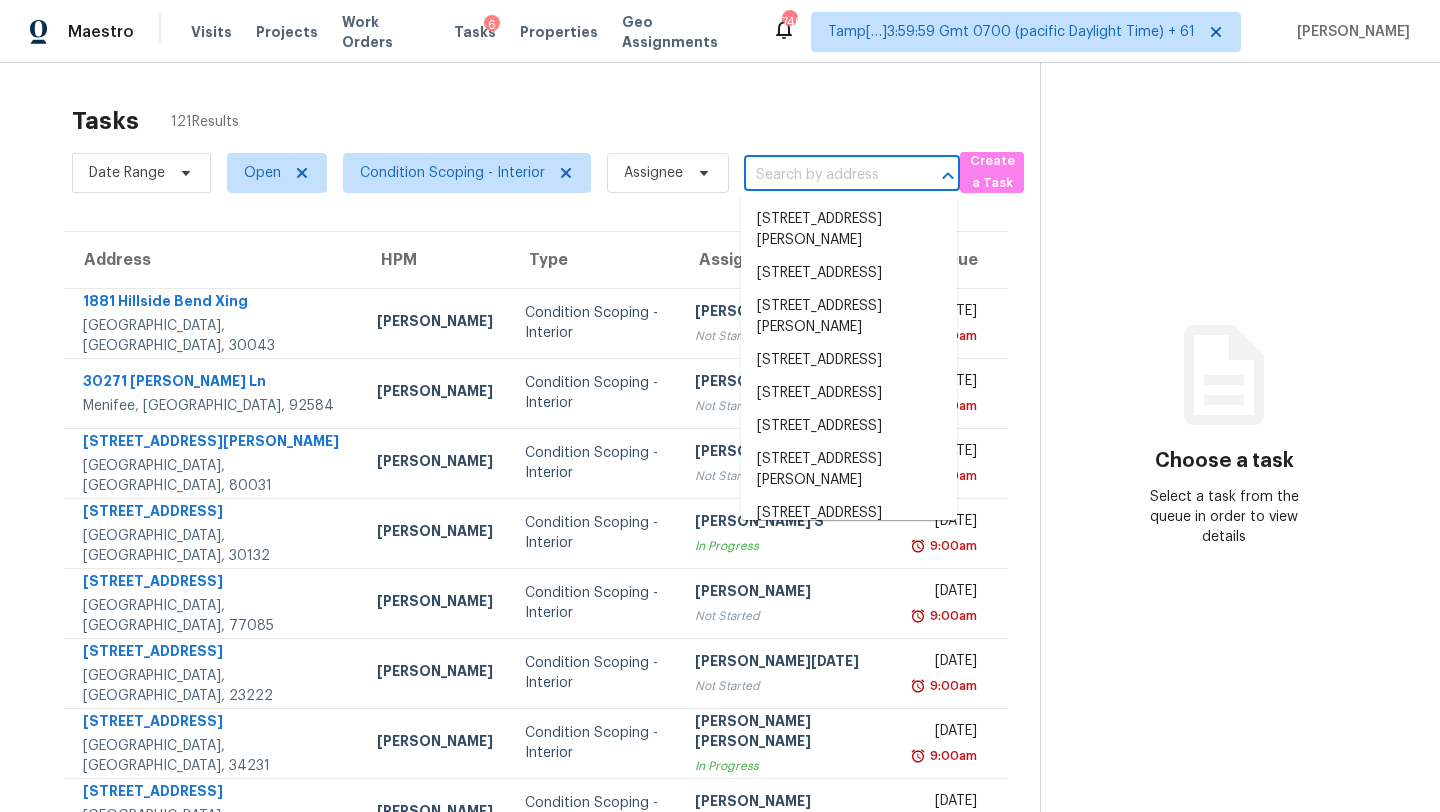paste on "2576 Villageview Ln, Castle Rock, CO 80104" 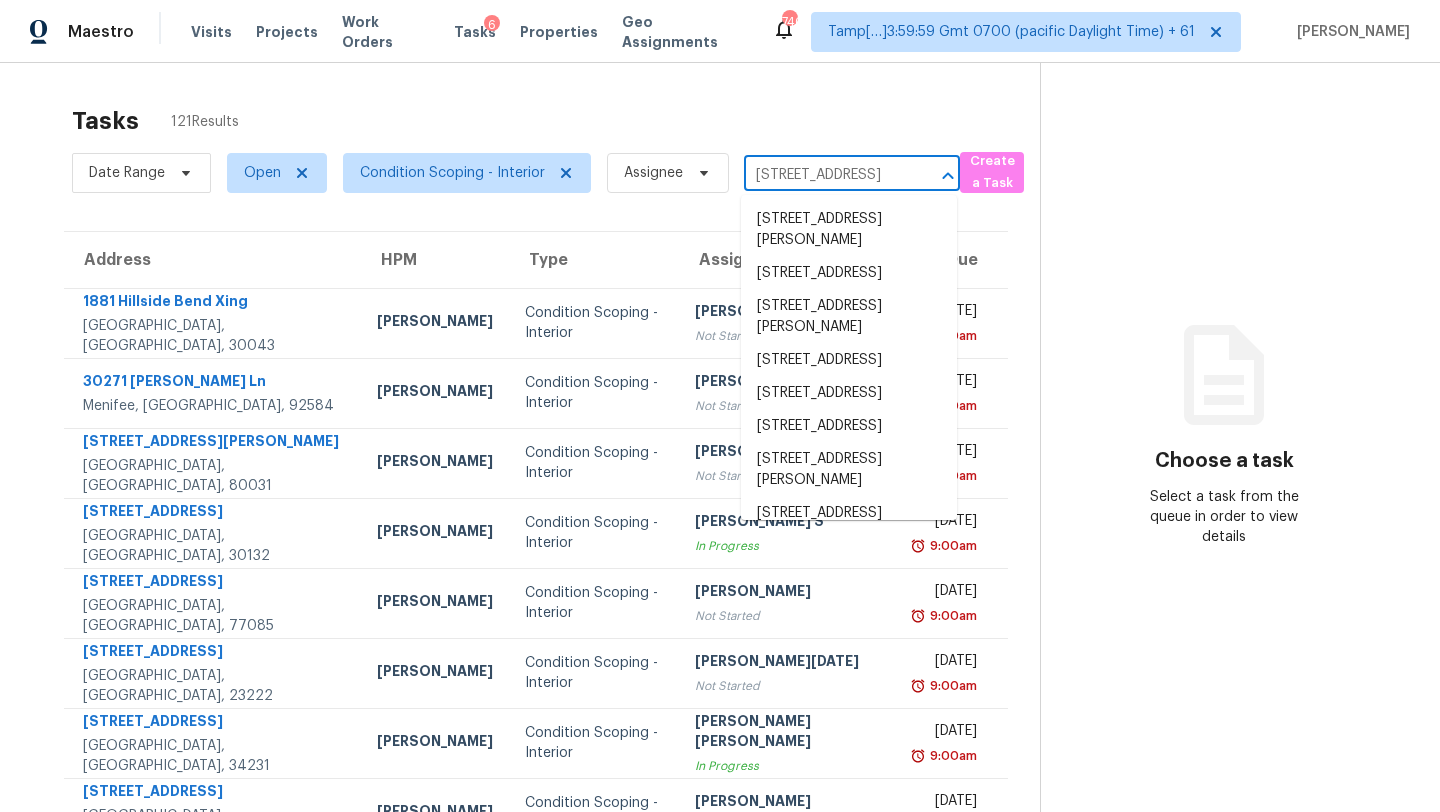 scroll, scrollTop: 0, scrollLeft: 139, axis: horizontal 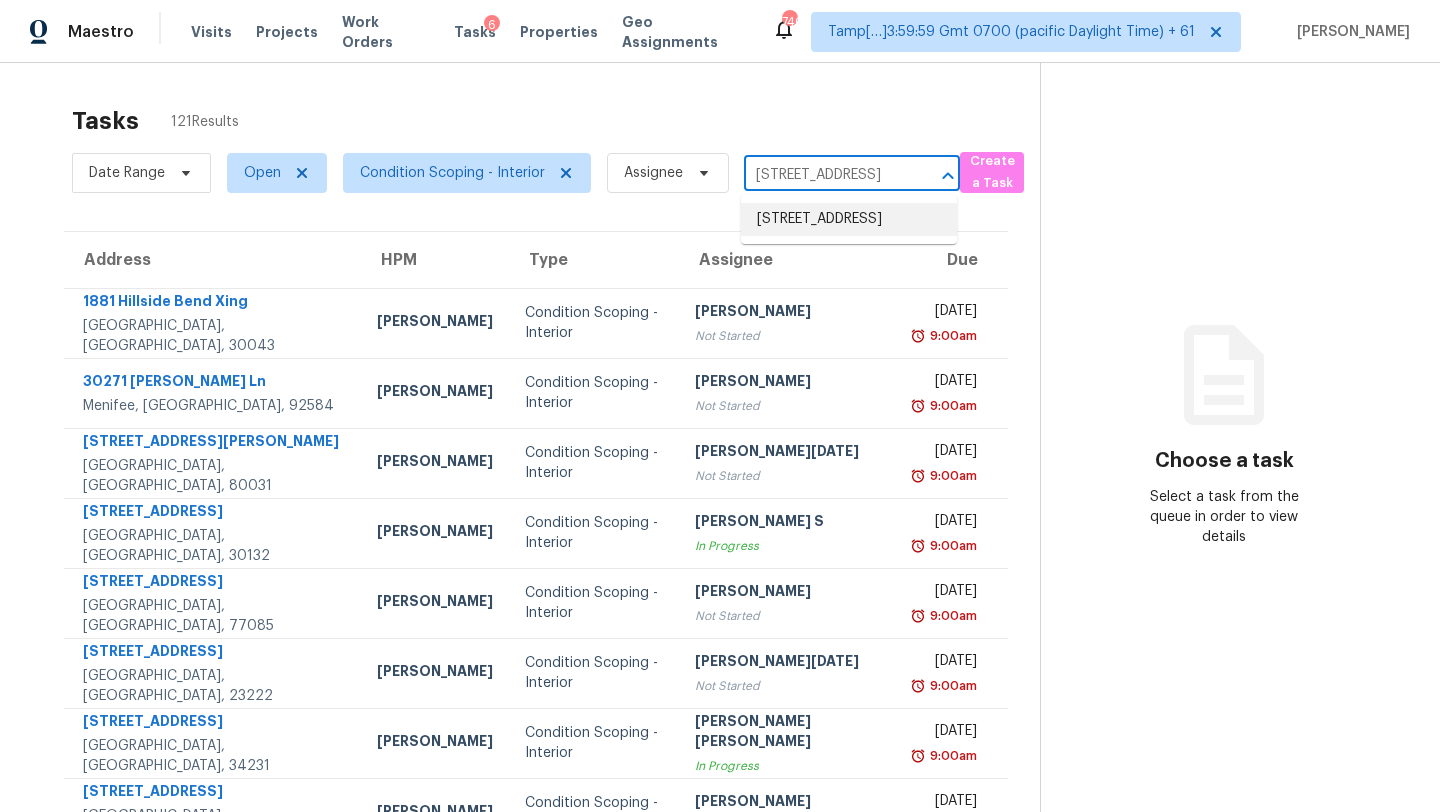 click on "2576 Villageview Ln, Castle Rock, CO 80104" at bounding box center (849, 219) 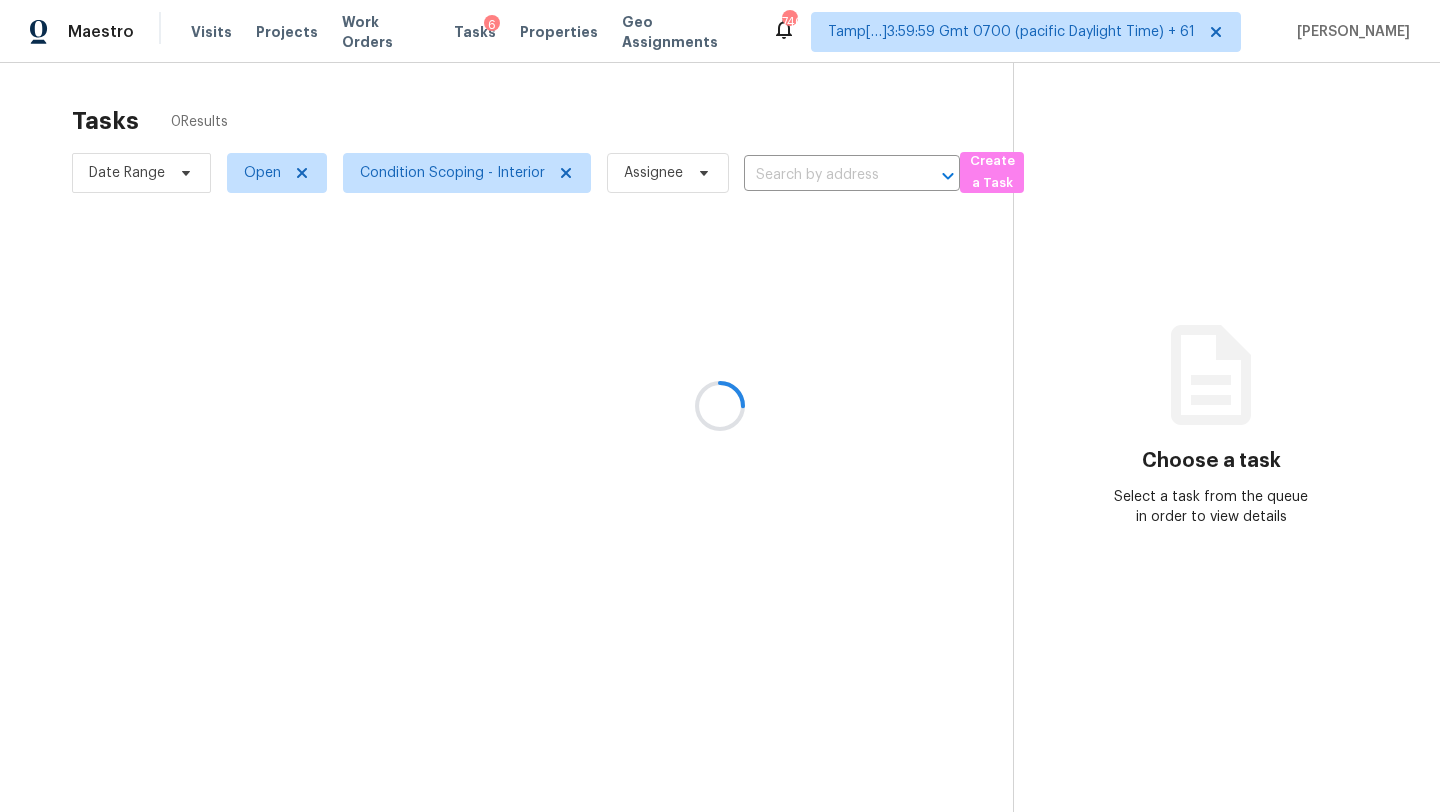 type on "2576 Villageview Ln, Castle Rock, CO 80104" 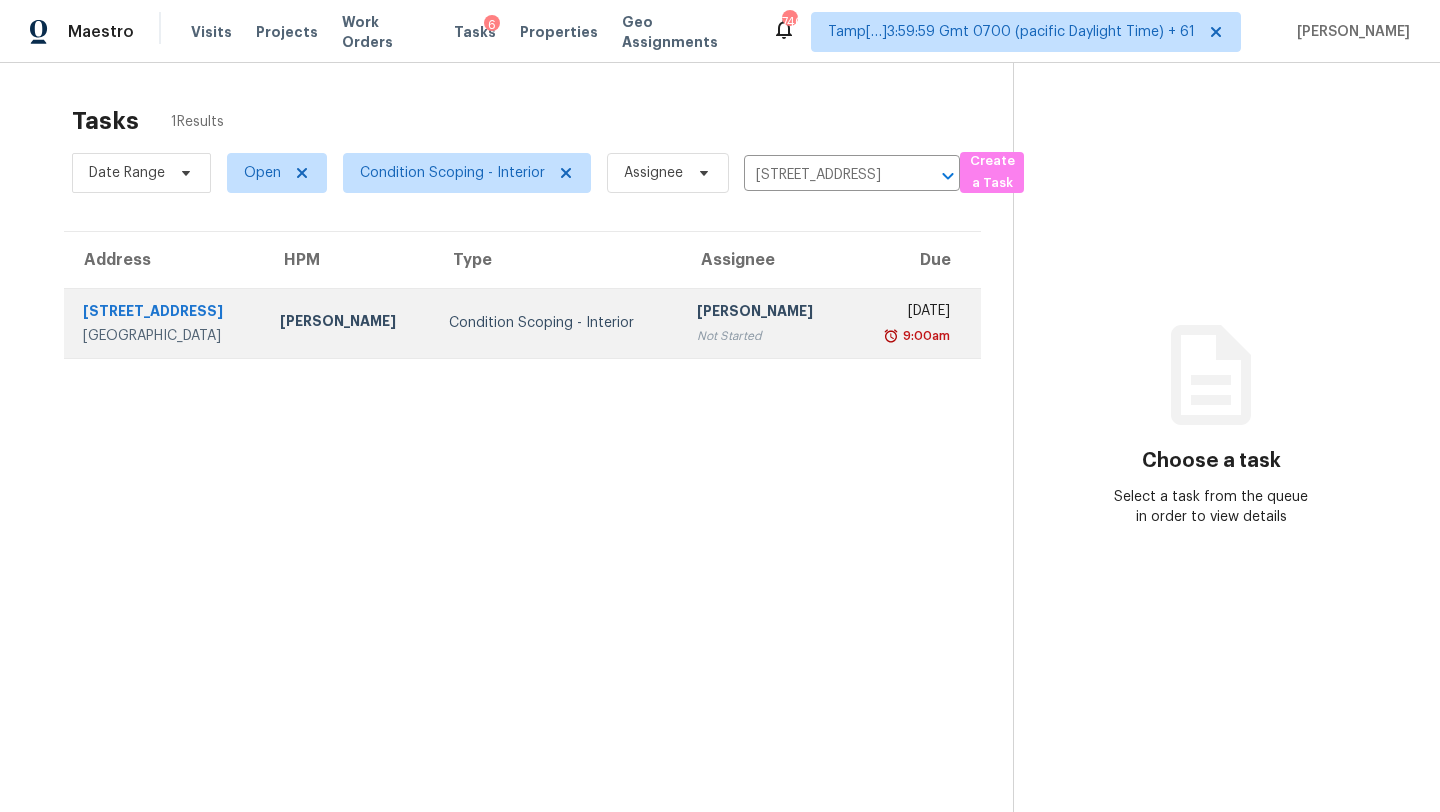 click on "[DATE]" at bounding box center (908, 313) 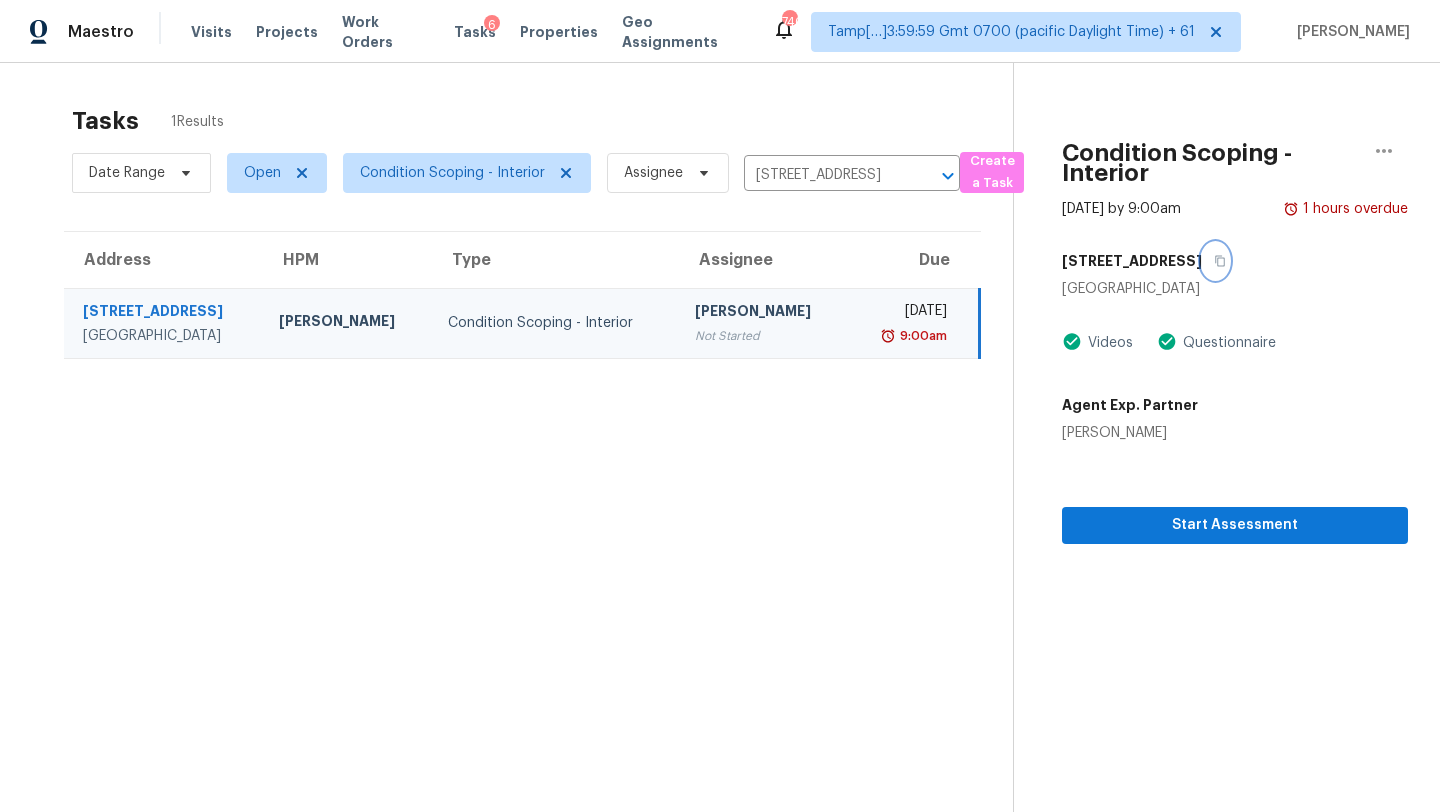 click at bounding box center [1215, 261] 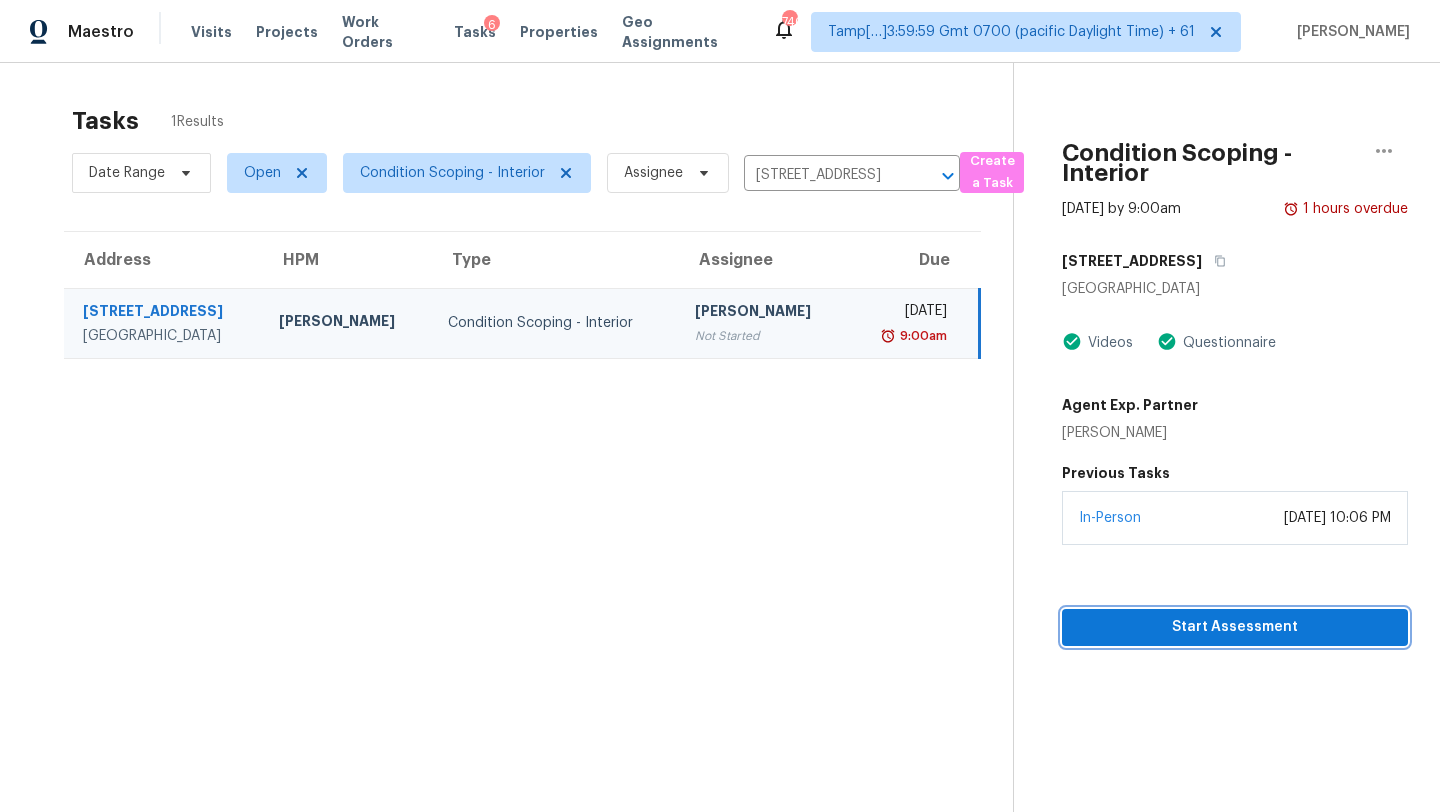 click on "Start Assessment" at bounding box center (1235, 627) 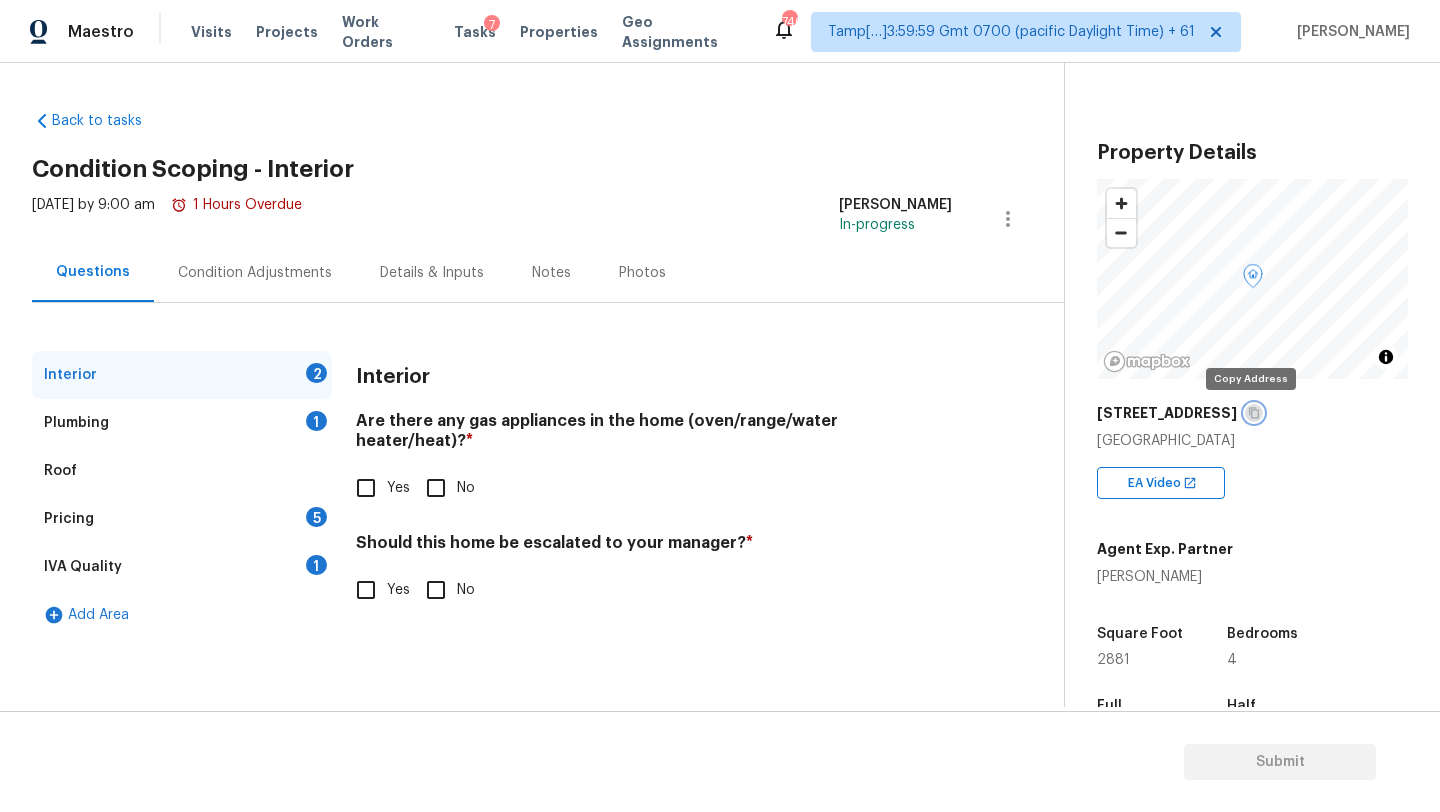 click 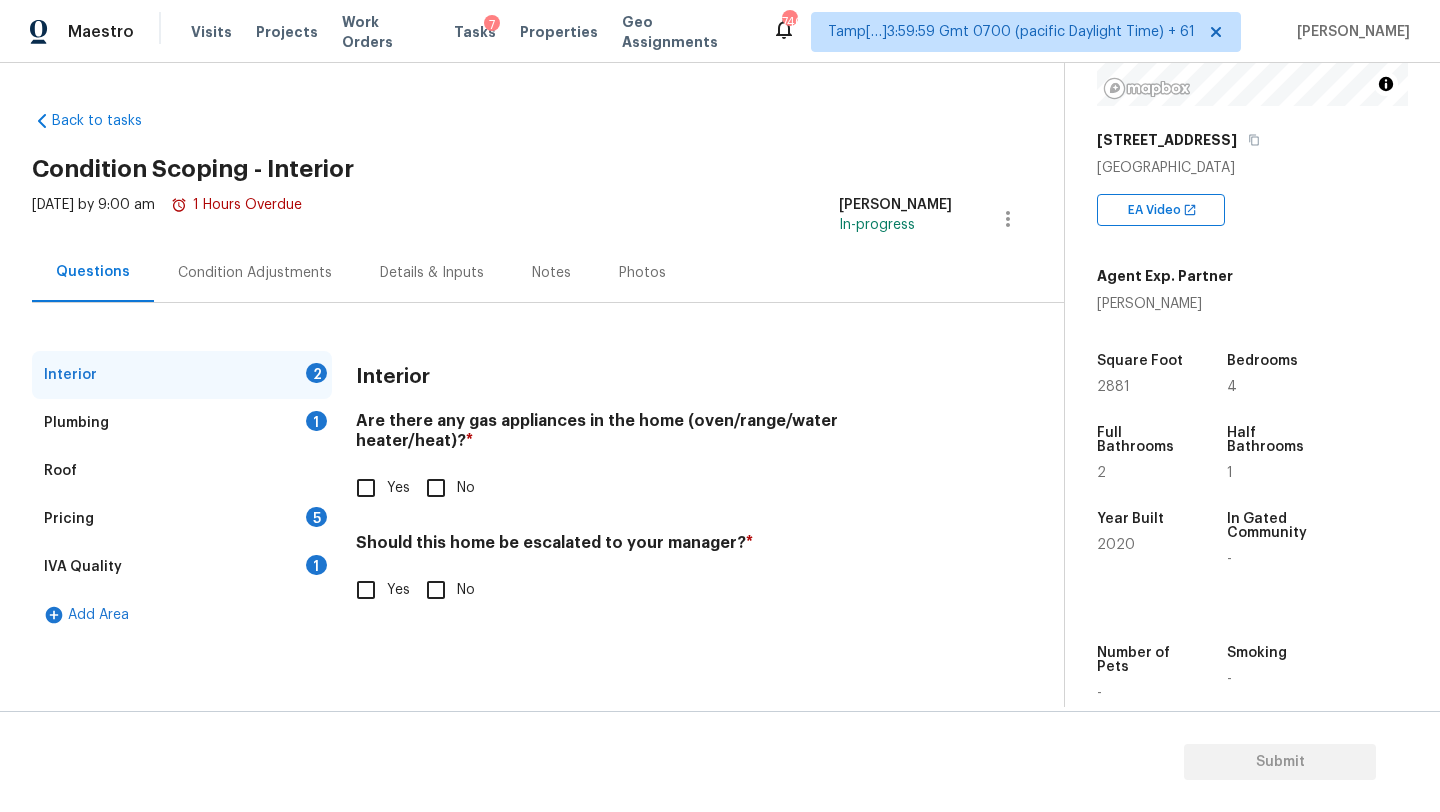 scroll, scrollTop: 300, scrollLeft: 0, axis: vertical 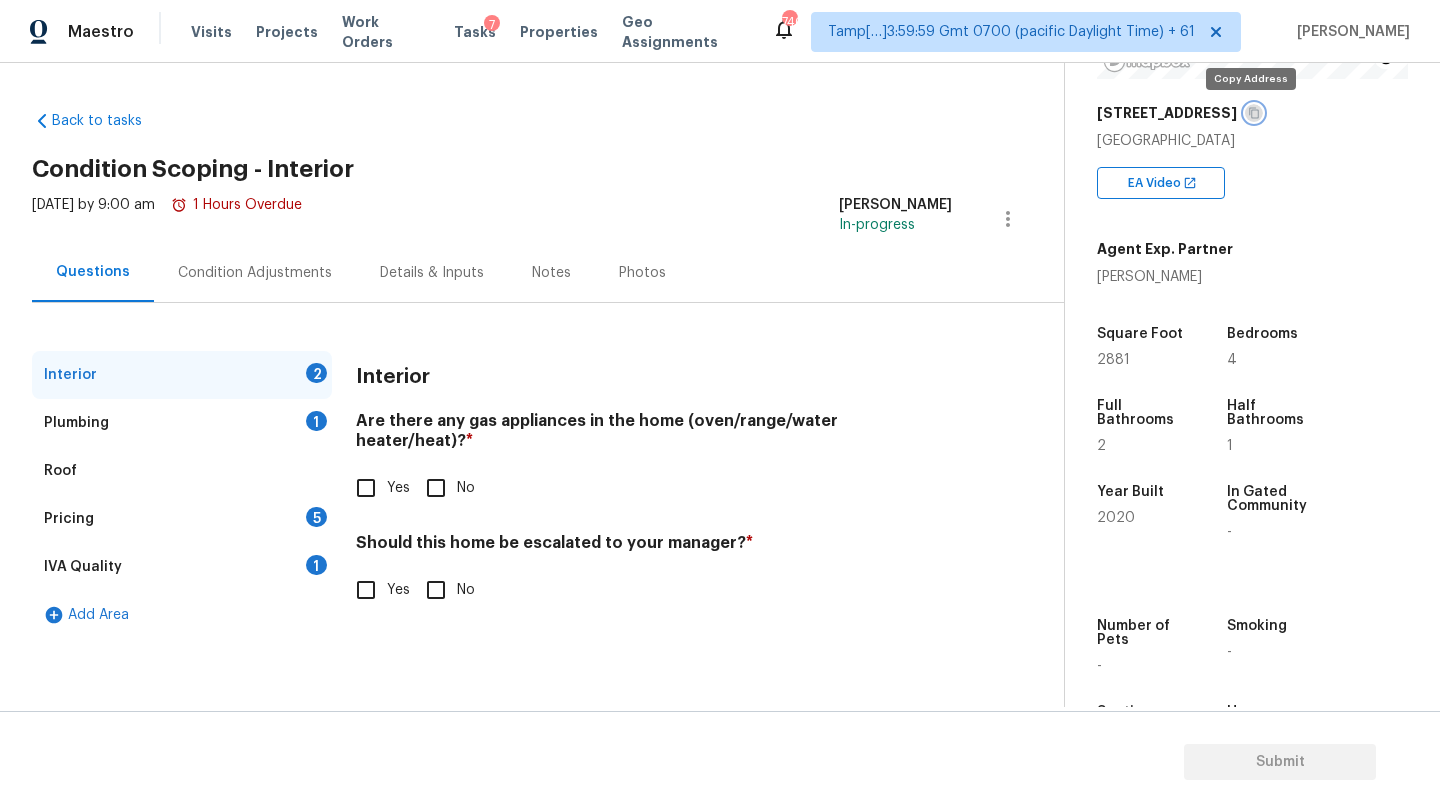 drag, startPoint x: 1247, startPoint y: 112, endPoint x: 1100, endPoint y: 17, distance: 175.02571 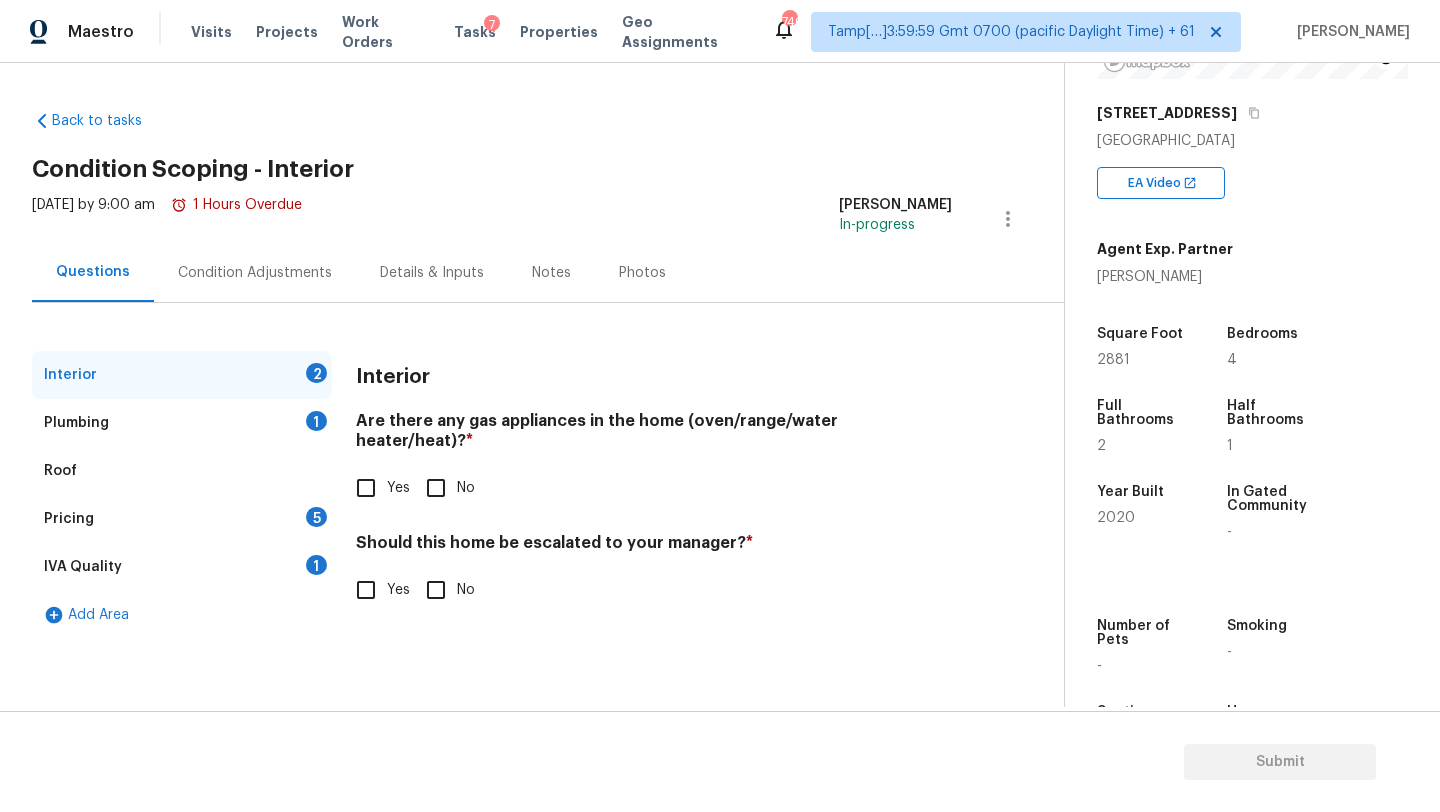 click on "Yes" at bounding box center (366, 488) 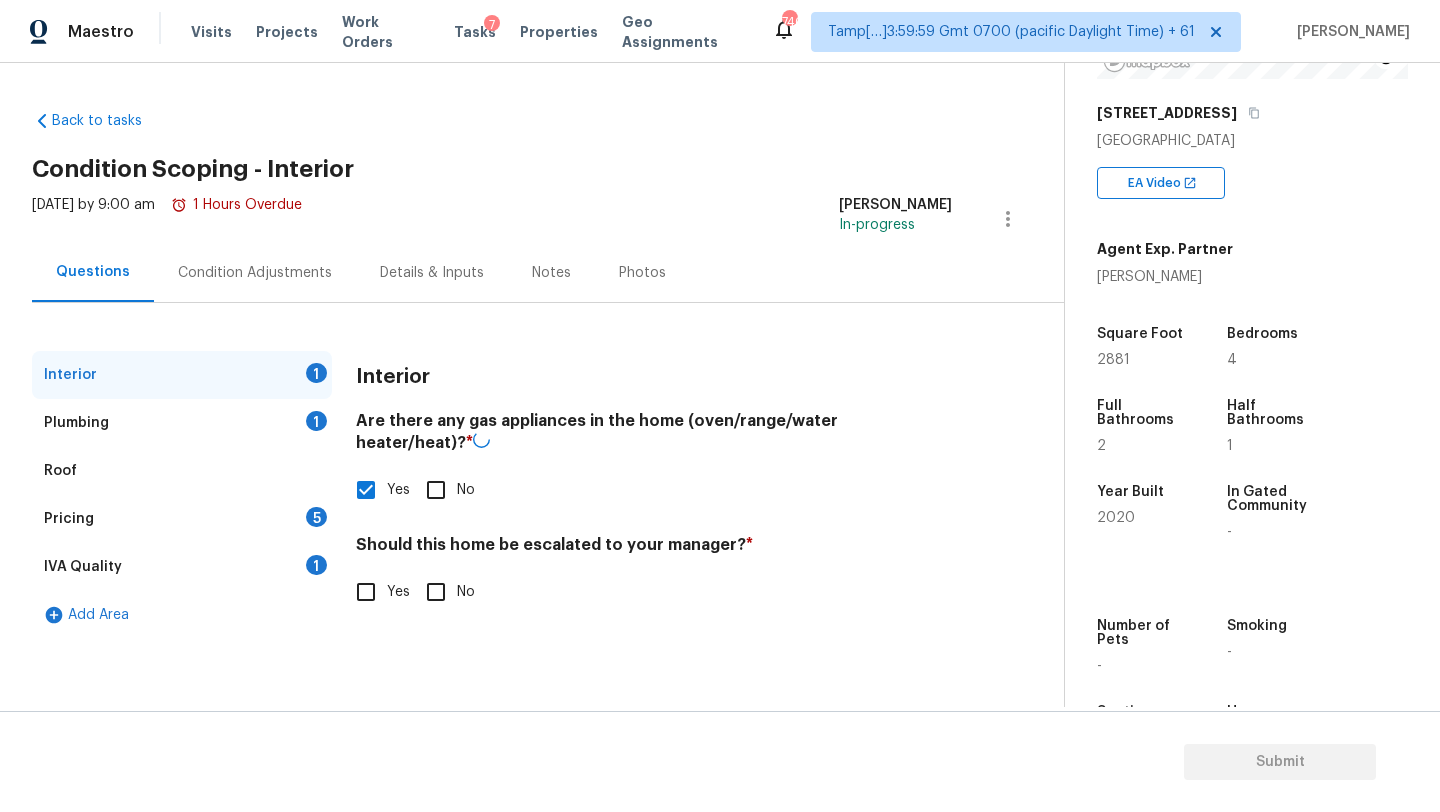click on "No" at bounding box center [436, 592] 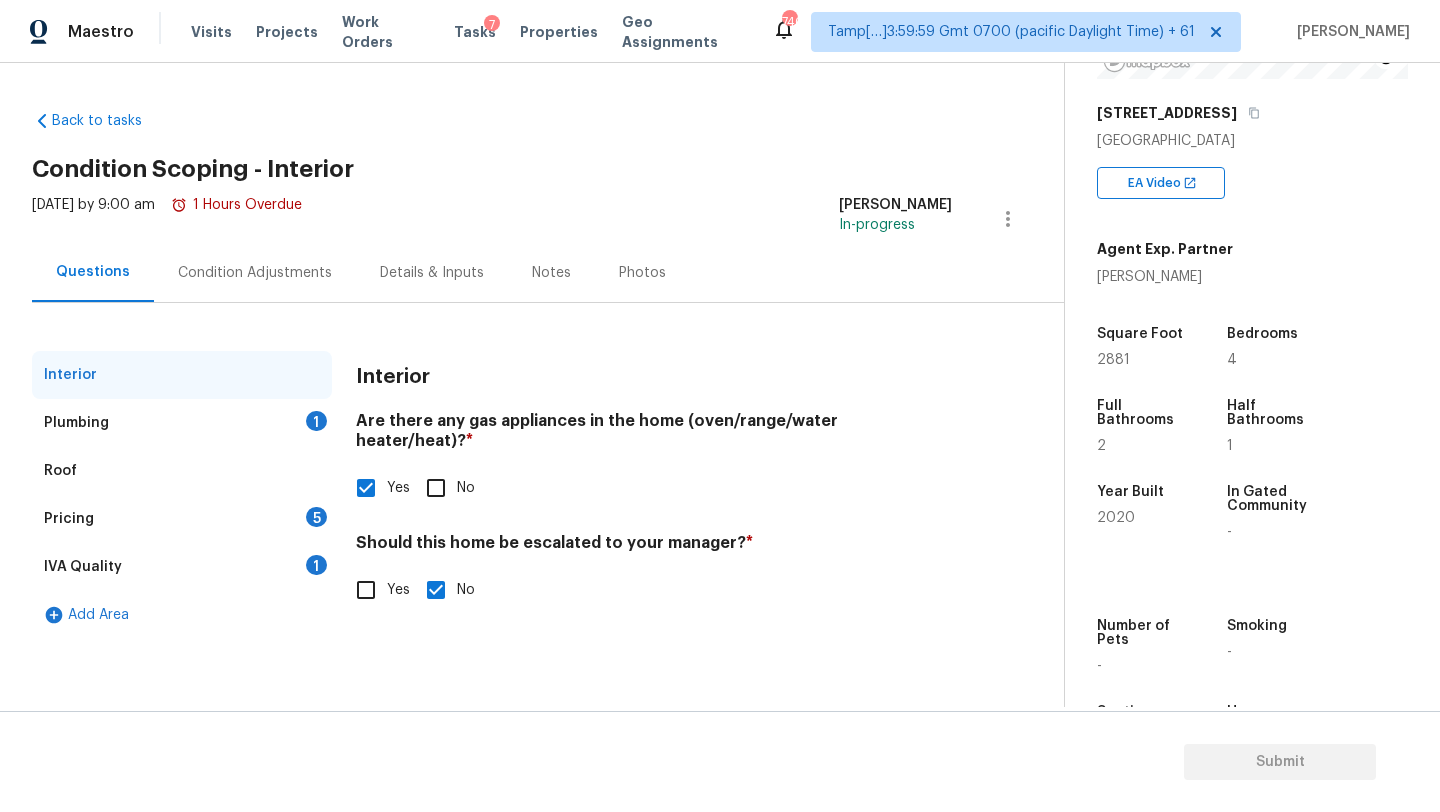 click on "Plumbing 1" at bounding box center (182, 423) 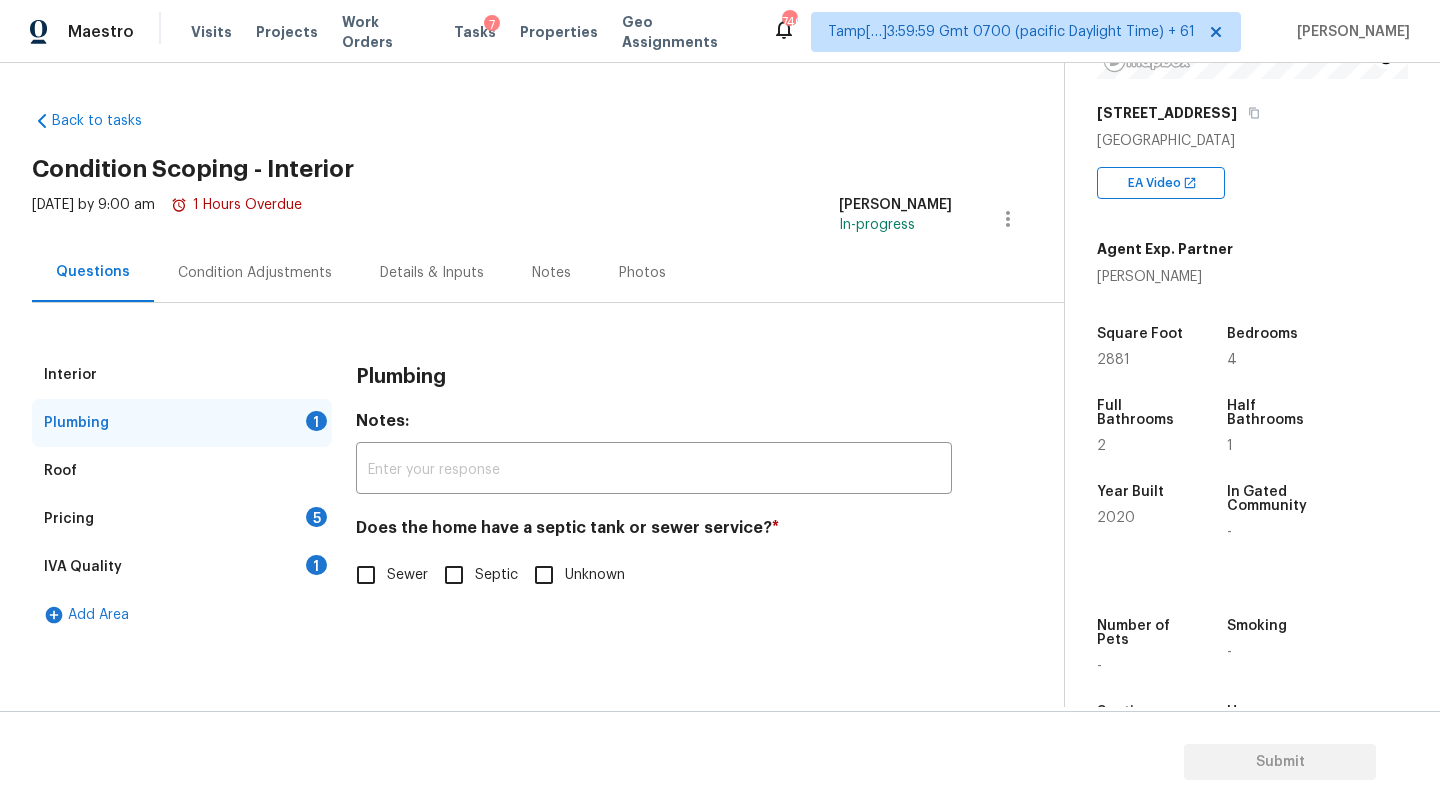 click on "Sewer" at bounding box center [366, 575] 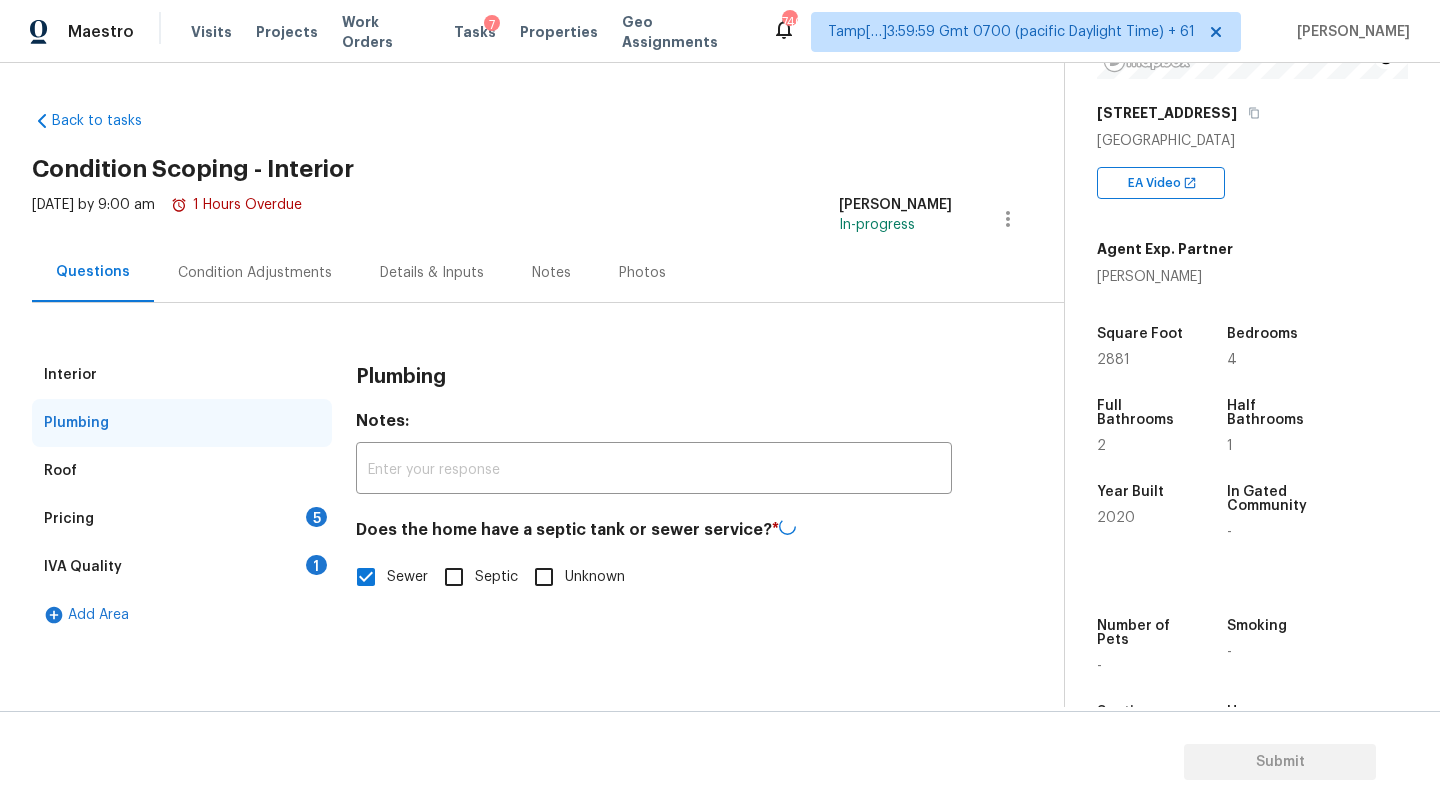 click on "IVA Quality 1" at bounding box center (182, 567) 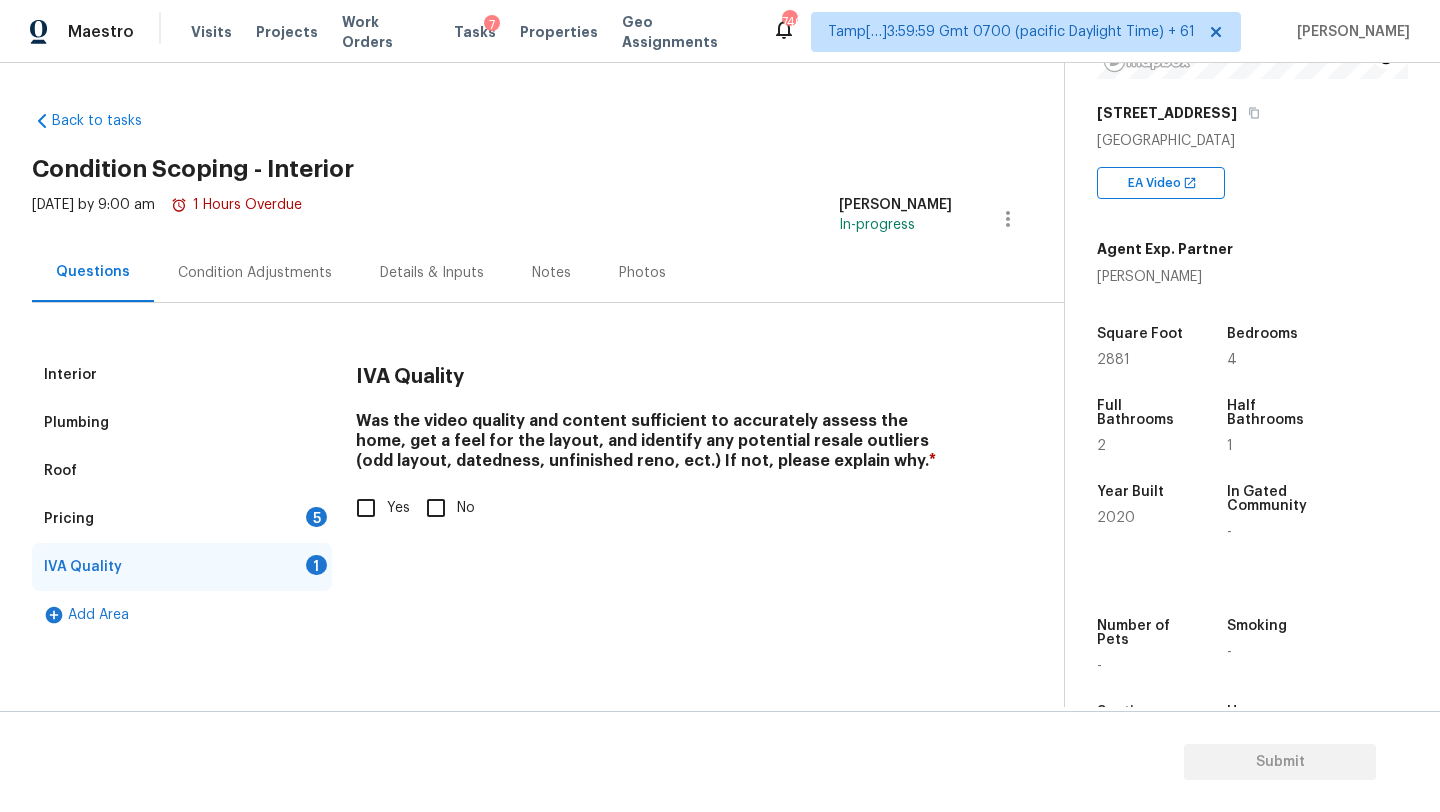 click on "IVA Quality Was the video quality and content sufficient to accurately assess the home, get a feel for the layout, and identify any potential resale outliers (odd layout, datedness, unfinished reno, ect.) If not, please explain why.  * Yes No" at bounding box center [654, 452] 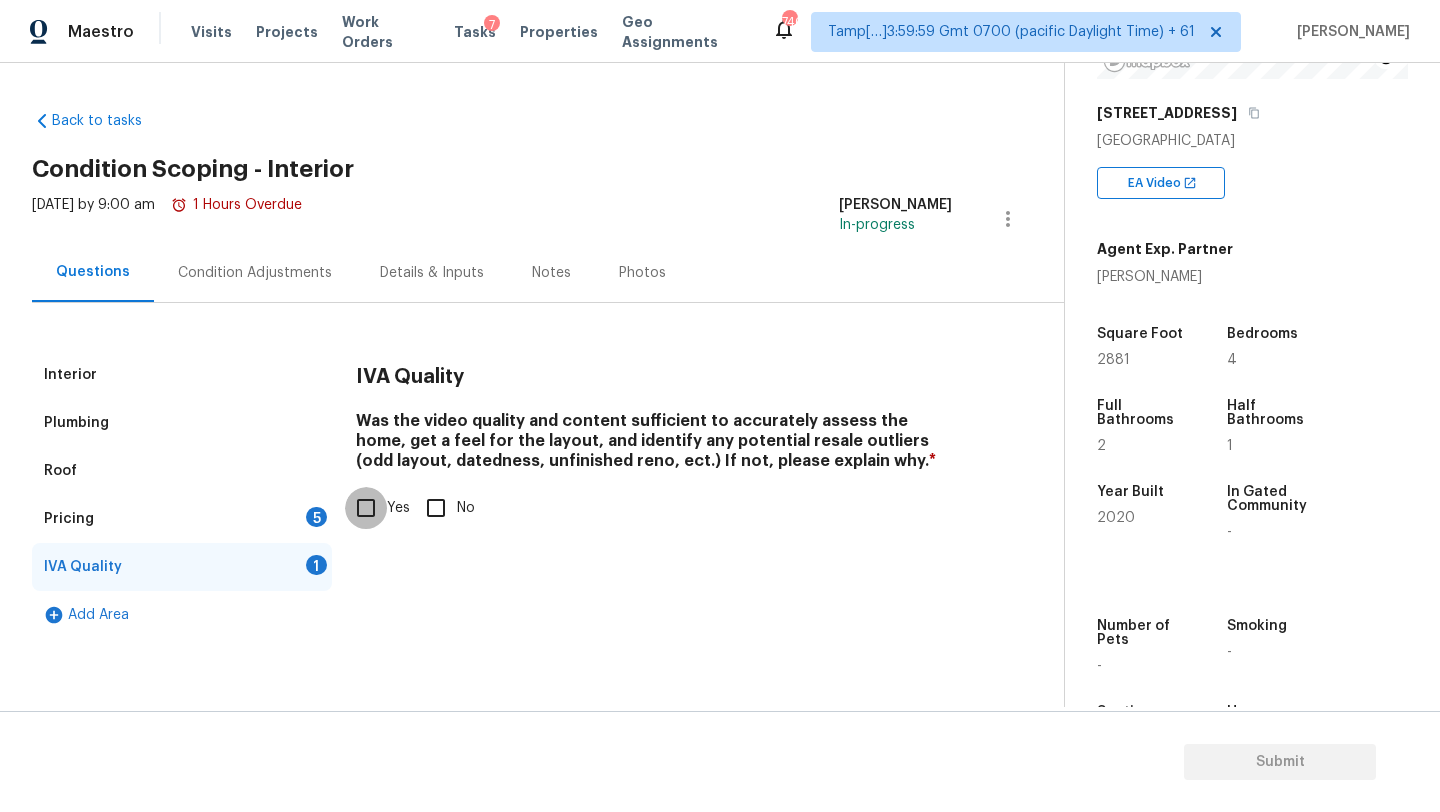 click on "Yes" at bounding box center [366, 508] 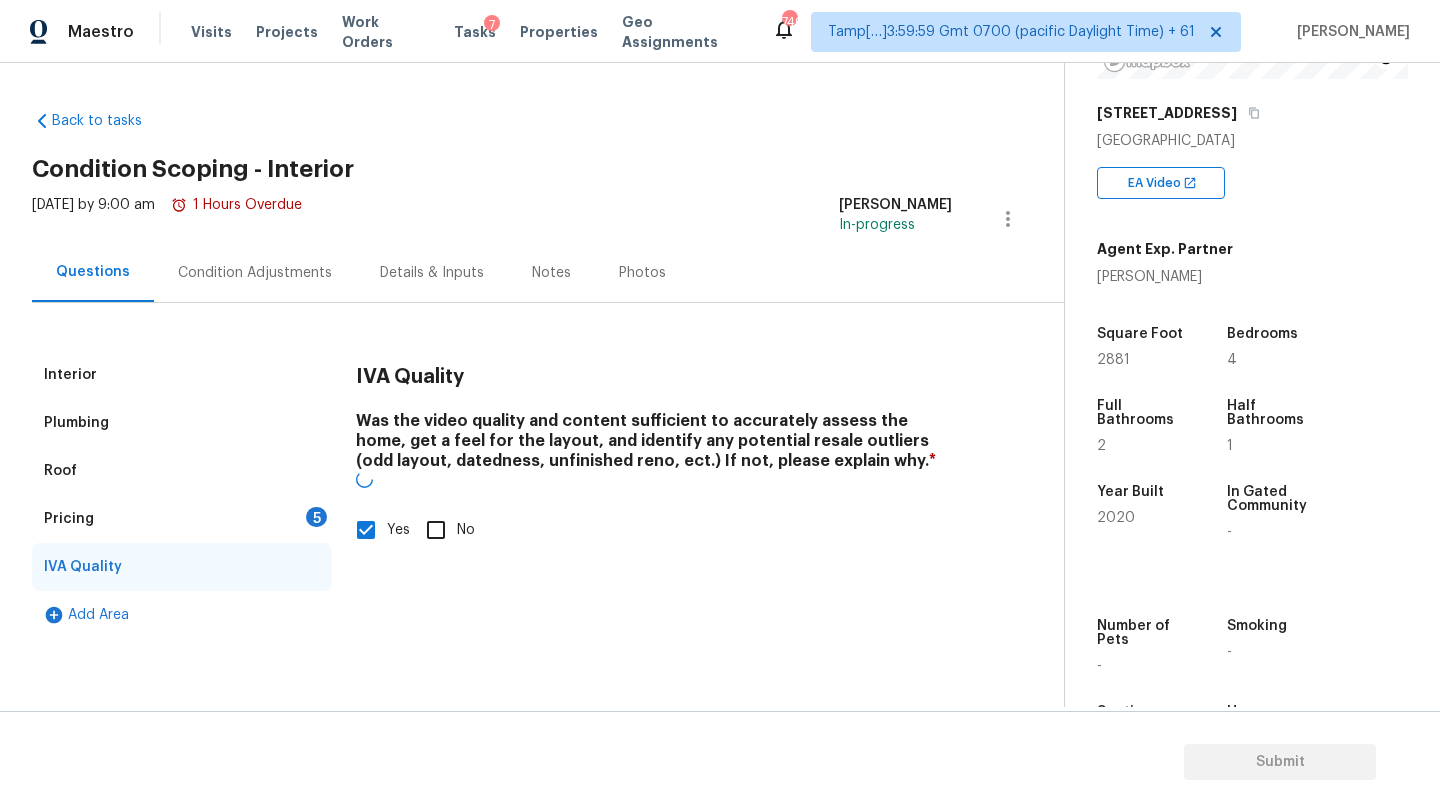 click on "IVA Quality" at bounding box center (182, 567) 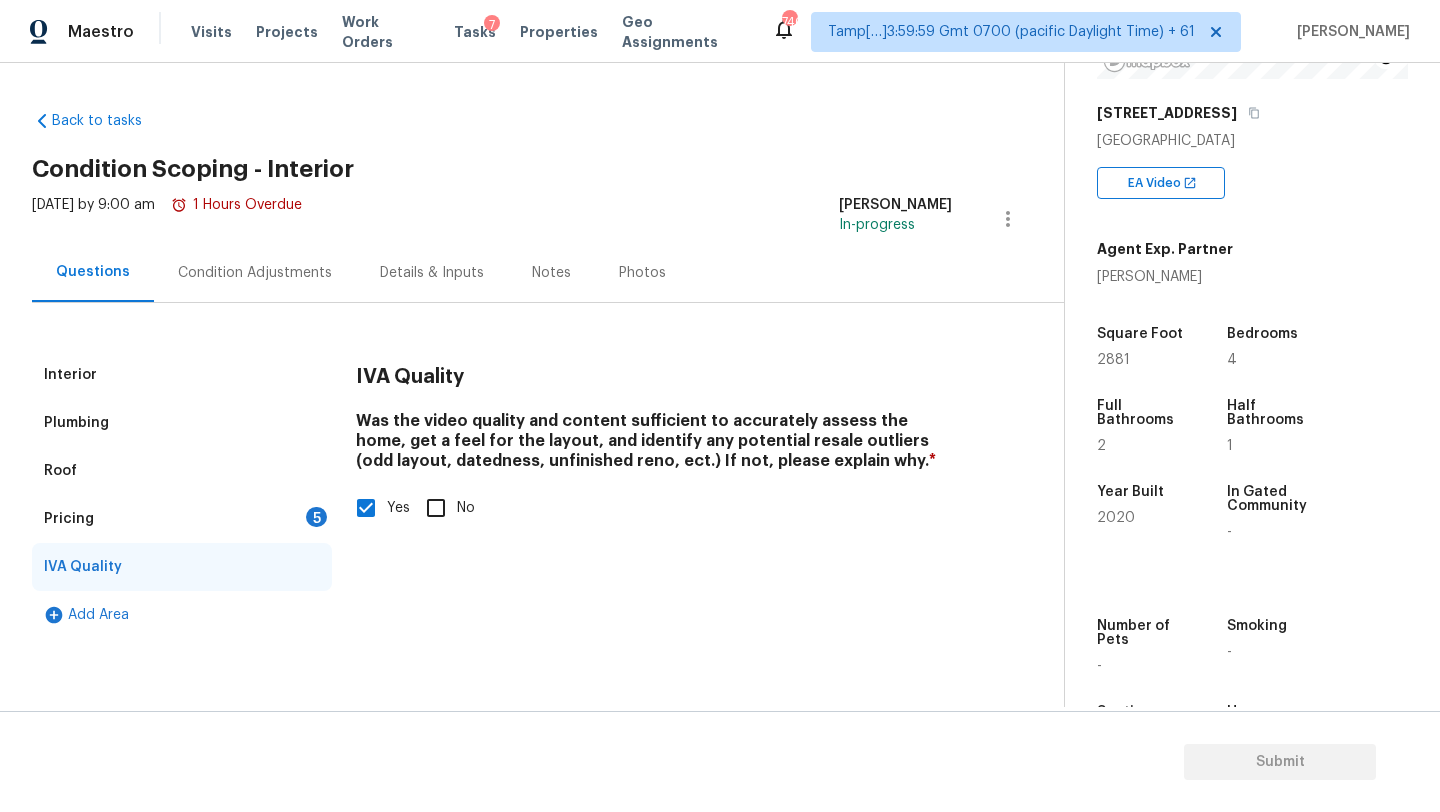 click on "5" at bounding box center [316, 517] 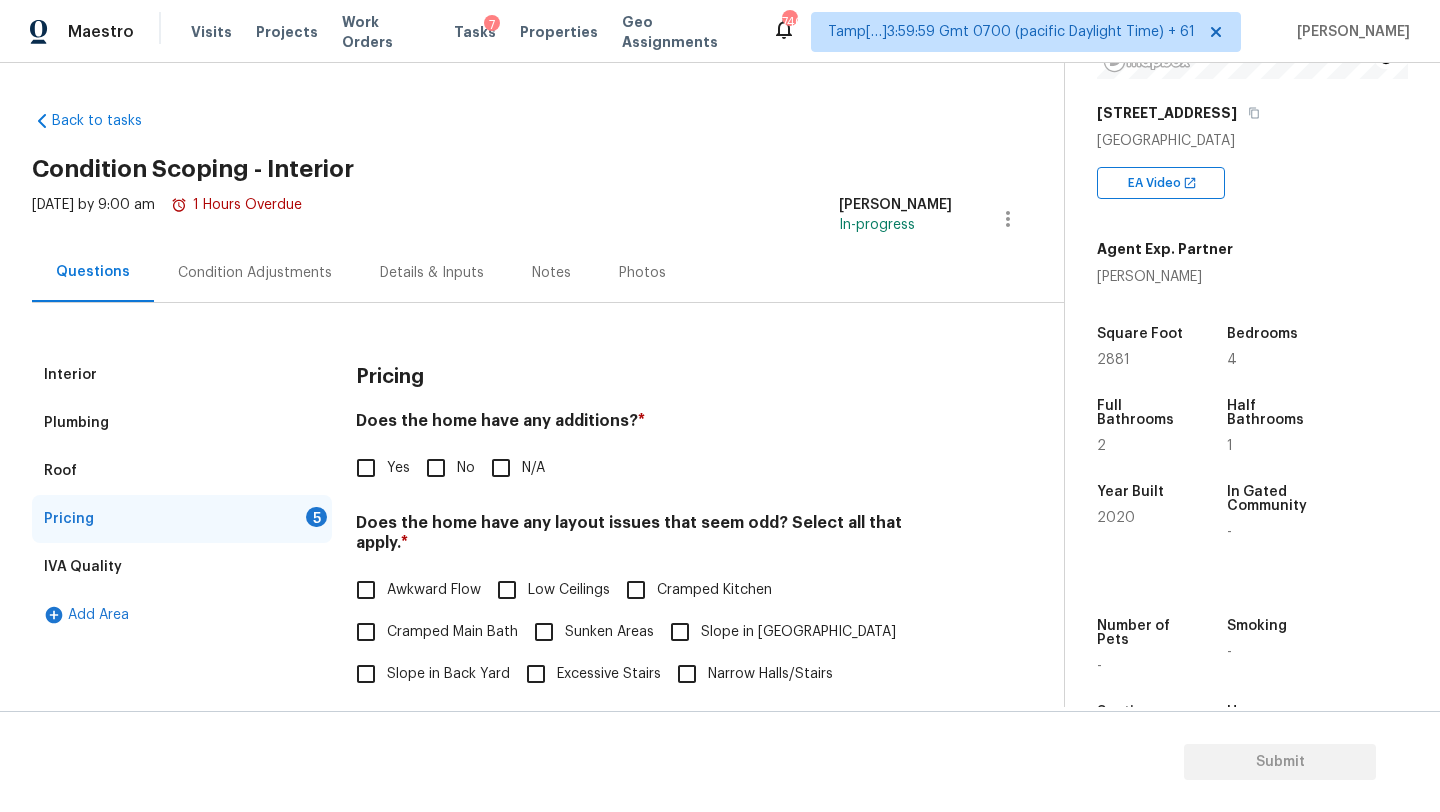click on "No" at bounding box center [436, 468] 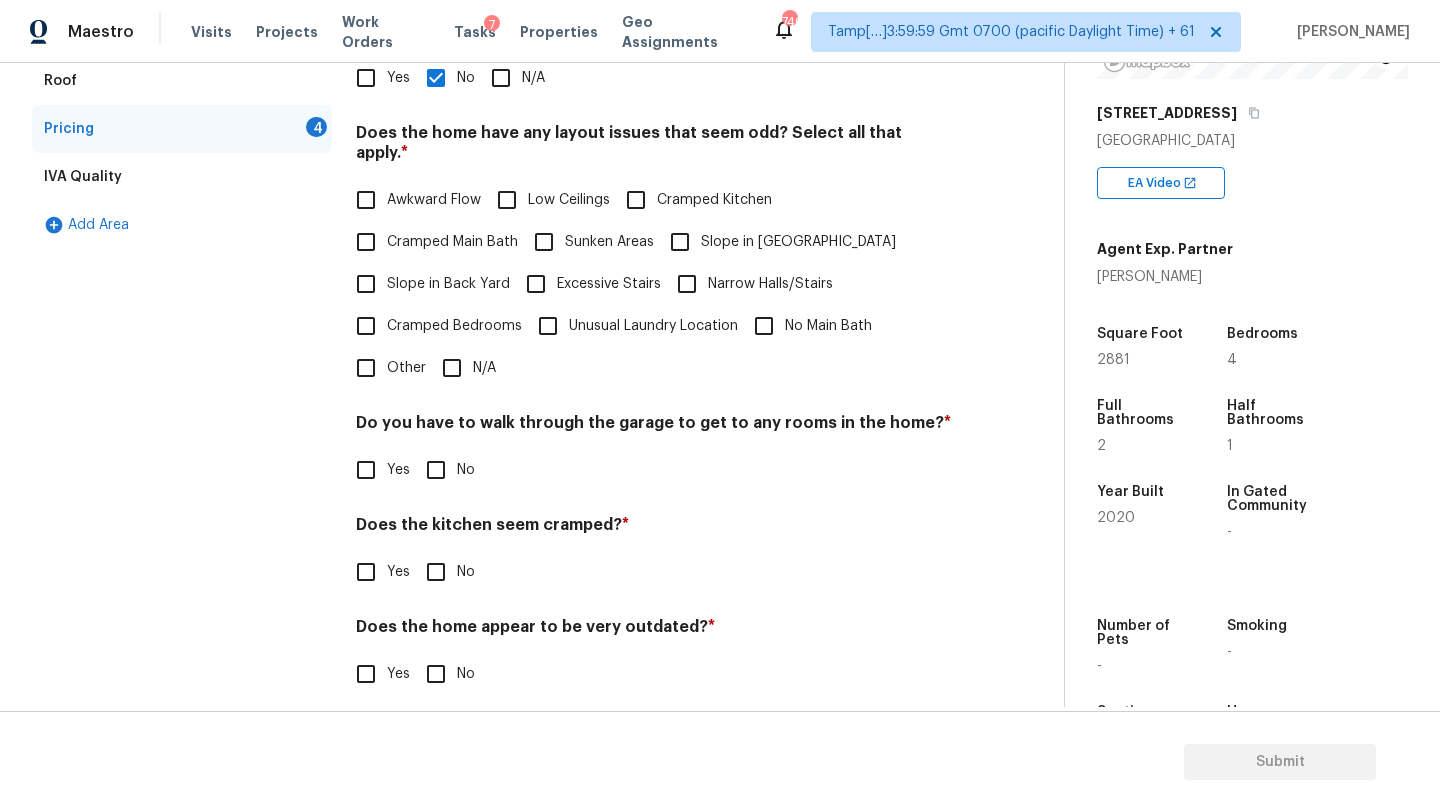 scroll, scrollTop: 388, scrollLeft: 0, axis: vertical 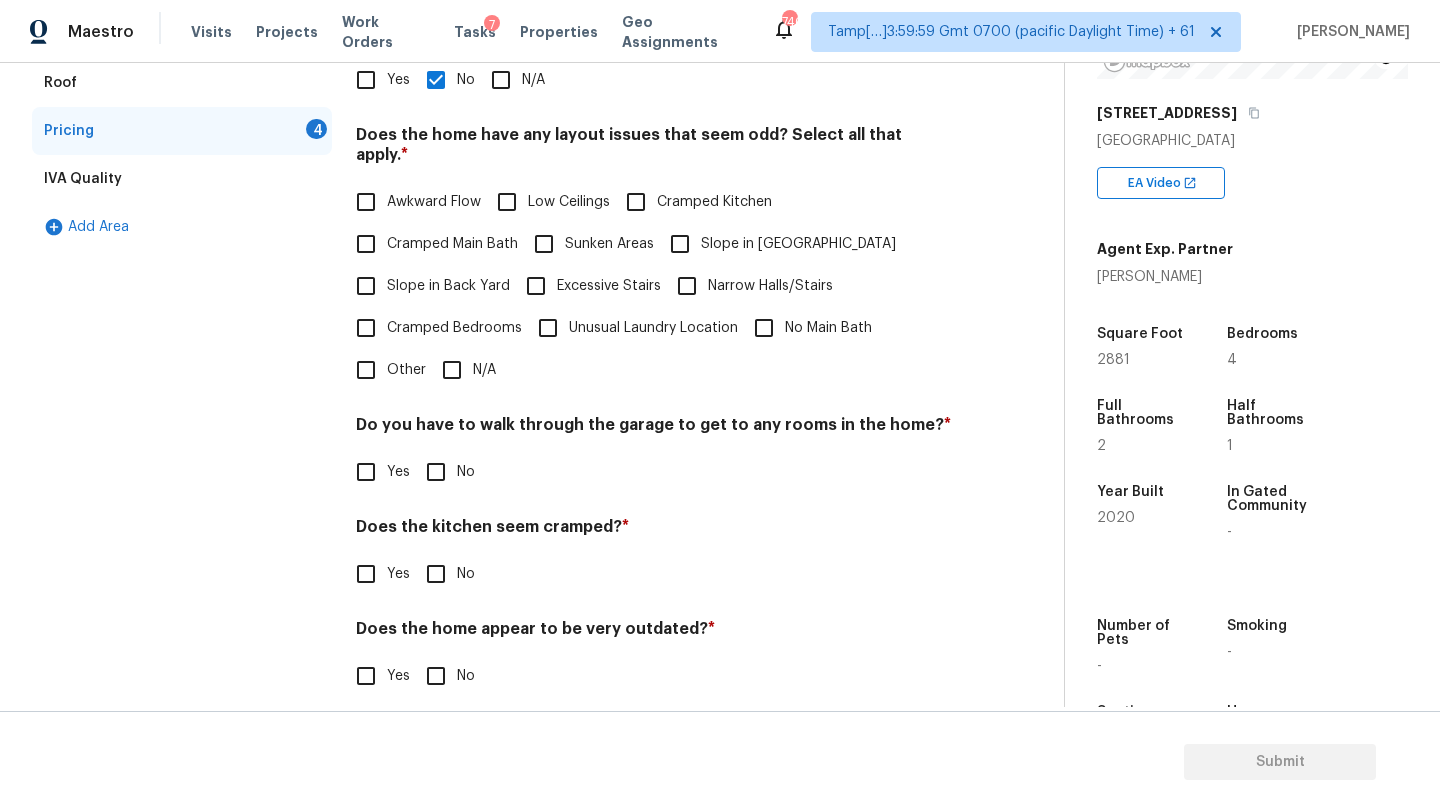 click on "Cramped Bedrooms" at bounding box center (433, 328) 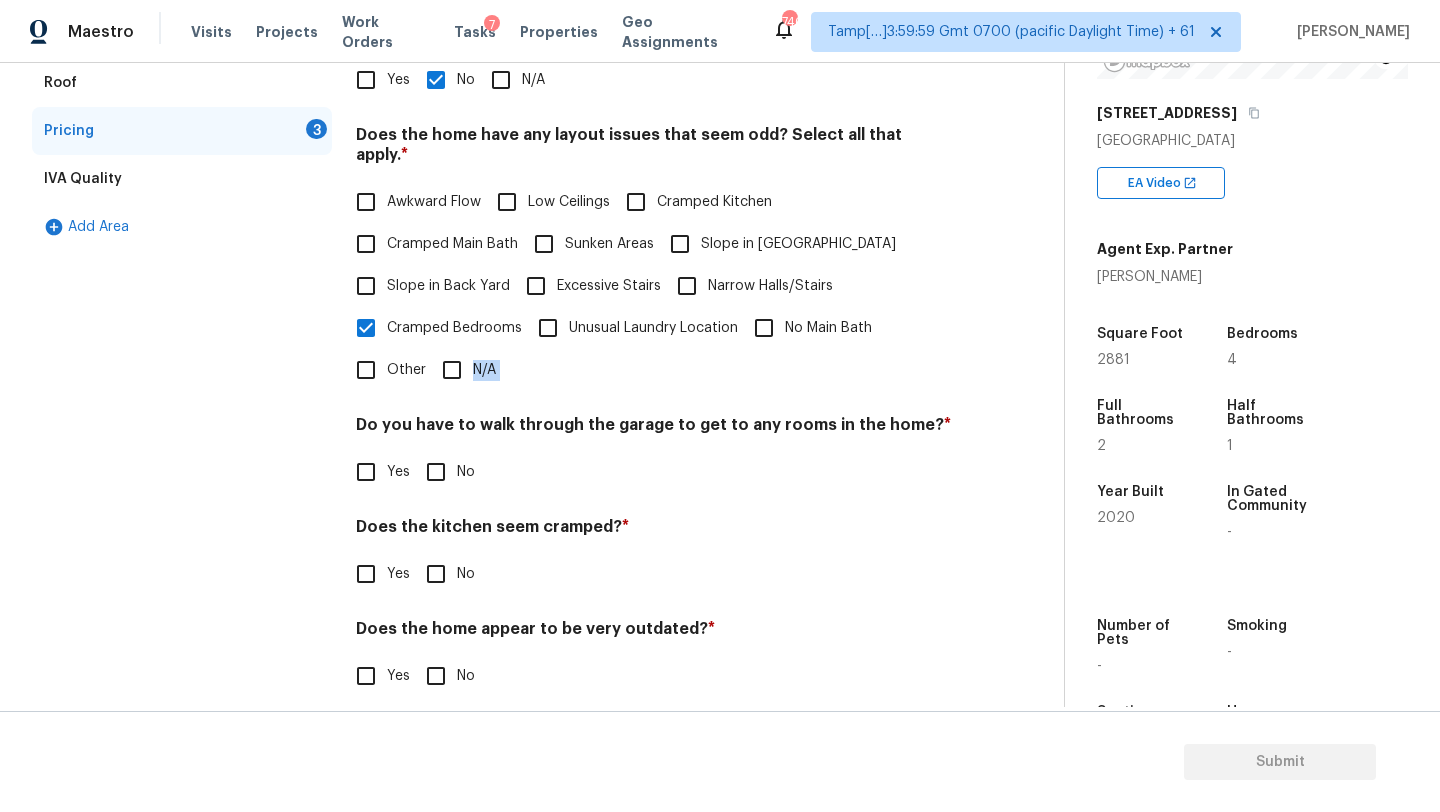 click on "Pricing Does the home have any additions?  * Yes No N/A Does the home have any layout issues that seem odd? Select all that apply.  * Awkward Flow Low Ceilings Cramped Kitchen Cramped Main Bath Sunken Areas Slope in Front Yard Slope in Back Yard Excessive Stairs Narrow Halls/Stairs Cramped Bedrooms Unusual Laundry Location No Main Bath Other N/A Do you have to walk through the garage to get to any rooms in the home?  * Yes No Does the kitchen seem cramped?  * Yes No Does the home appear to be very outdated?  * Yes No" at bounding box center (654, 342) 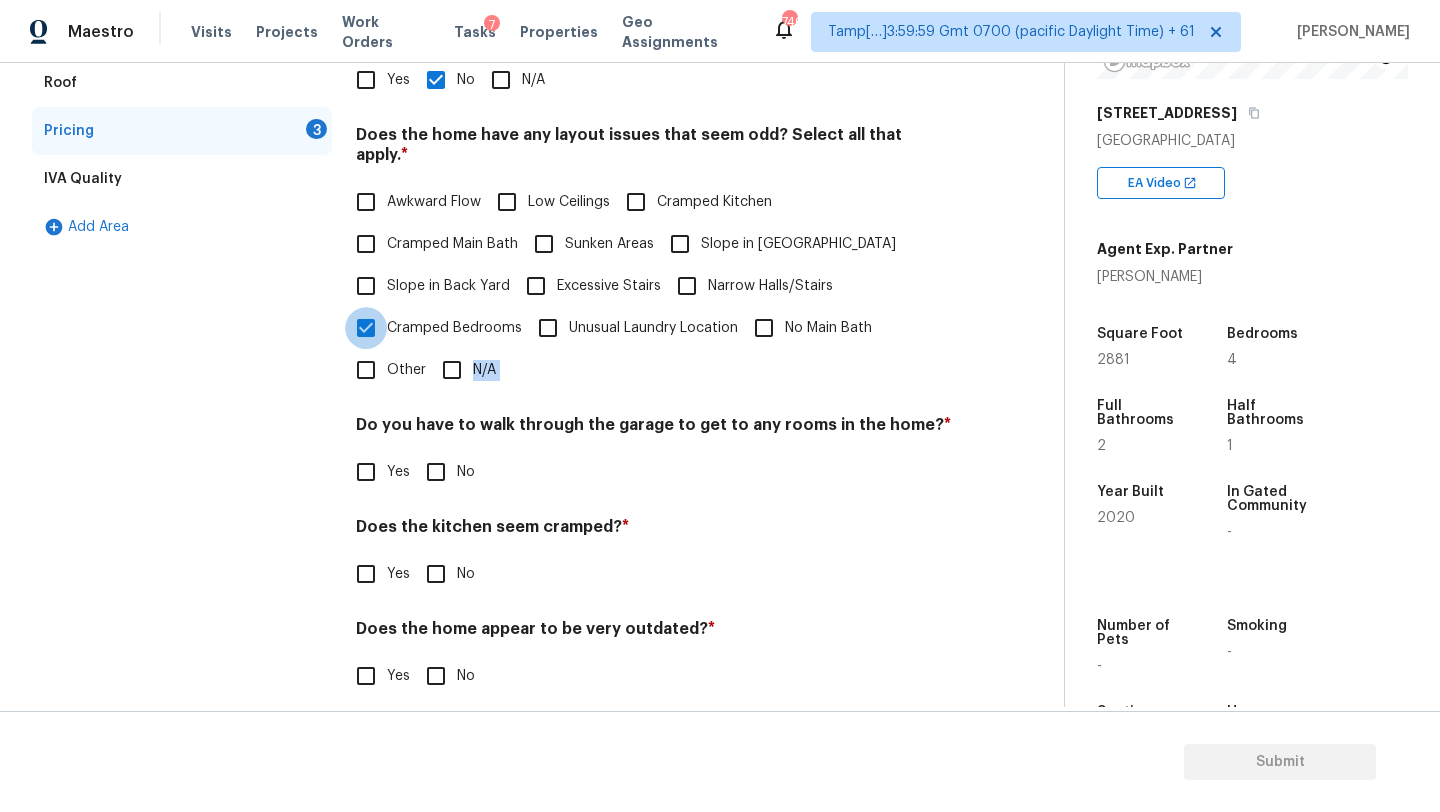 click on "Cramped Bedrooms" at bounding box center (366, 328) 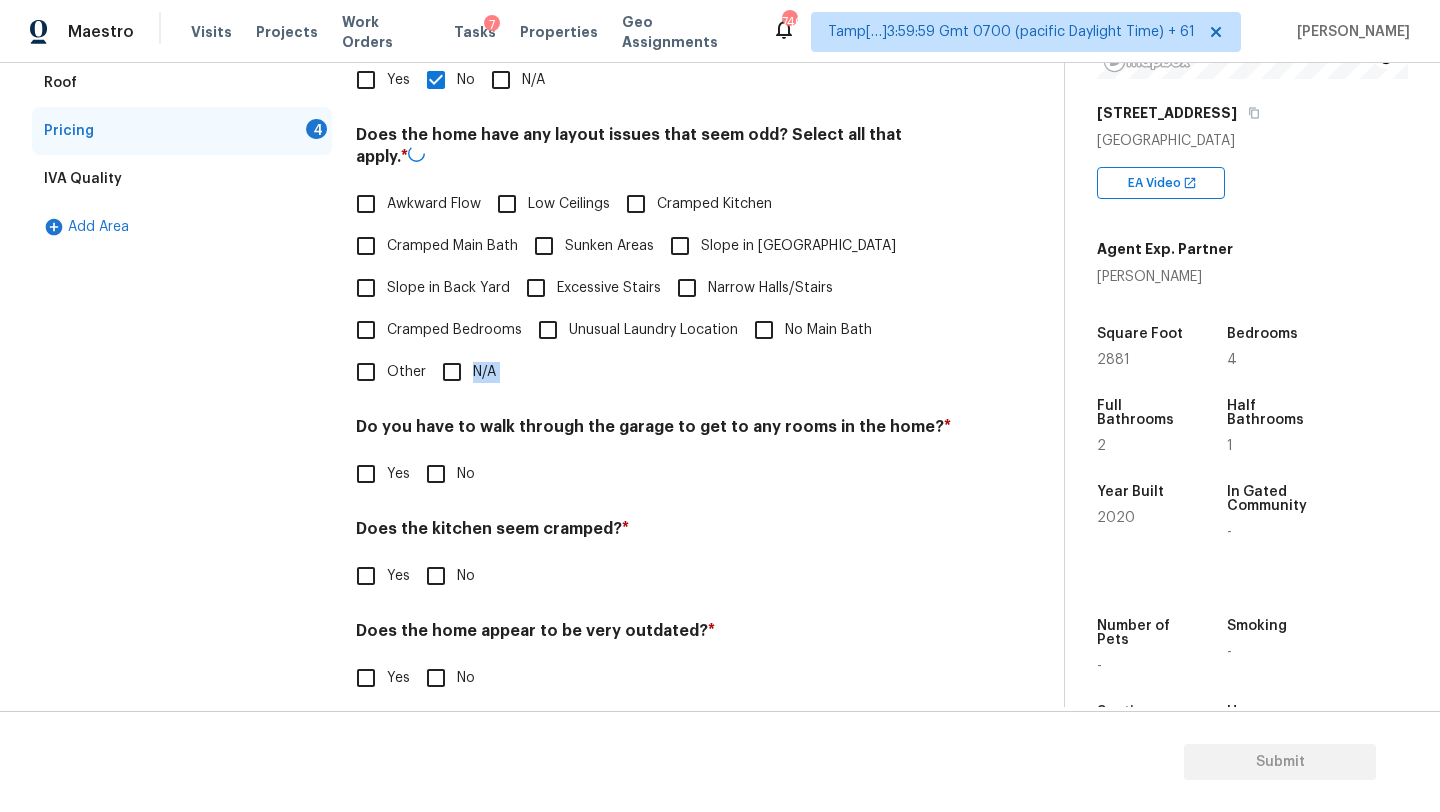 click on "N/A" at bounding box center (452, 372) 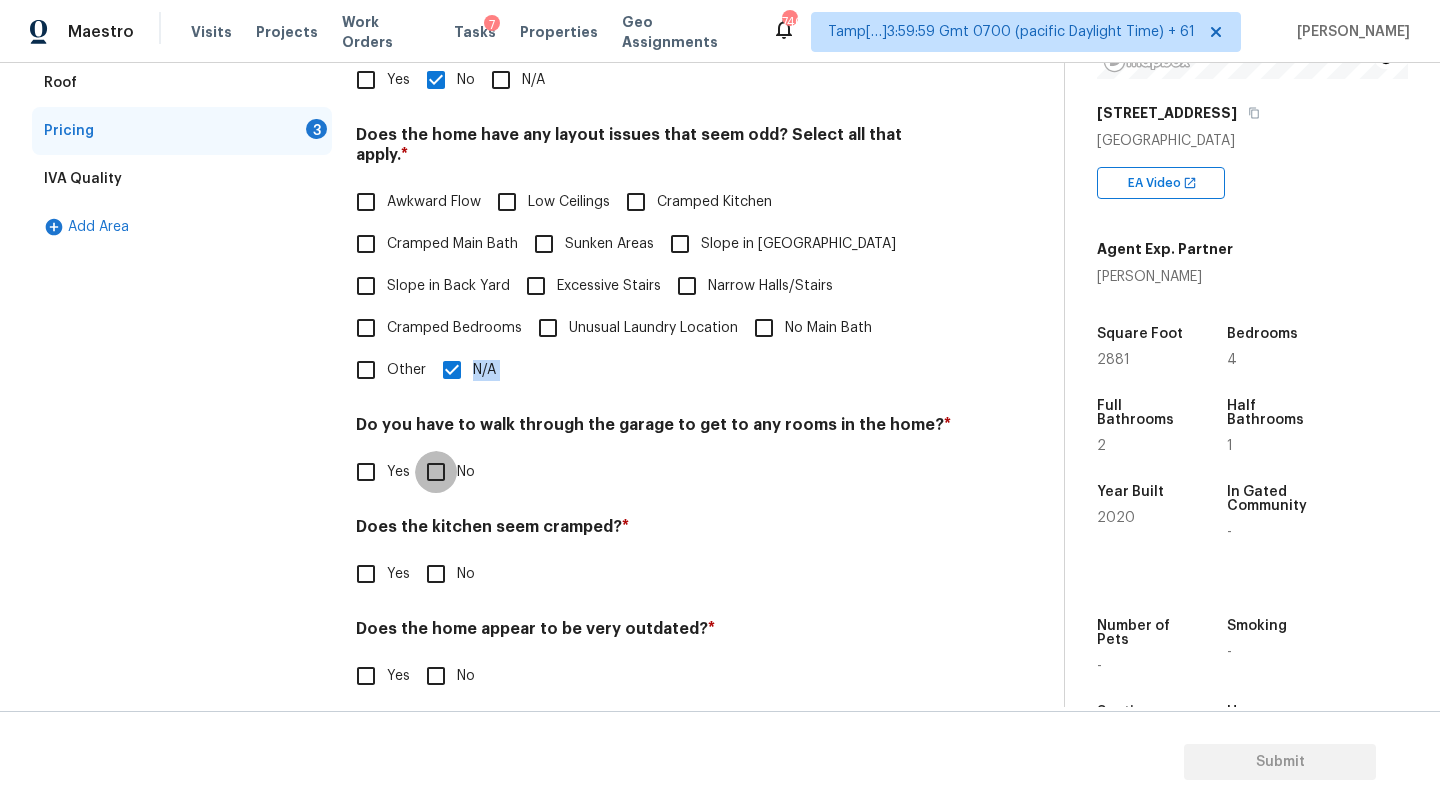 click on "No" at bounding box center [436, 472] 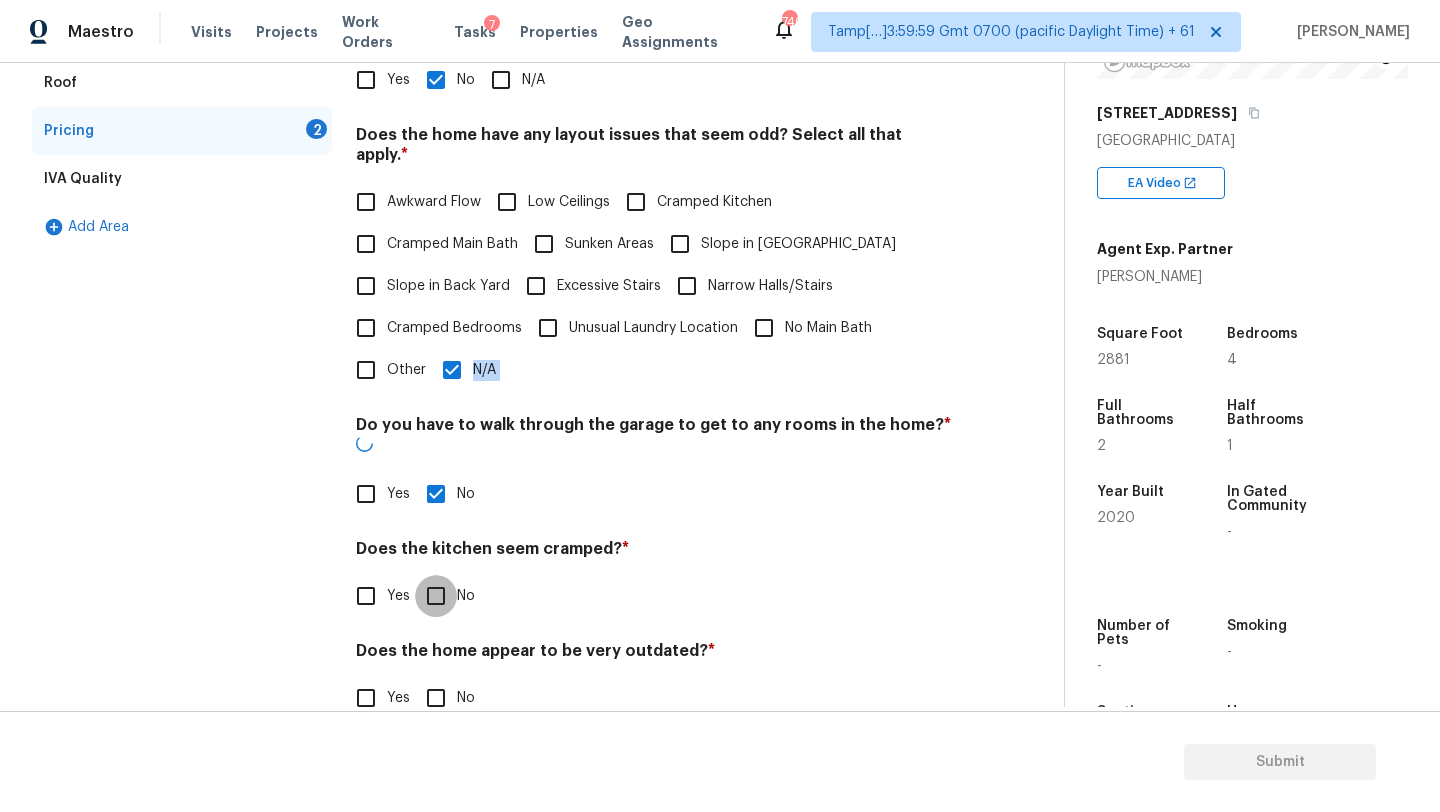 click on "No" at bounding box center (436, 596) 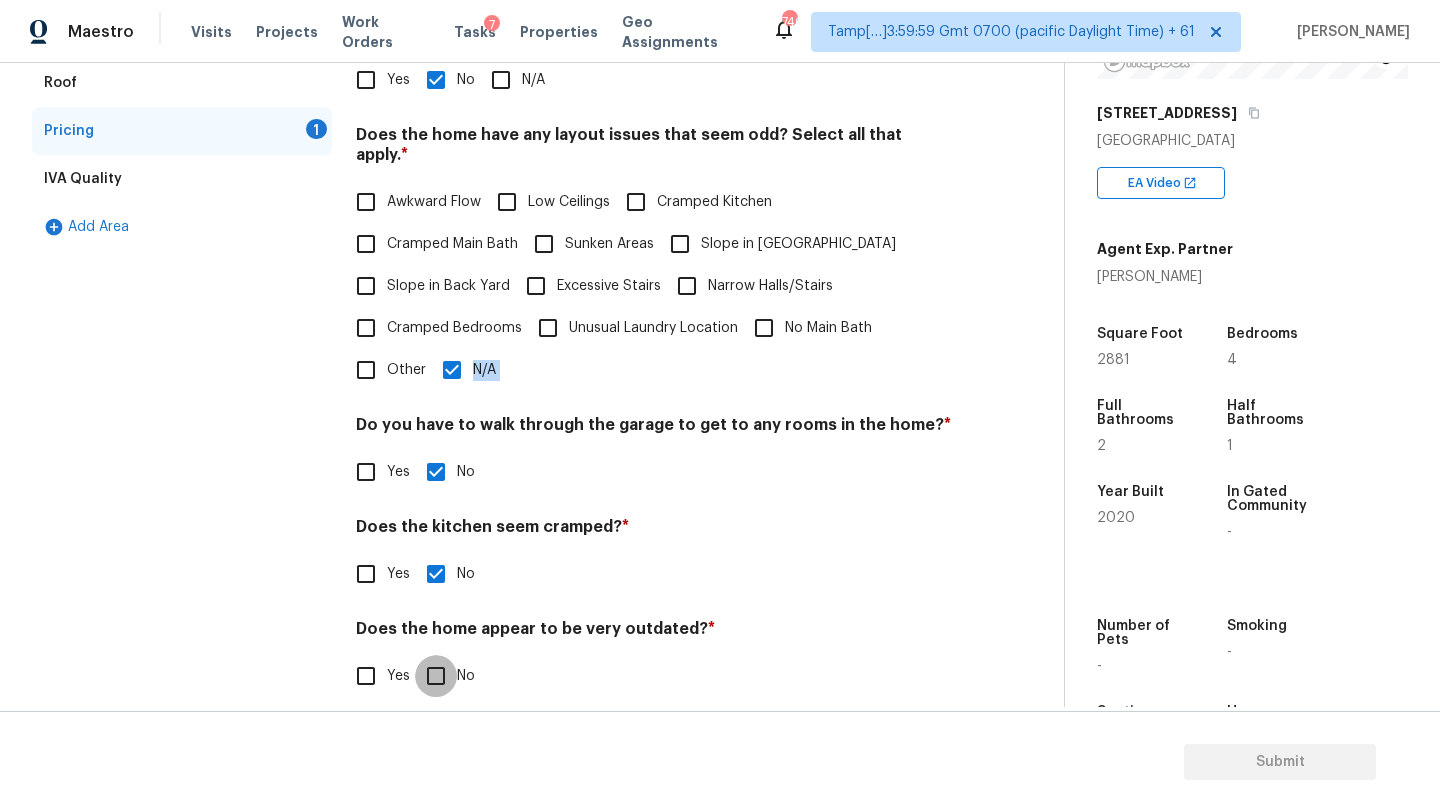 click on "No" at bounding box center [436, 676] 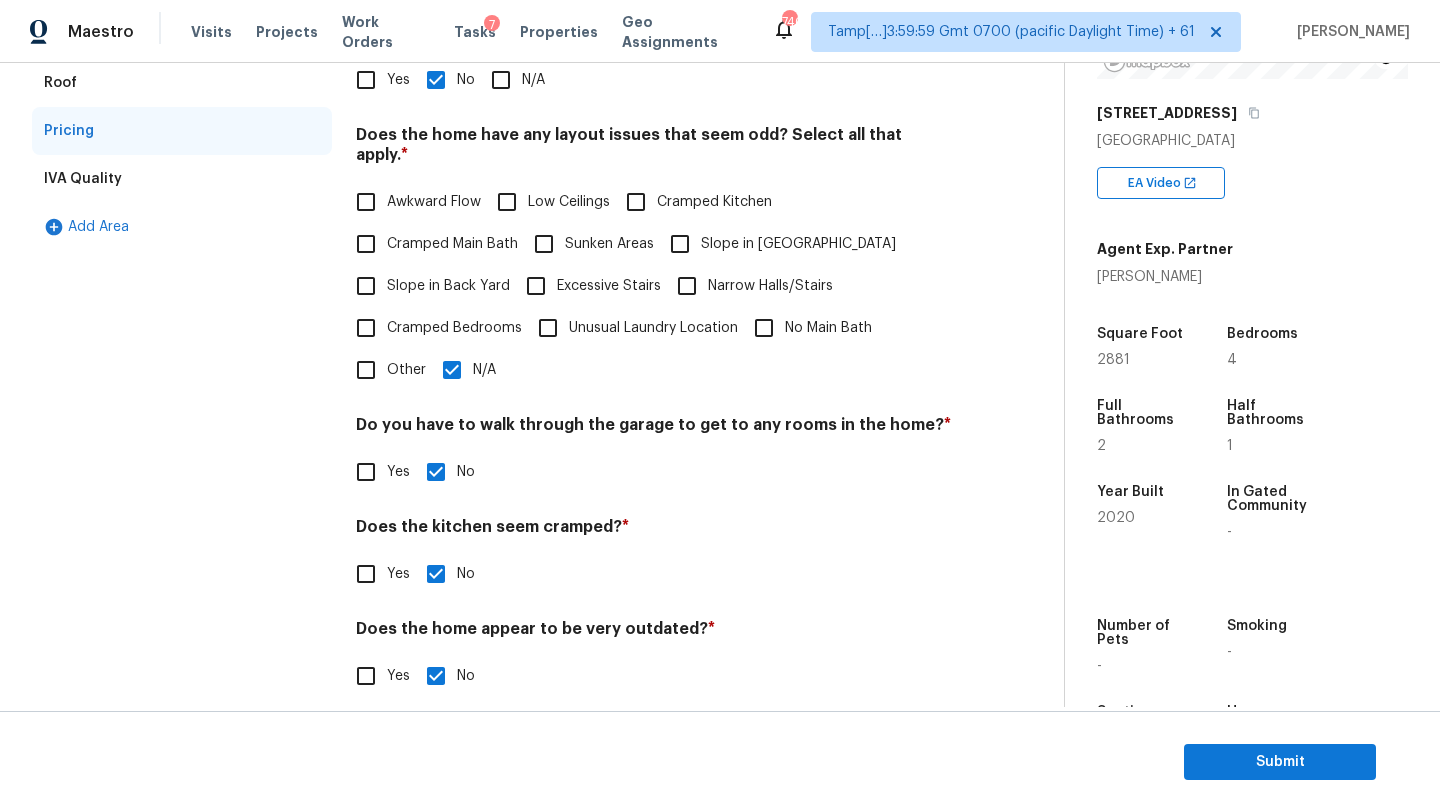 click on "N/A" at bounding box center [484, 370] 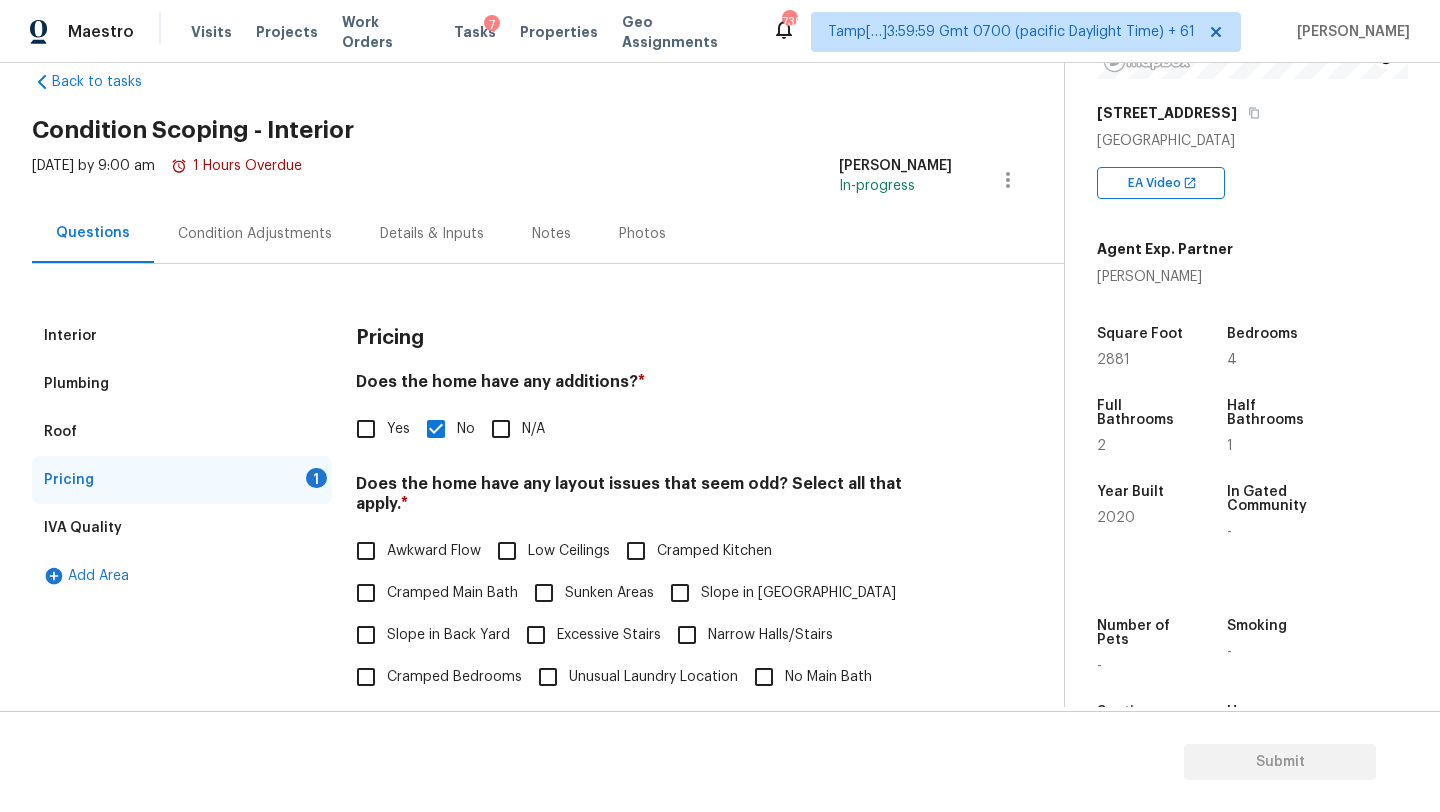 scroll, scrollTop: 0, scrollLeft: 0, axis: both 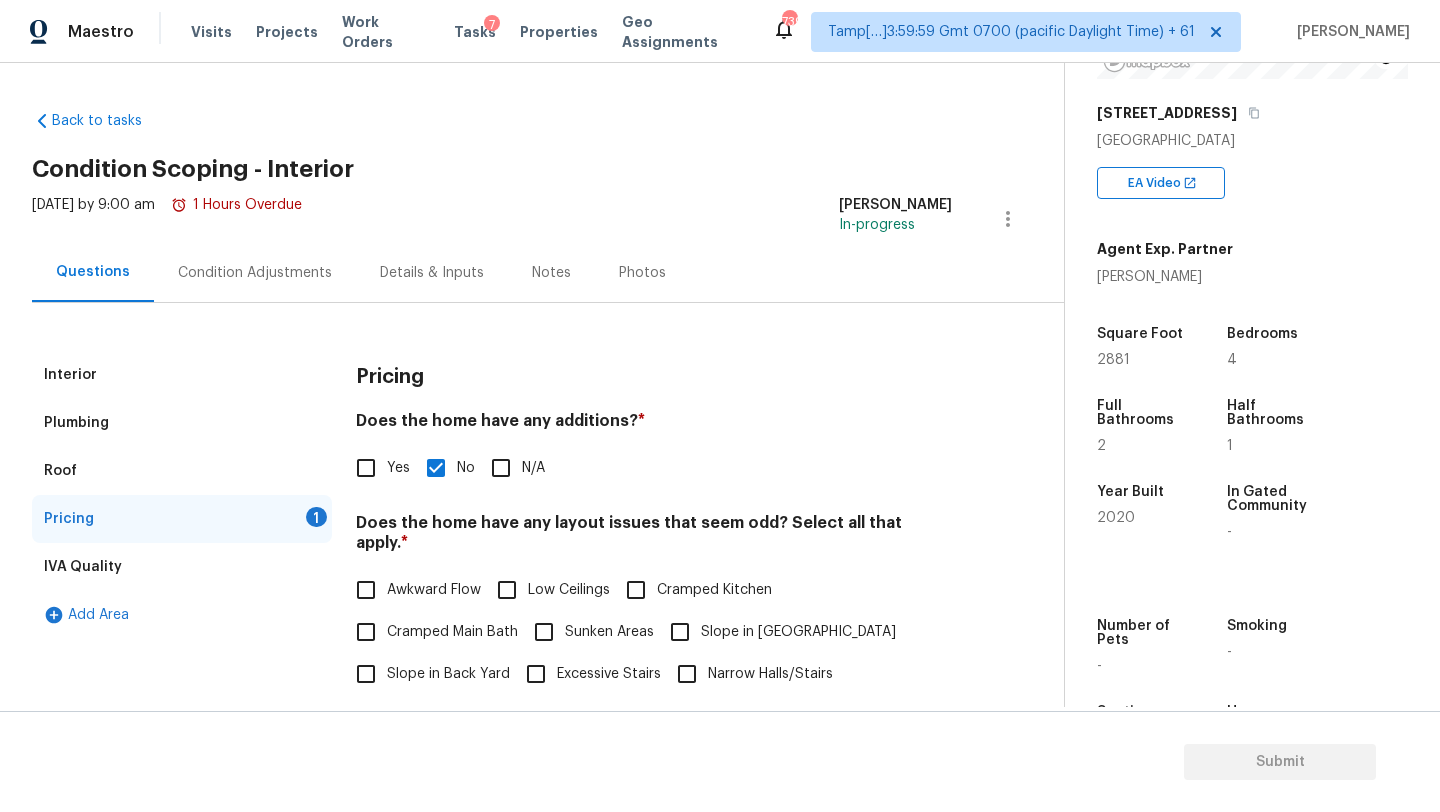 click on "Interior Plumbing Roof Pricing 1 IVA Quality Add Area Pricing Does the home have any additions?  * Yes No N/A Does the home have any layout issues that seem odd? Select all that apply.  * Awkward Flow Low Ceilings Cramped Kitchen Cramped Main Bath Sunken Areas Slope in Front Yard Slope in Back Yard Excessive Stairs Narrow Halls/Stairs Cramped Bedrooms Unusual Laundry Location No Main Bath Other N/A Do you have to walk through the garage to get to any rooms in the home?  * Yes No Does the kitchen seem cramped?  * Yes No Does the home appear to be very outdated?  * Yes No" at bounding box center (524, 706) 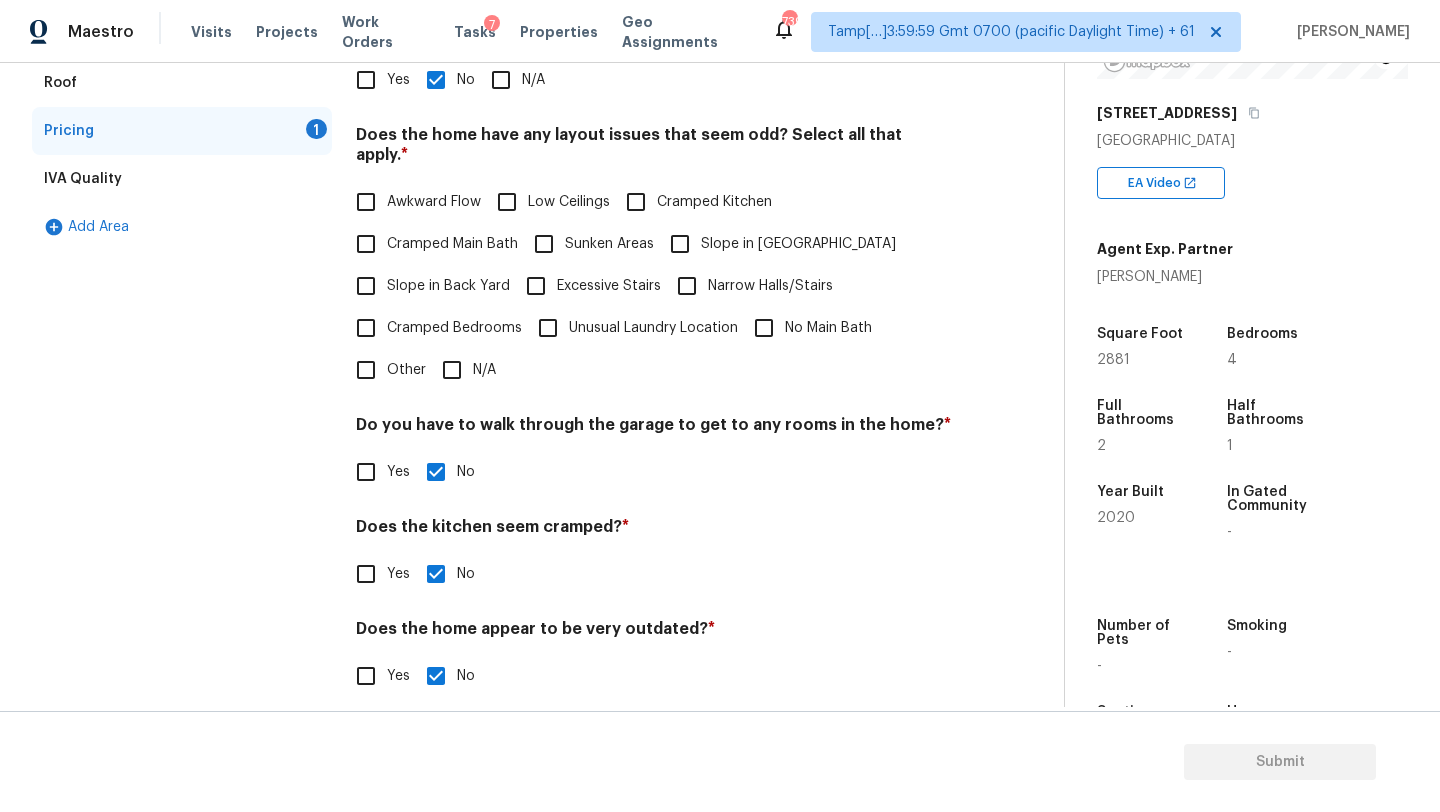 click on "N/A" at bounding box center [452, 370] 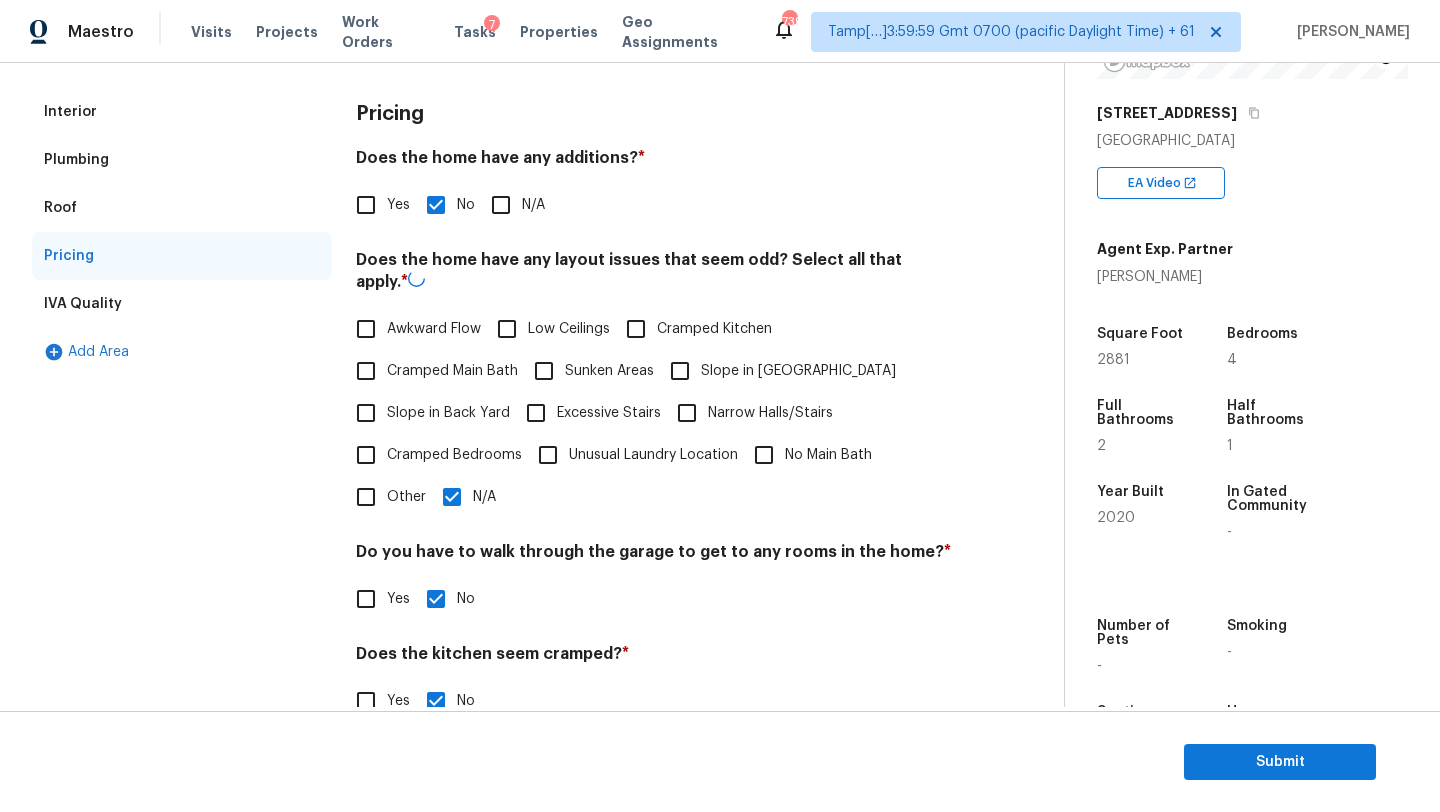 scroll, scrollTop: 0, scrollLeft: 0, axis: both 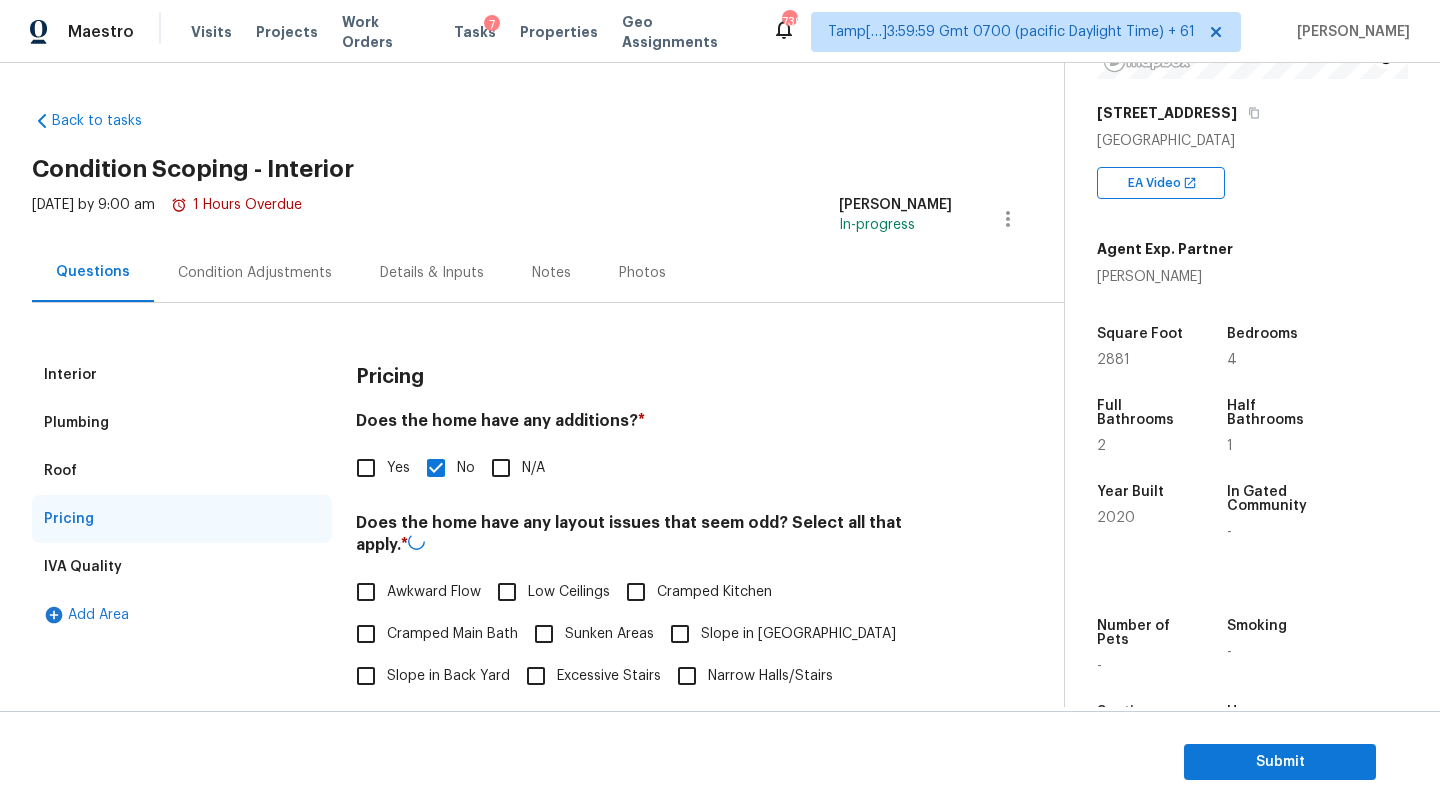 click on "Condition Adjustments" at bounding box center (255, 273) 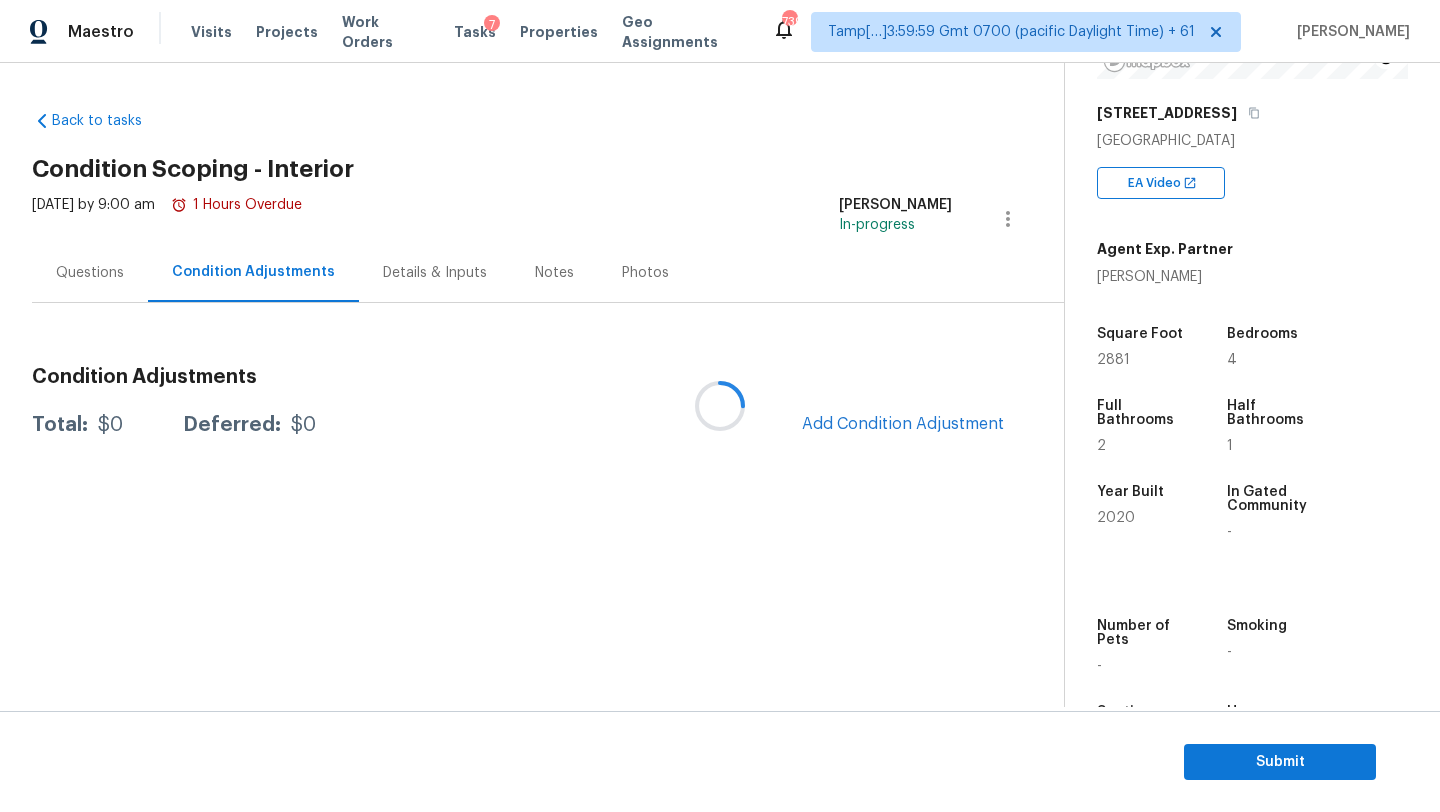 click at bounding box center (720, 406) 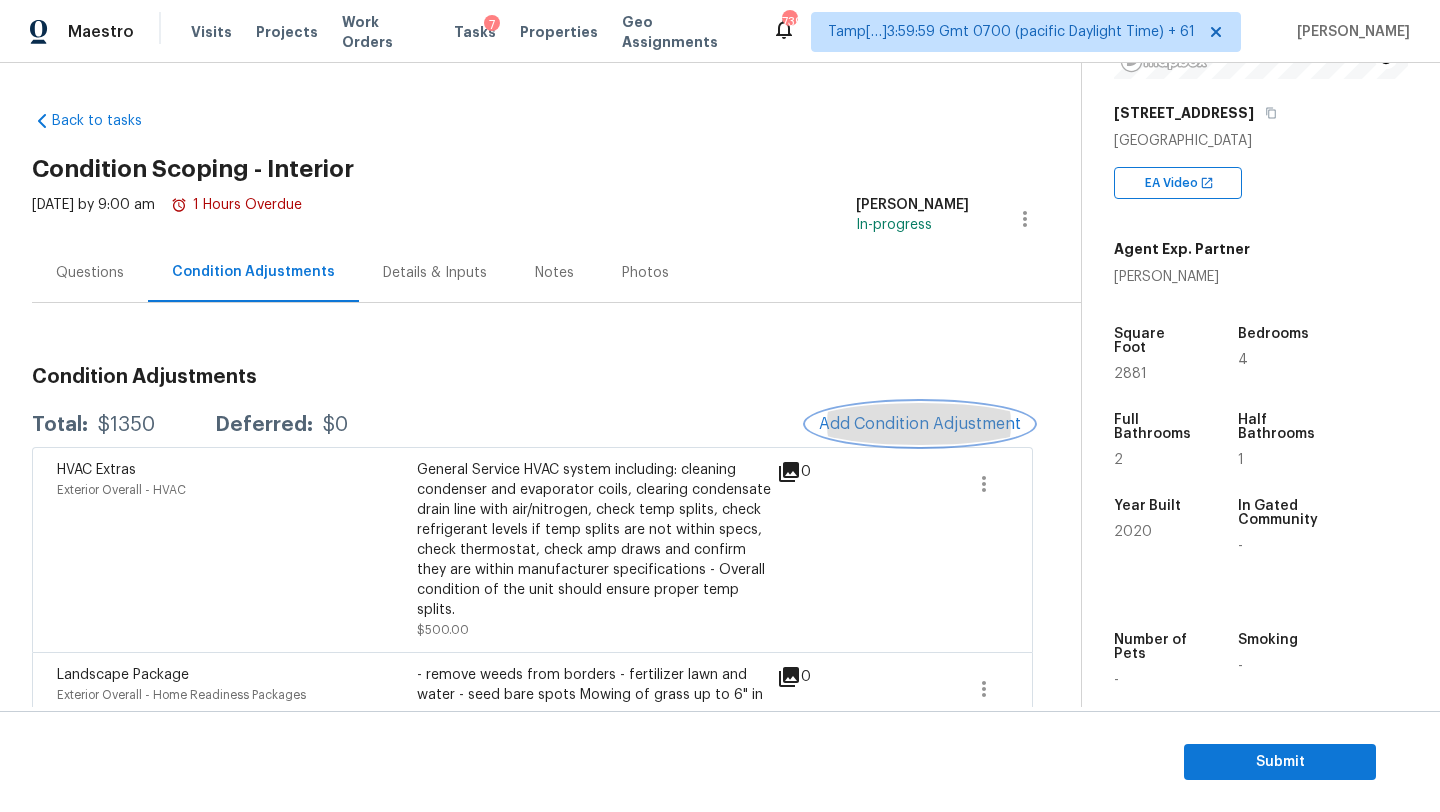 click on "Add Condition Adjustment" at bounding box center (920, 424) 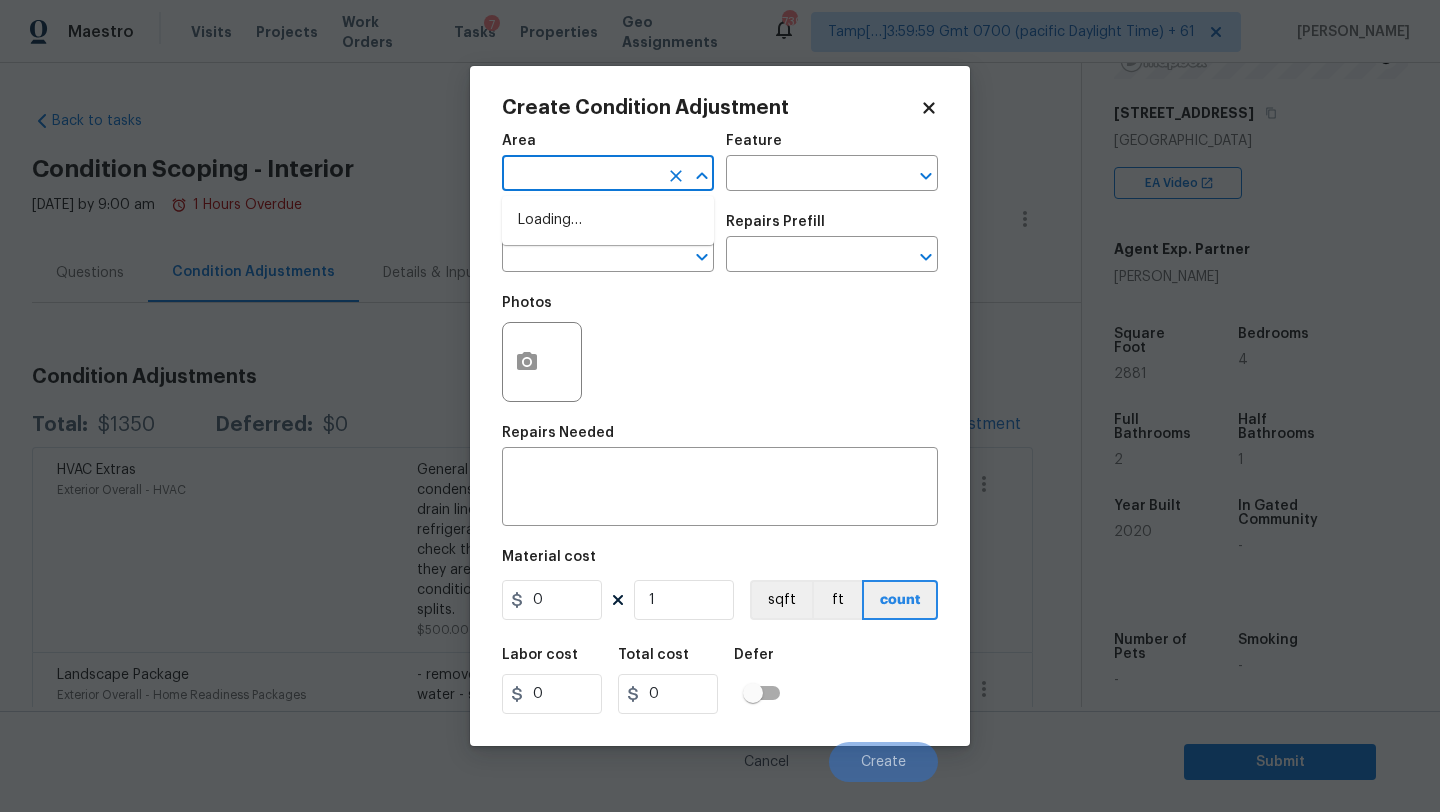 click at bounding box center [580, 175] 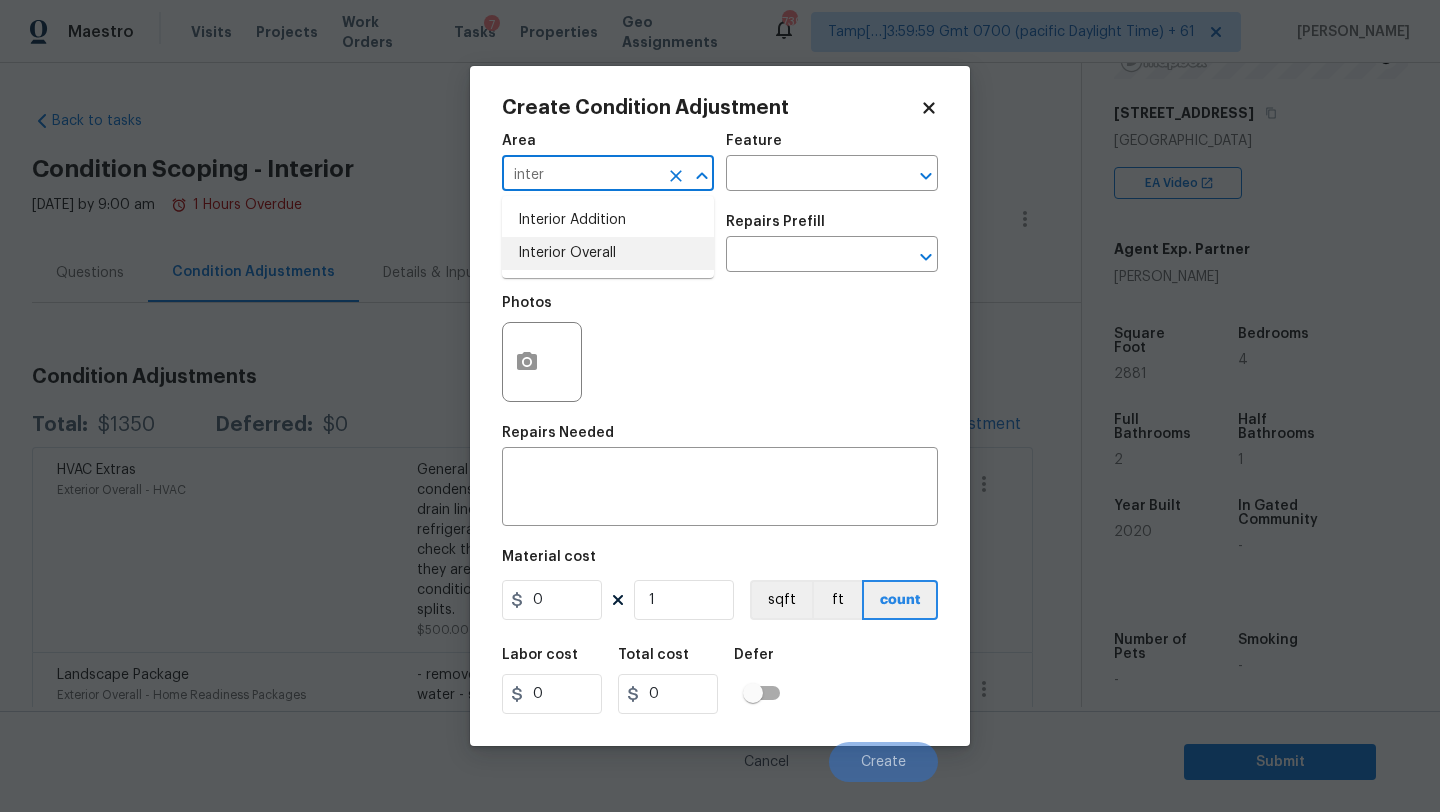 click on "Interior Overall" at bounding box center (608, 253) 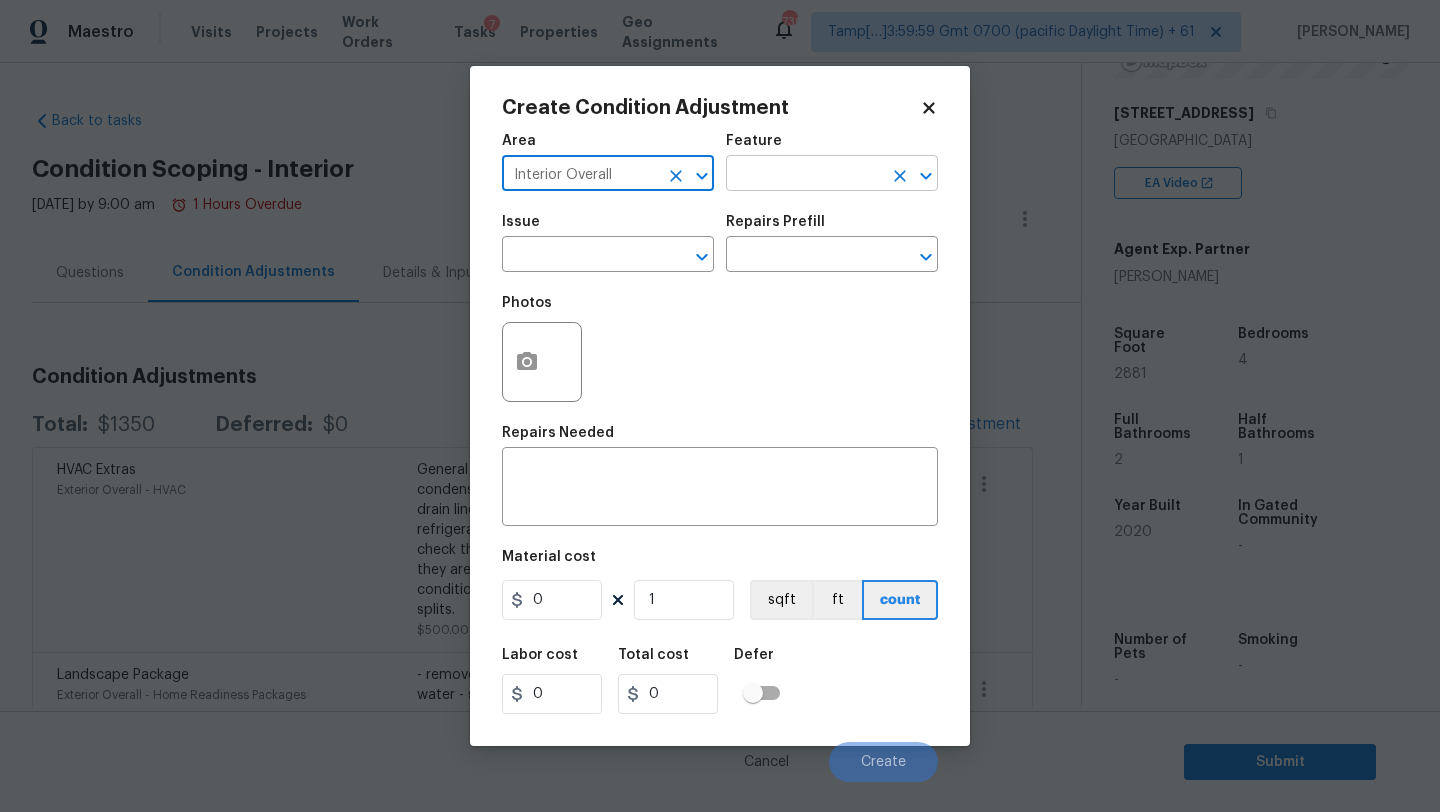 type on "Interior Overall" 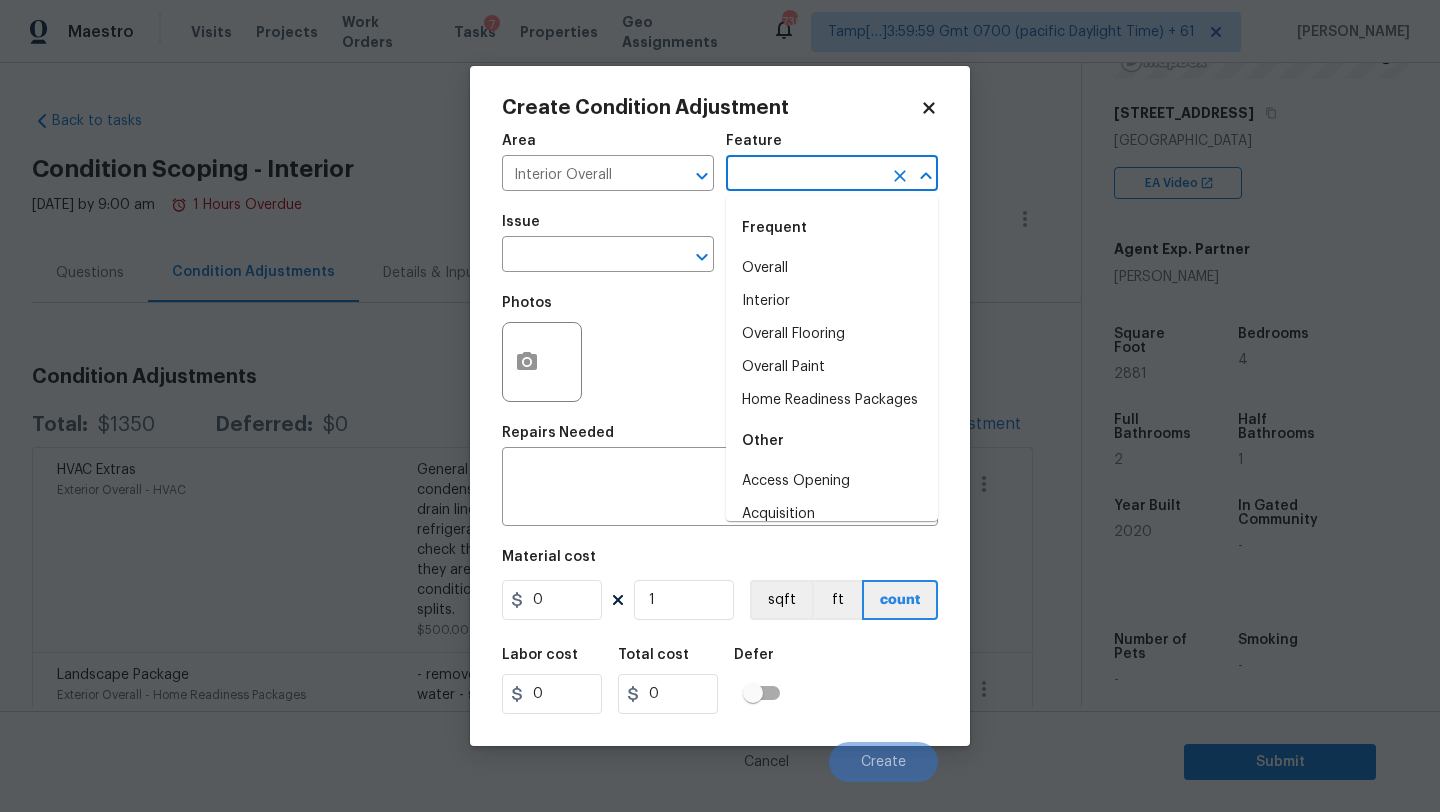 click at bounding box center [804, 175] 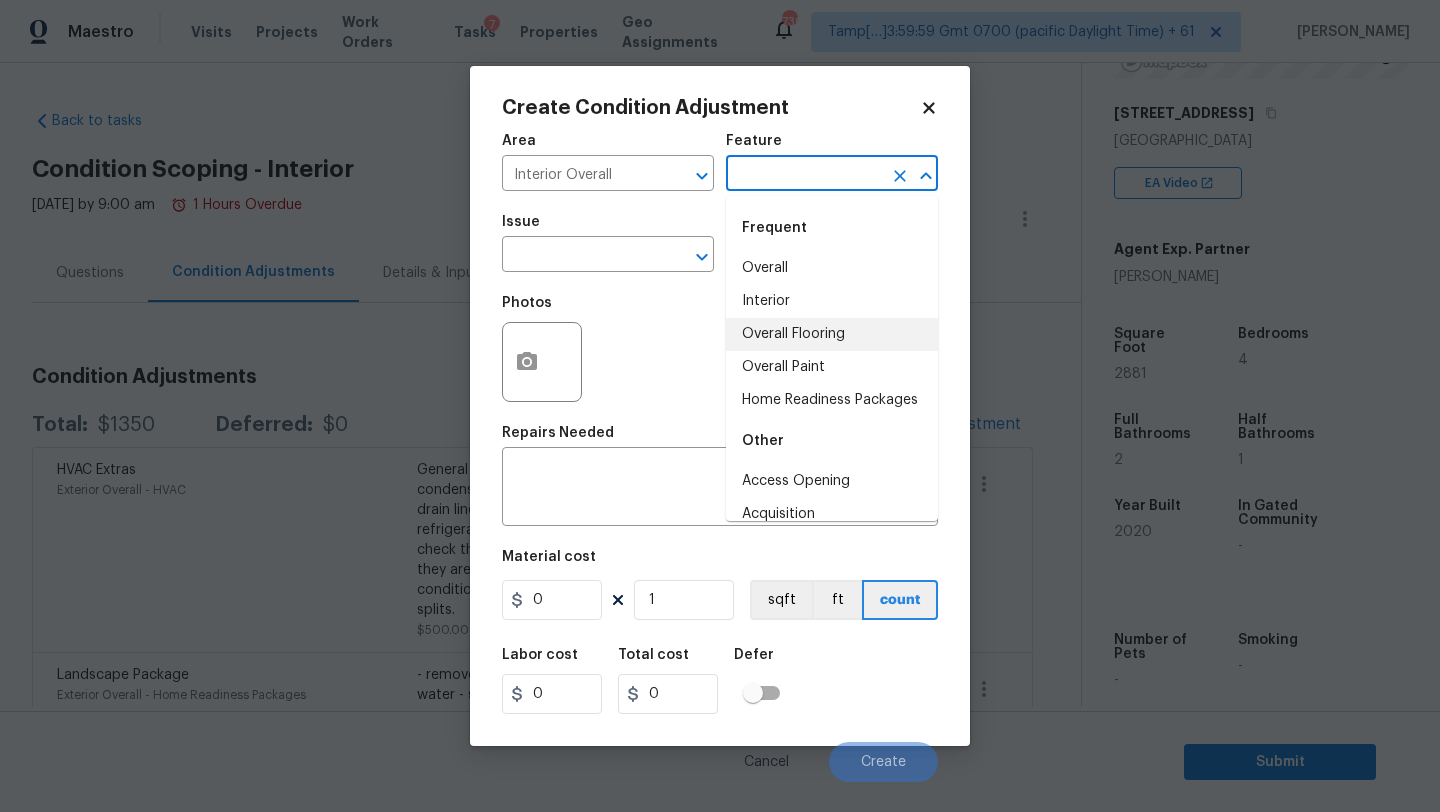 click on "Overall Flooring" at bounding box center [832, 334] 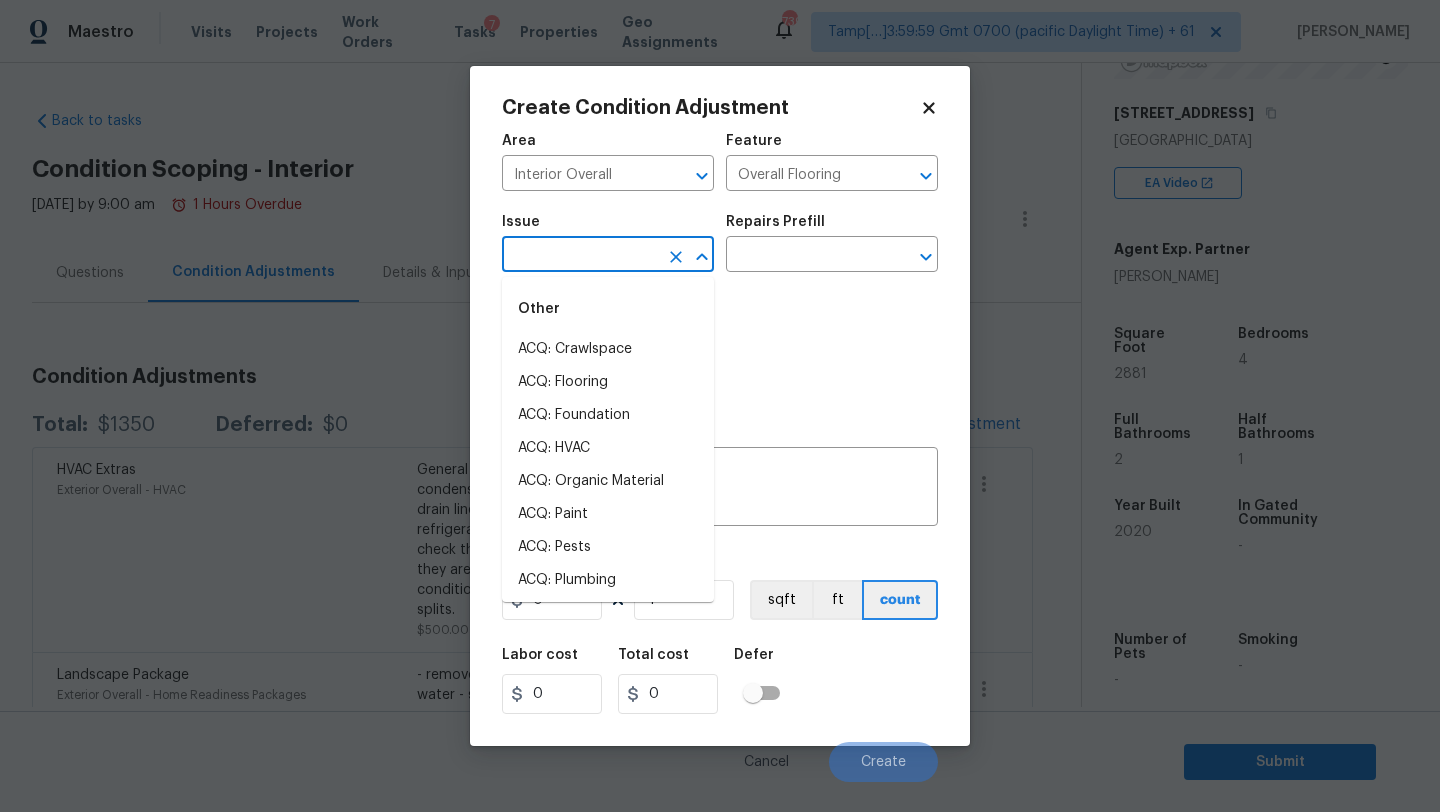 click at bounding box center [580, 256] 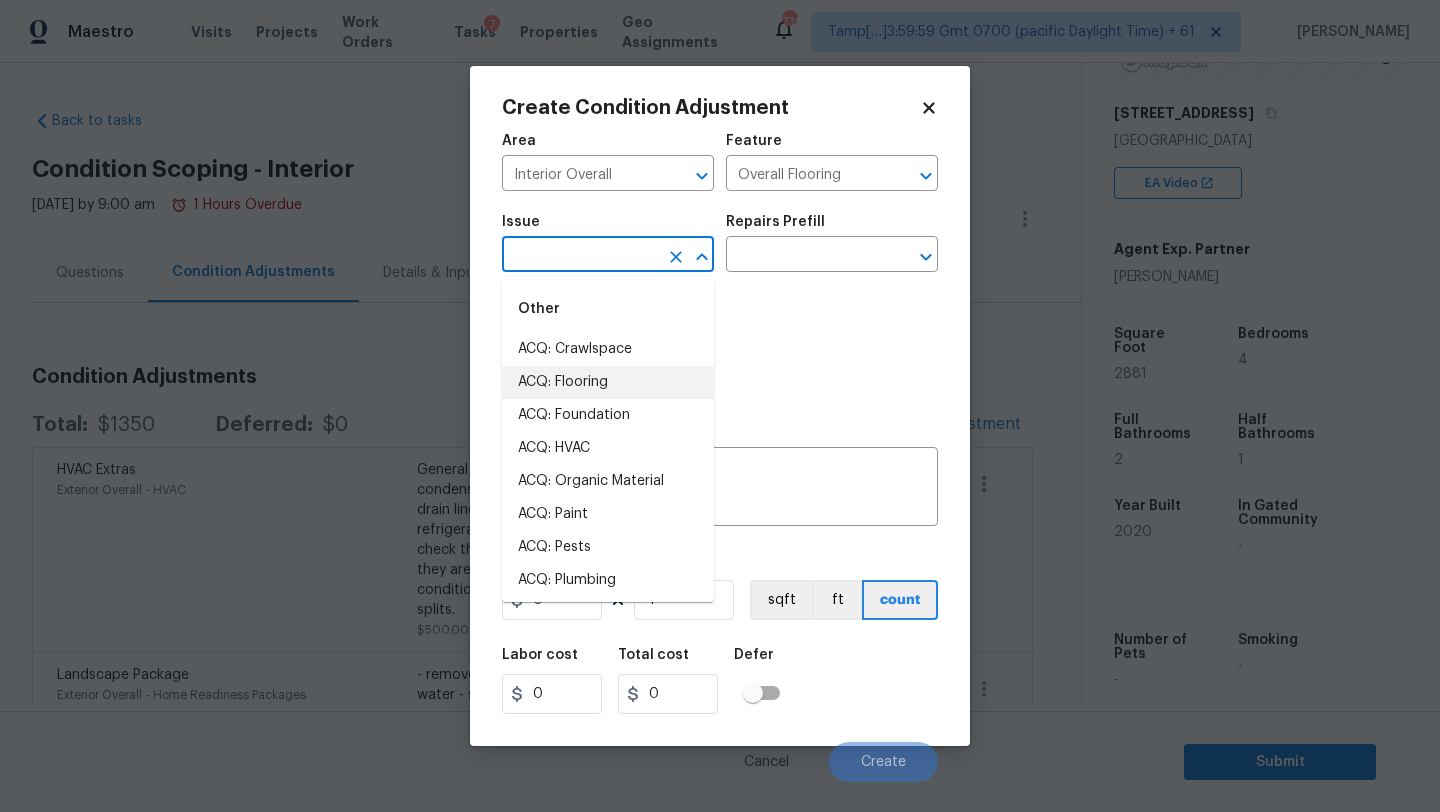click on "ACQ: Flooring" at bounding box center [608, 382] 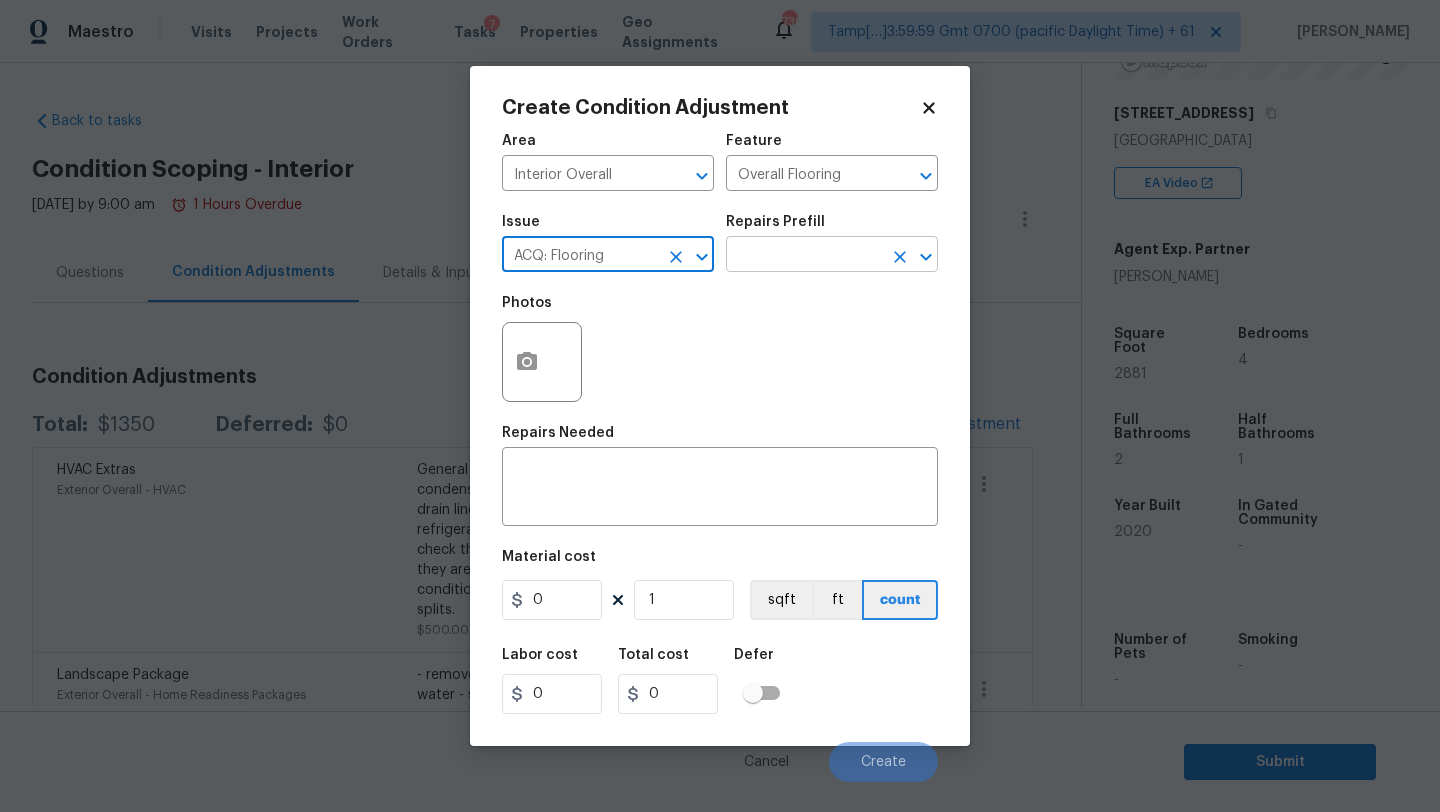 click at bounding box center (804, 256) 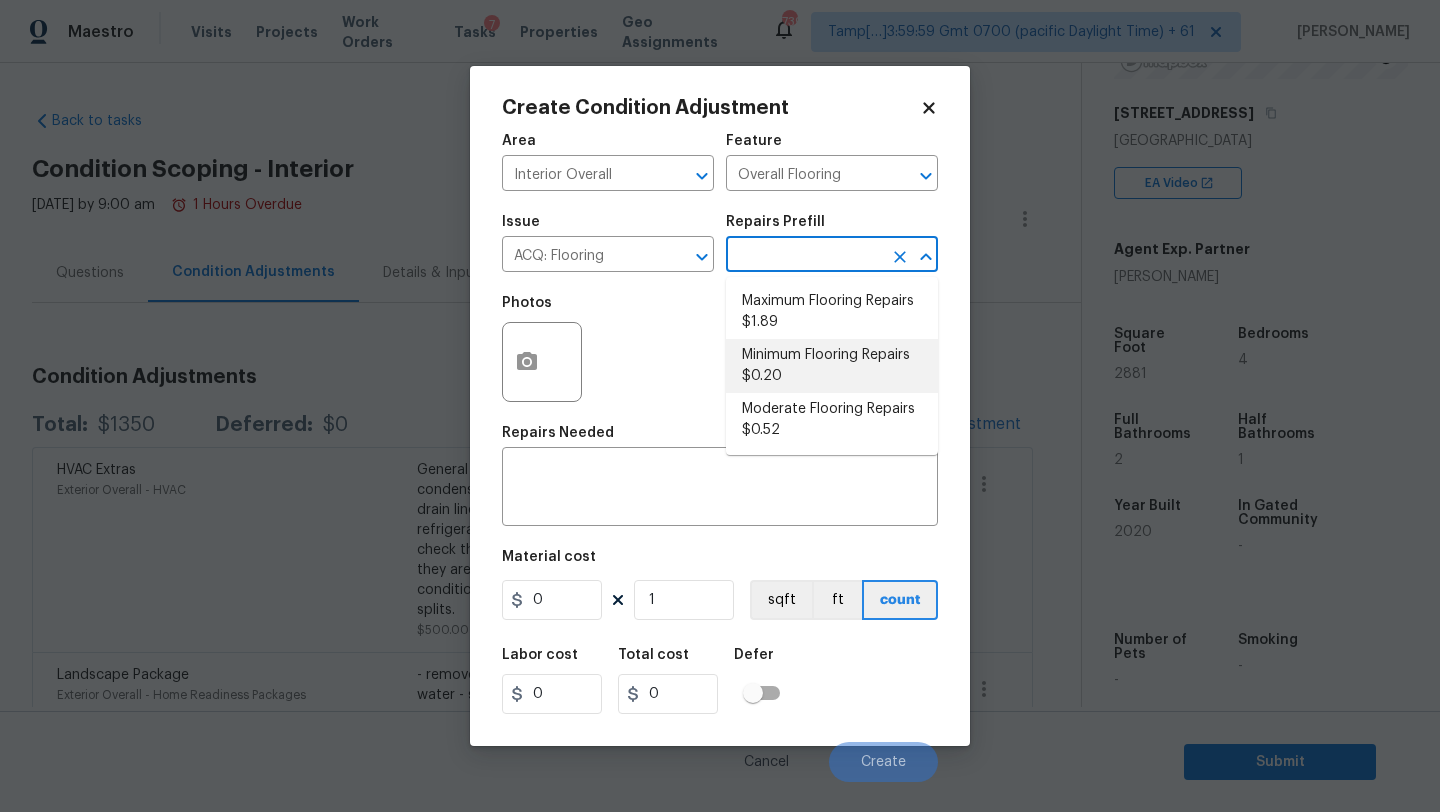 click on "Minimum Flooring Repairs $0.20" at bounding box center (832, 366) 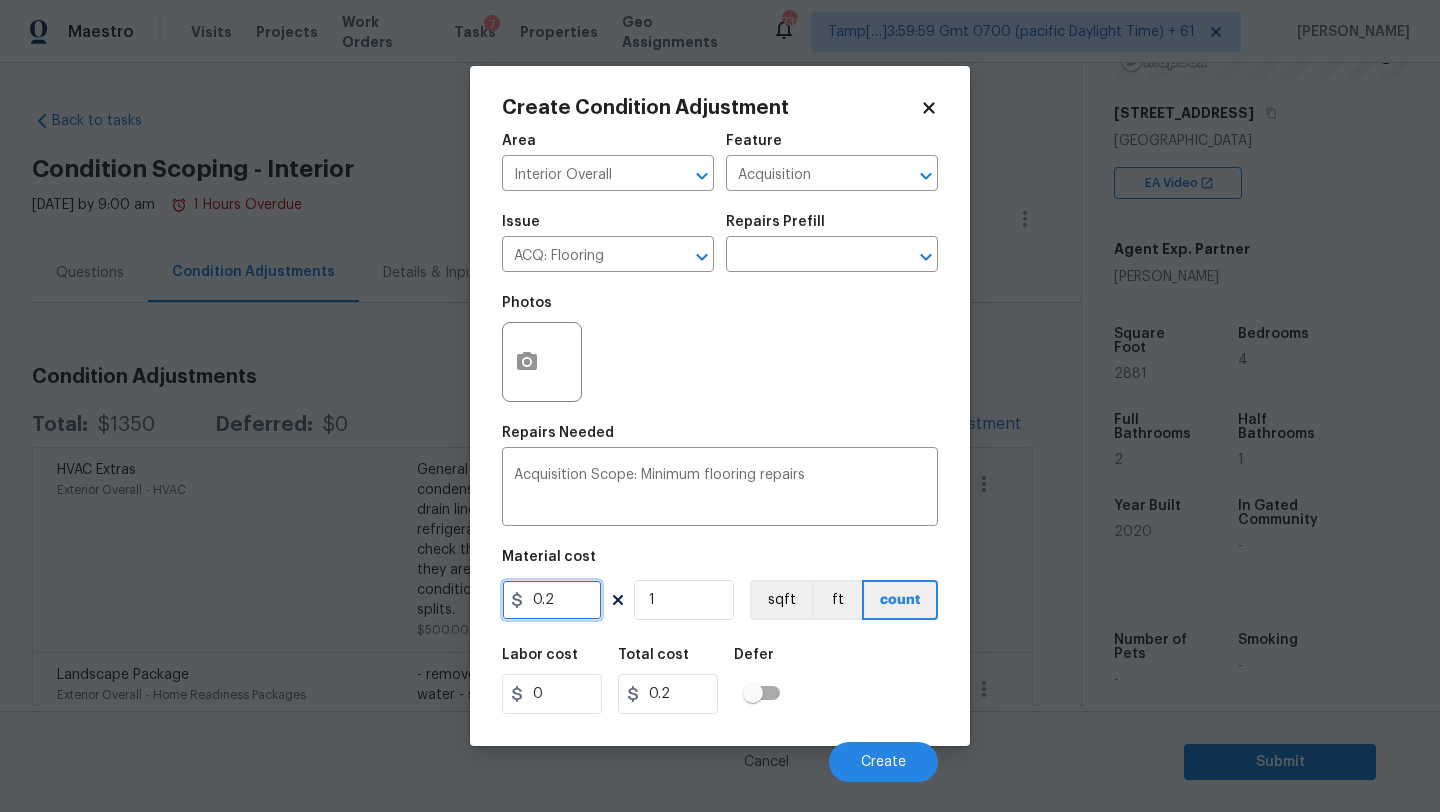 click on "0.2" at bounding box center [552, 600] 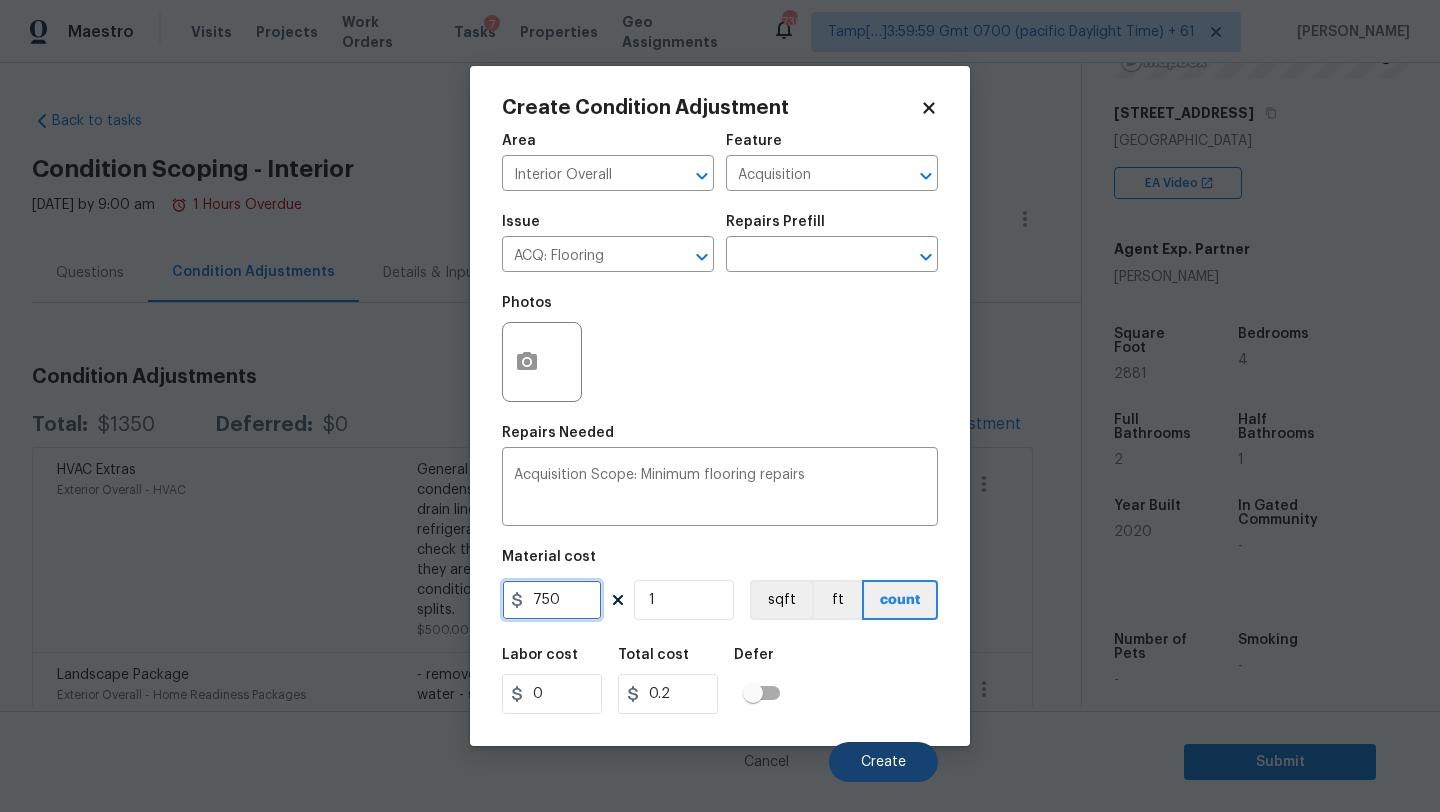 type on "750" 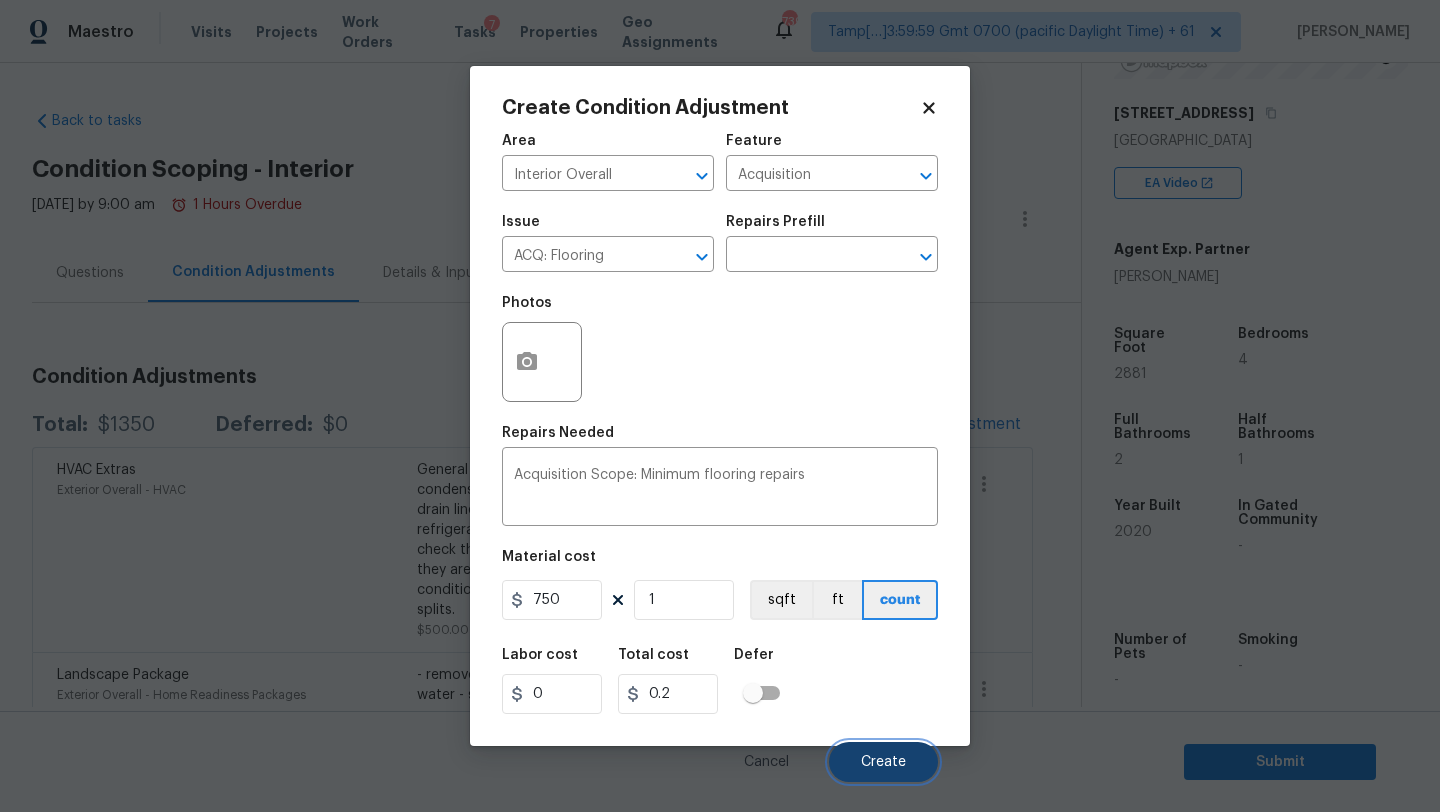 type on "750" 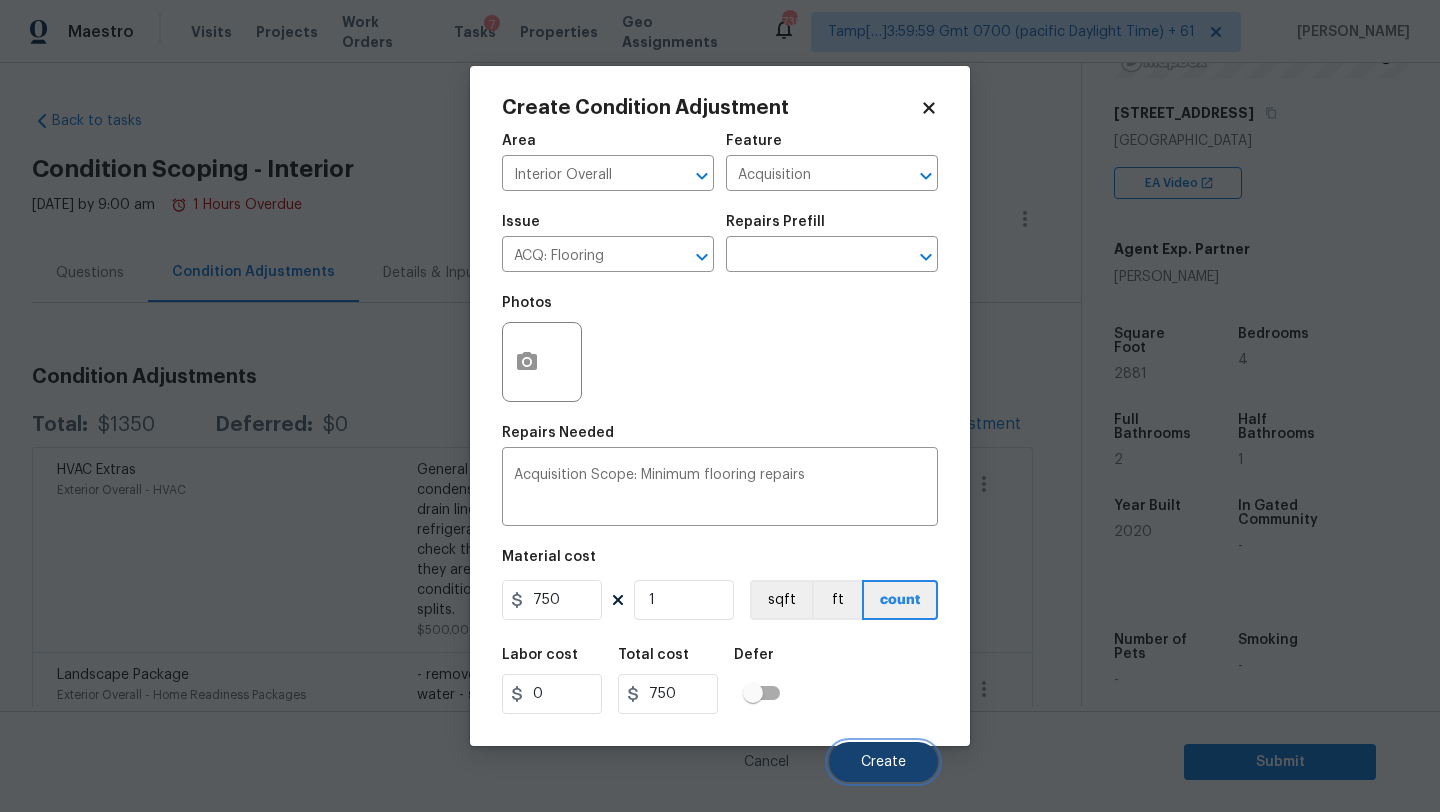 click on "Create" at bounding box center [883, 762] 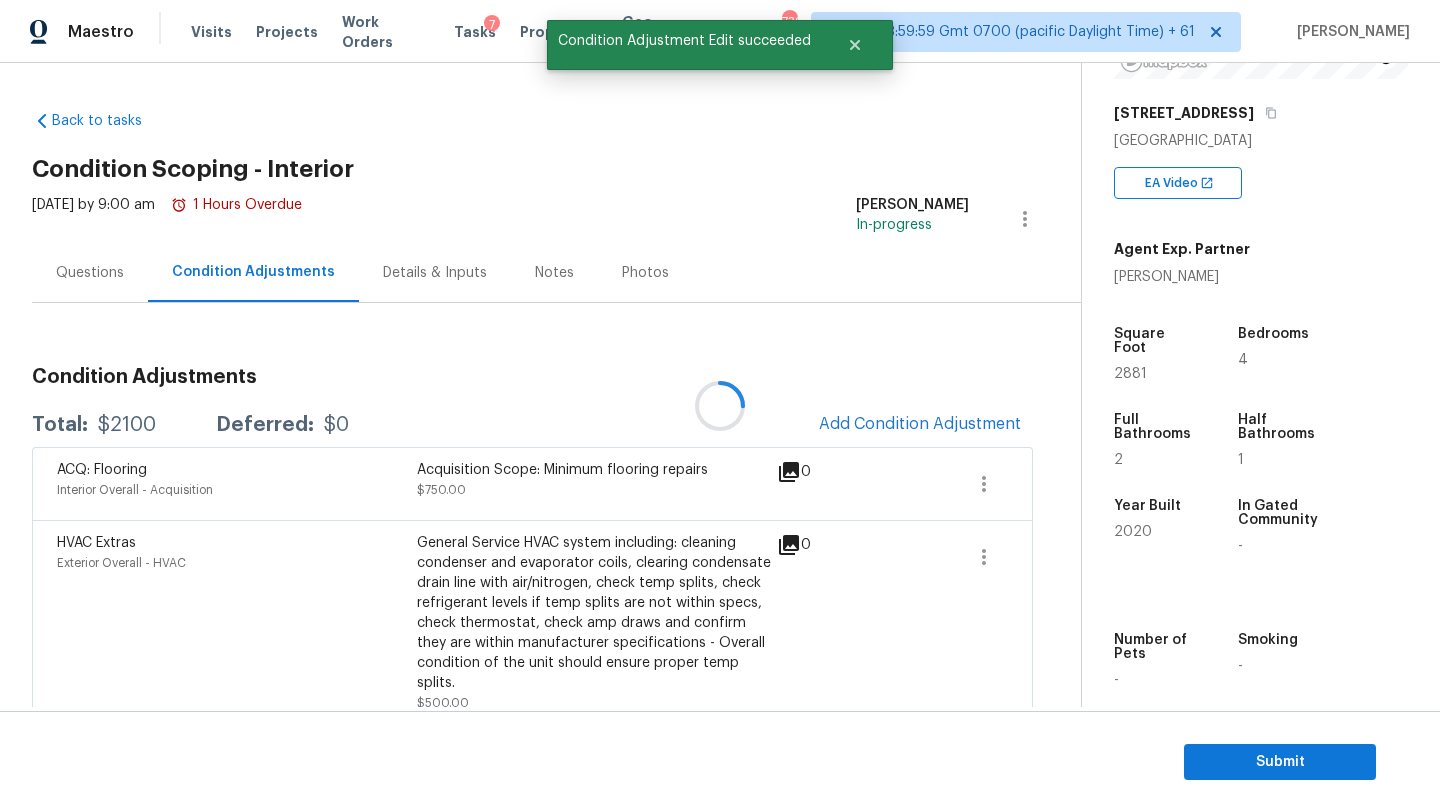 click at bounding box center [720, 406] 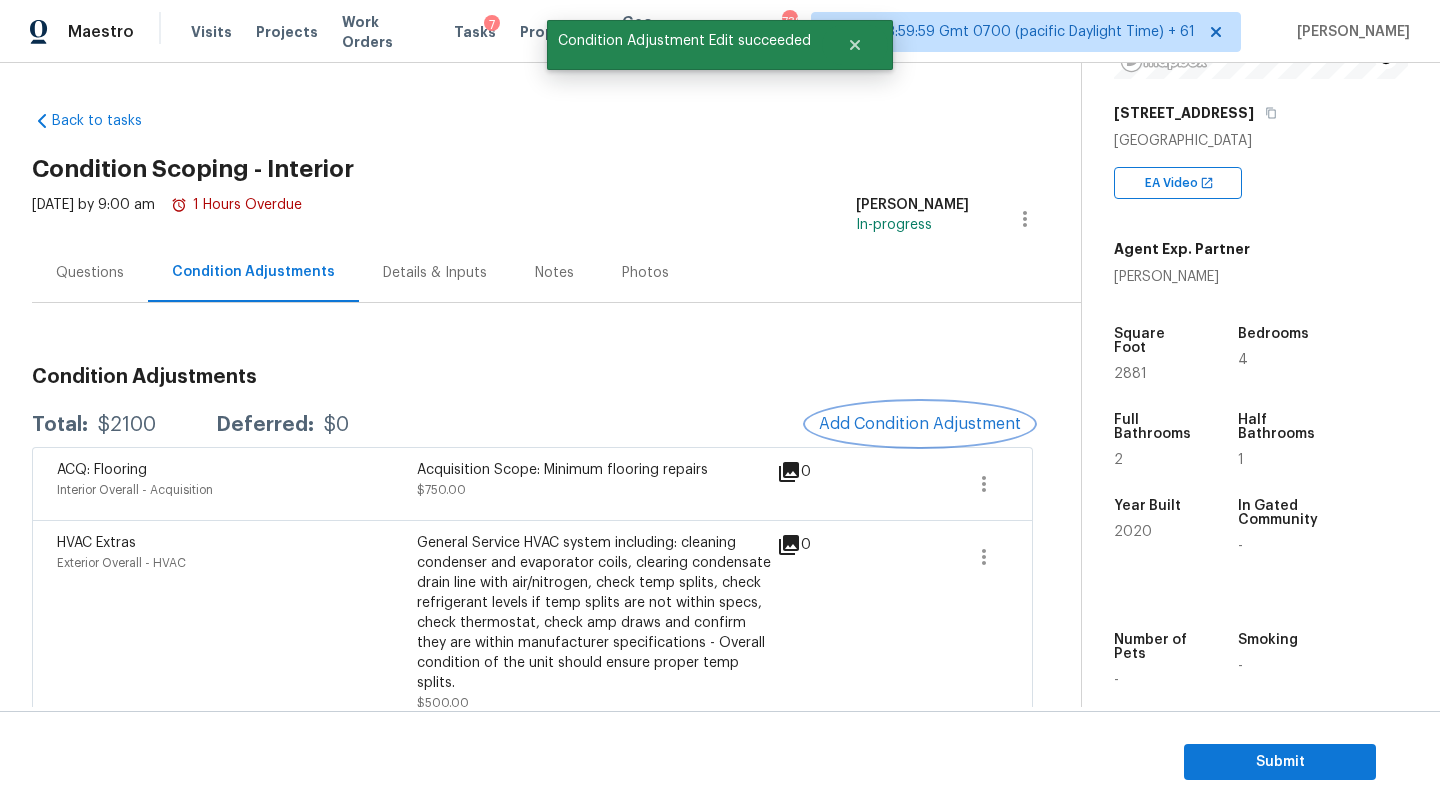 click on "Add Condition Adjustment" at bounding box center (920, 424) 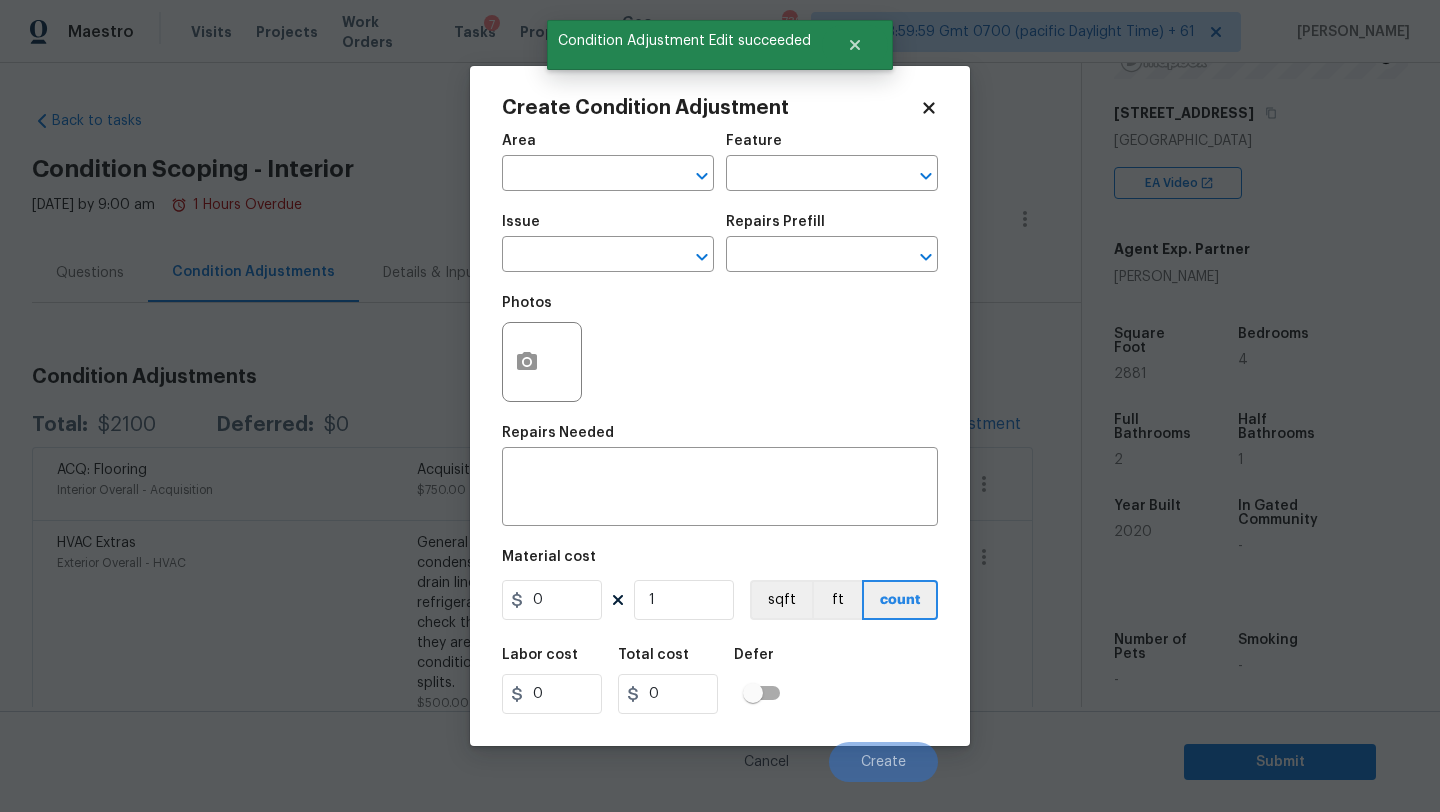 click on "Area" at bounding box center (608, 147) 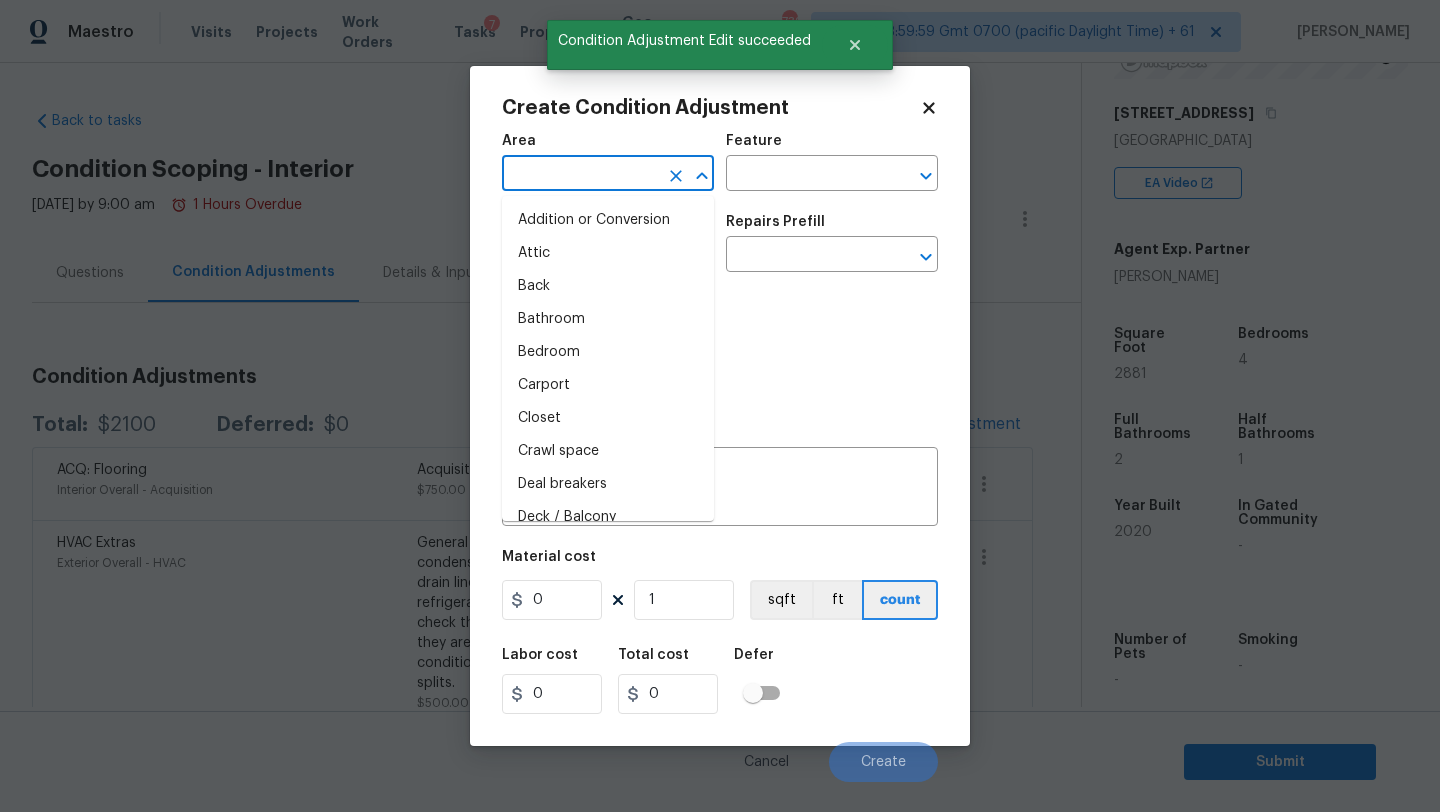 click at bounding box center (580, 175) 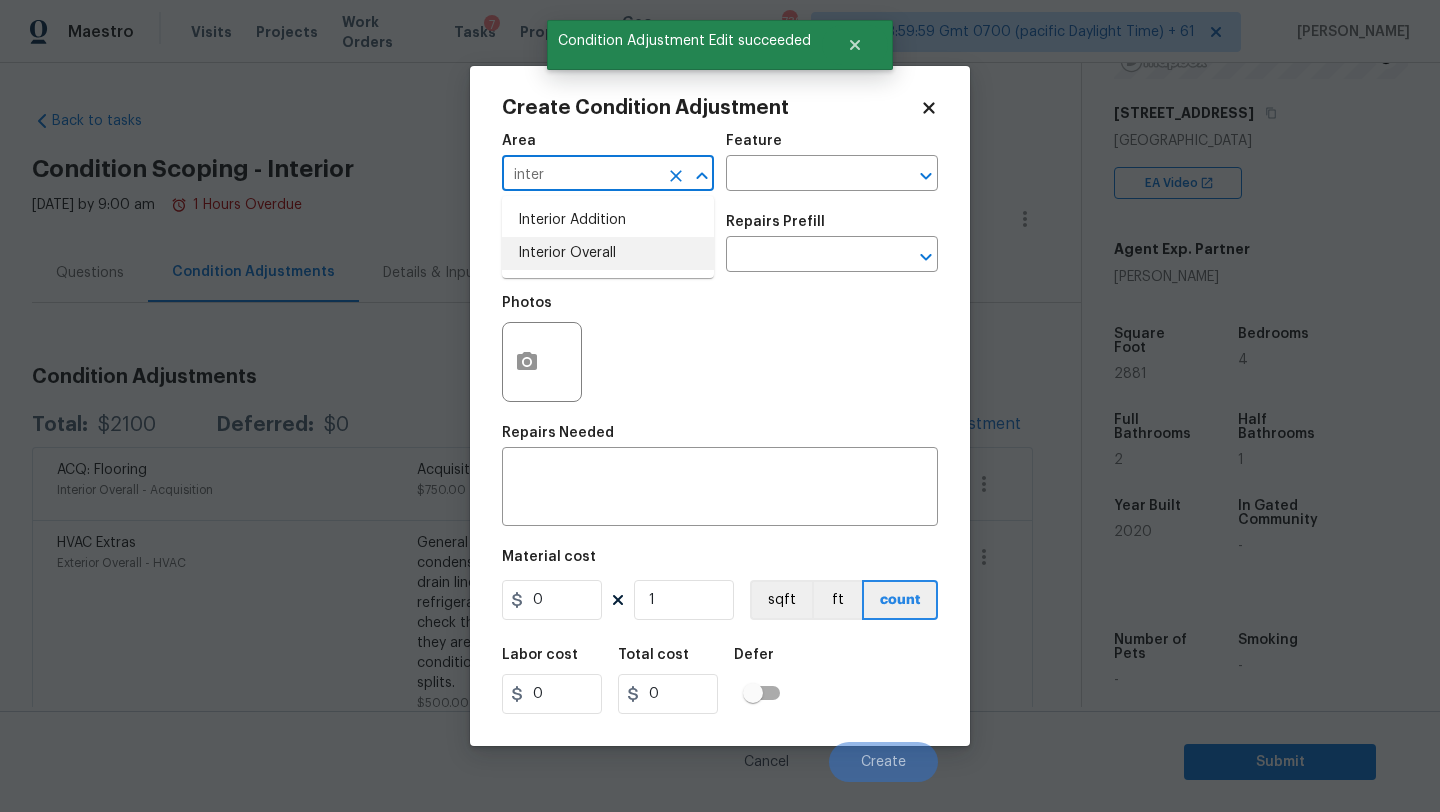 click on "Interior Addition Interior Overall" at bounding box center [608, 237] 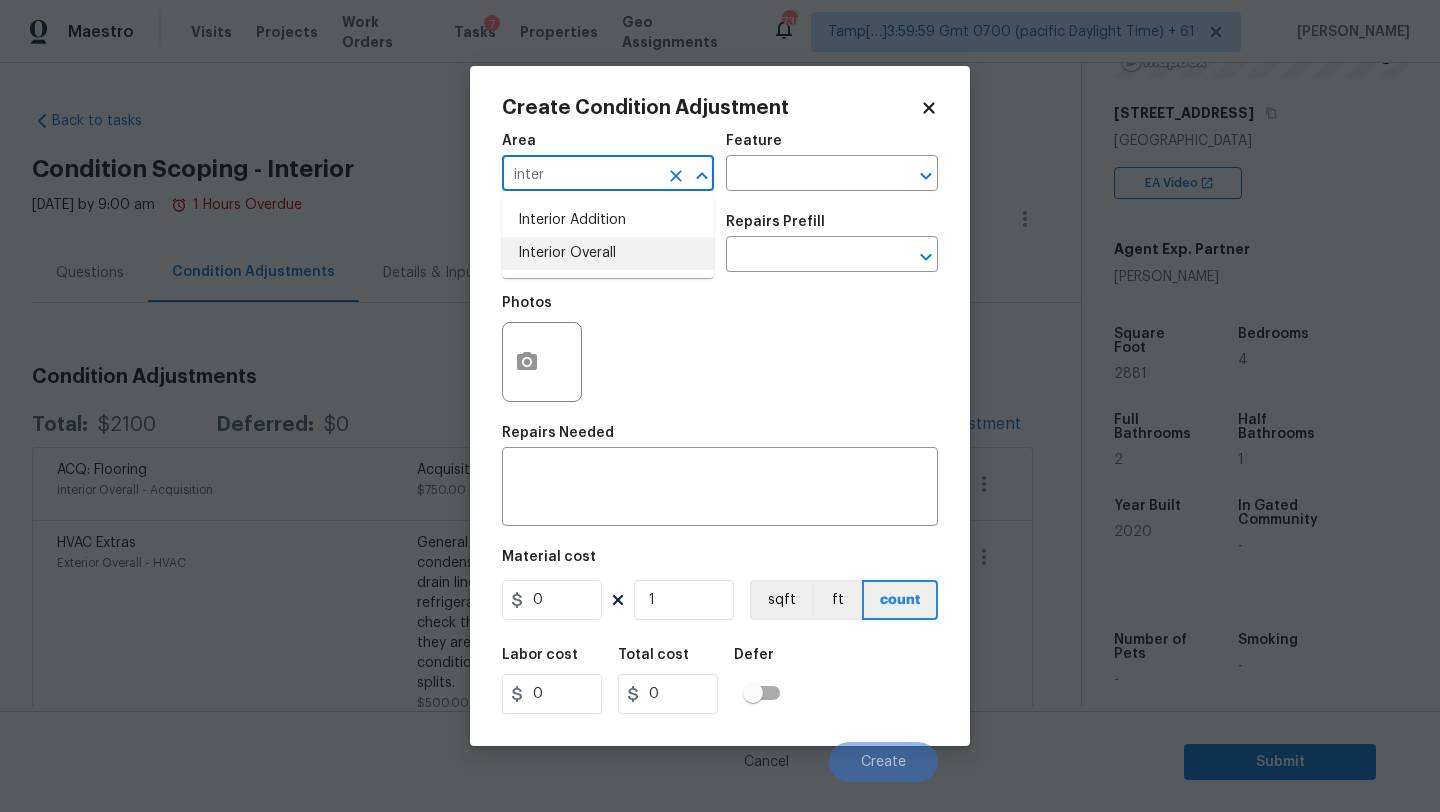 click on "Interior Overall" at bounding box center (608, 253) 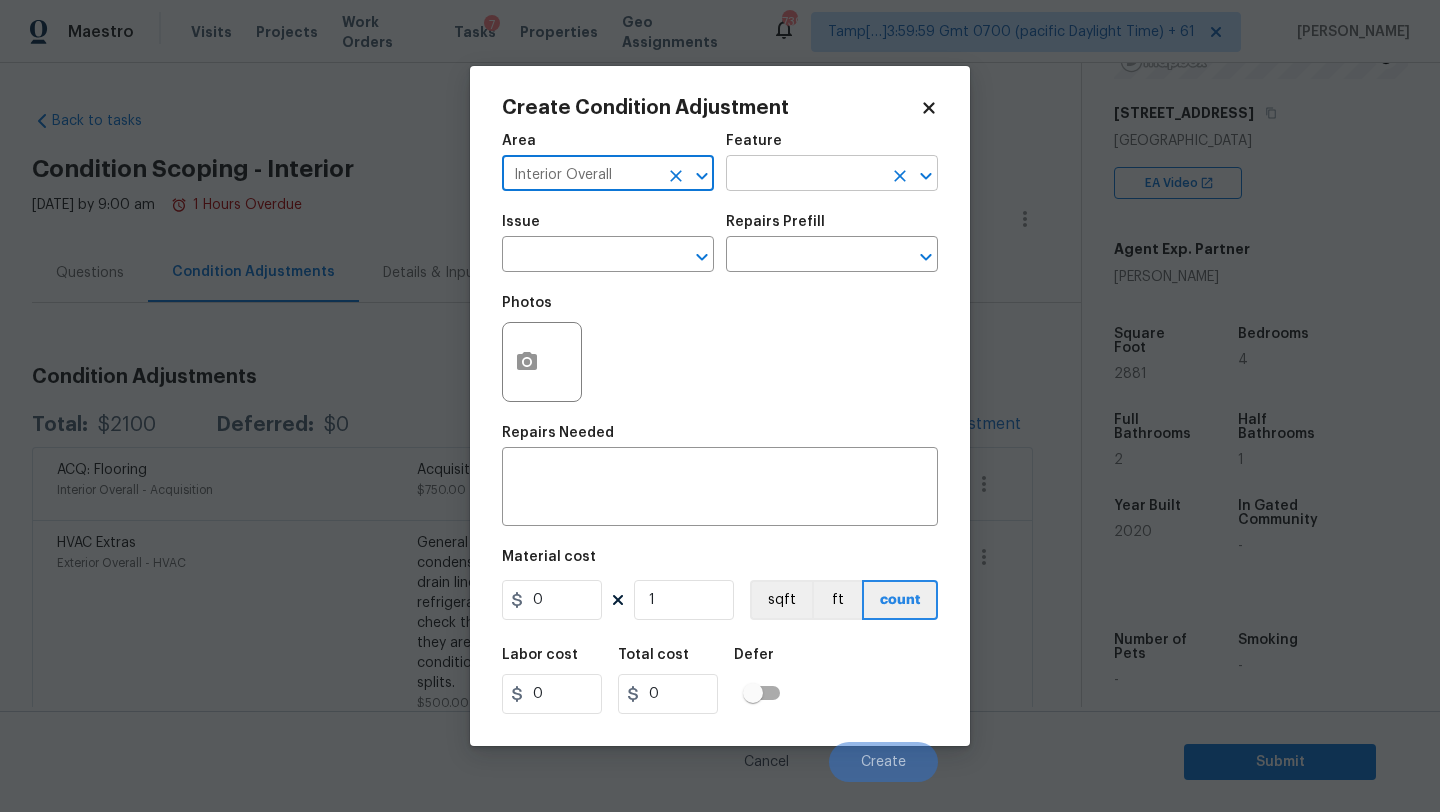 type on "Interior Overall" 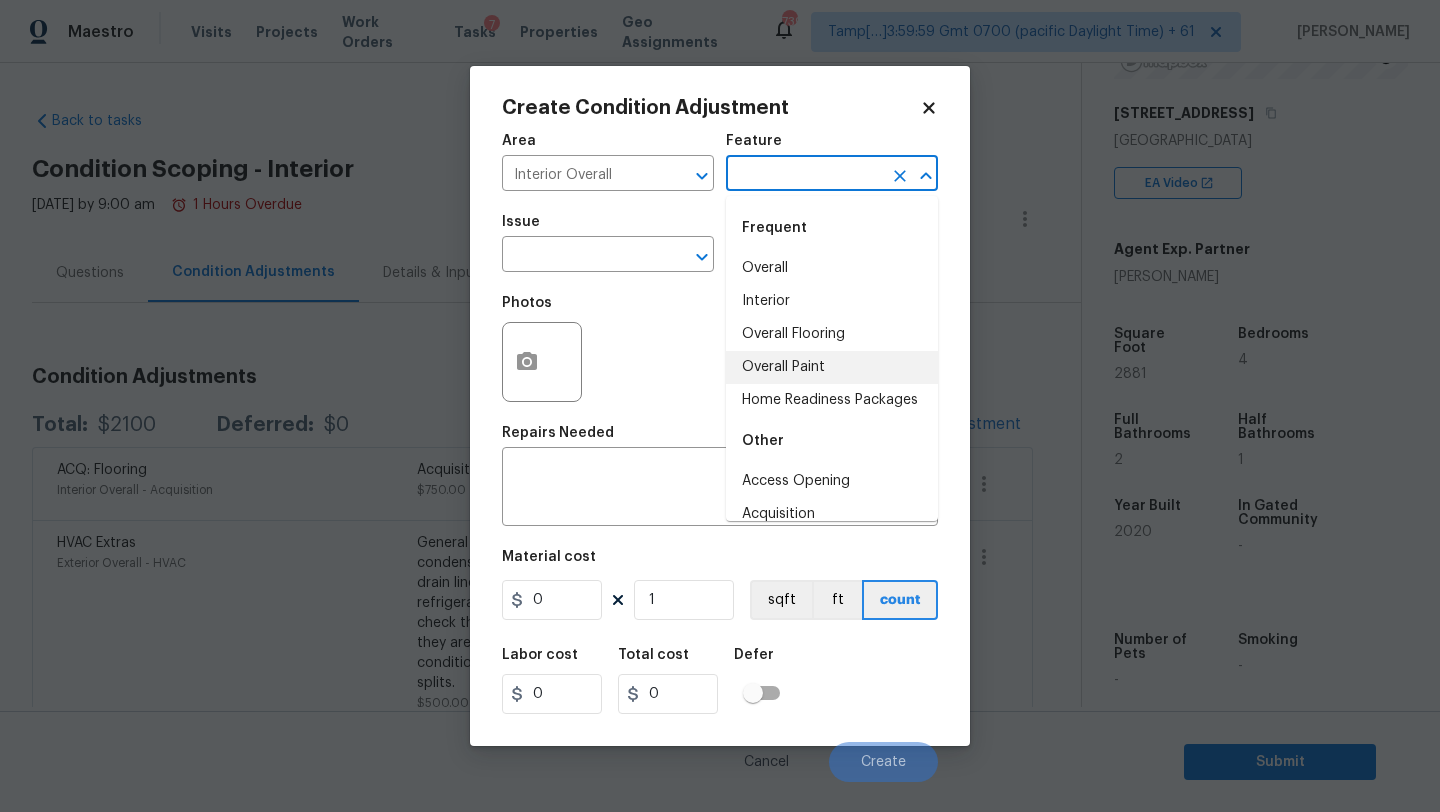click on "Overall Paint" at bounding box center (832, 367) 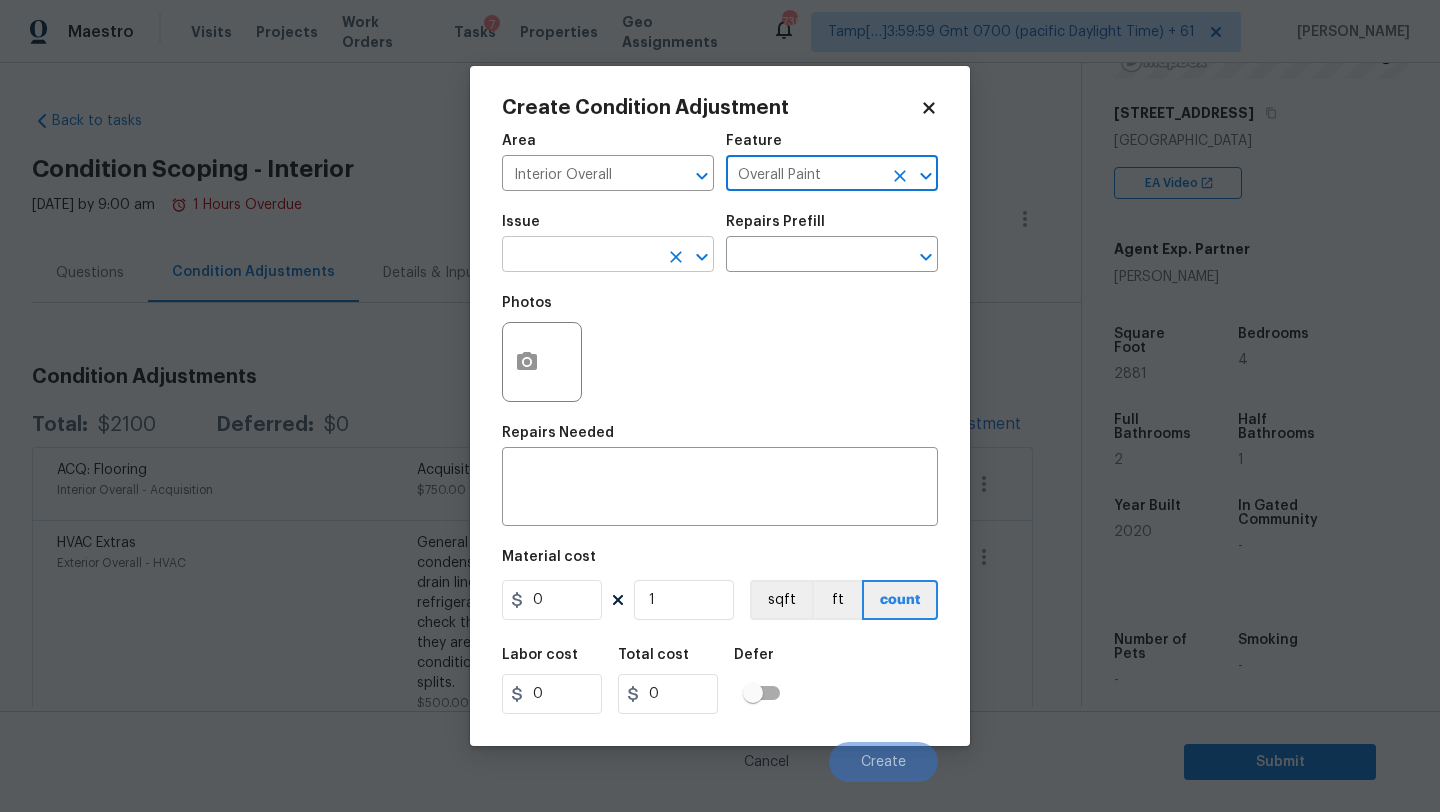 click at bounding box center [580, 256] 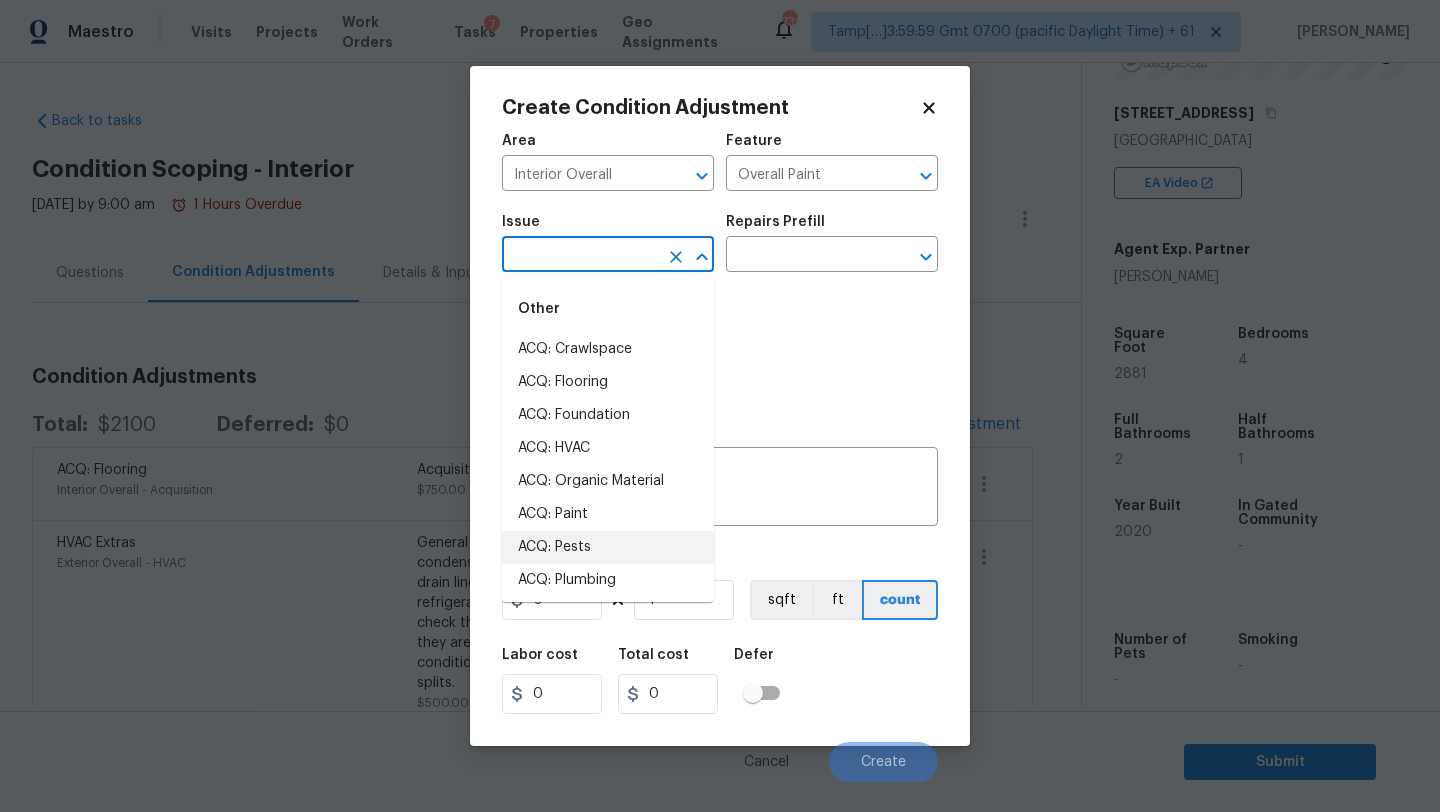 drag, startPoint x: 574, startPoint y: 495, endPoint x: 574, endPoint y: 520, distance: 25 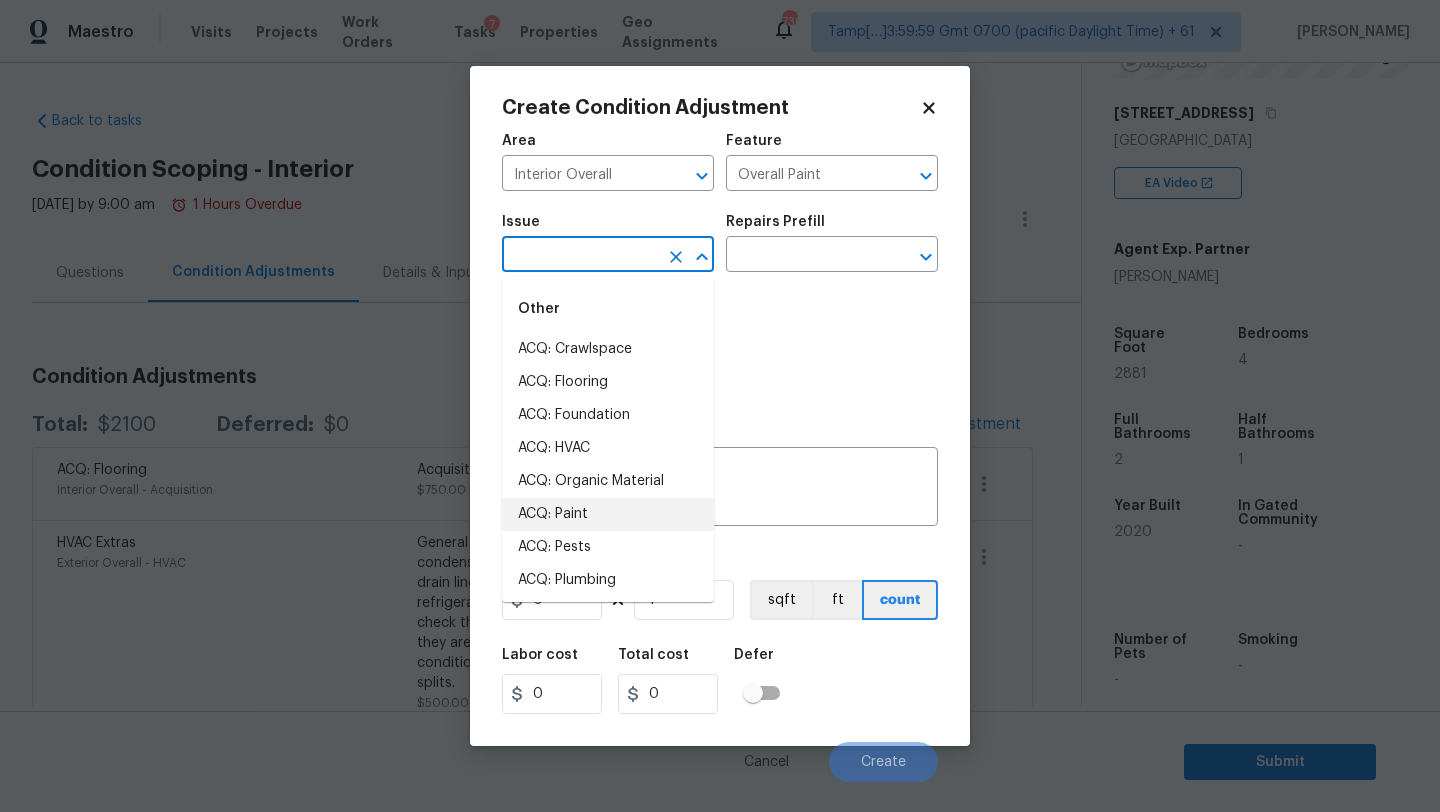 click on "ACQ: Paint" at bounding box center (608, 514) 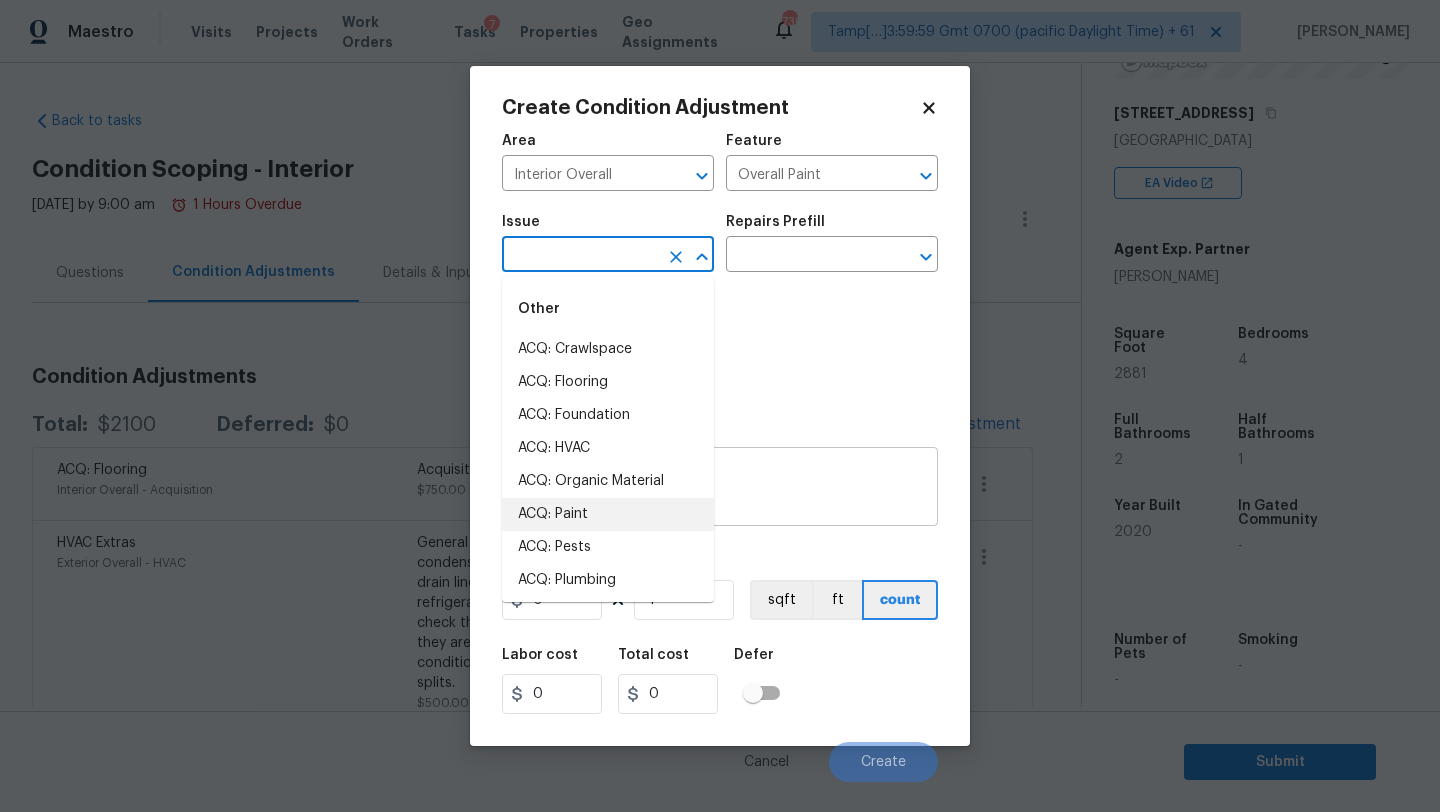 type on "ACQ: Paint" 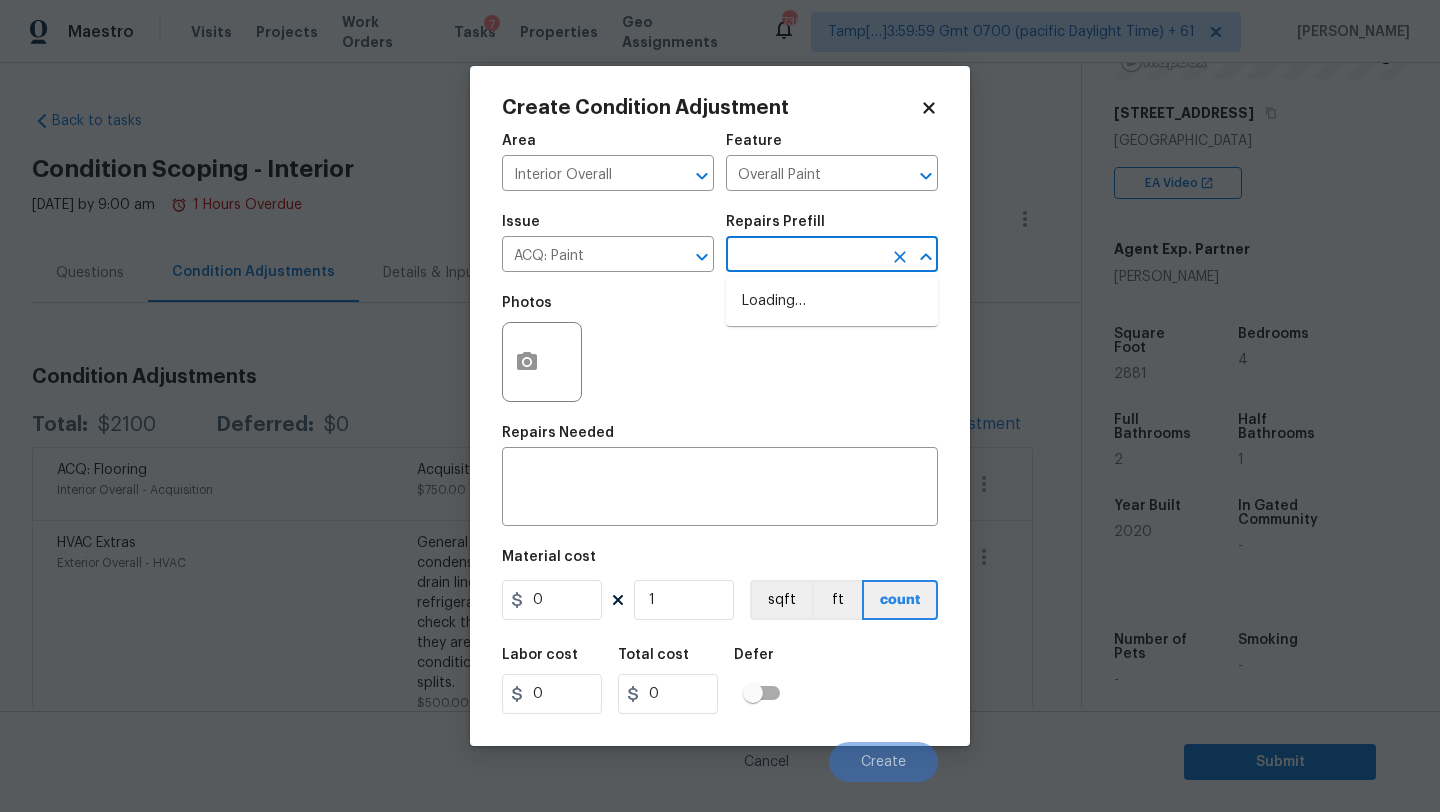 click at bounding box center [804, 256] 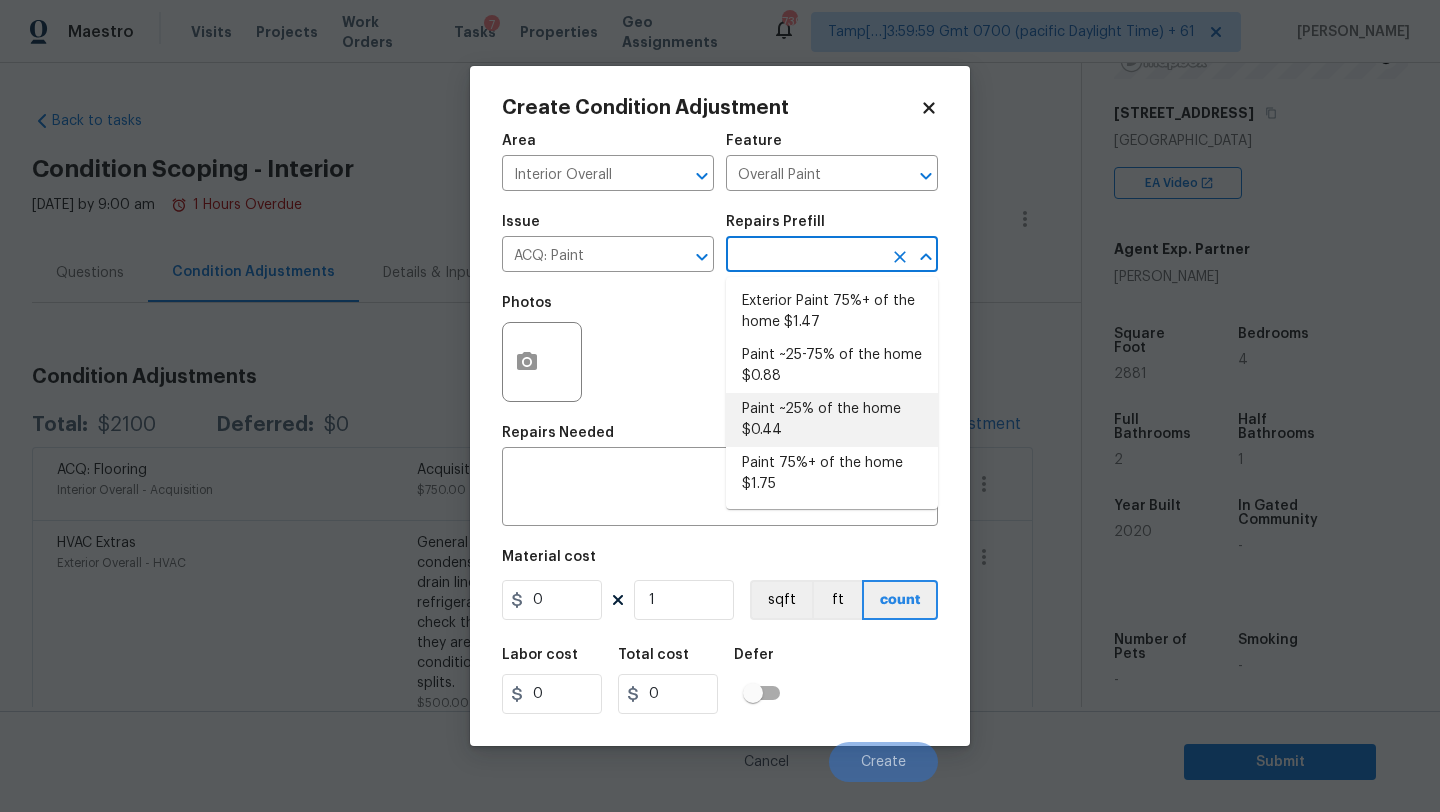 click on "Paint ~25% of the home $0.44" at bounding box center (832, 420) 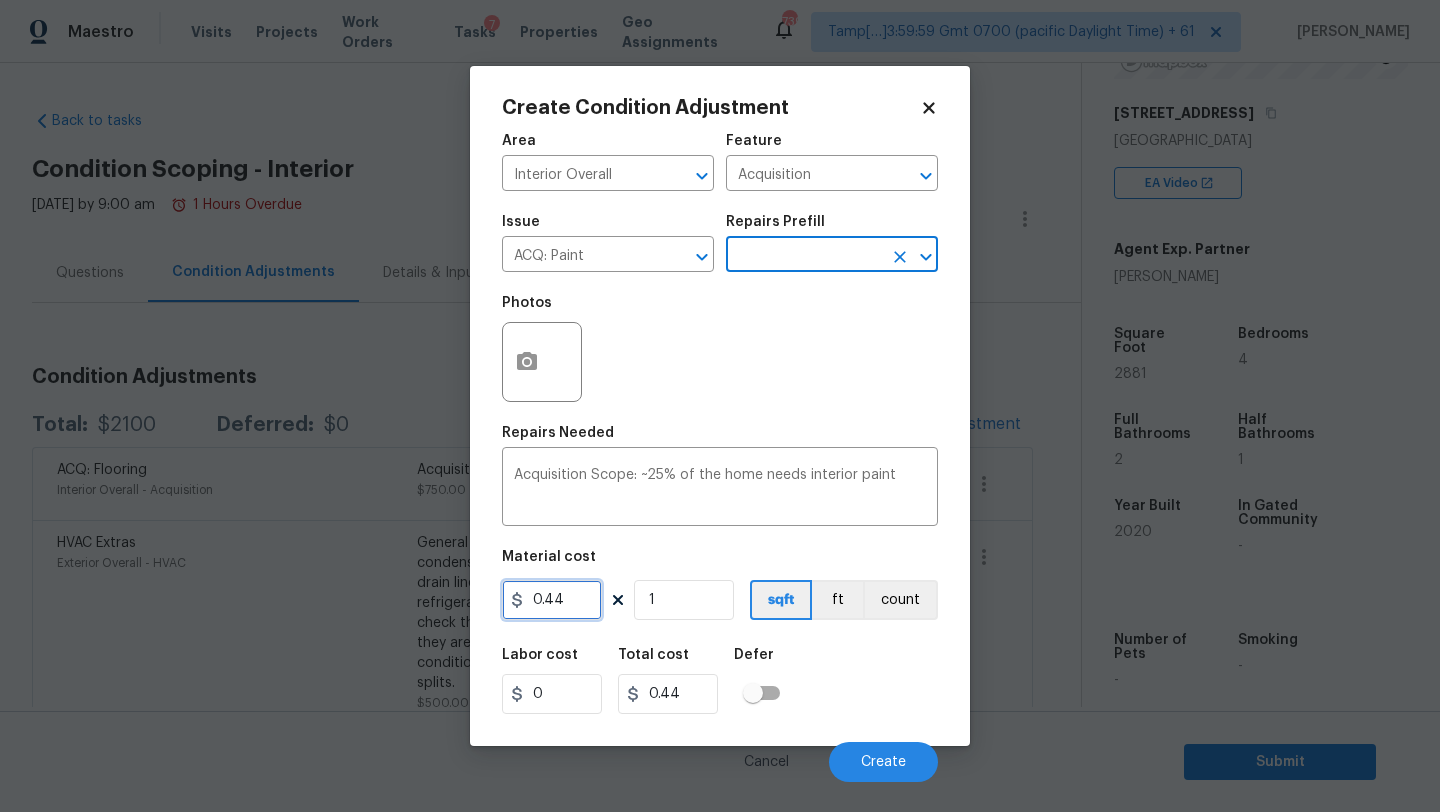 click on "0.44" at bounding box center [552, 600] 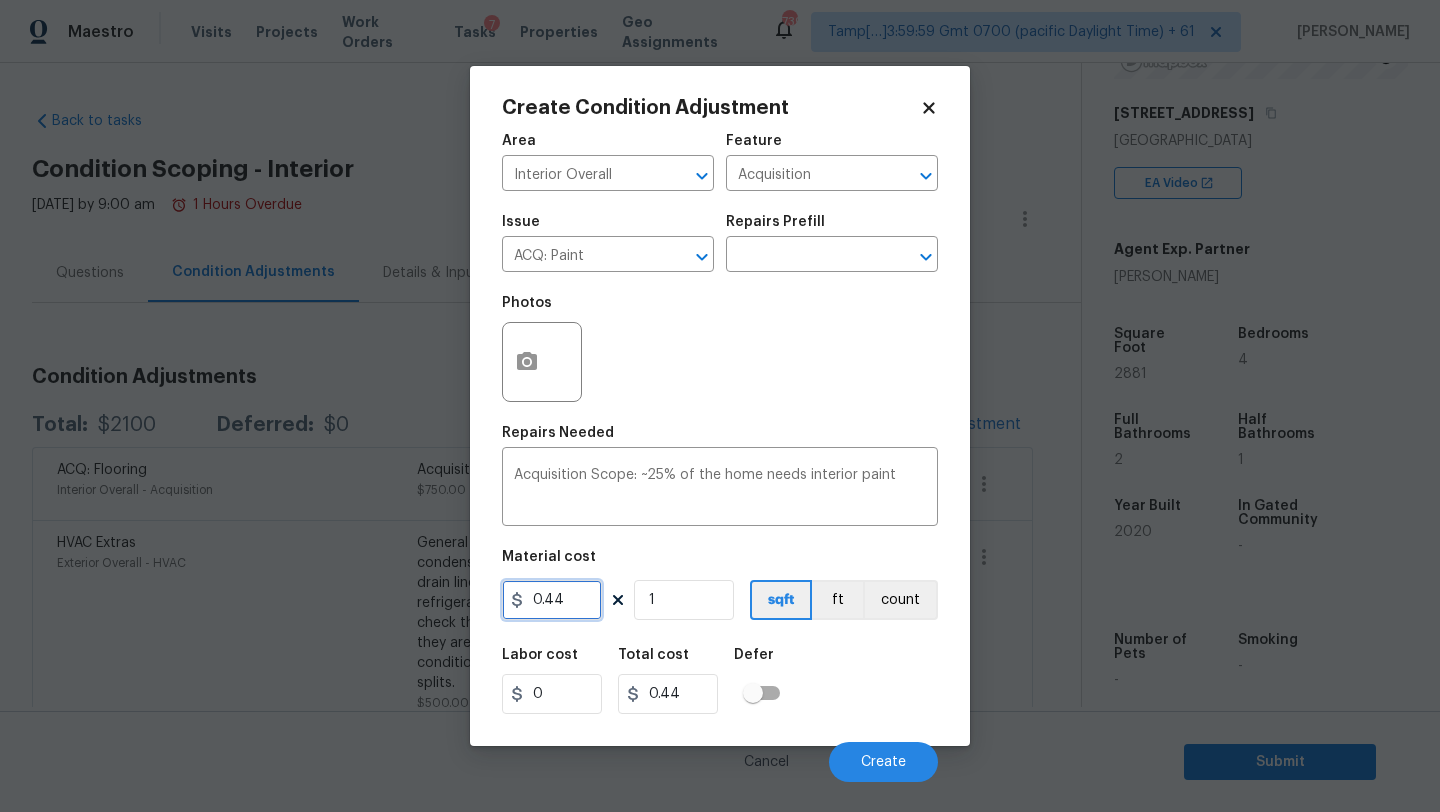 click on "0.44" at bounding box center (552, 600) 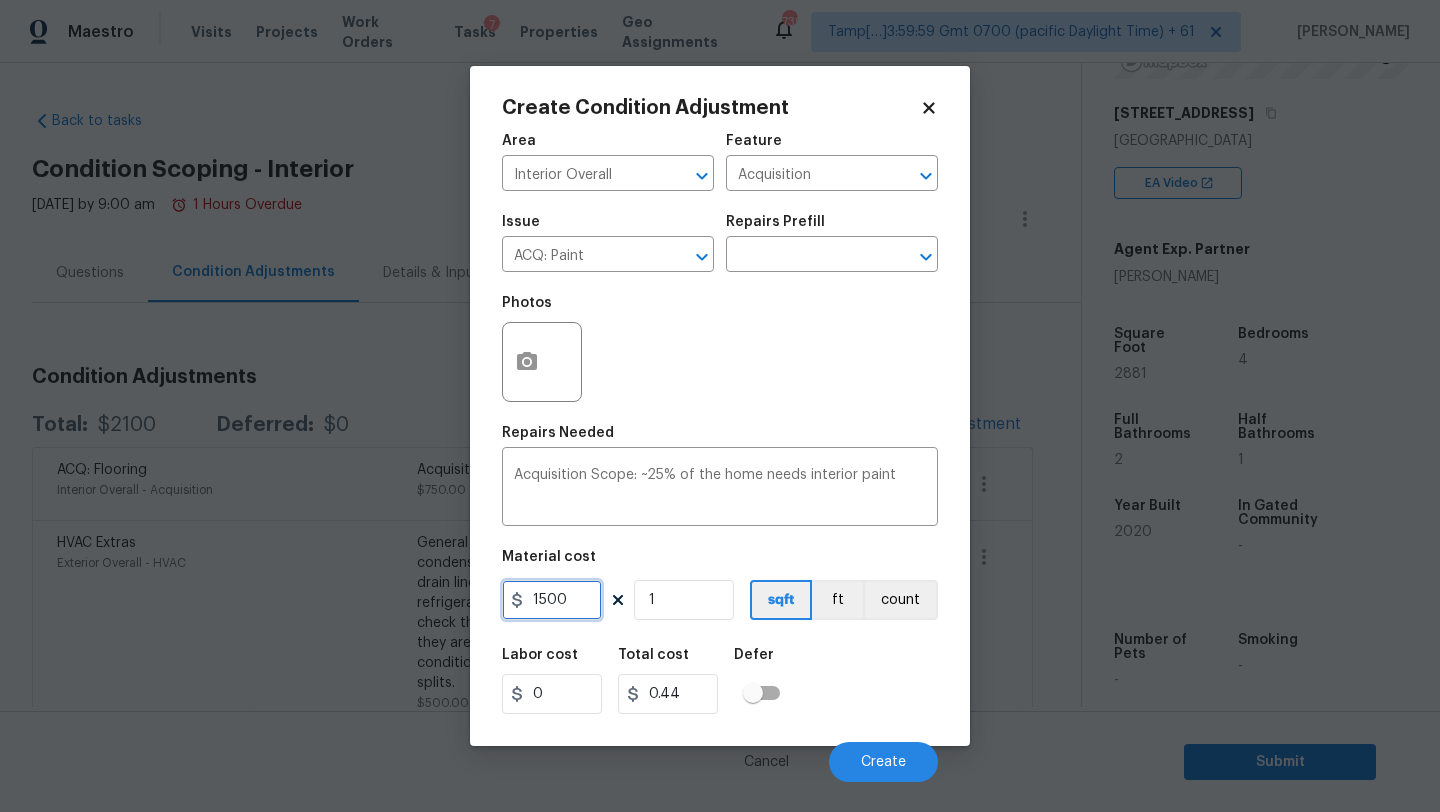 type on "1500" 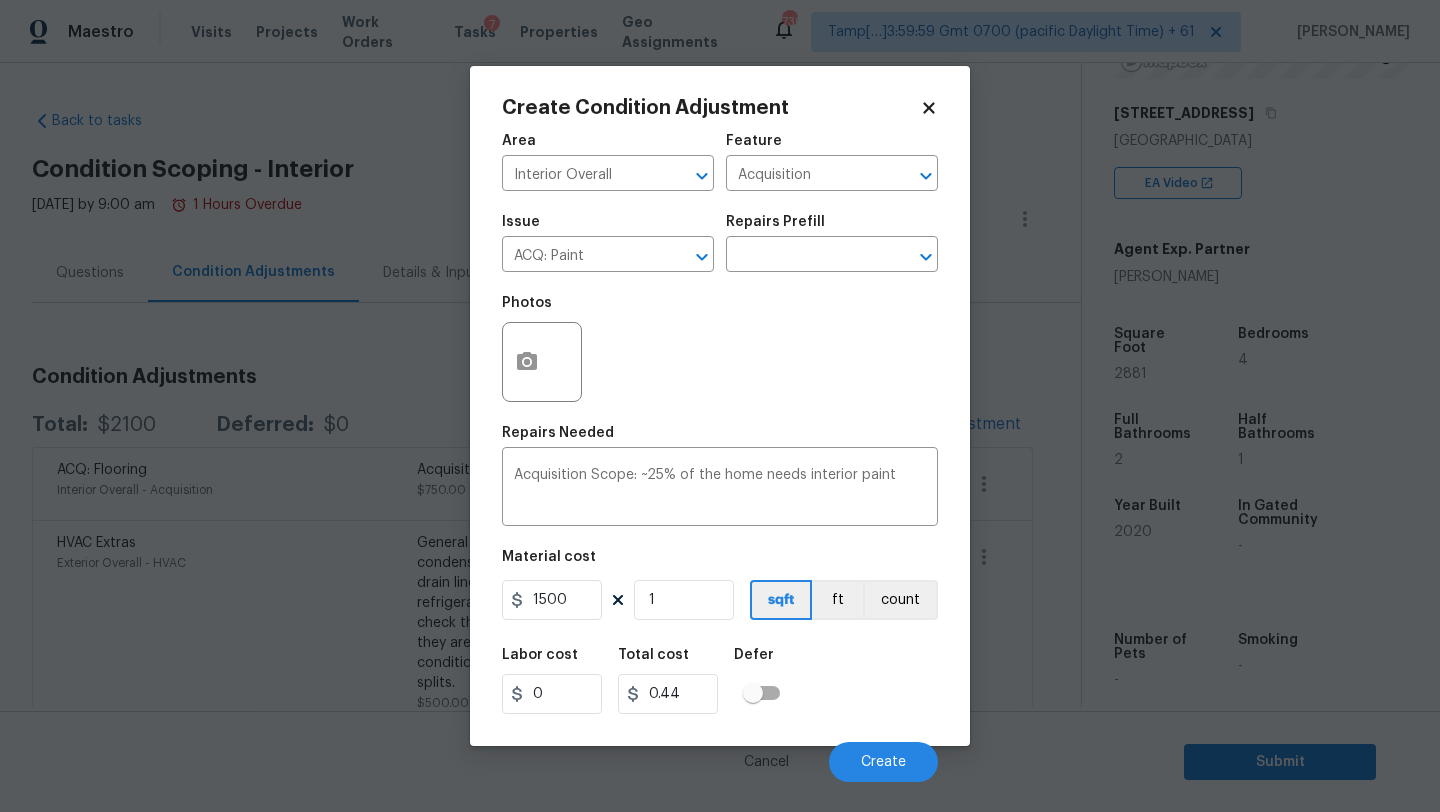 type on "1500" 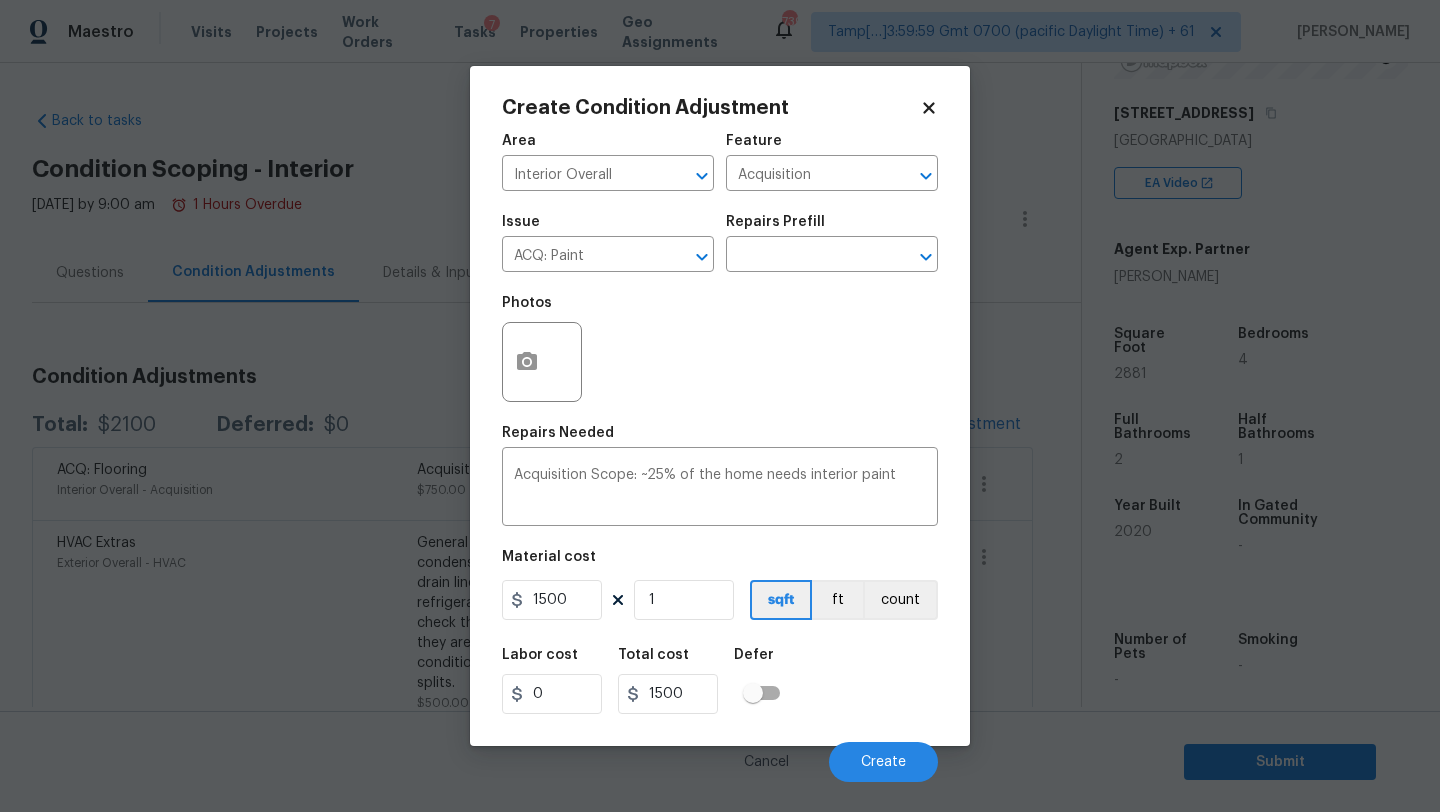 click on "Cancel Create" at bounding box center [720, 754] 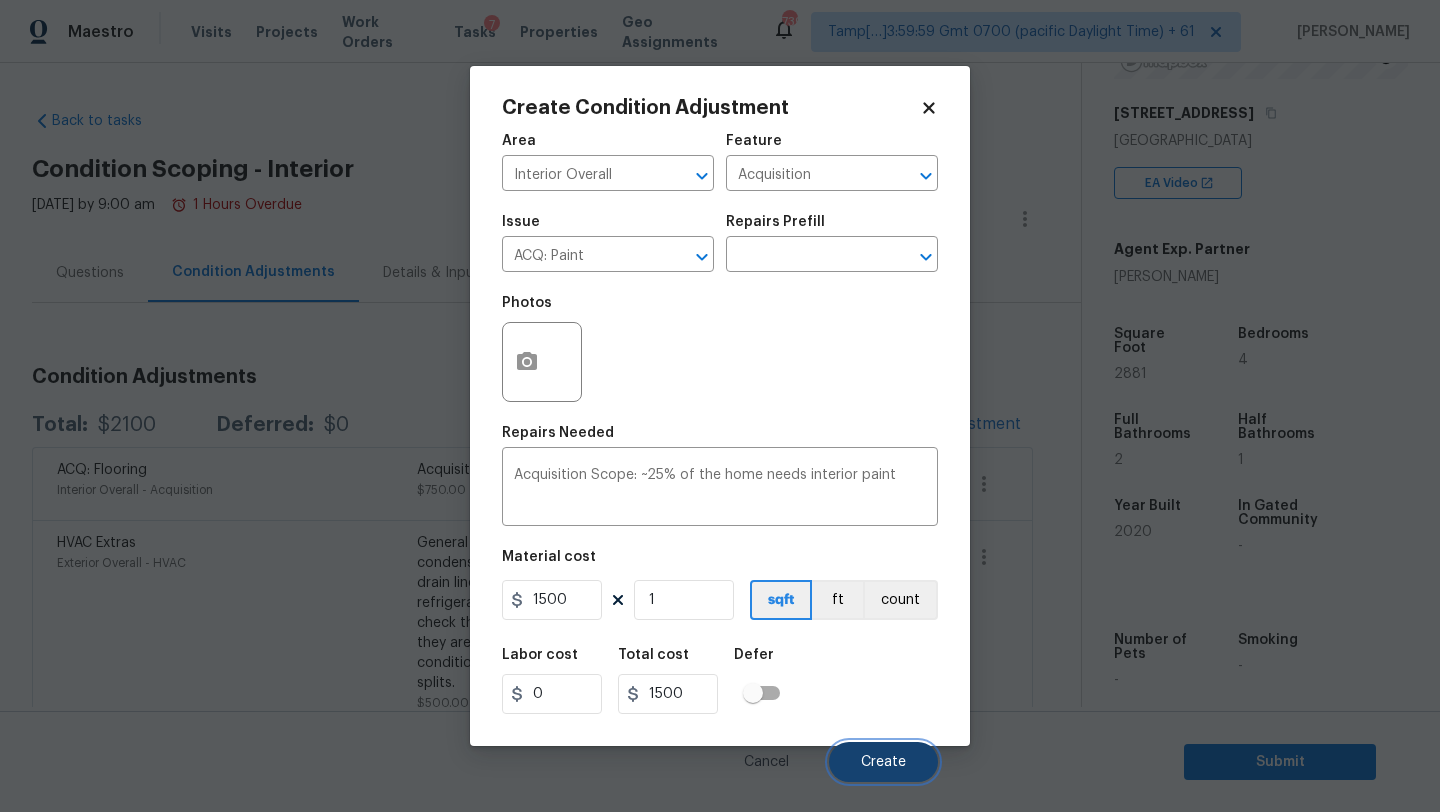 click on "Create" at bounding box center [883, 762] 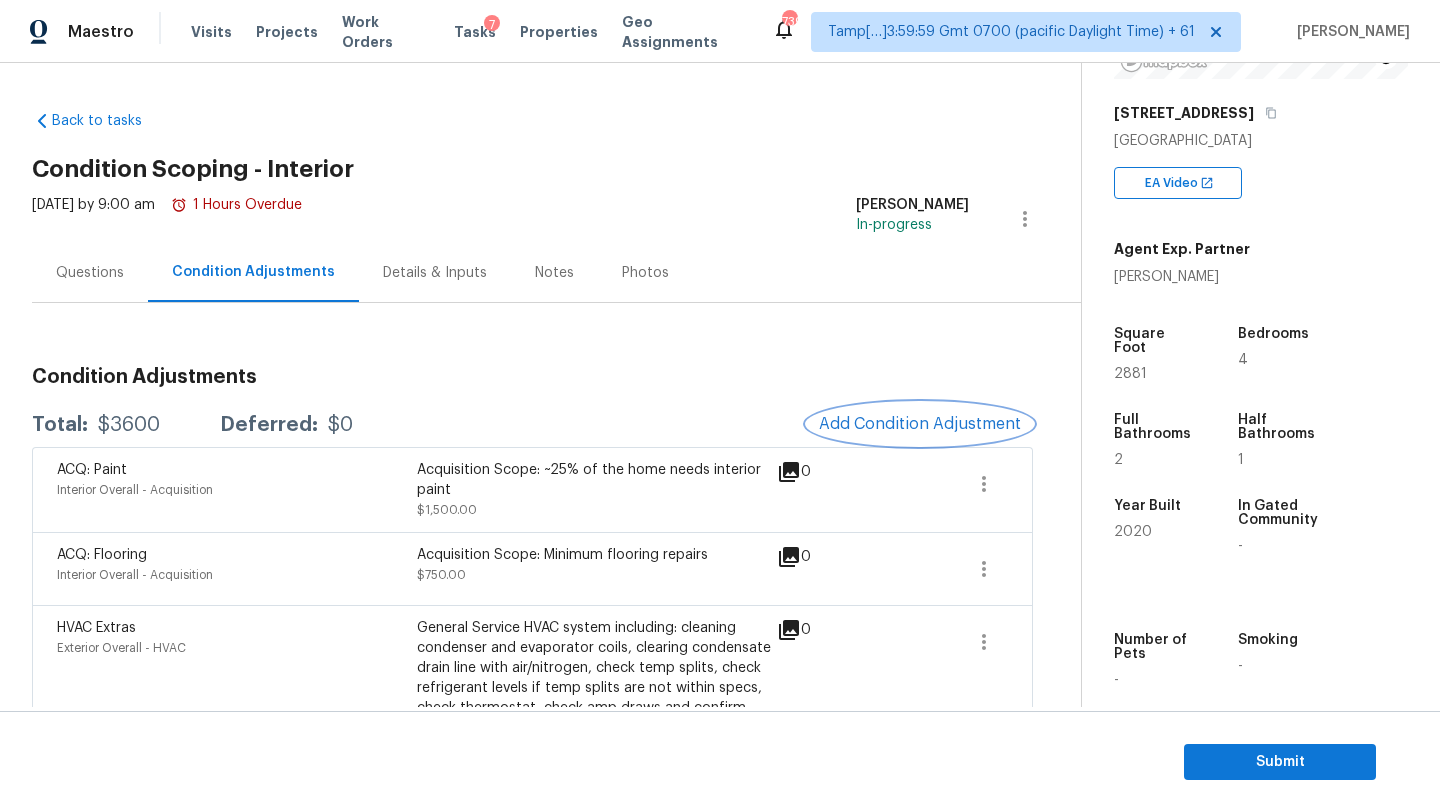 click on "Add Condition Adjustment" at bounding box center (920, 424) 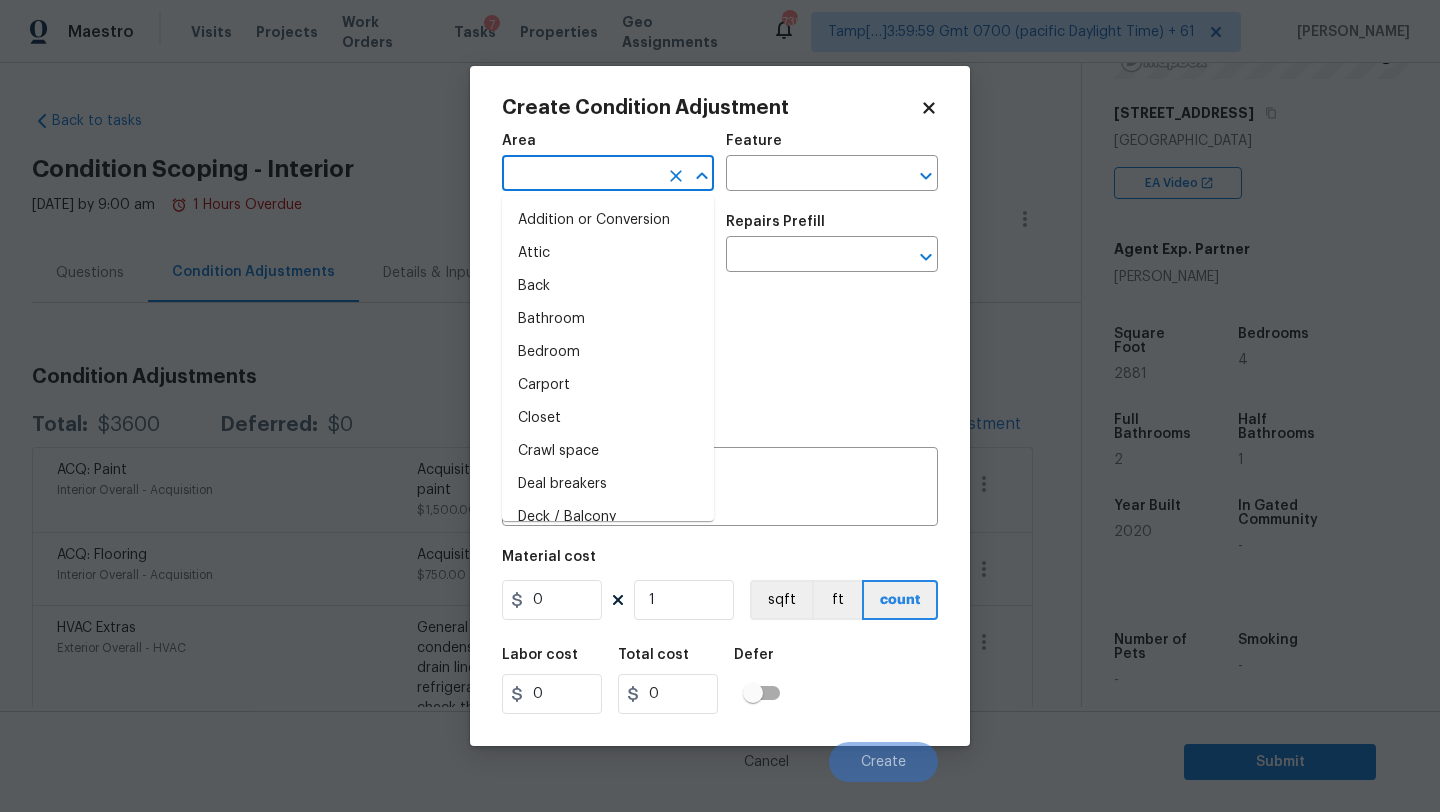 click at bounding box center [580, 175] 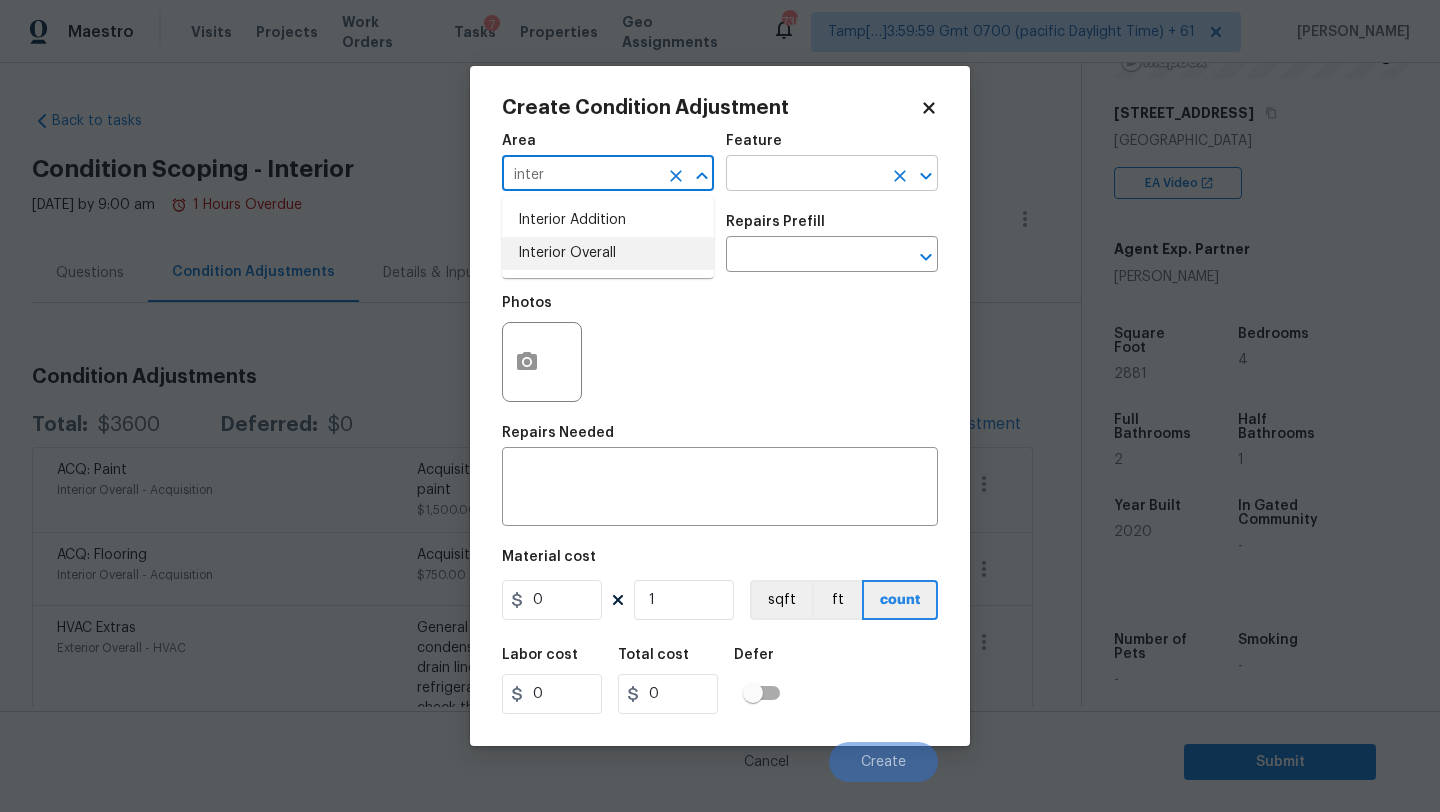 drag, startPoint x: 612, startPoint y: 251, endPoint x: 782, endPoint y: 171, distance: 187.88295 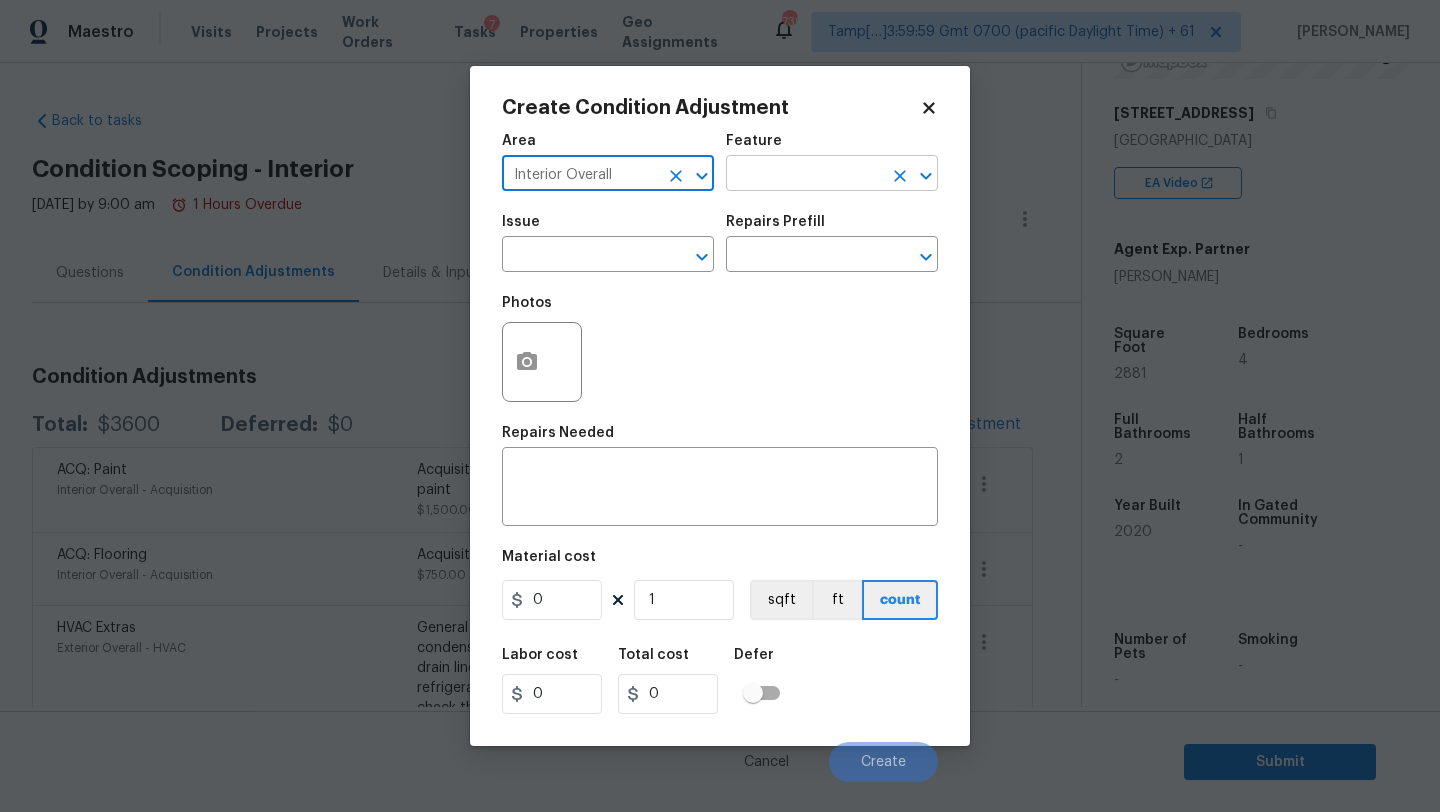type on "Interior Overall" 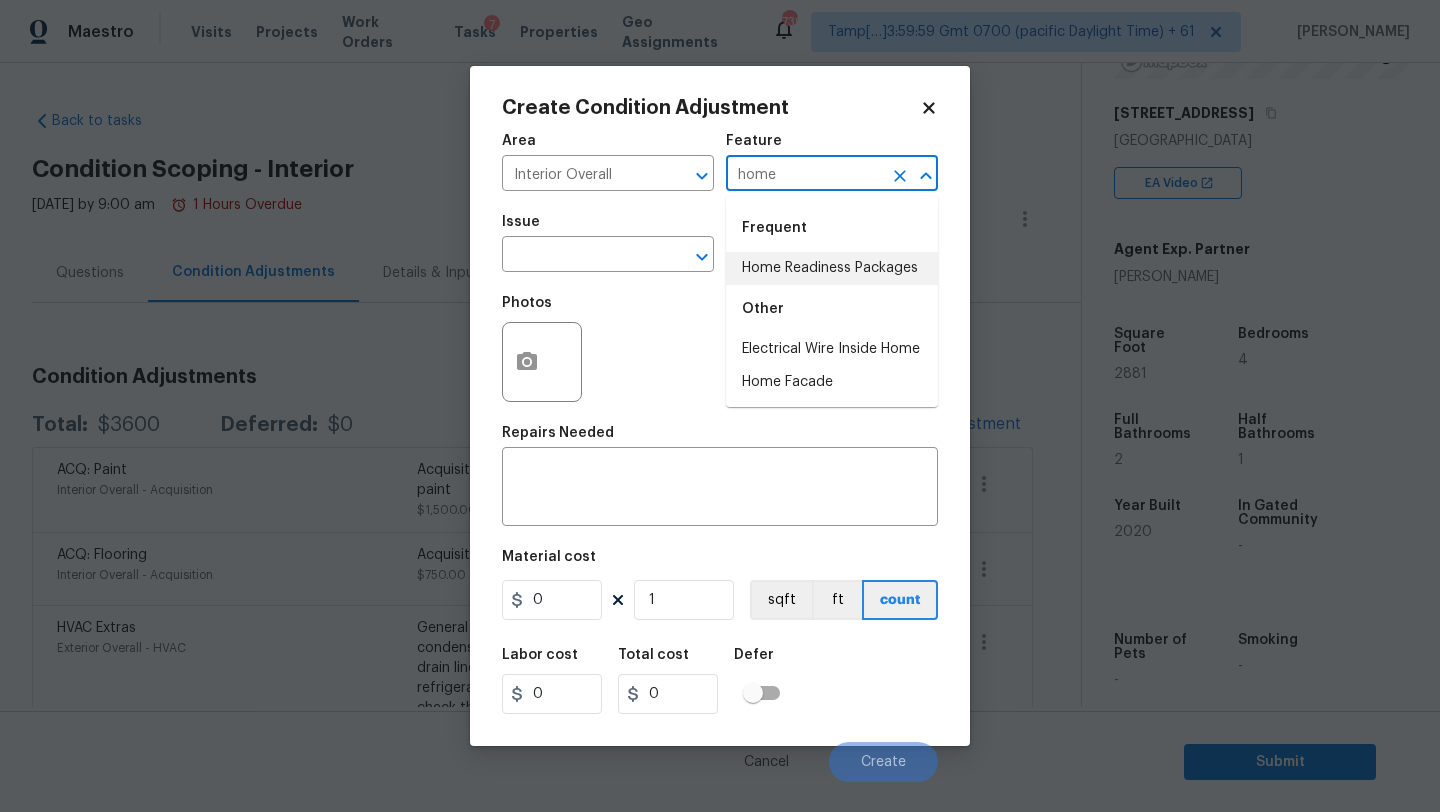 click on "Home Readiness Packages" at bounding box center (832, 268) 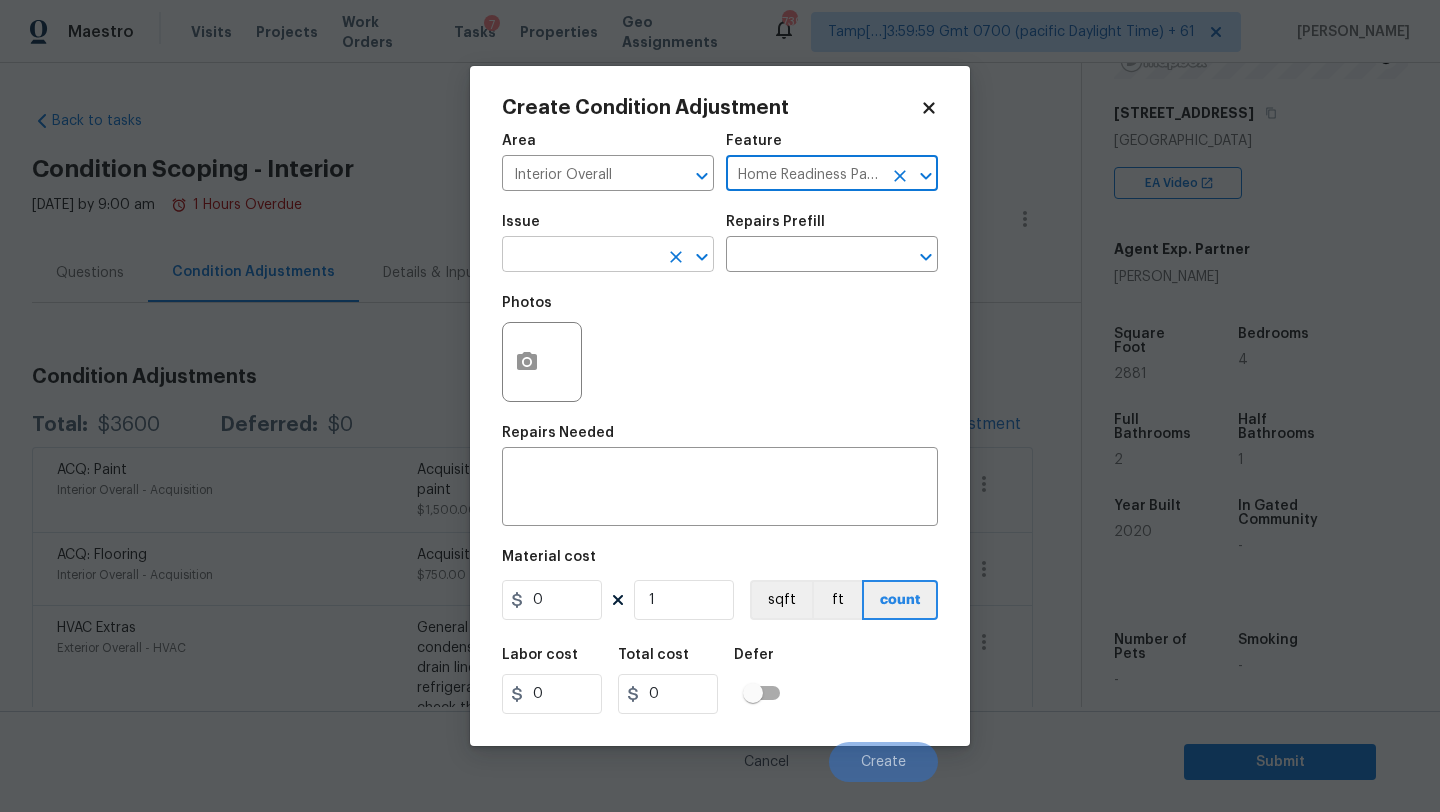 type on "Home Readiness Packages" 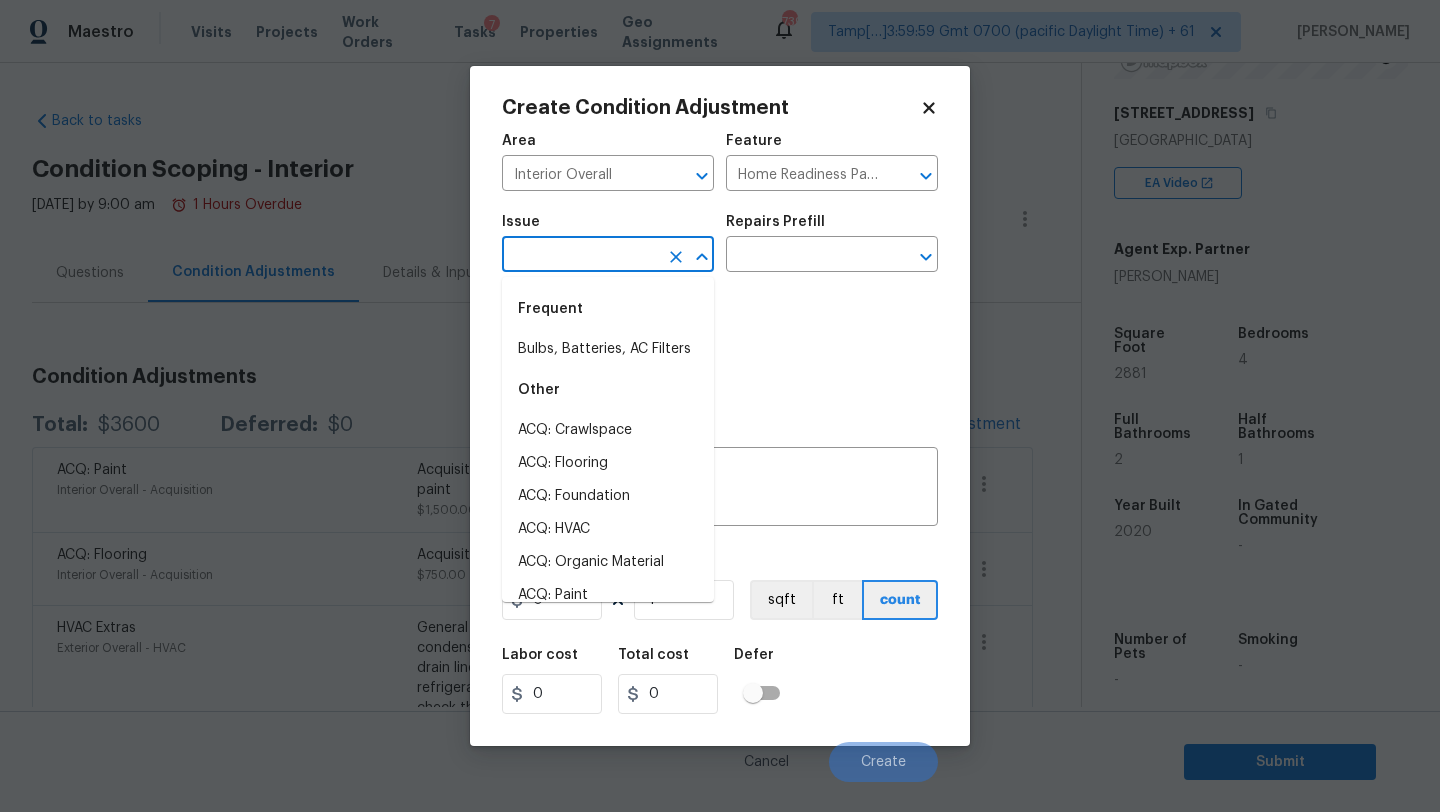 click at bounding box center [580, 256] 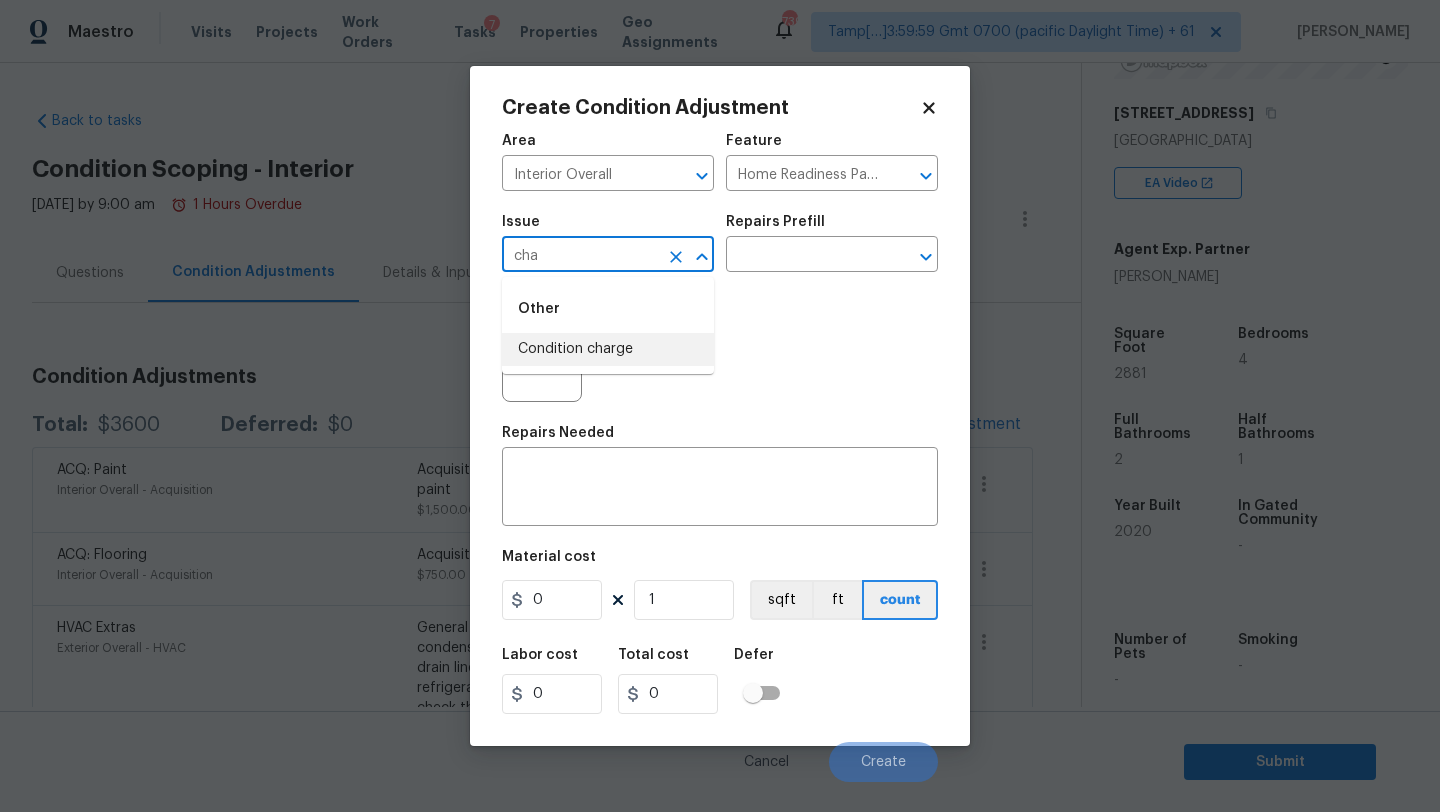 click on "Condition charge" at bounding box center [608, 349] 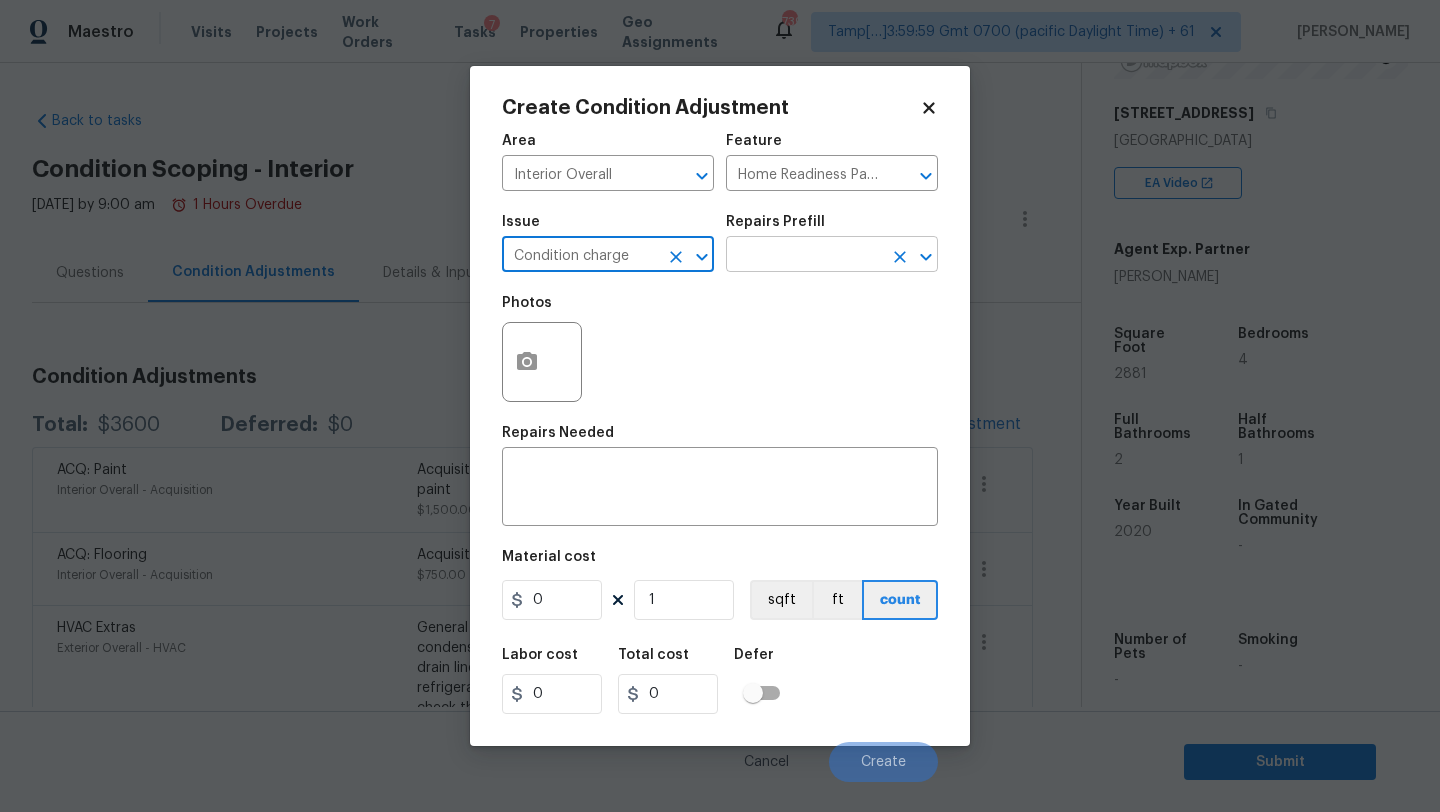 type on "Condition charge" 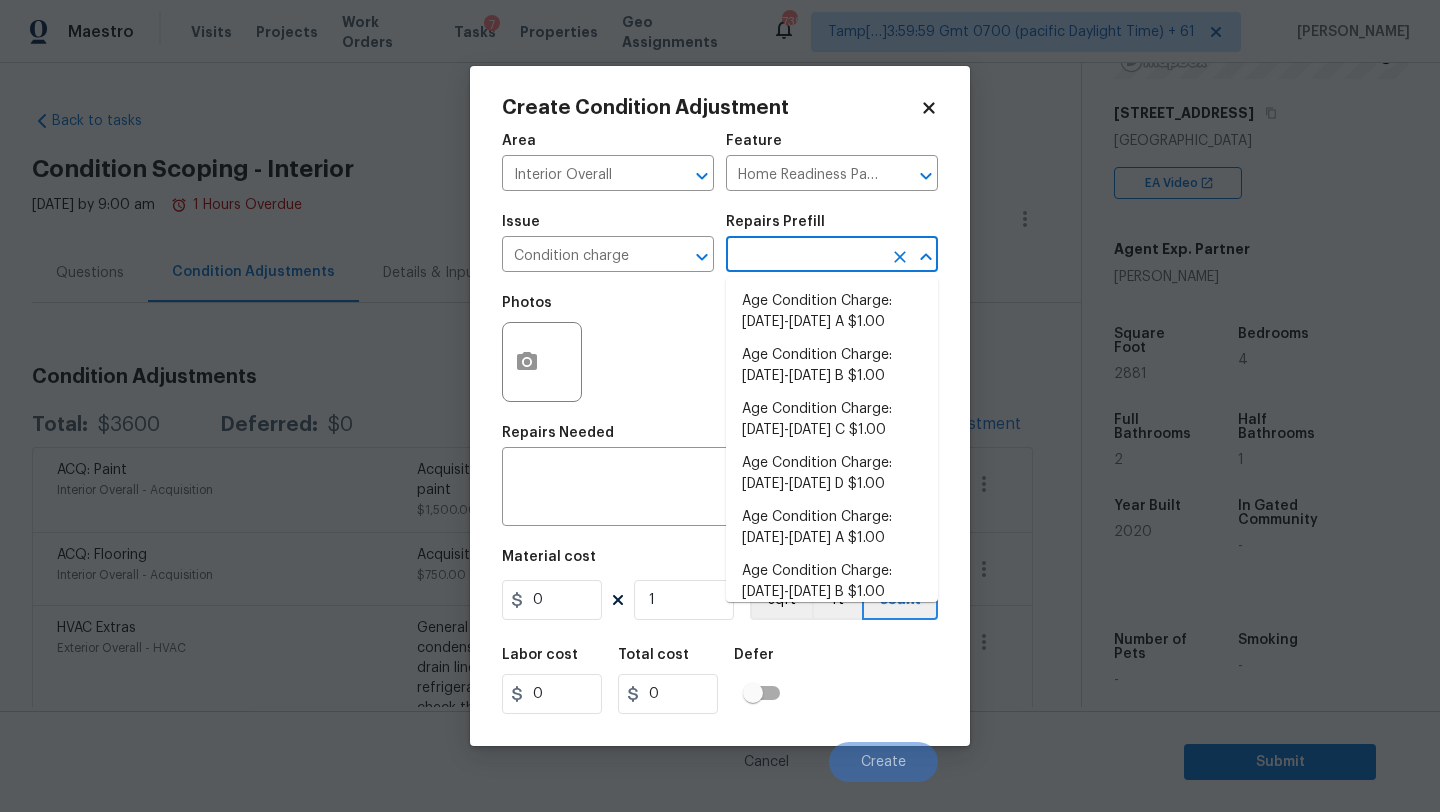 click at bounding box center (804, 256) 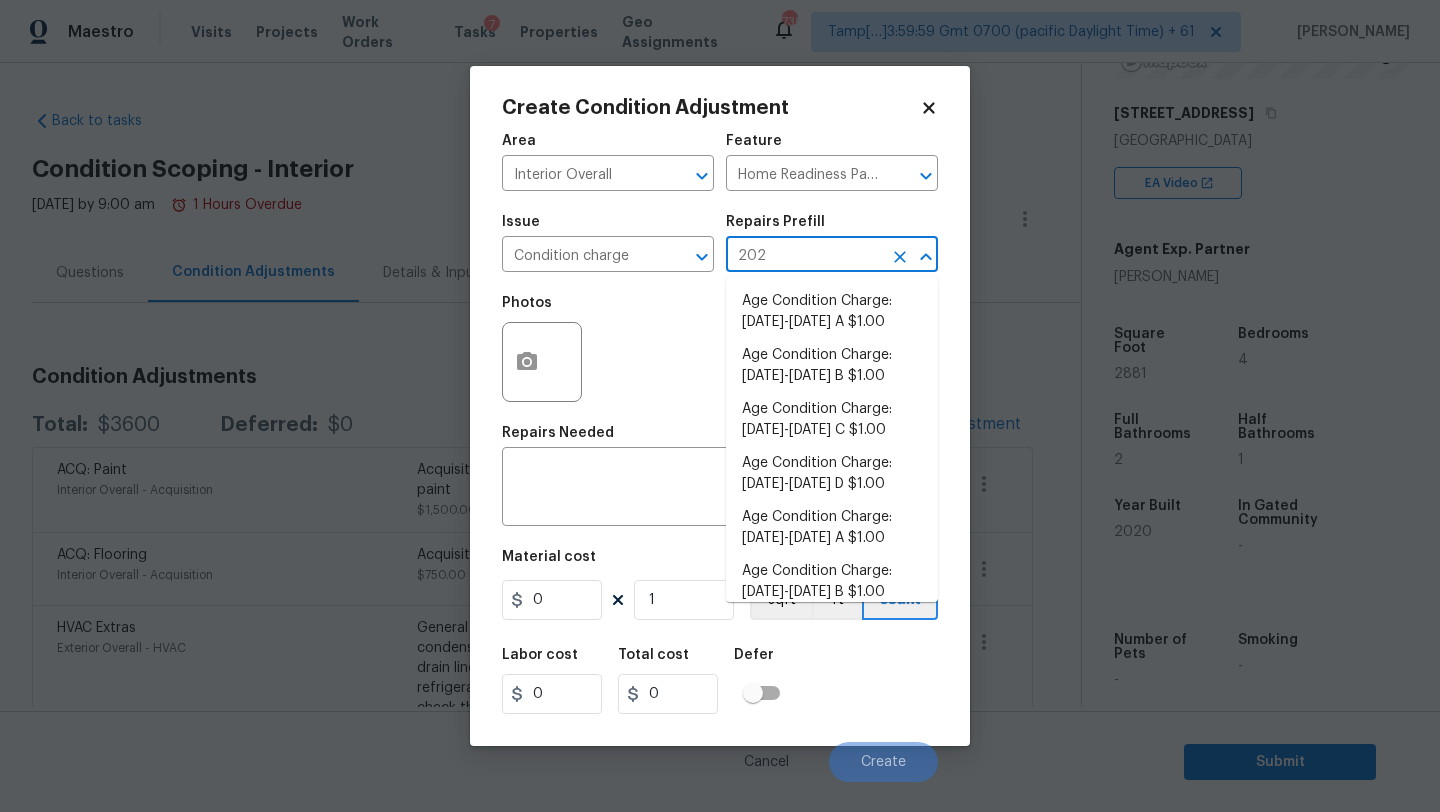 type on "2023" 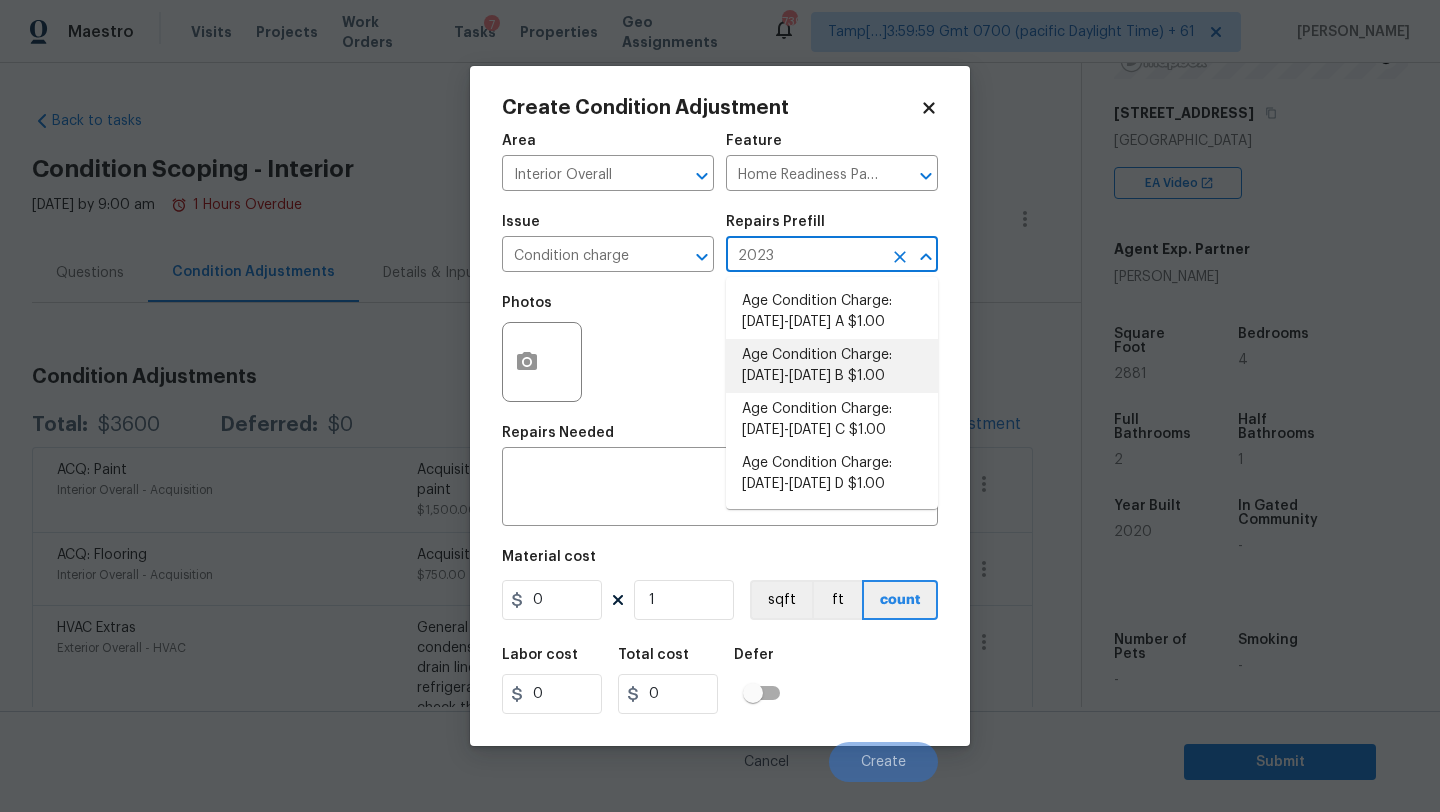 click on "Age Condition Charge: 2009-2023 B	 $1.00" at bounding box center (832, 366) 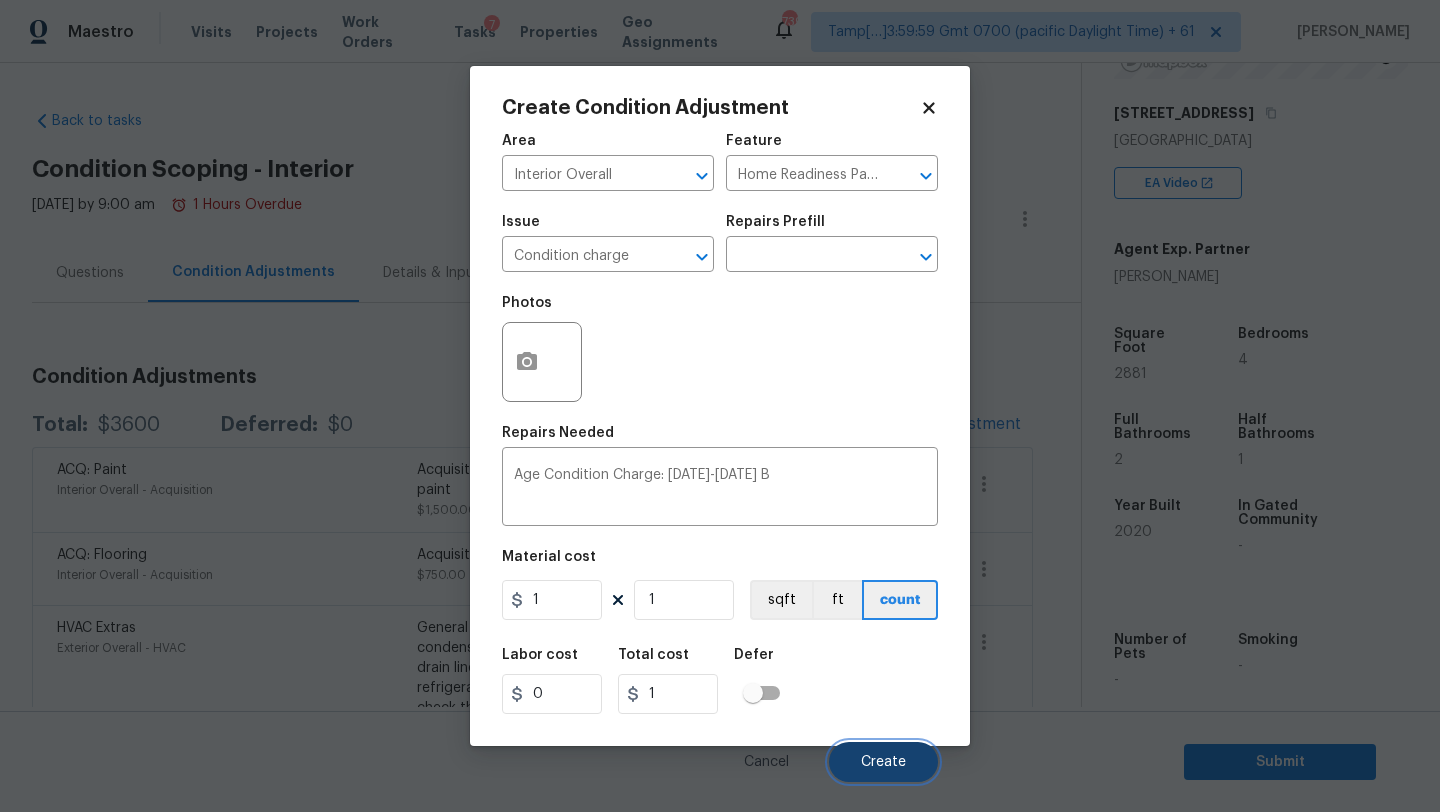 click on "Create" at bounding box center (883, 762) 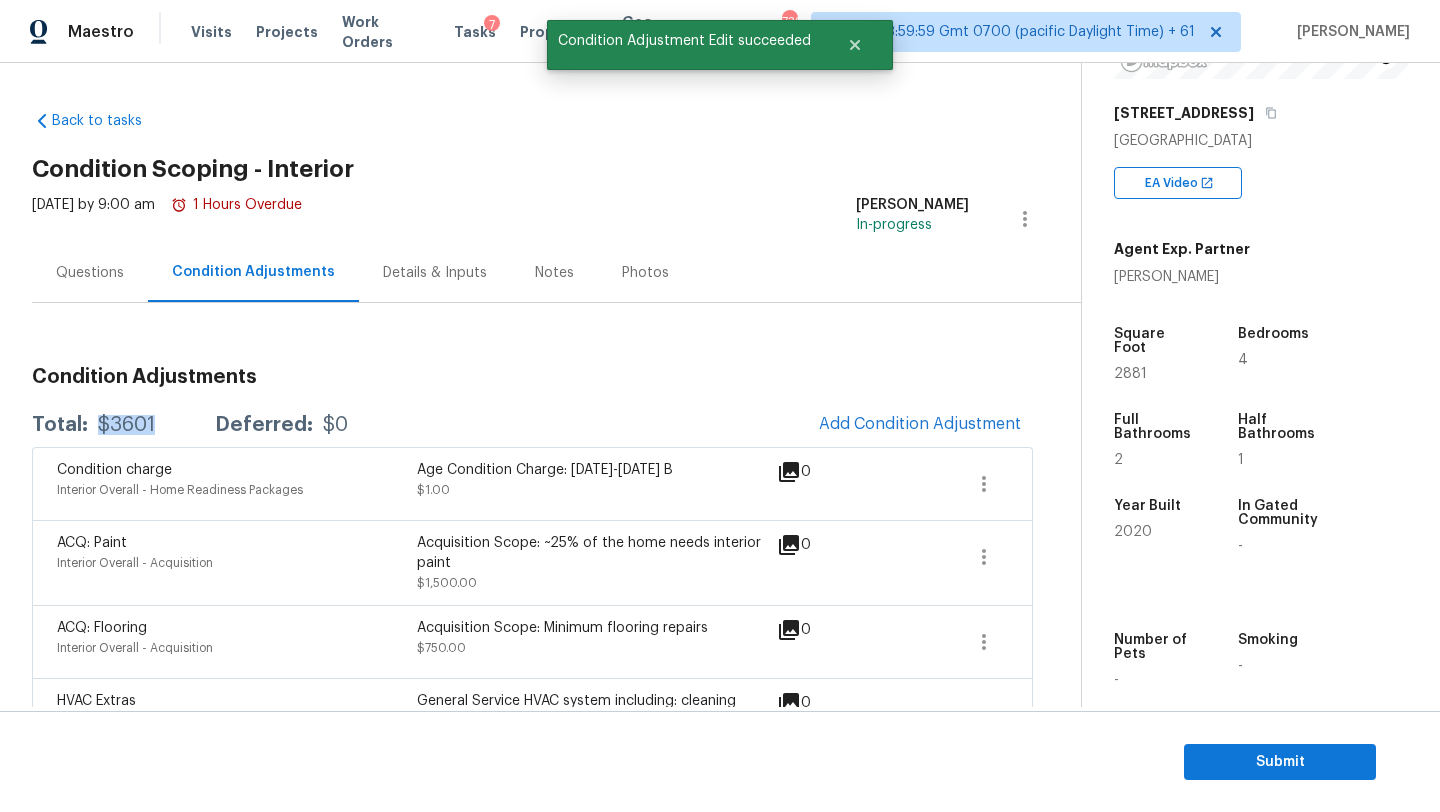 drag, startPoint x: 98, startPoint y: 431, endPoint x: 161, endPoint y: 430, distance: 63.007935 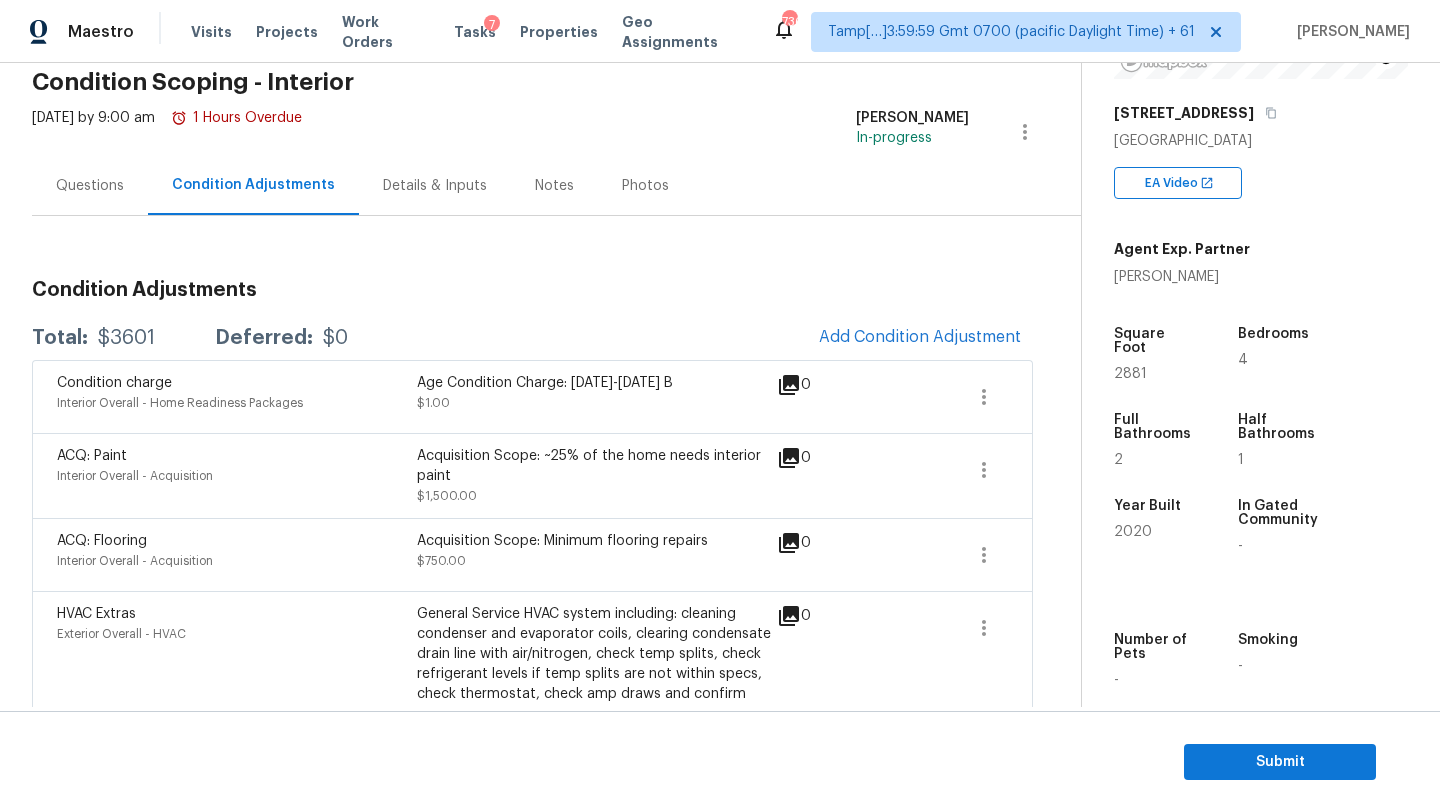 scroll, scrollTop: 188, scrollLeft: 0, axis: vertical 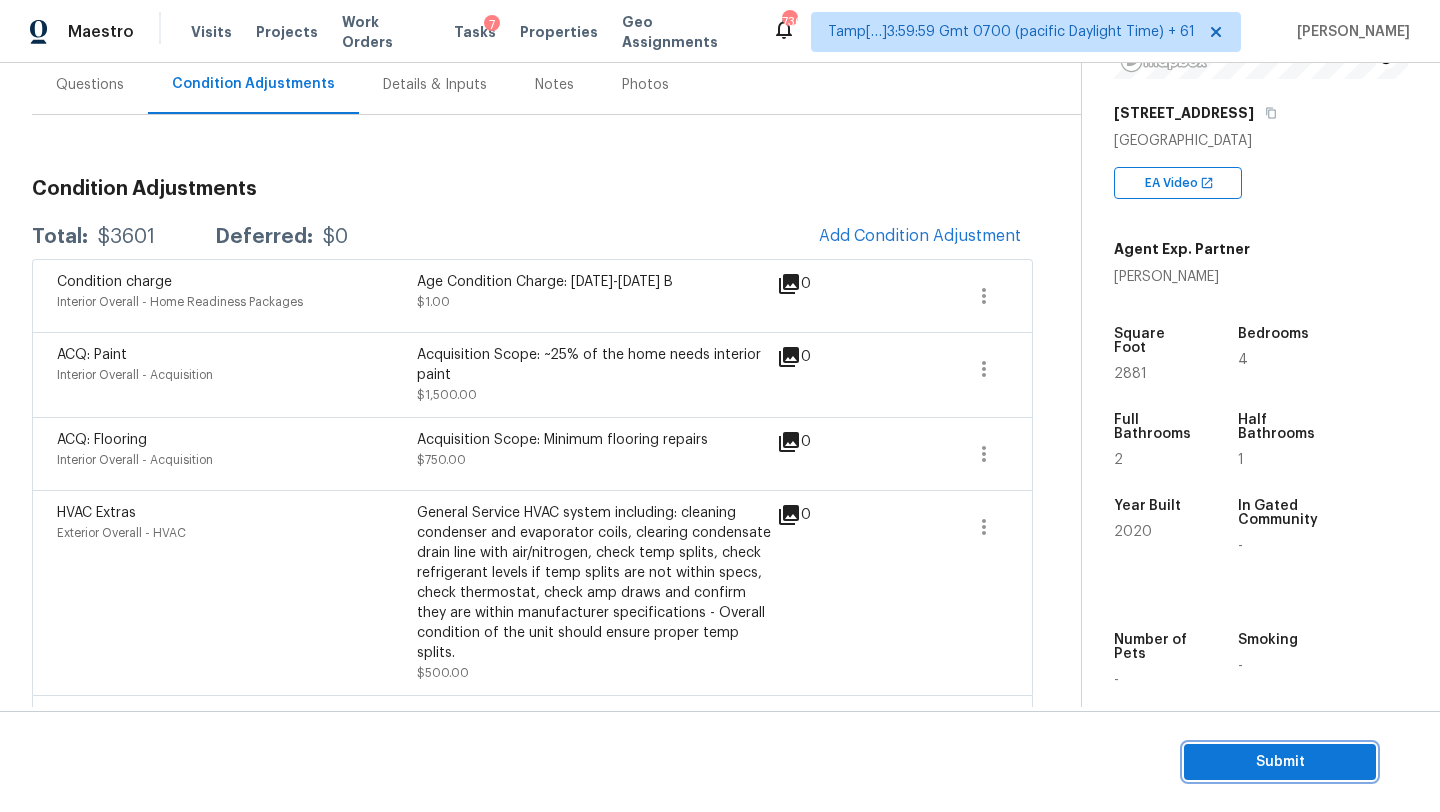 click on "Submit" at bounding box center (1280, 762) 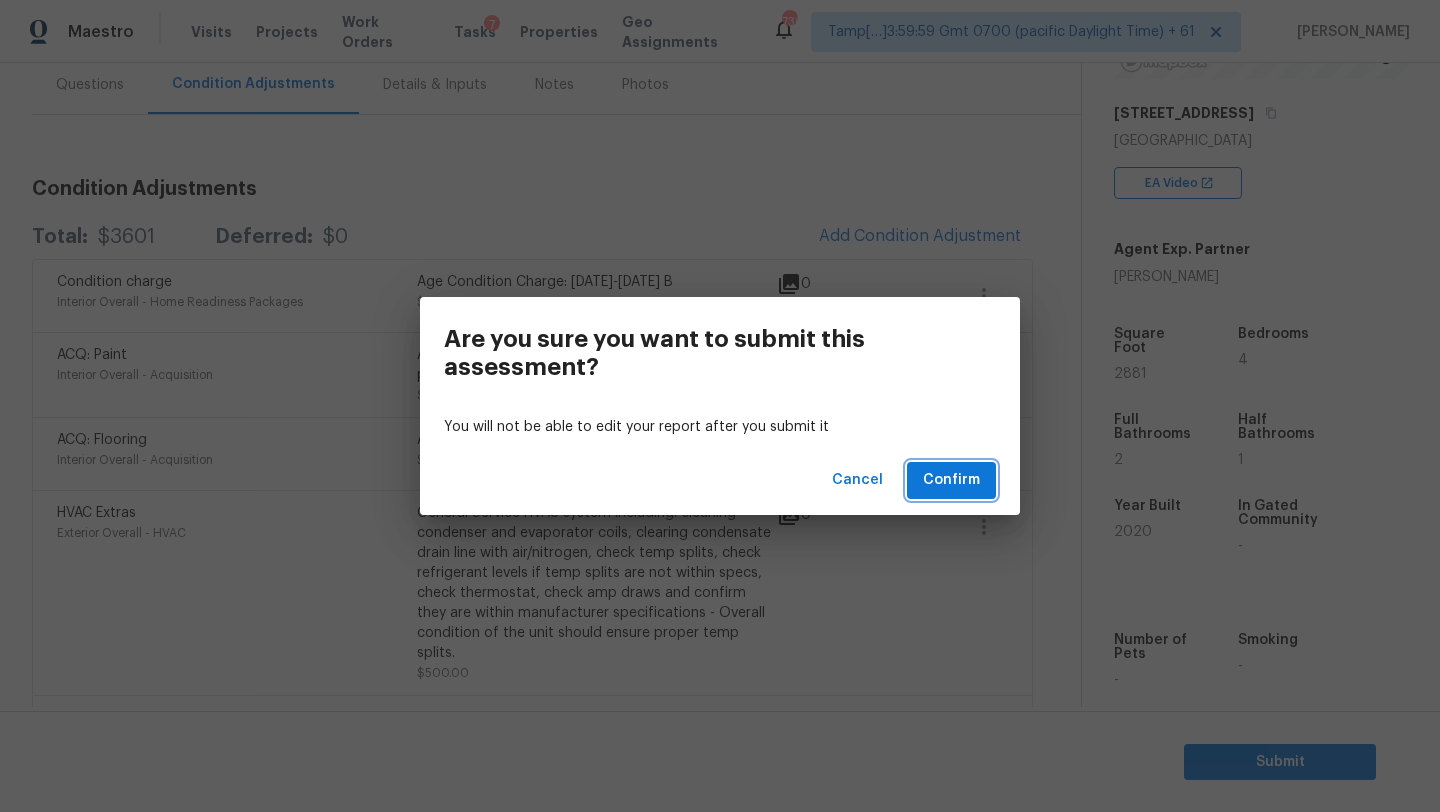 click on "Confirm" at bounding box center (951, 480) 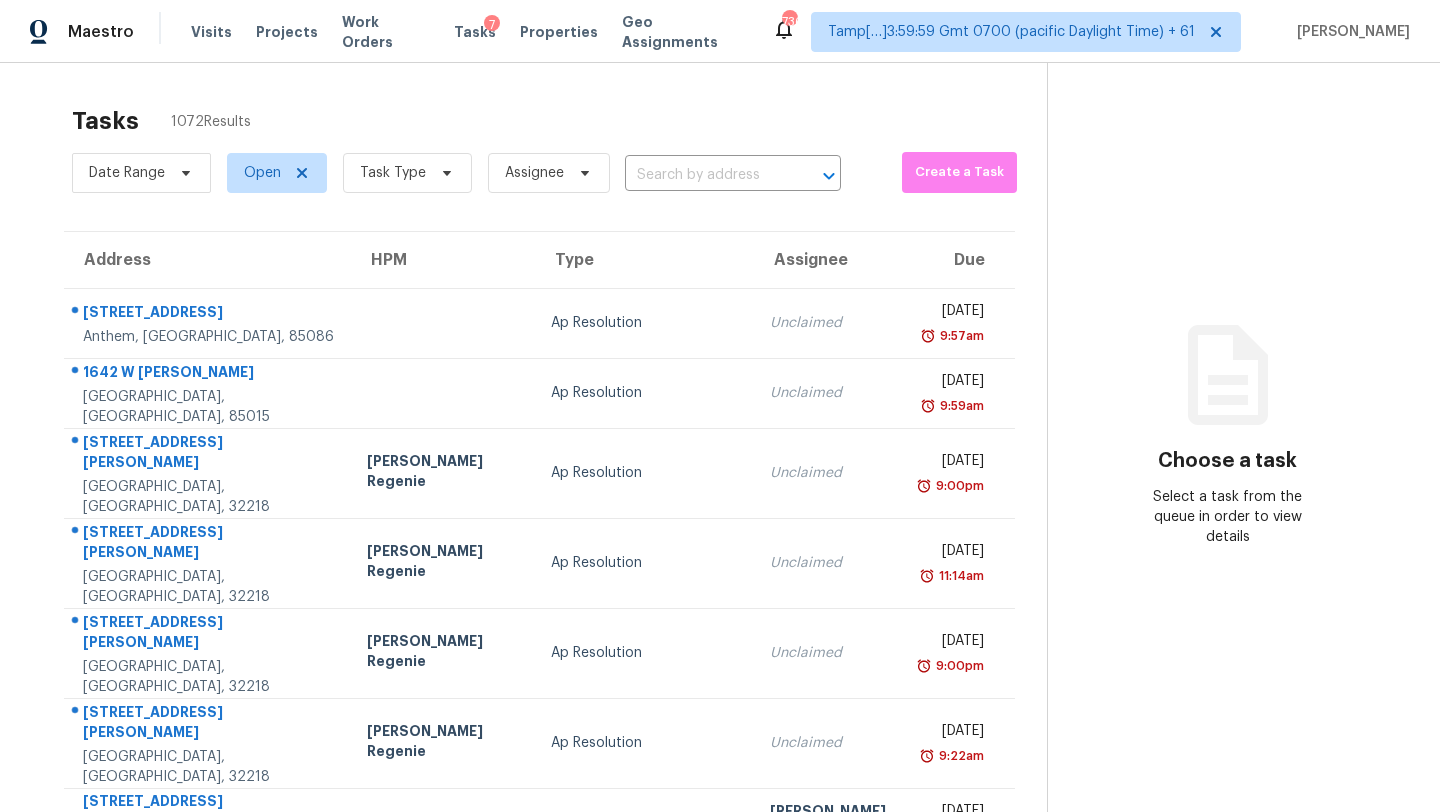 click on "Date Range Open Task Type Assignee ​" at bounding box center (456, 173) 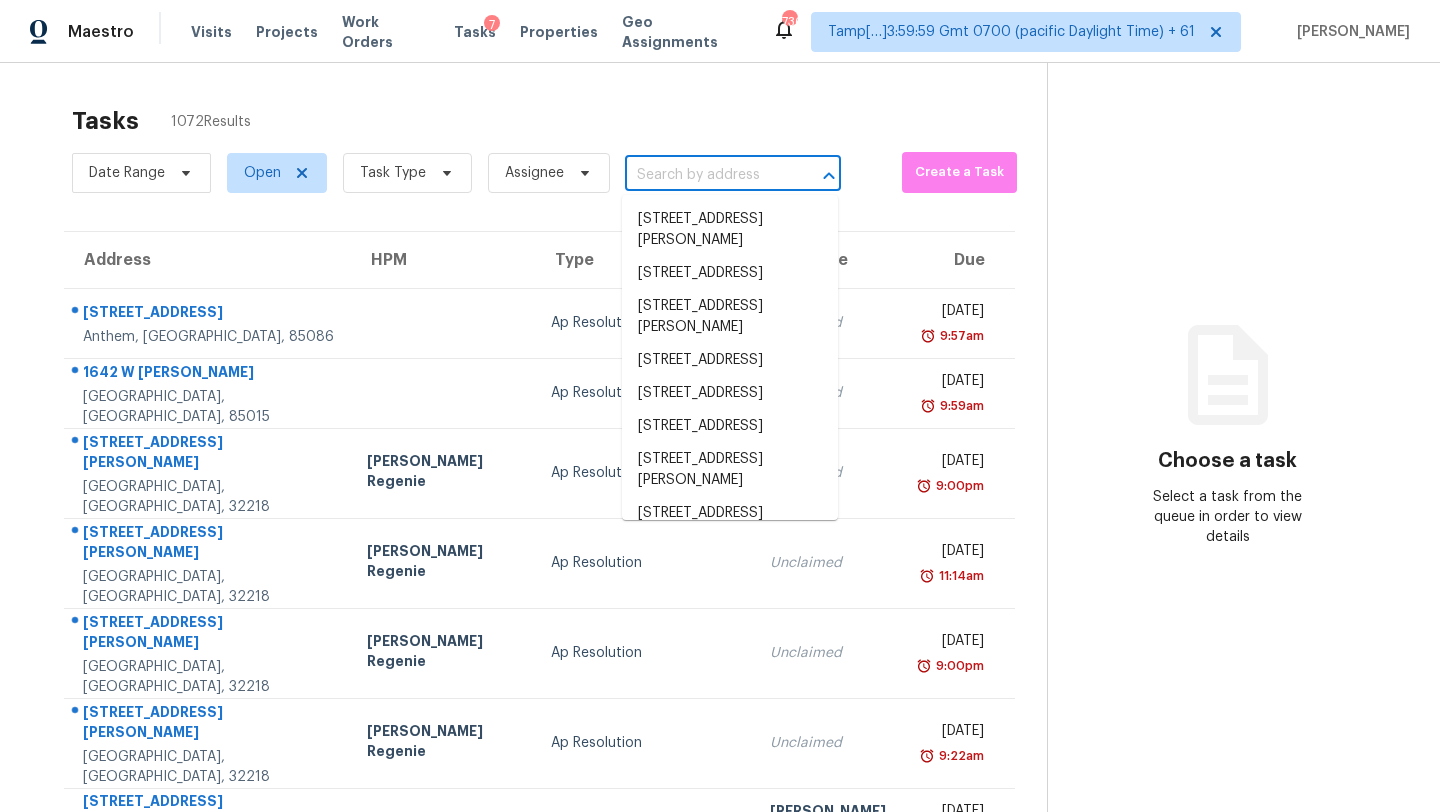 click at bounding box center (705, 175) 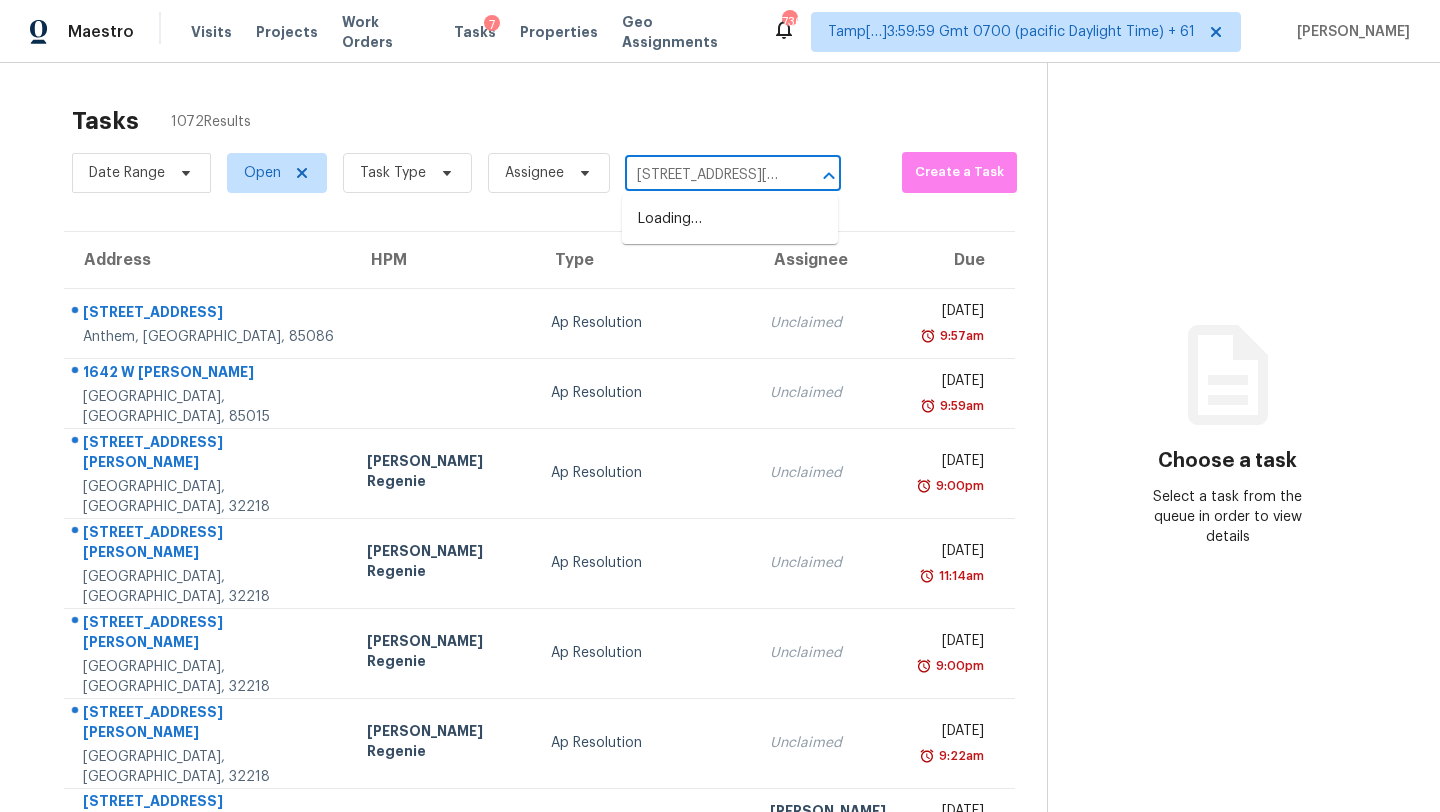 scroll, scrollTop: 0, scrollLeft: 92, axis: horizontal 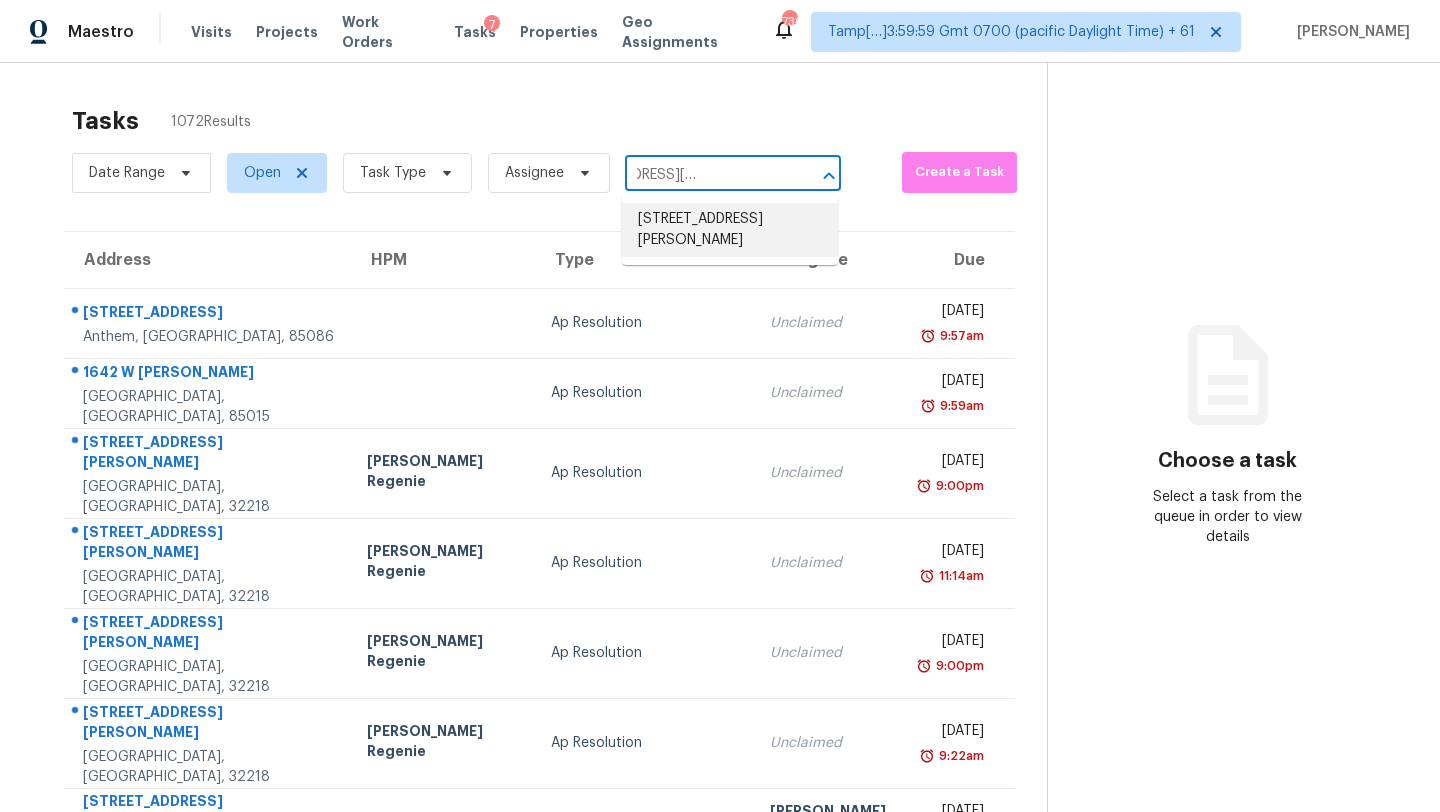 click on "1586 Womack Rd, Atlanta, GA 30338" at bounding box center [730, 230] 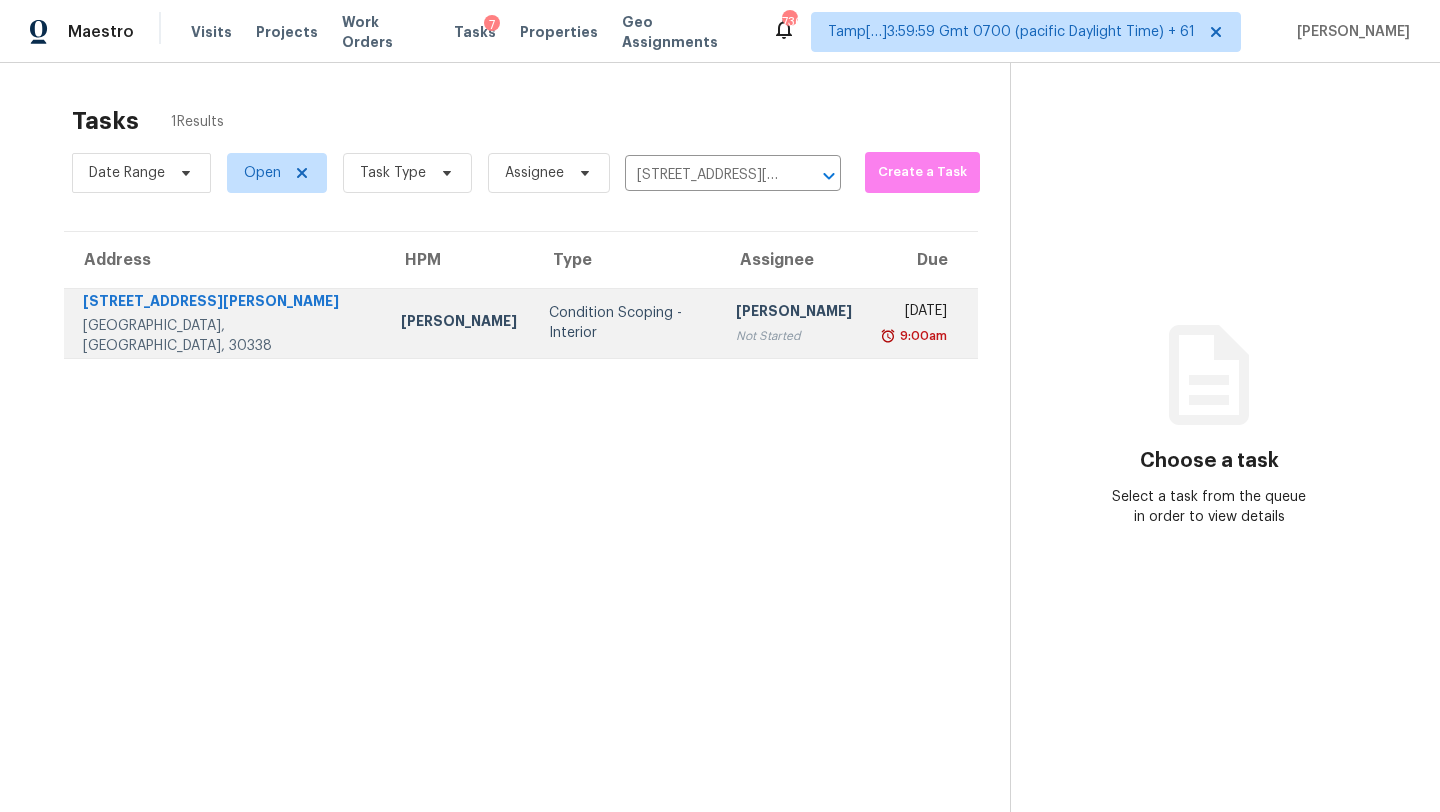 click on "9:00am" at bounding box center [921, 336] 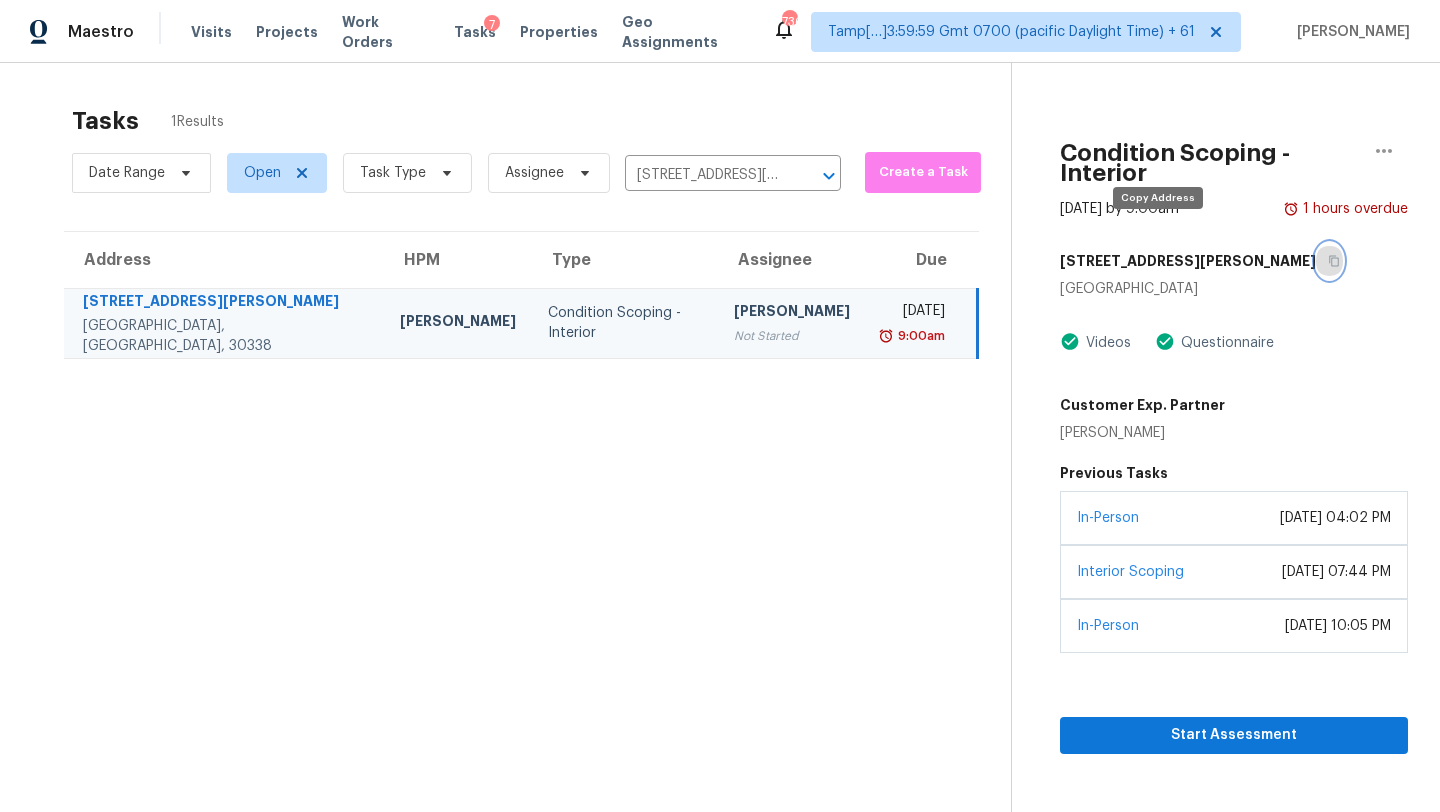 click 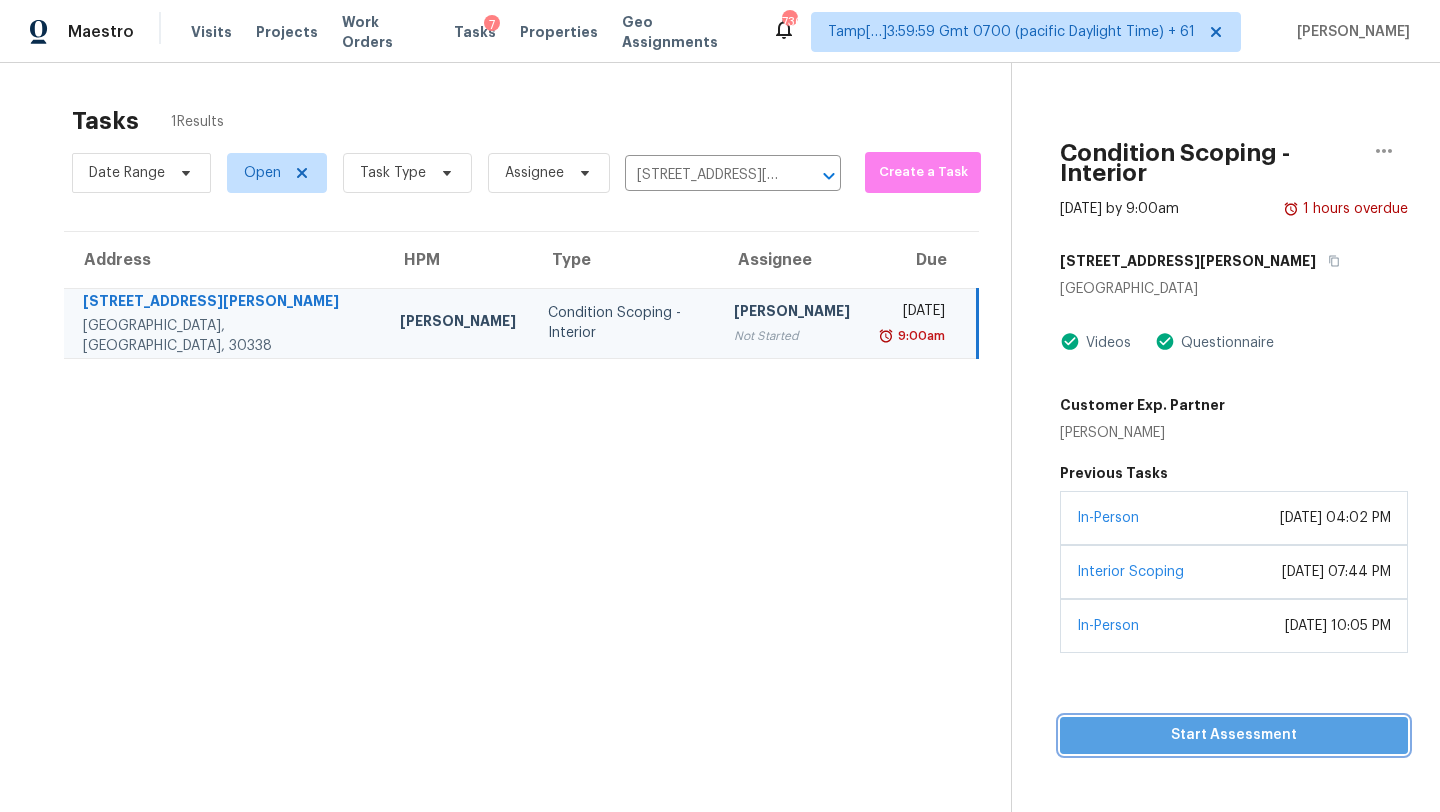 click on "Start Assessment" at bounding box center (1234, 735) 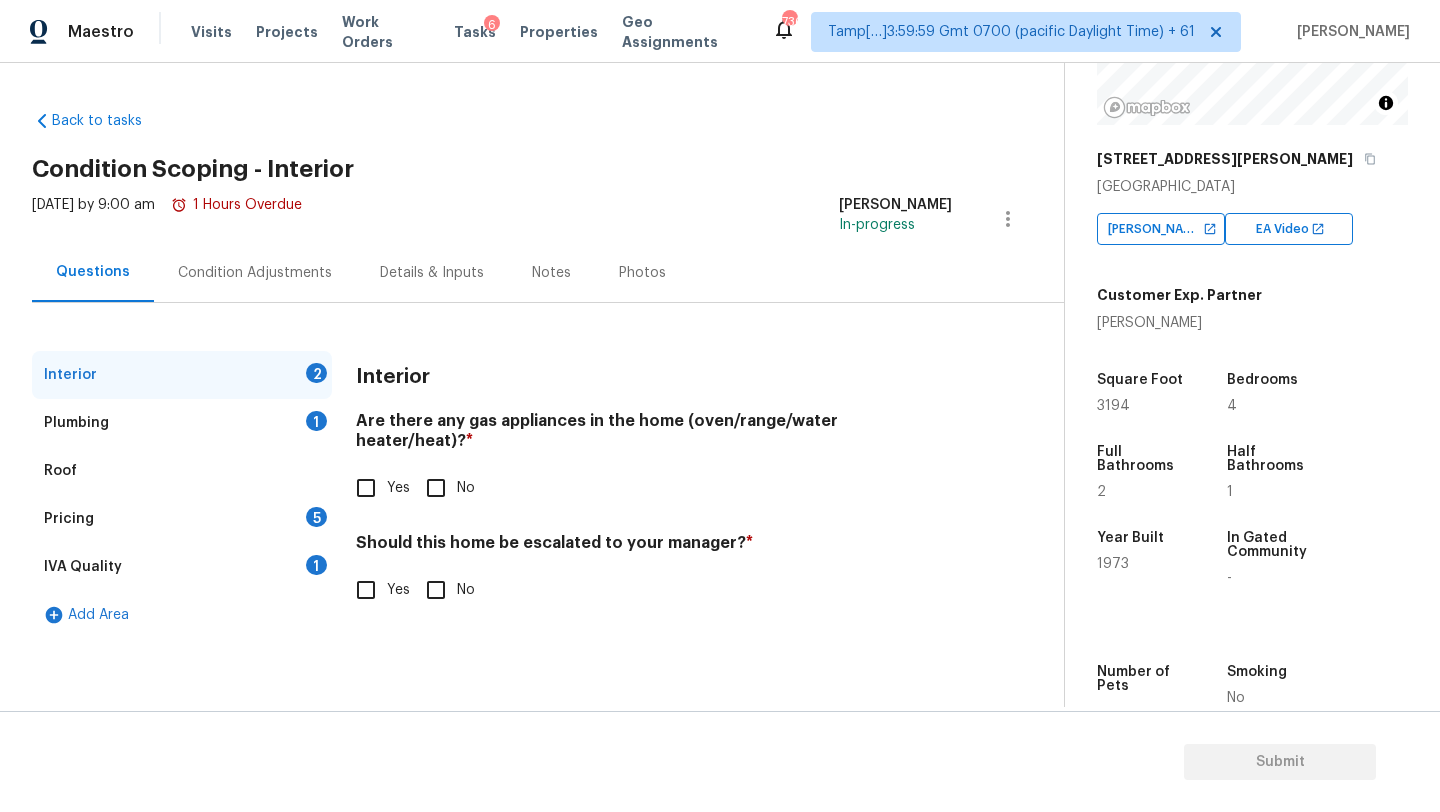 scroll, scrollTop: 333, scrollLeft: 0, axis: vertical 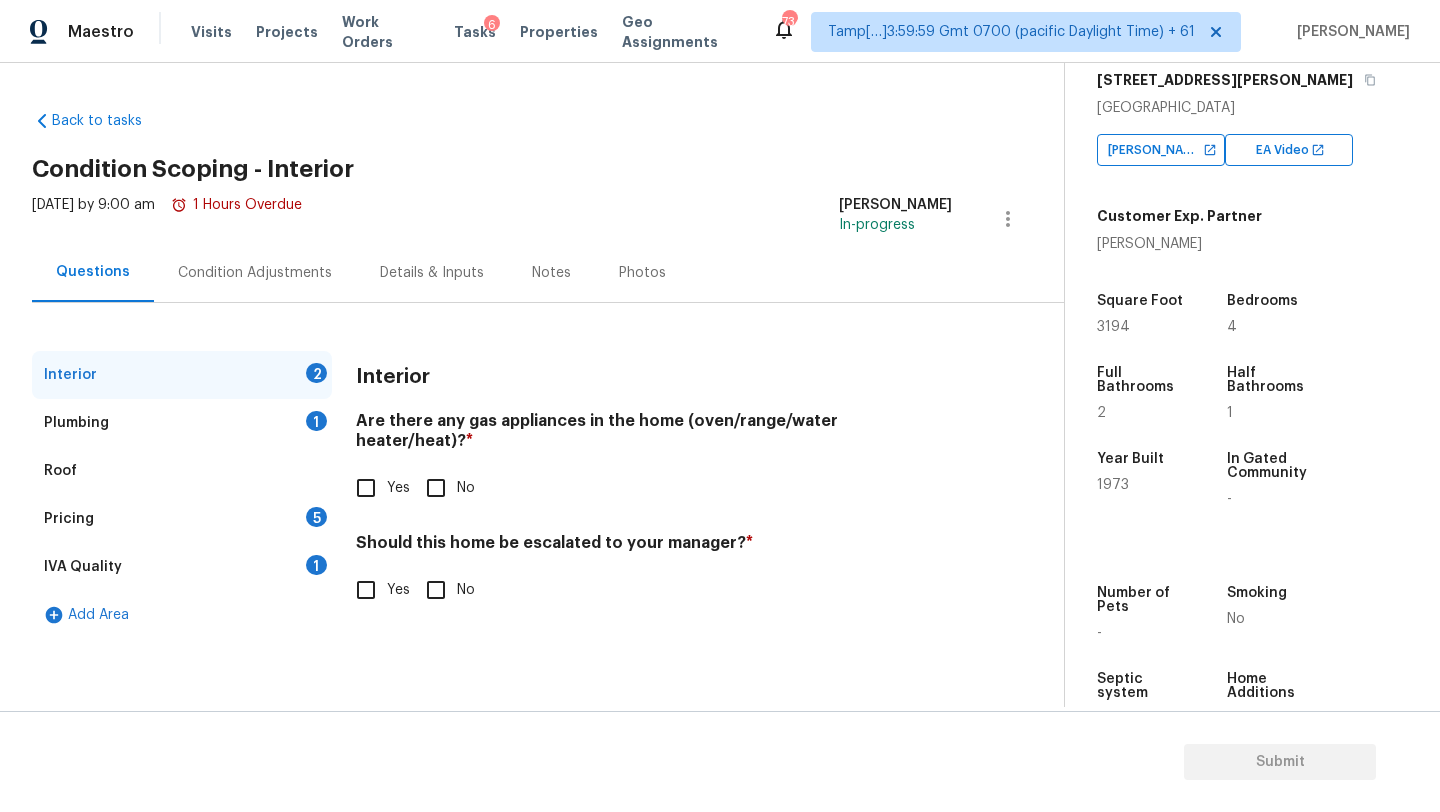 click on "Yes" at bounding box center [366, 488] 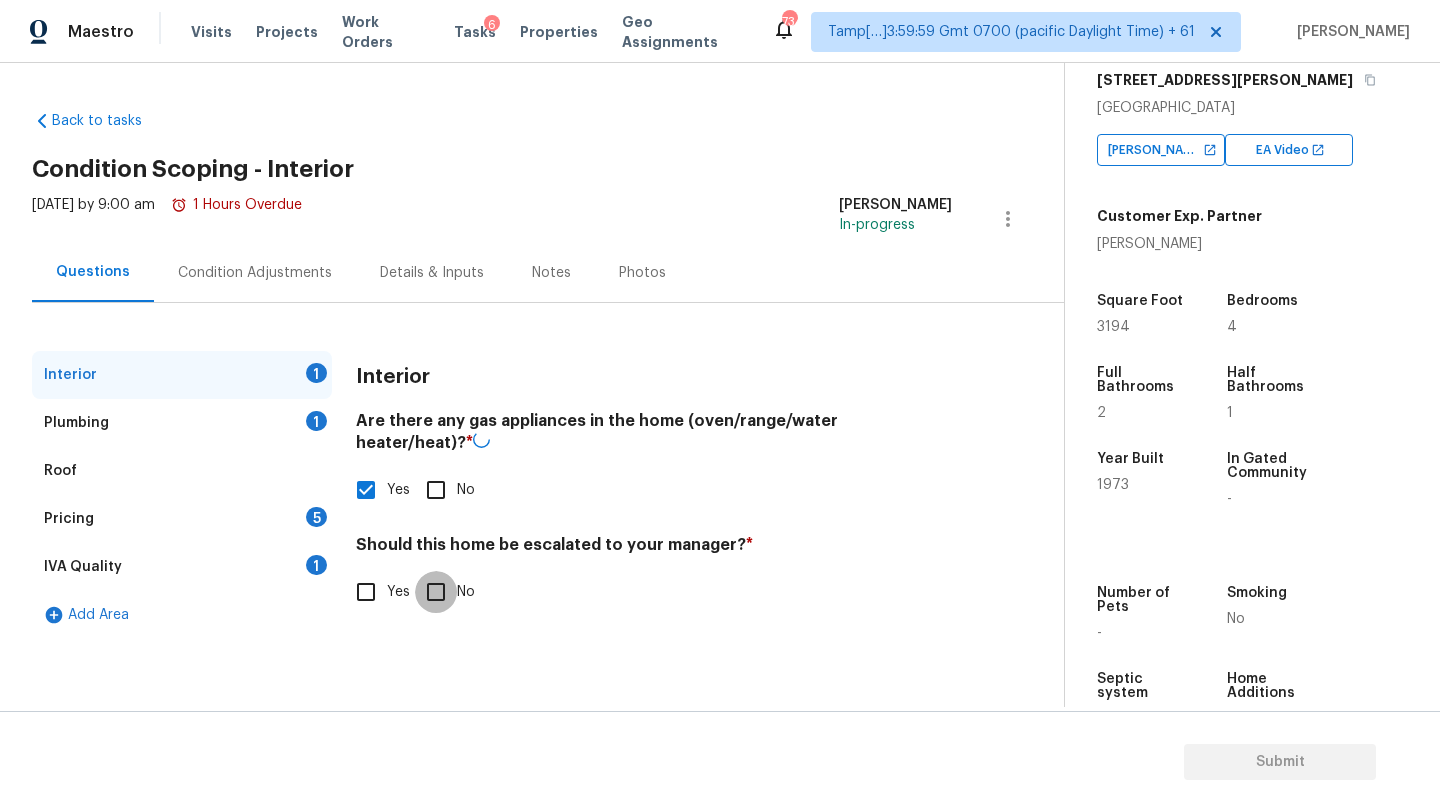 click on "No" at bounding box center (436, 592) 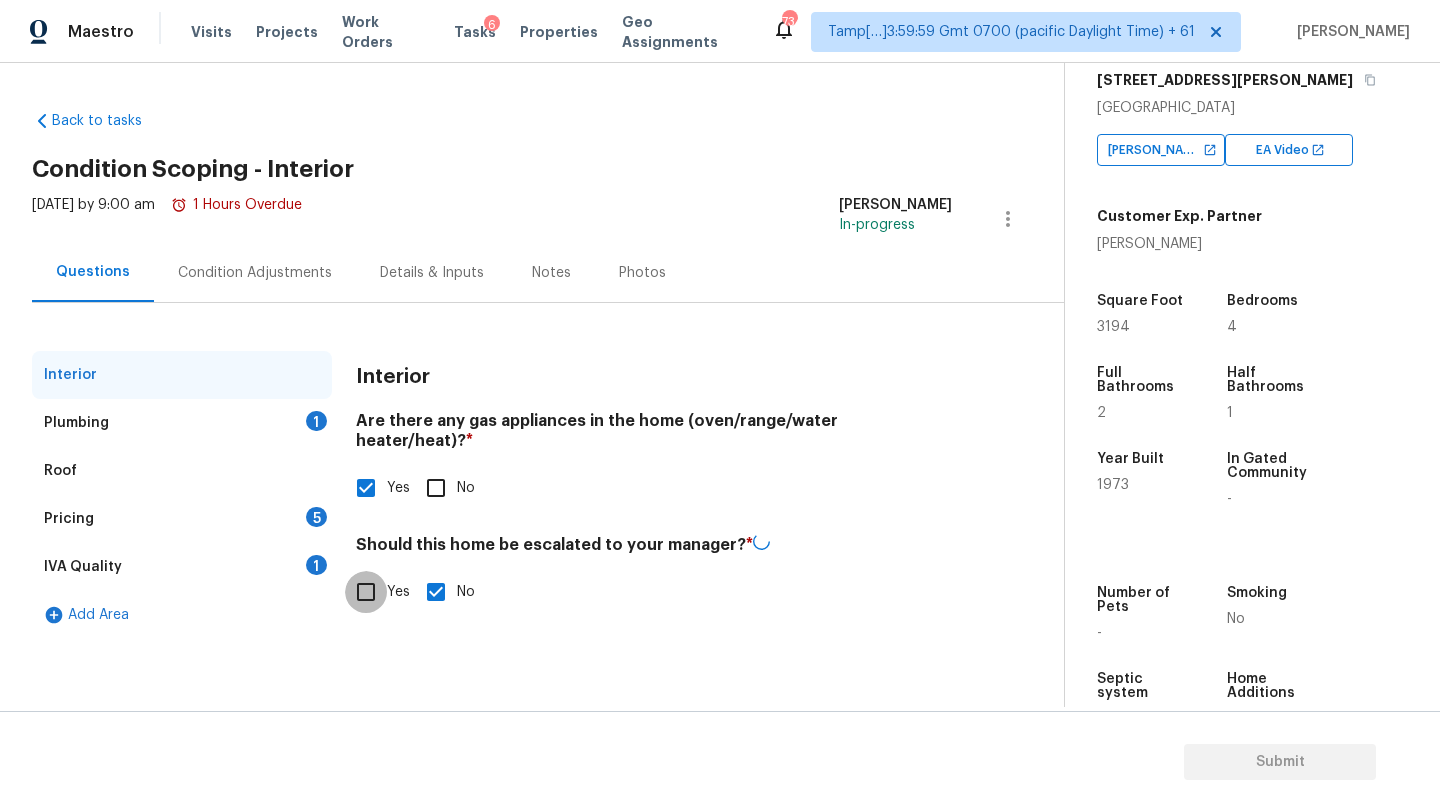 click on "Yes" at bounding box center (366, 592) 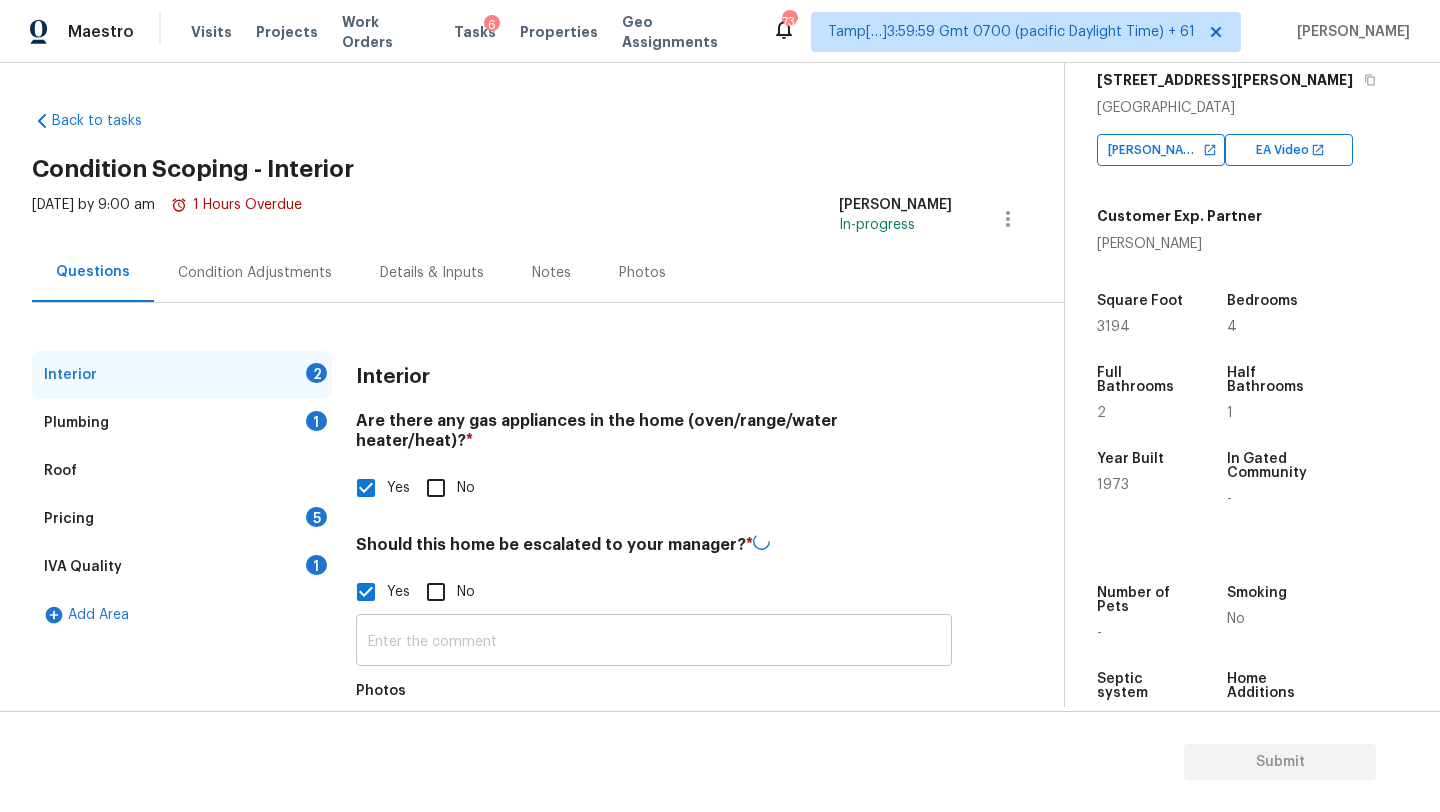 click at bounding box center (654, 642) 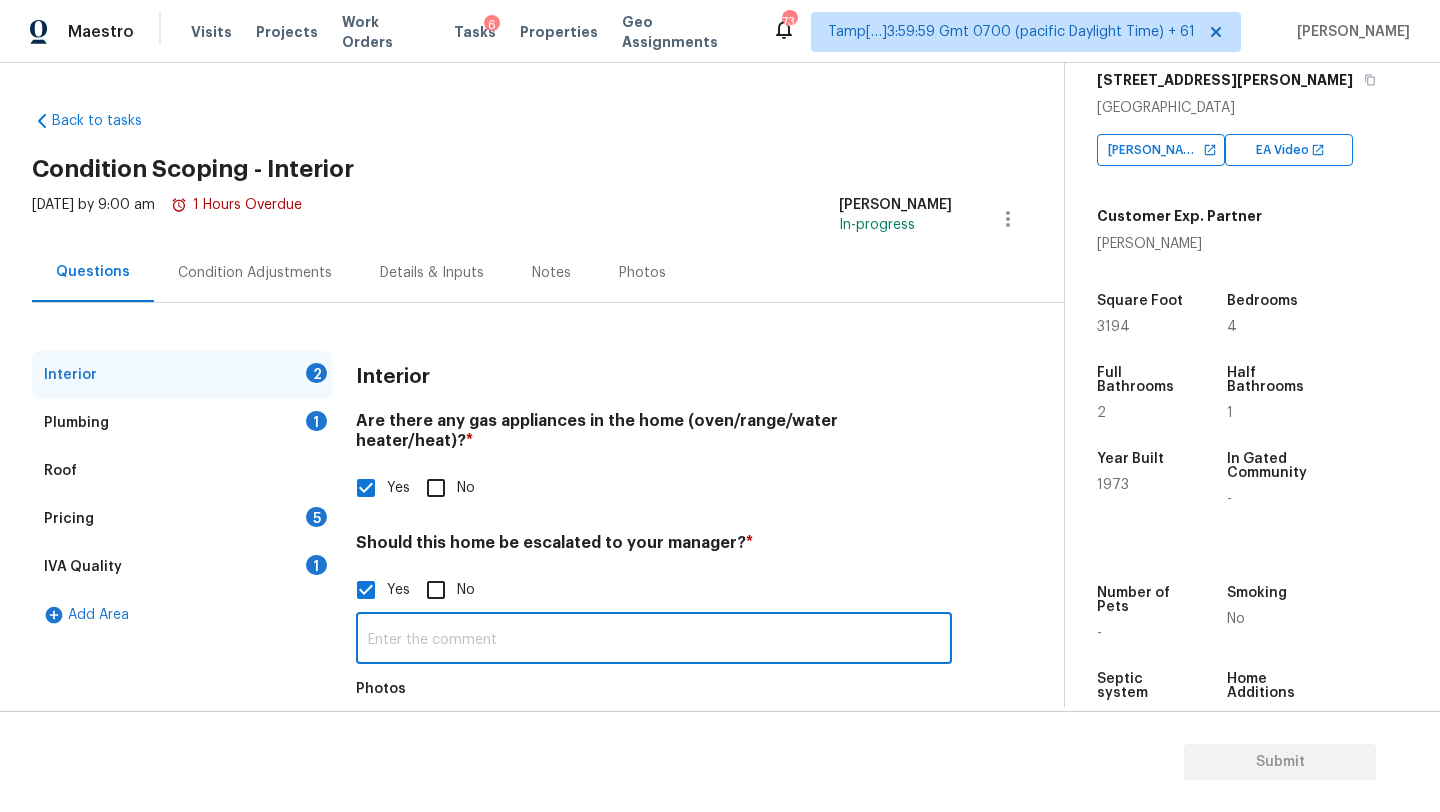paste on "Step cracking on block foundation." 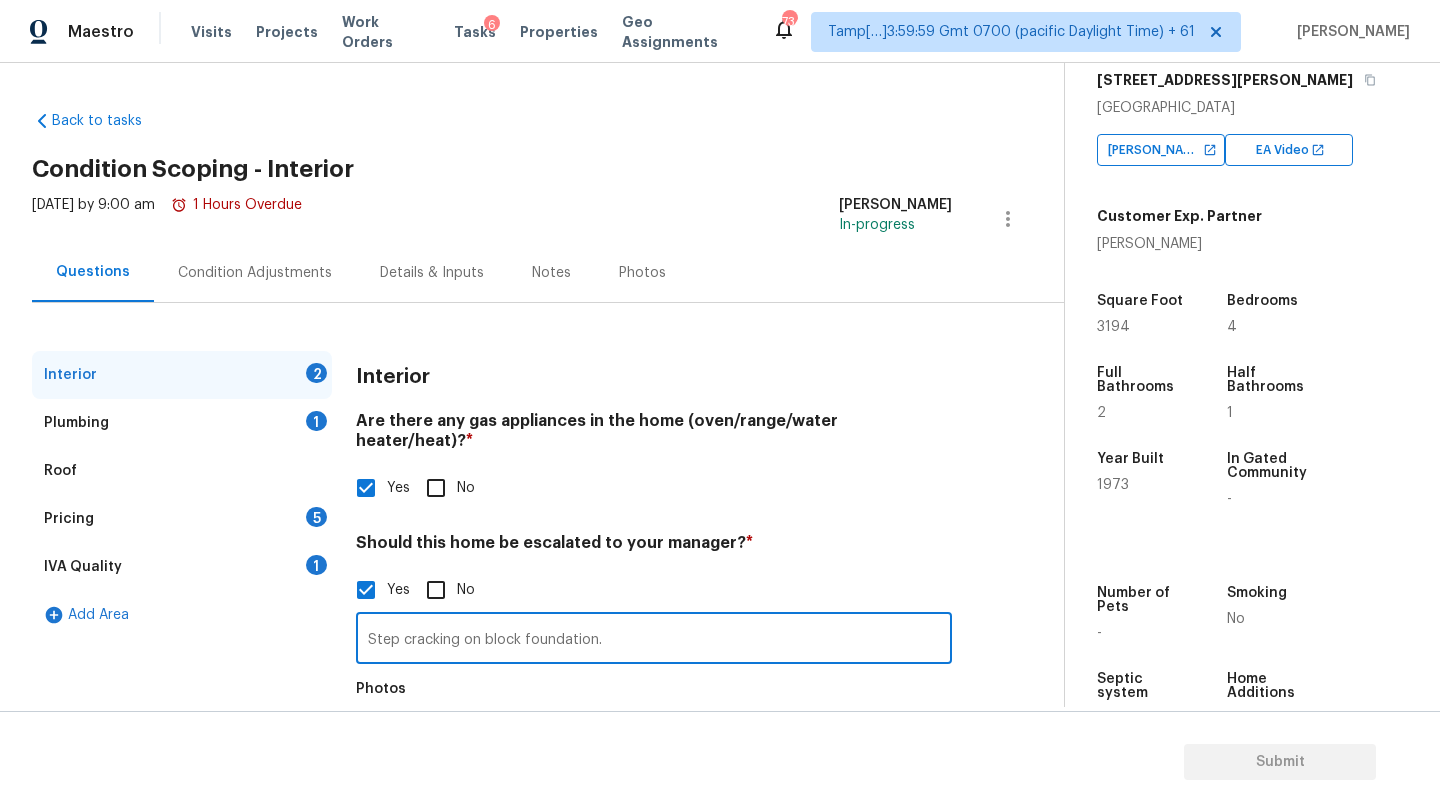 type on "Step cracking on block foundation." 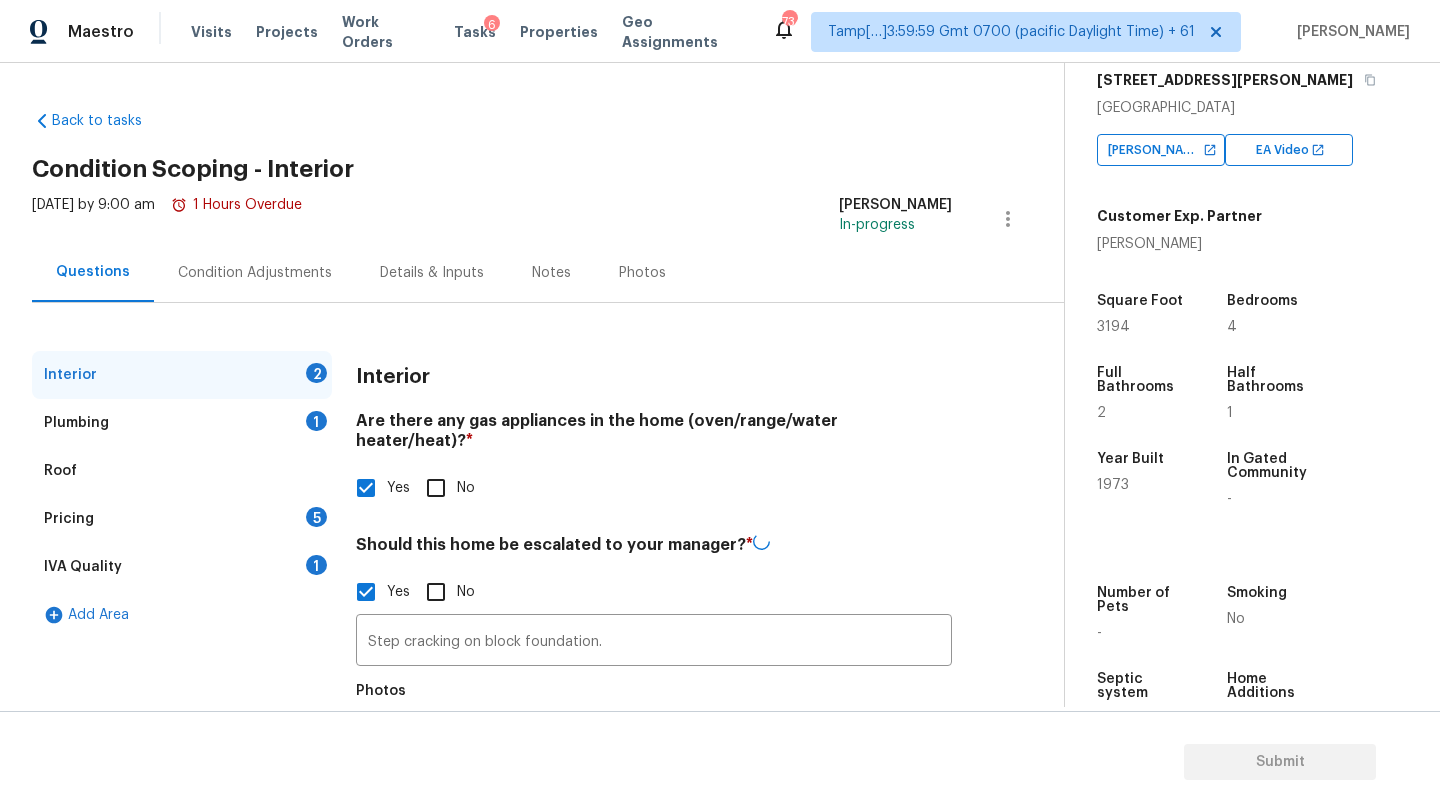 click on "Interior 2" at bounding box center (182, 375) 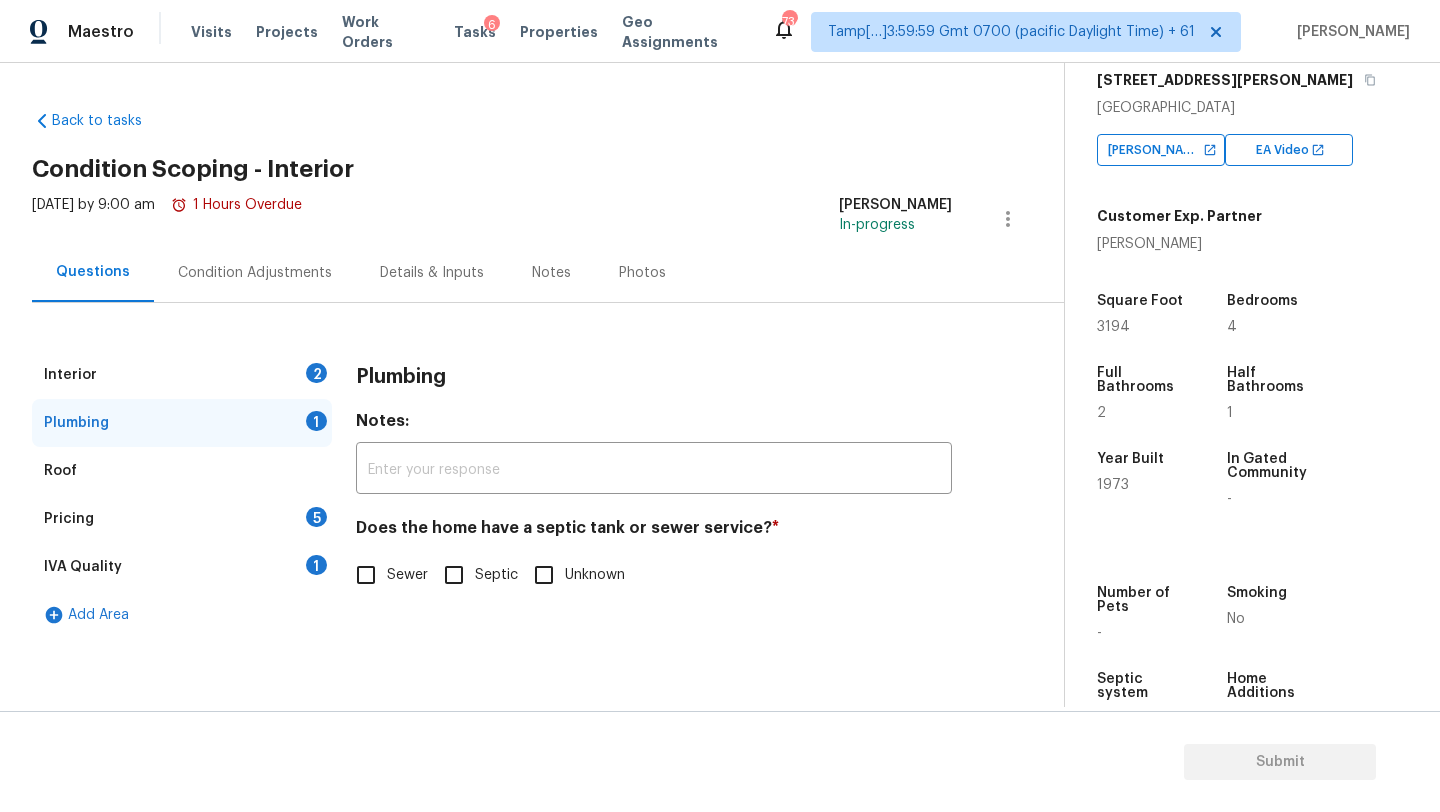click on "Sewer" at bounding box center (366, 575) 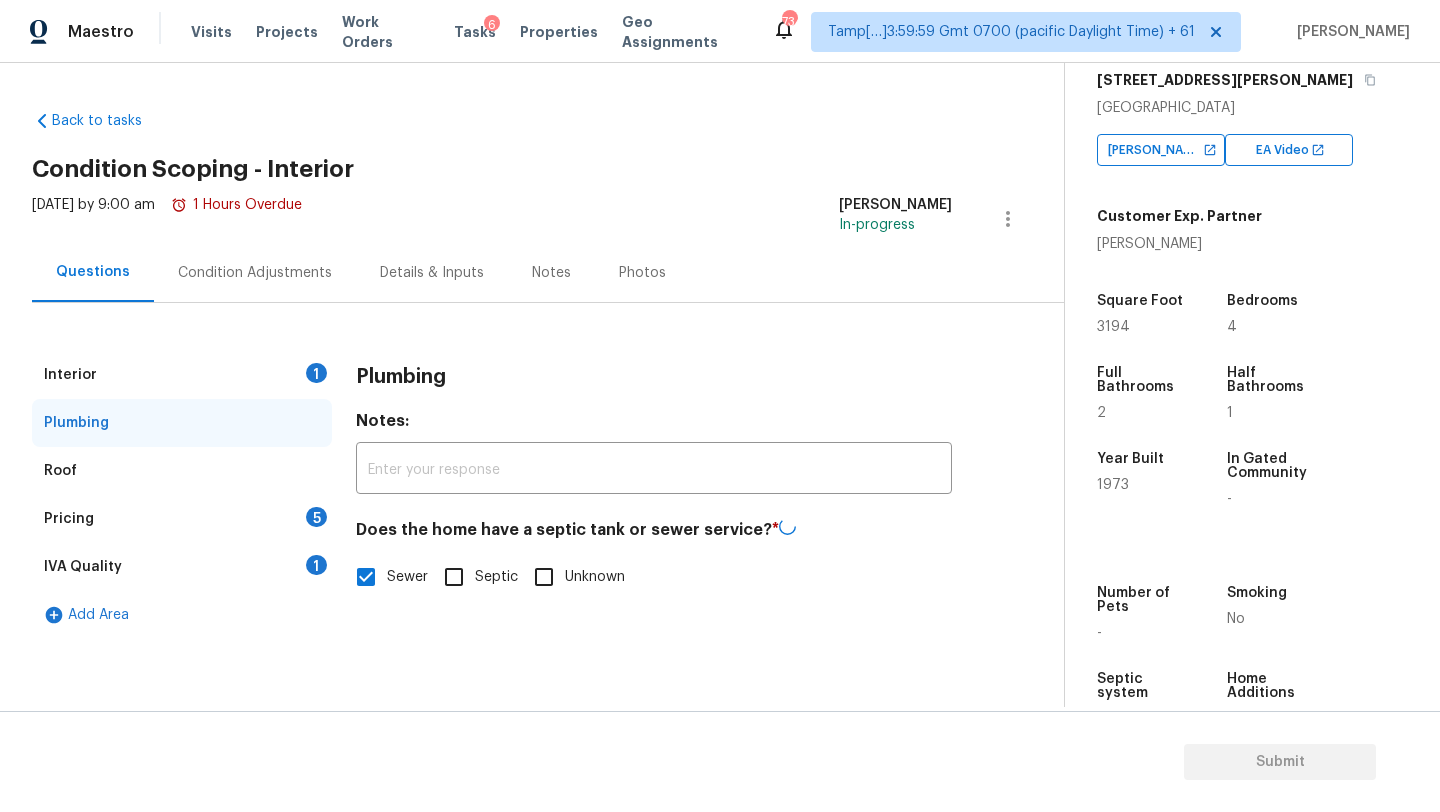 click on "IVA Quality 1" at bounding box center (182, 567) 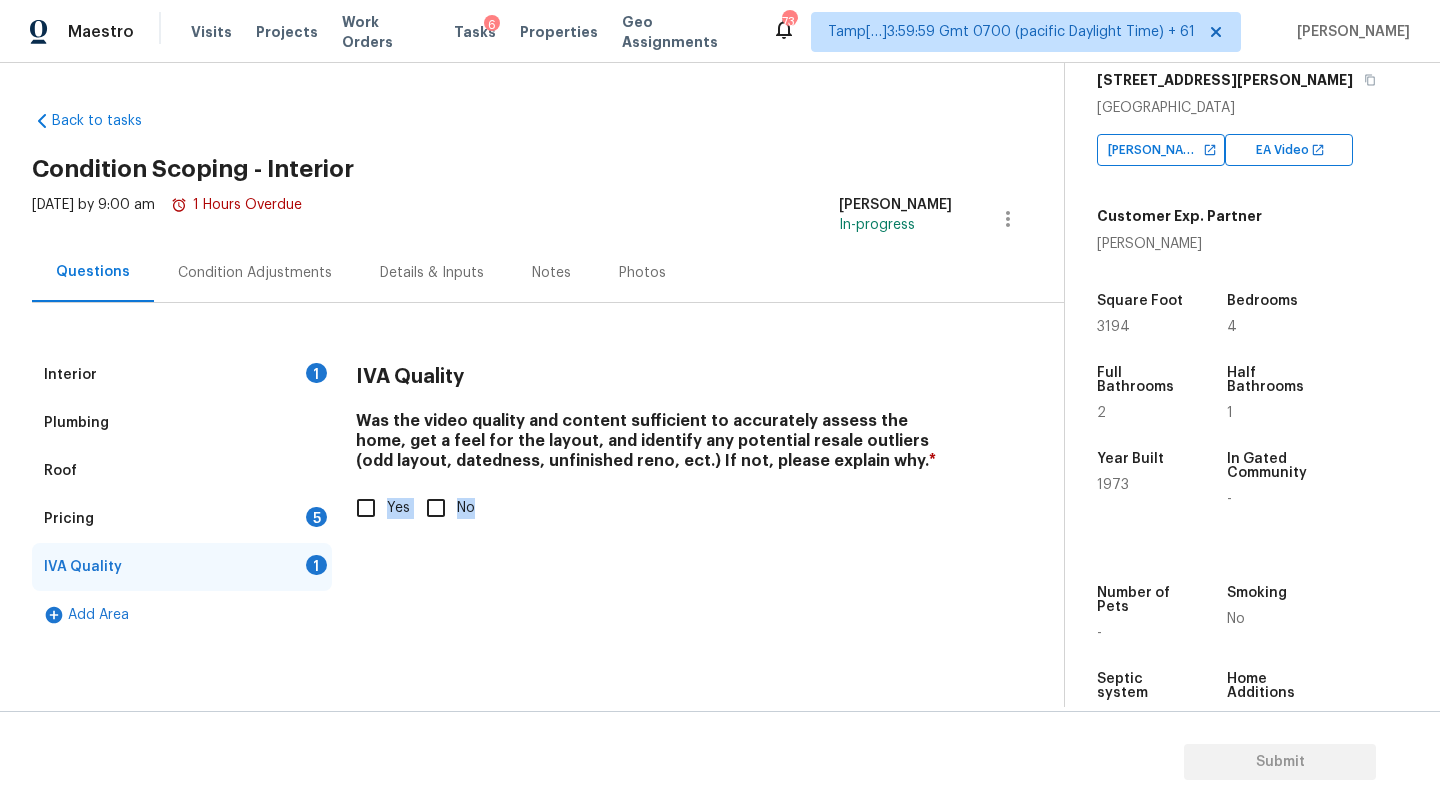 click on "IVA Quality Was the video quality and content sufficient to accurately assess the home, get a feel for the layout, and identify any potential resale outliers (odd layout, datedness, unfinished reno, ect.) If not, please explain why.  * Yes No" at bounding box center [654, 452] 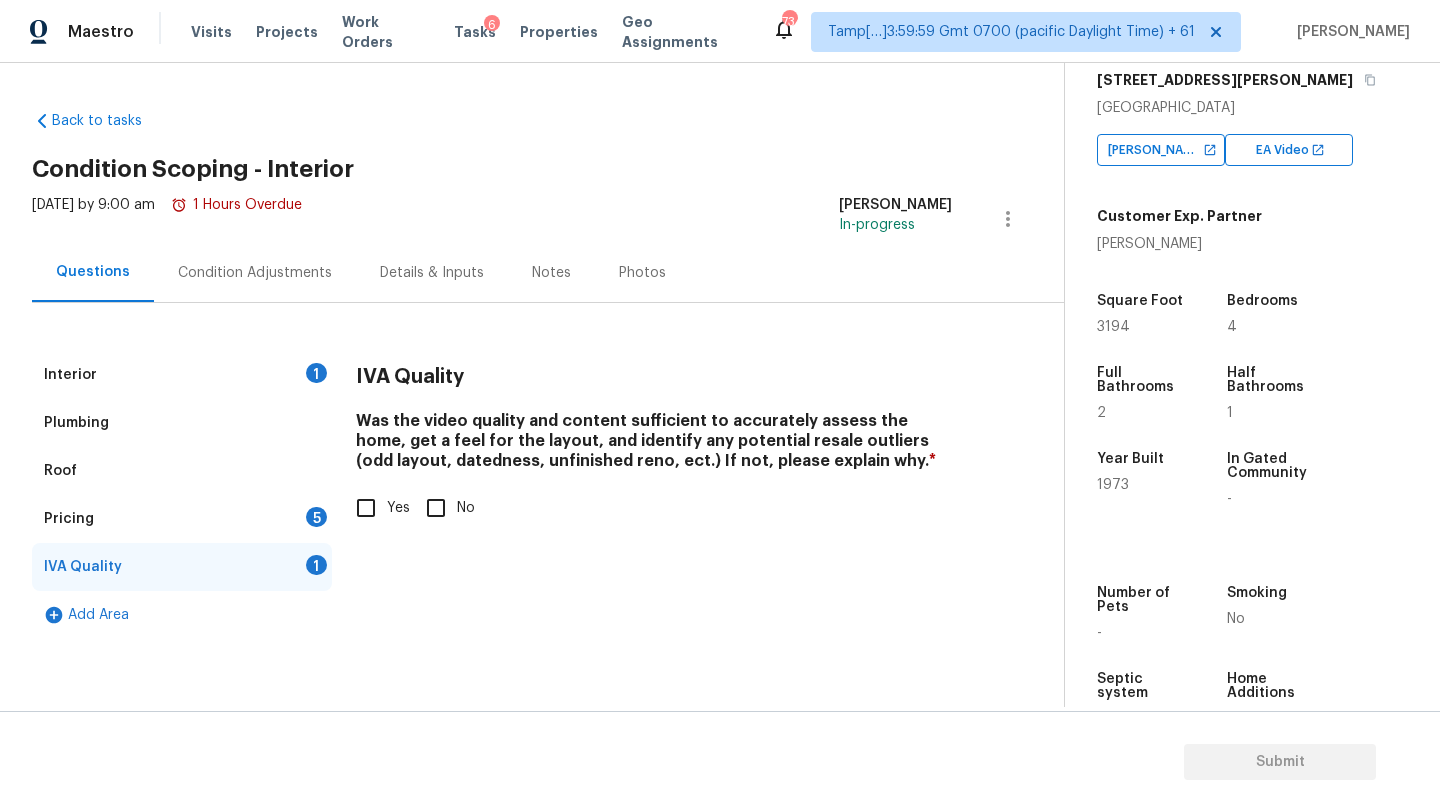 click on "Pricing 5" at bounding box center [182, 519] 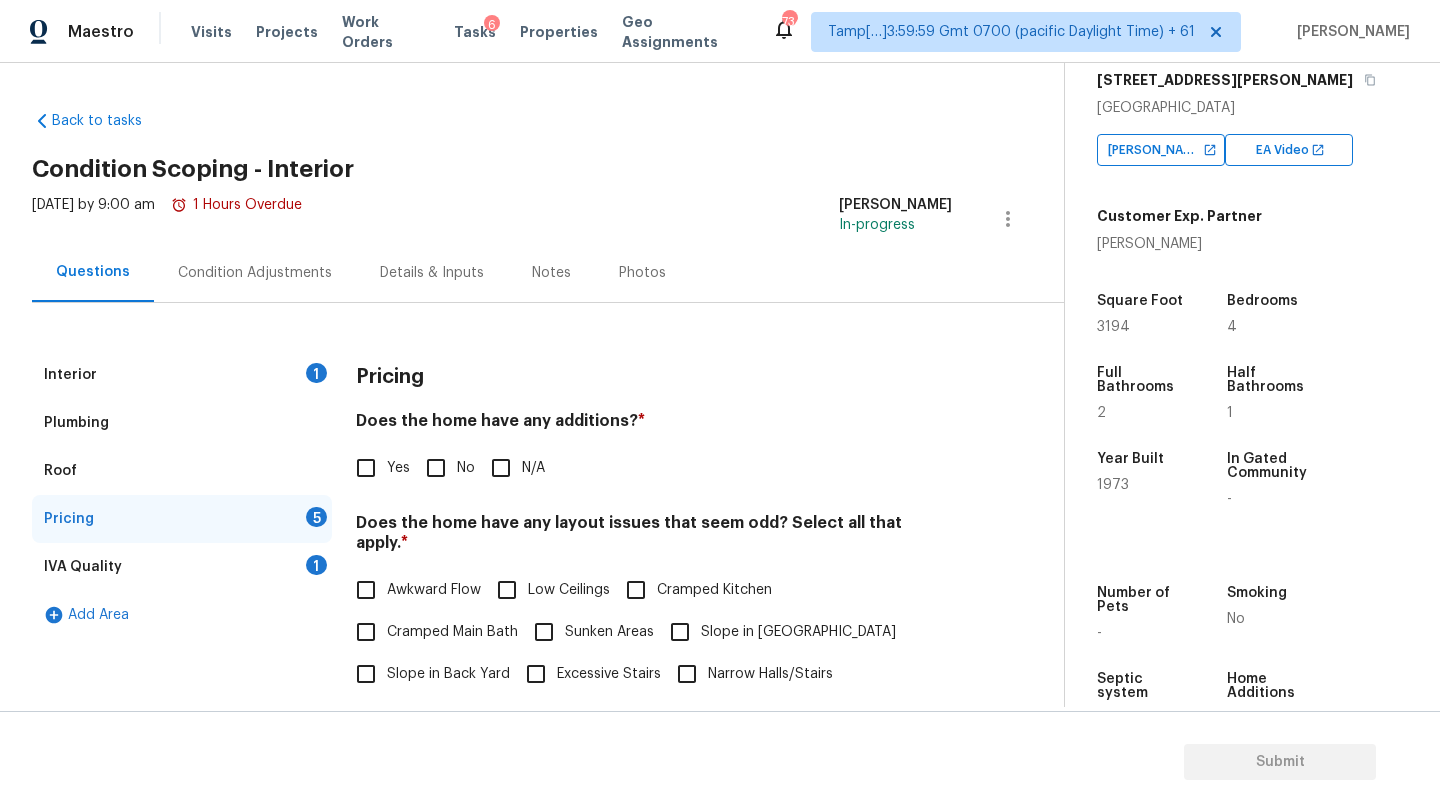 click on "No" at bounding box center (436, 468) 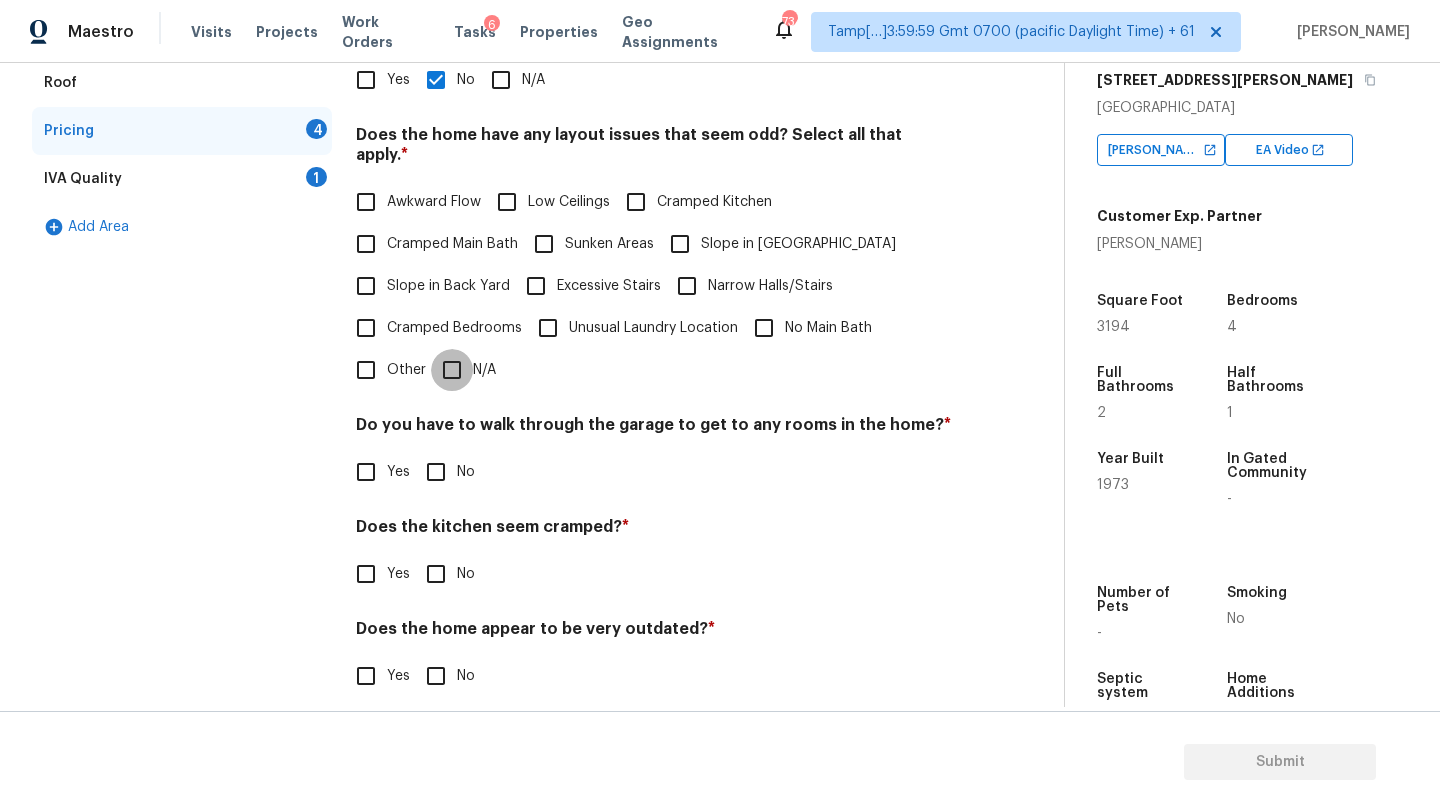 click on "N/A" at bounding box center (452, 370) 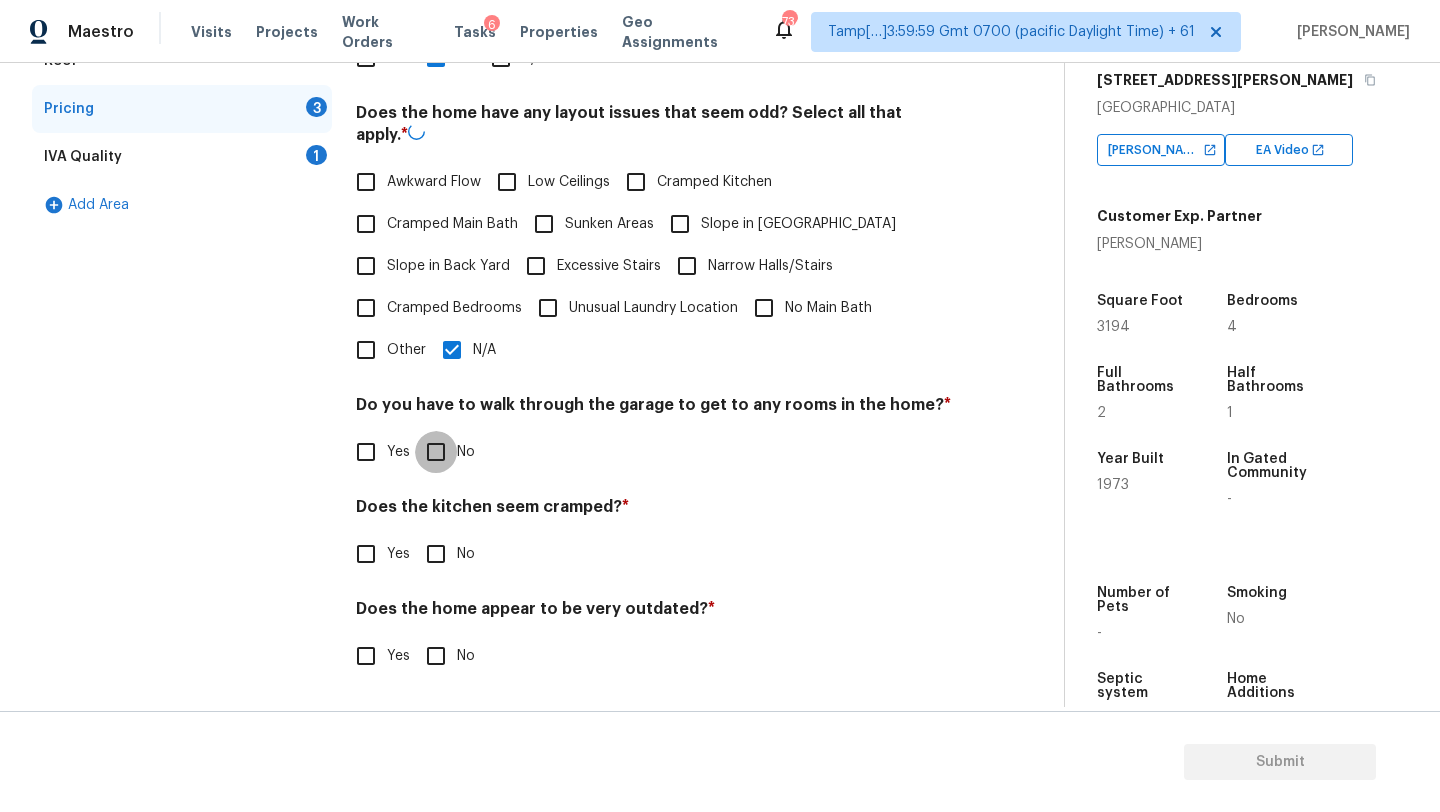 click on "No" at bounding box center (436, 452) 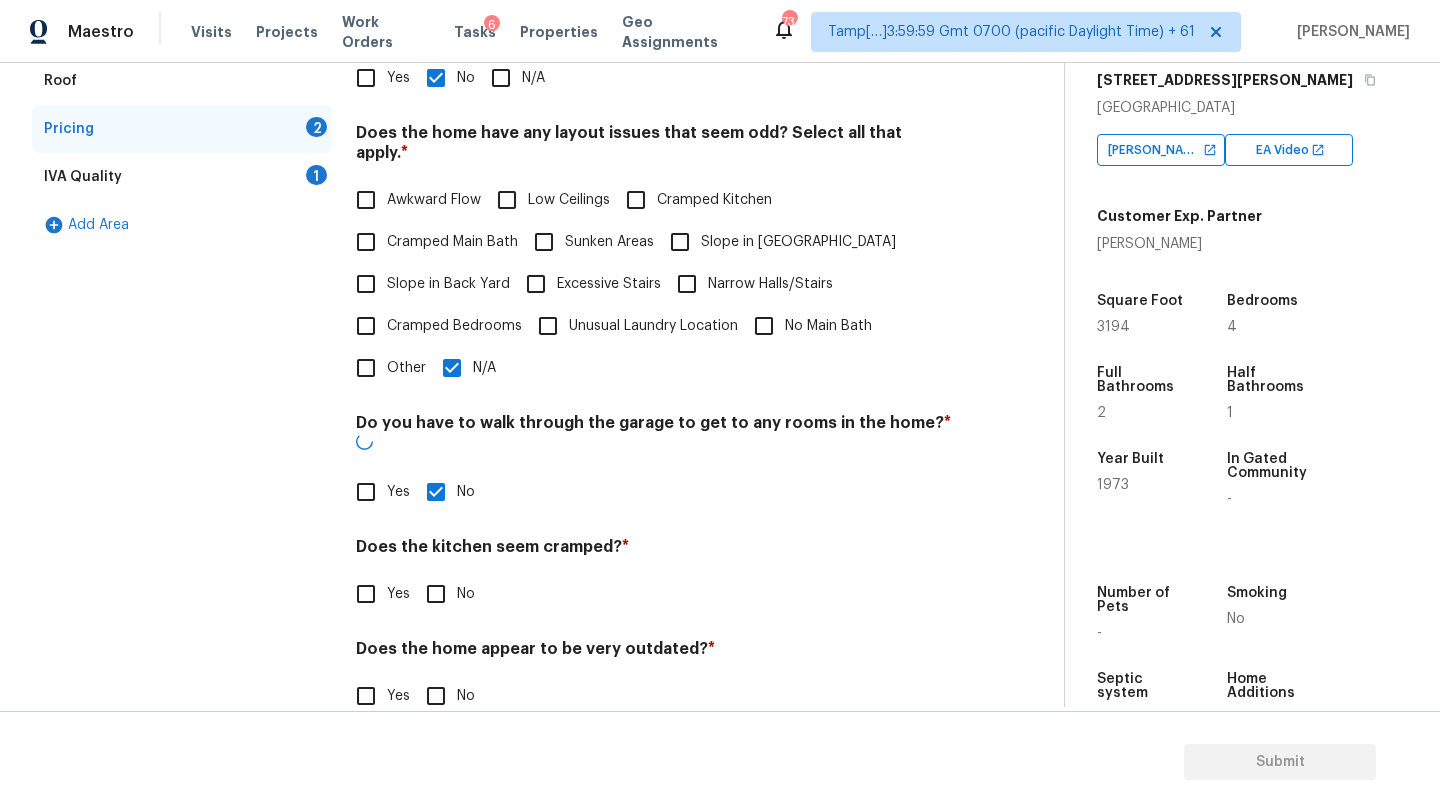 scroll, scrollTop: 388, scrollLeft: 0, axis: vertical 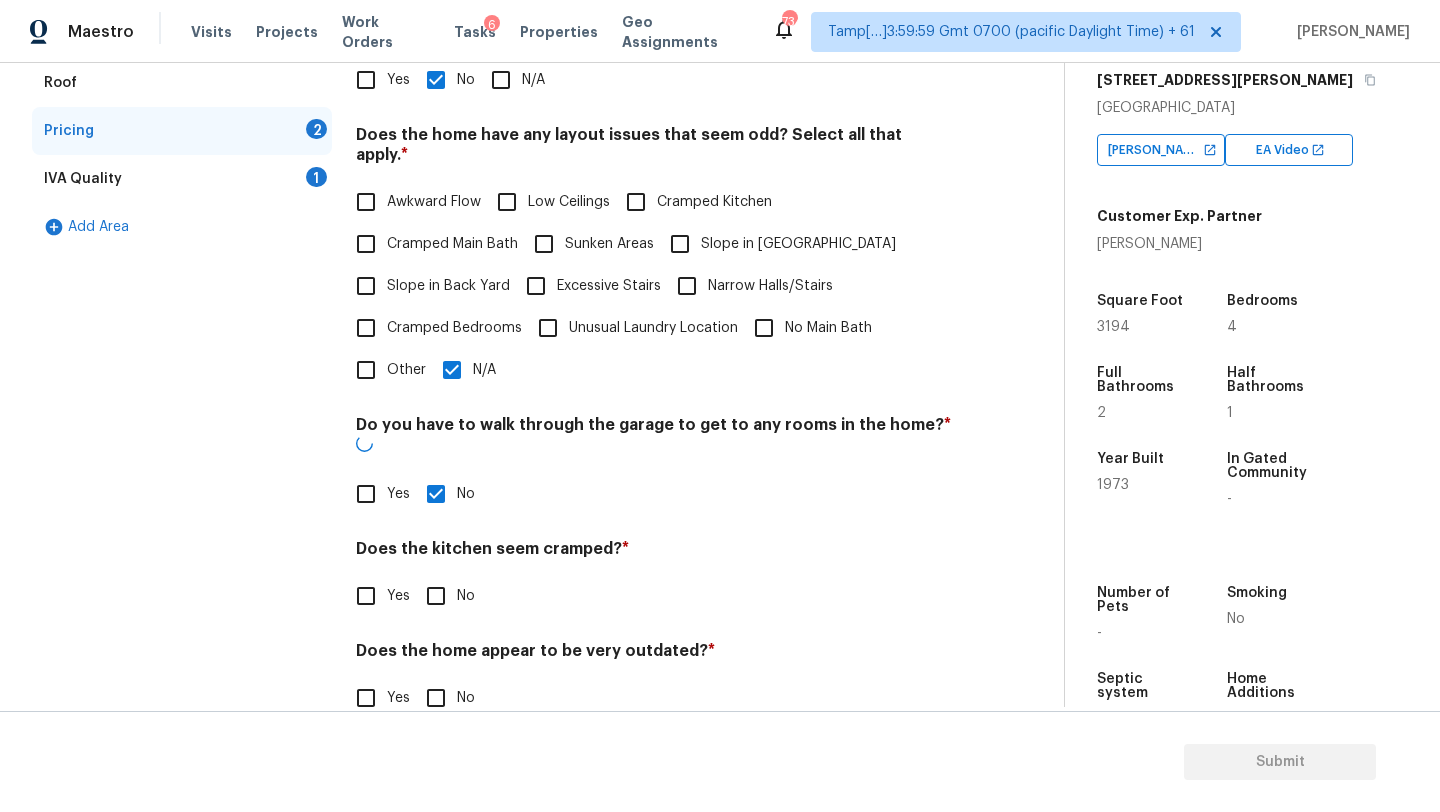 click on "No" at bounding box center [436, 596] 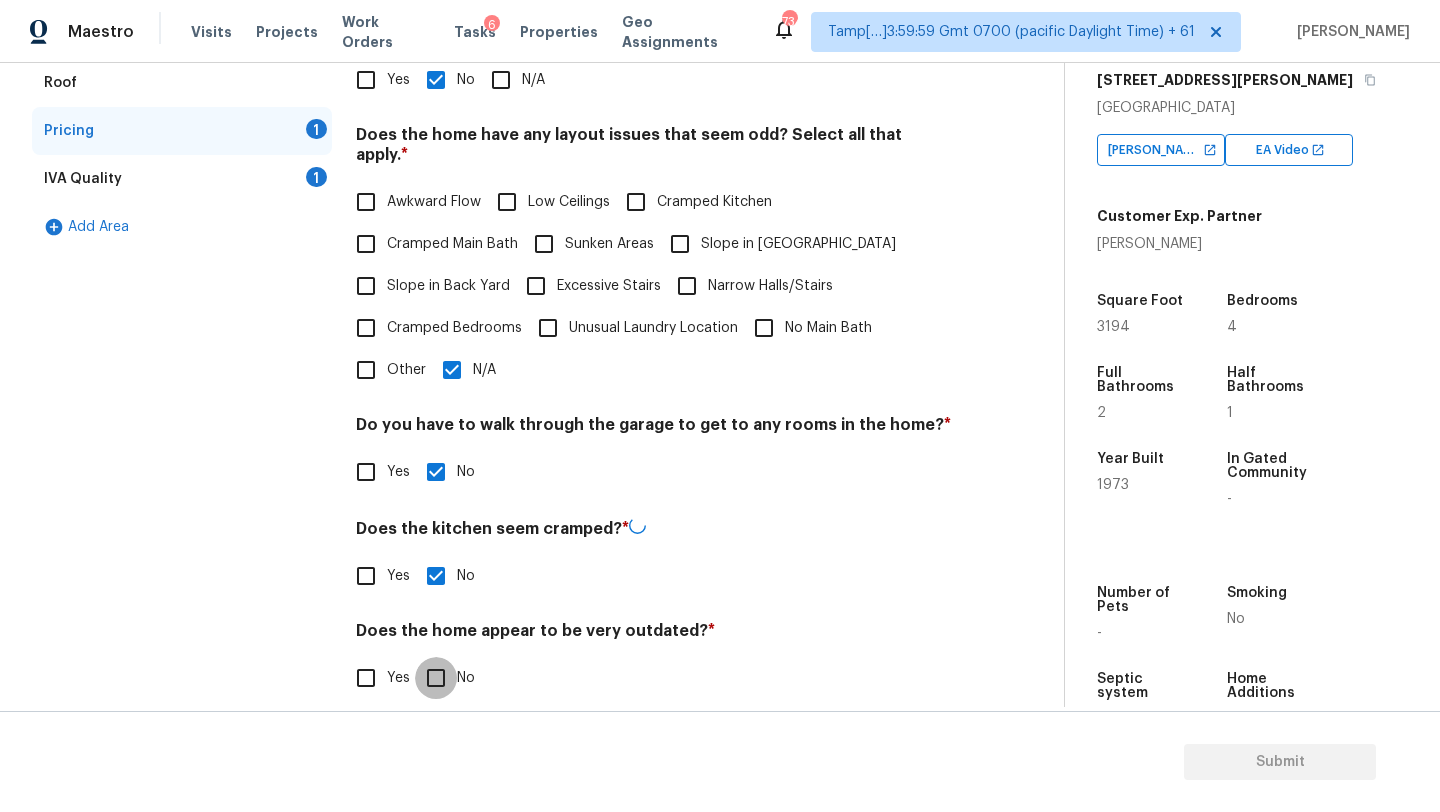 click on "No" at bounding box center [436, 678] 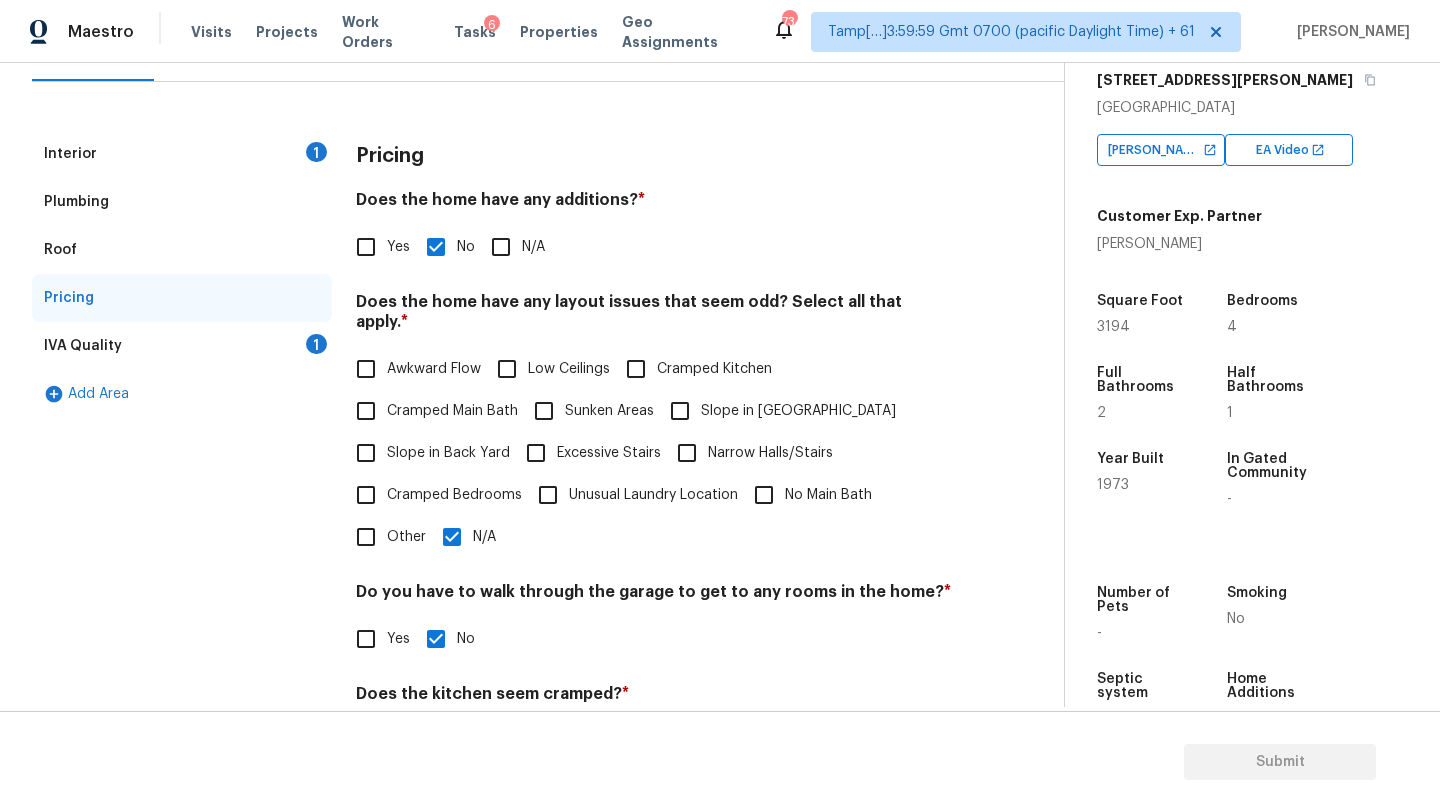 click on "Interior 1" at bounding box center [182, 154] 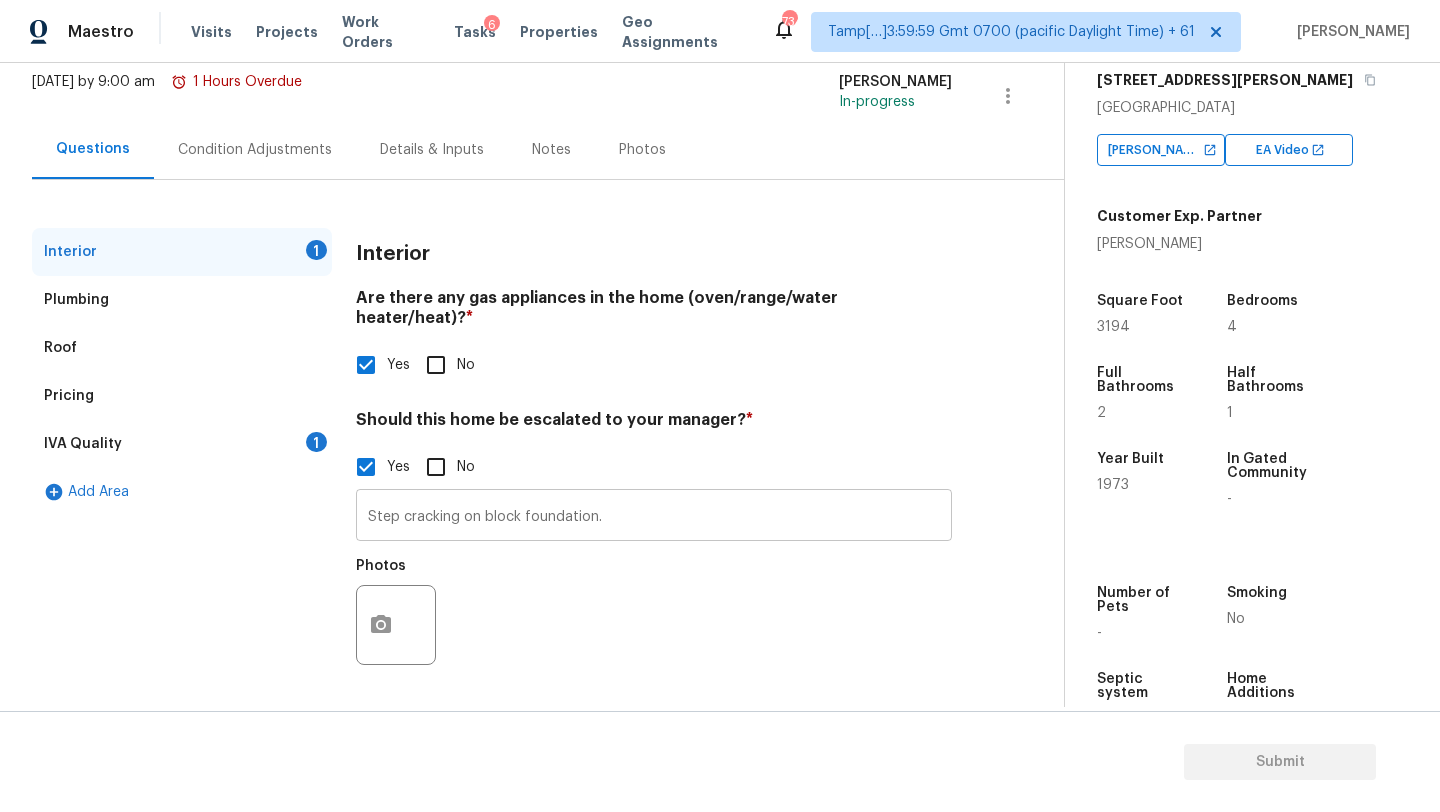 scroll, scrollTop: 103, scrollLeft: 0, axis: vertical 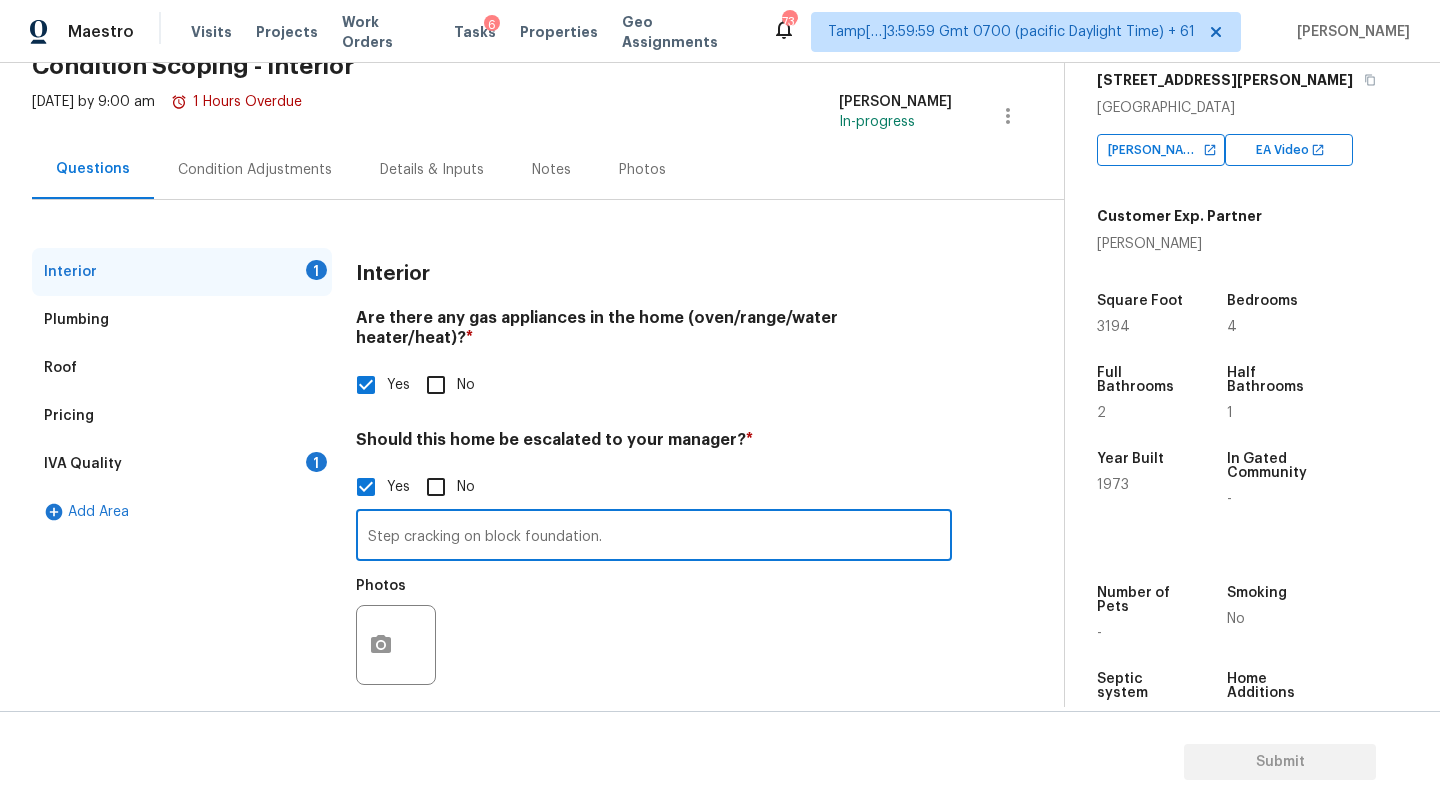 click on "Step cracking on block foundation." at bounding box center [654, 537] 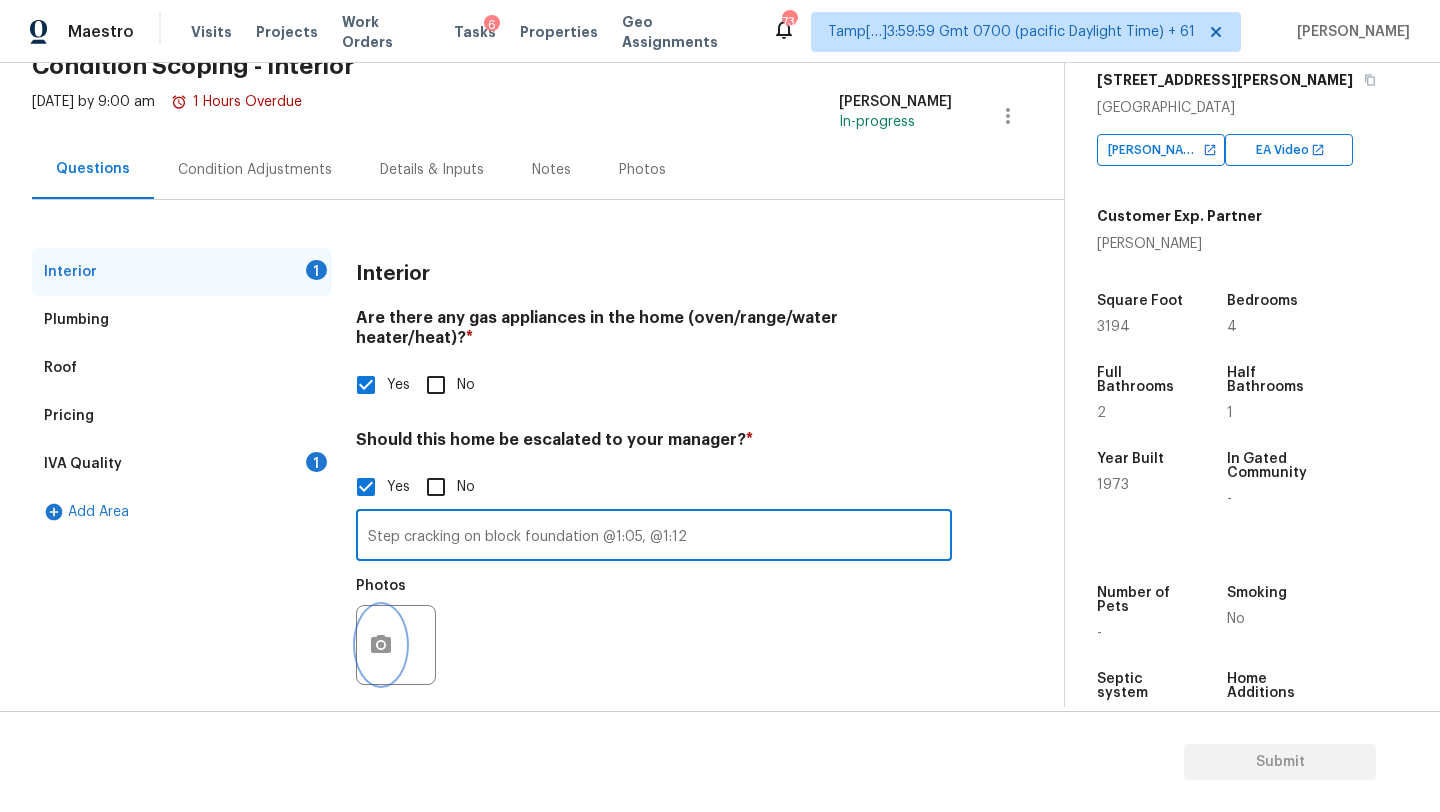 click at bounding box center (381, 645) 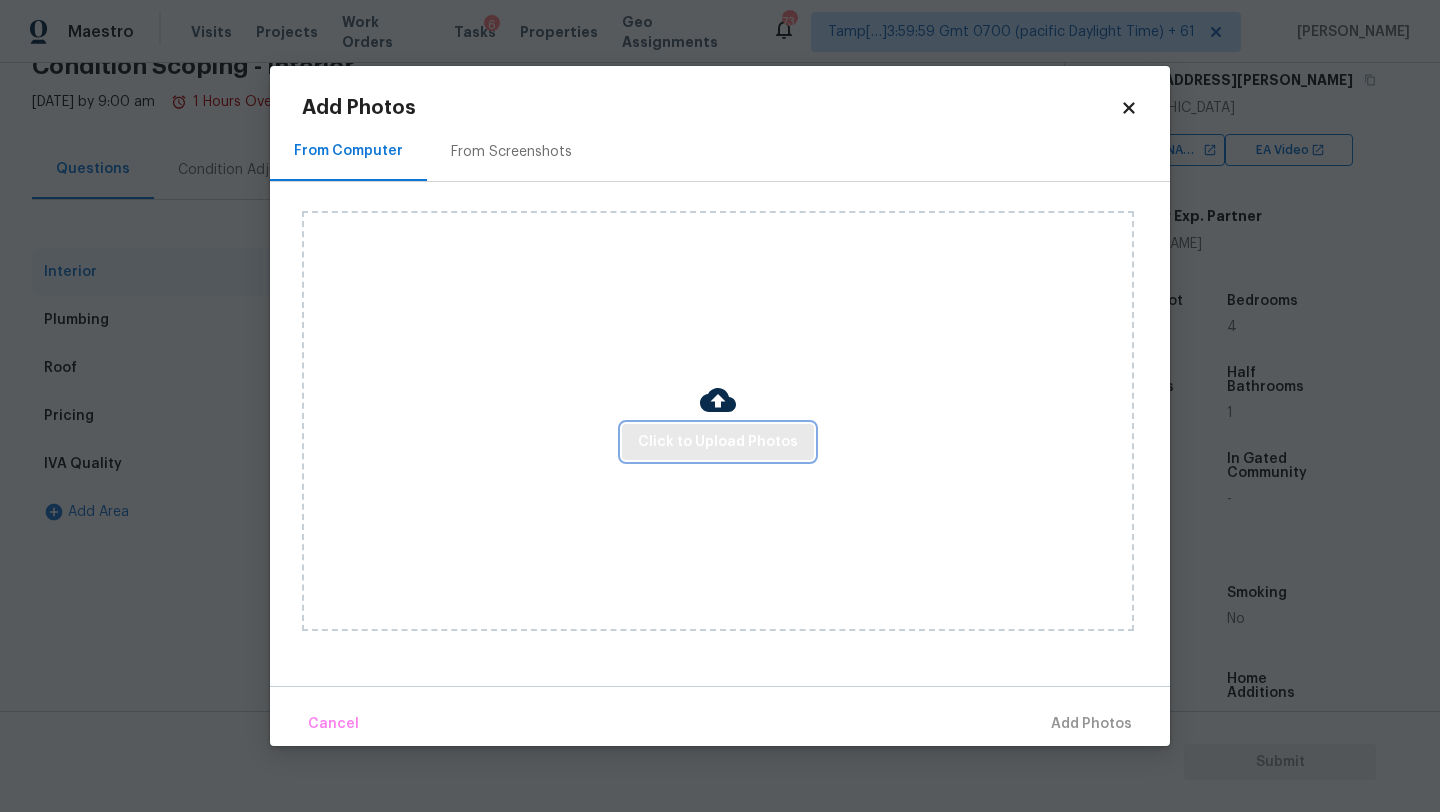 click on "Click to Upload Photos" at bounding box center (718, 442) 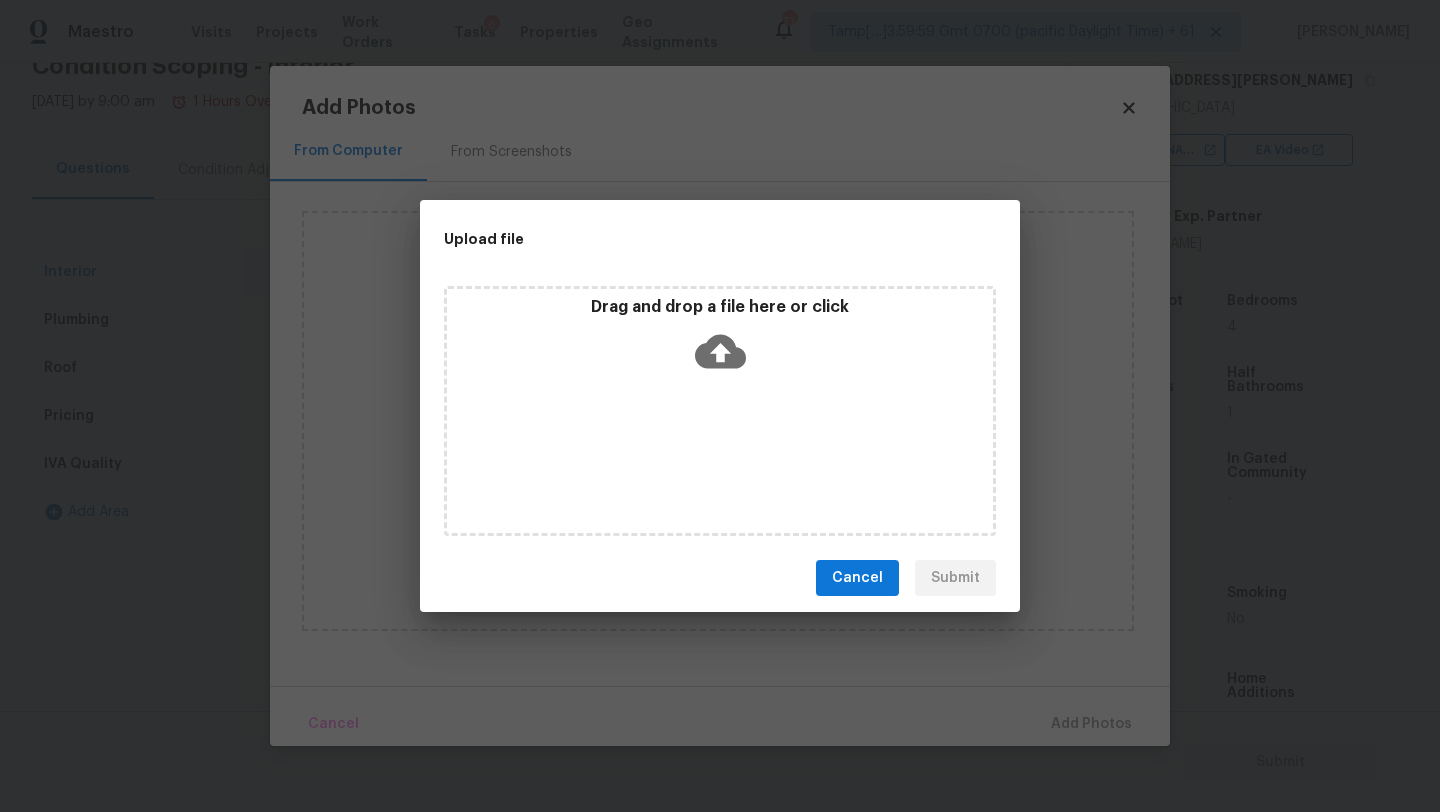 click on "Drag and drop a file here or click" at bounding box center [720, 411] 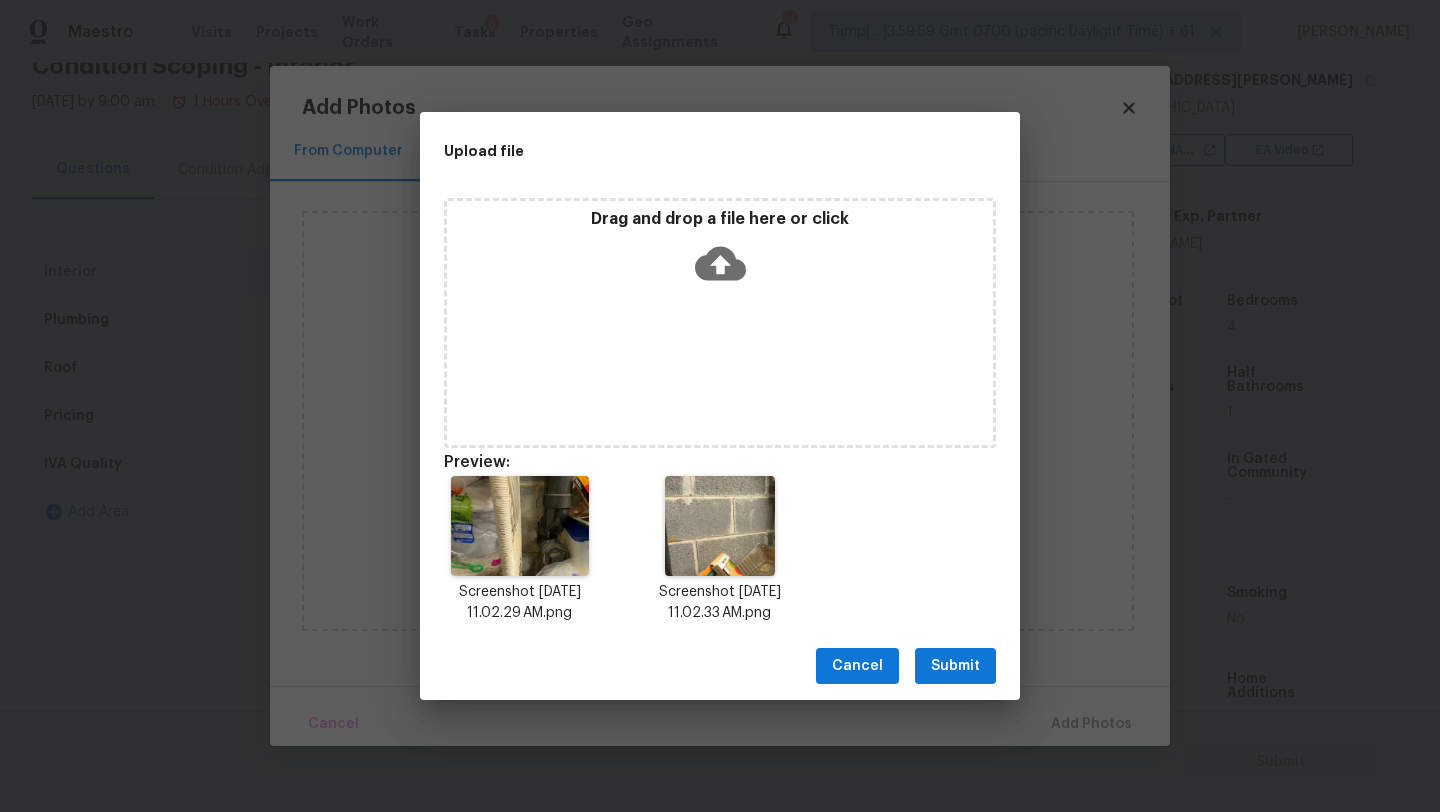 click on "Submit" at bounding box center (955, 666) 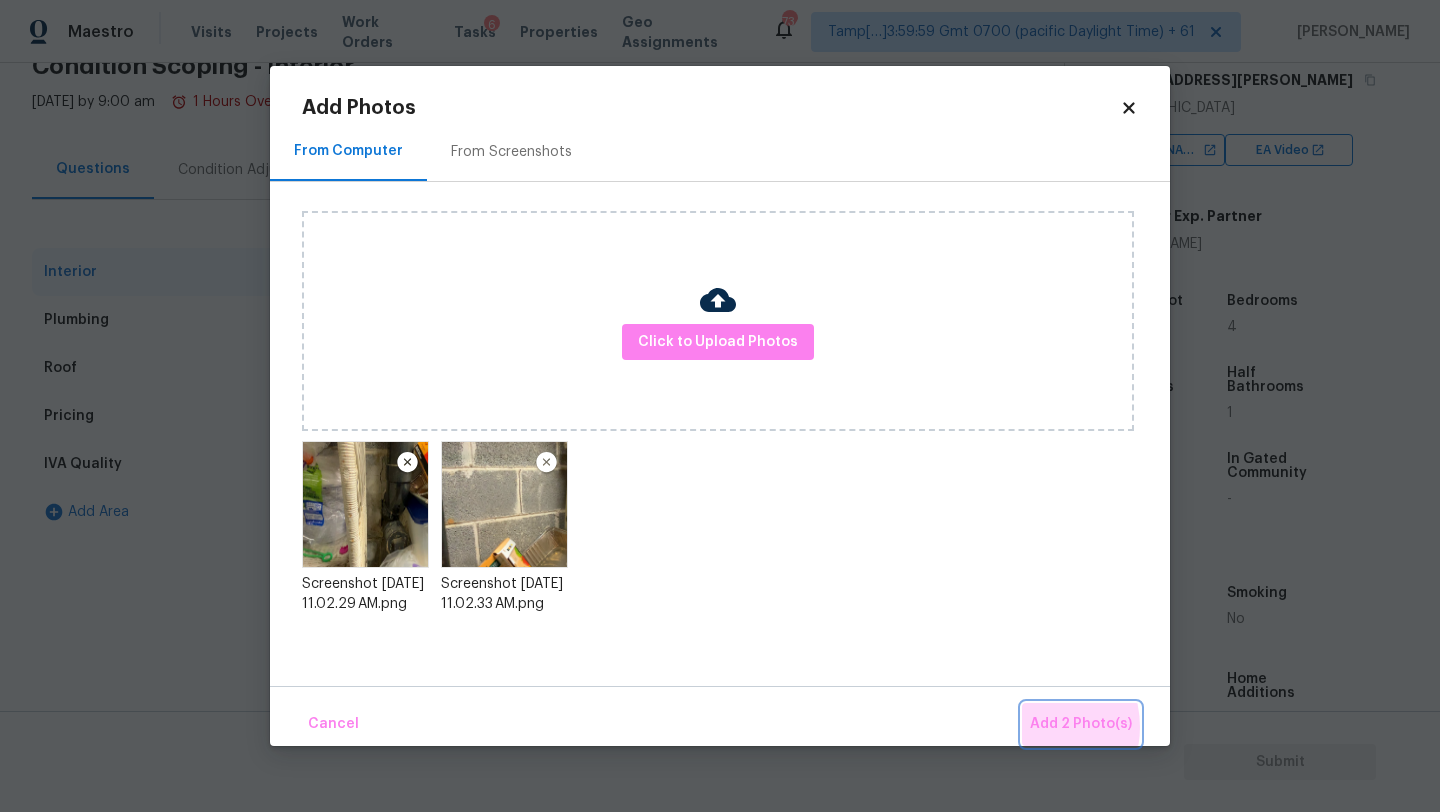 click on "Add 2 Photo(s)" at bounding box center [1081, 724] 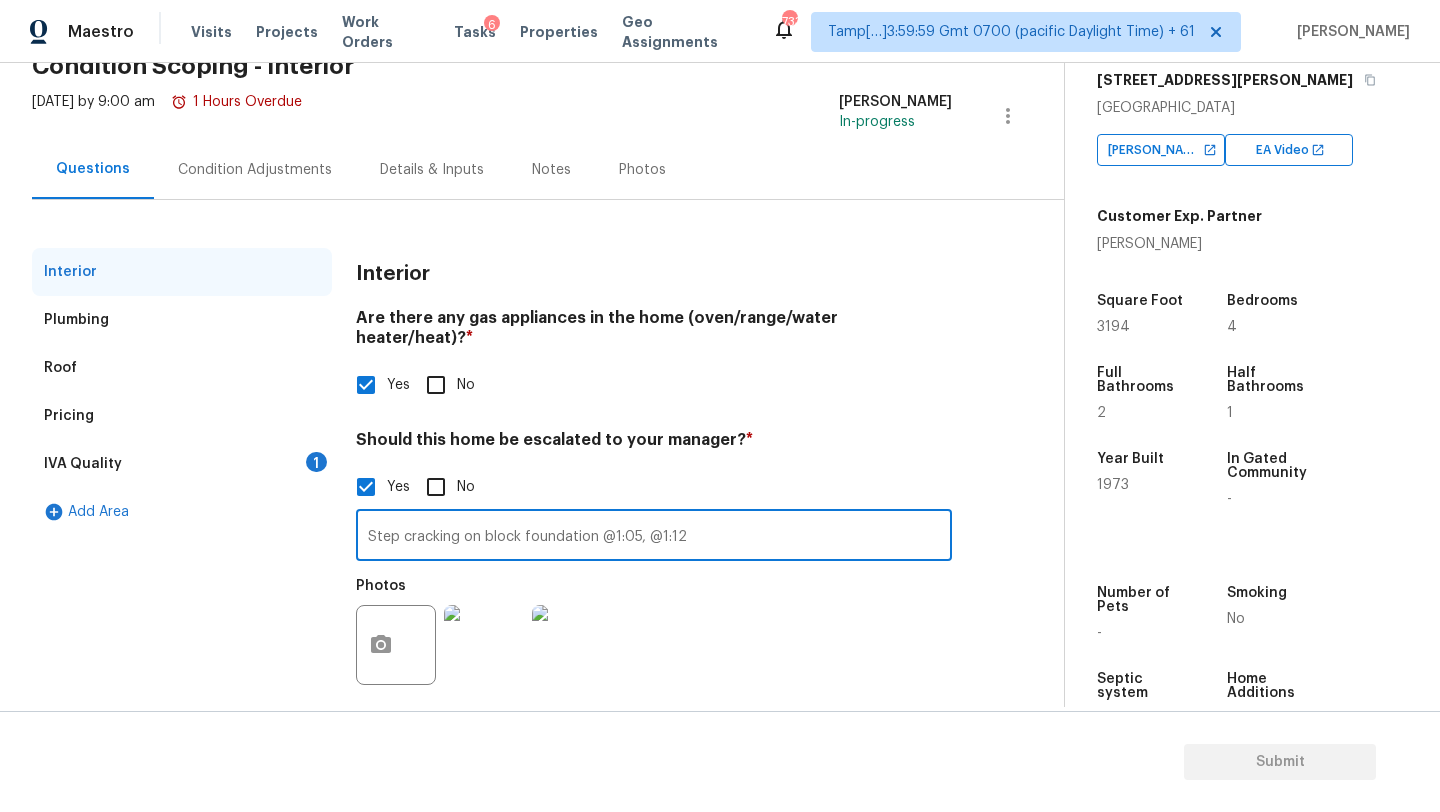 click on "Step cracking on block foundation @1:05, @1:12" at bounding box center [654, 537] 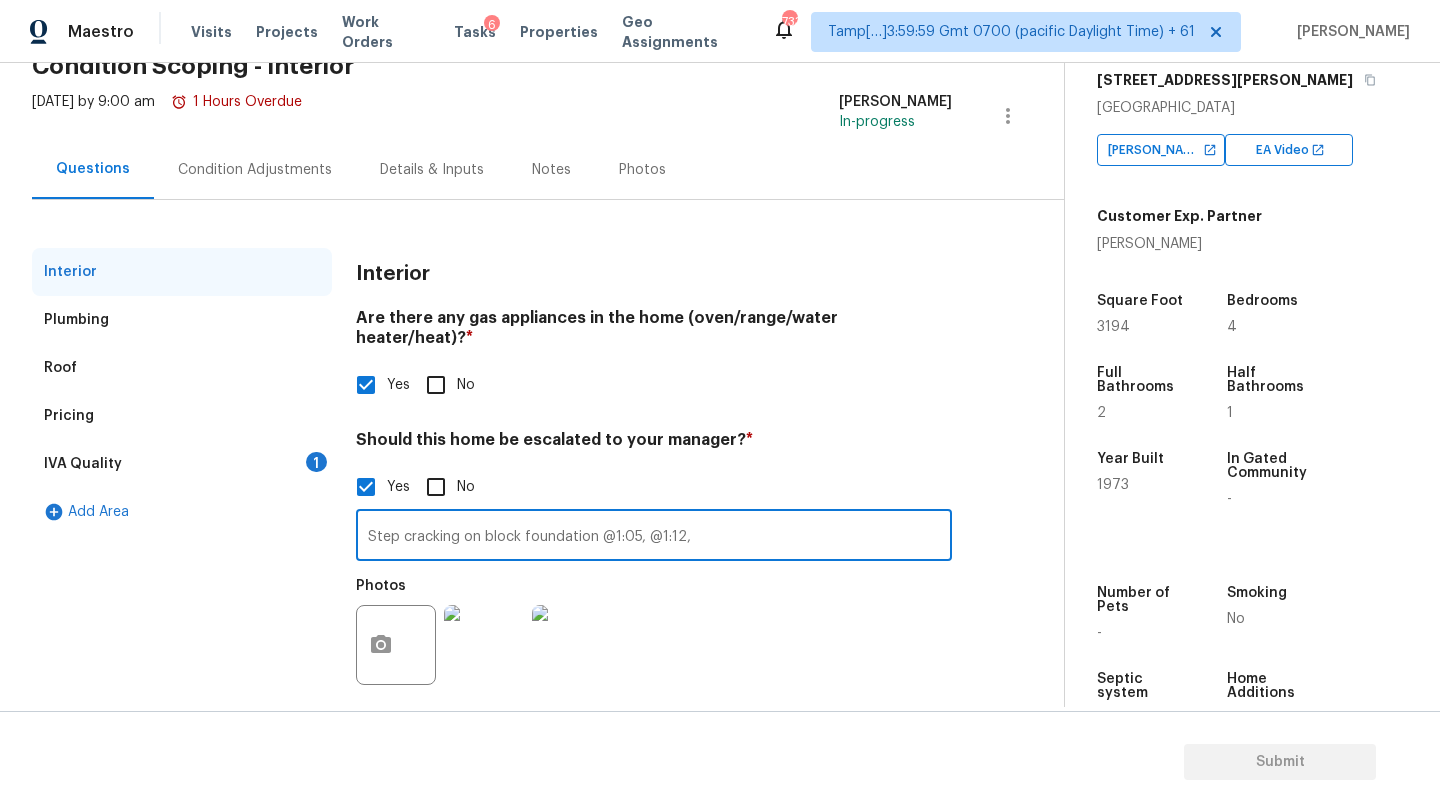paste on "Old leak damages." 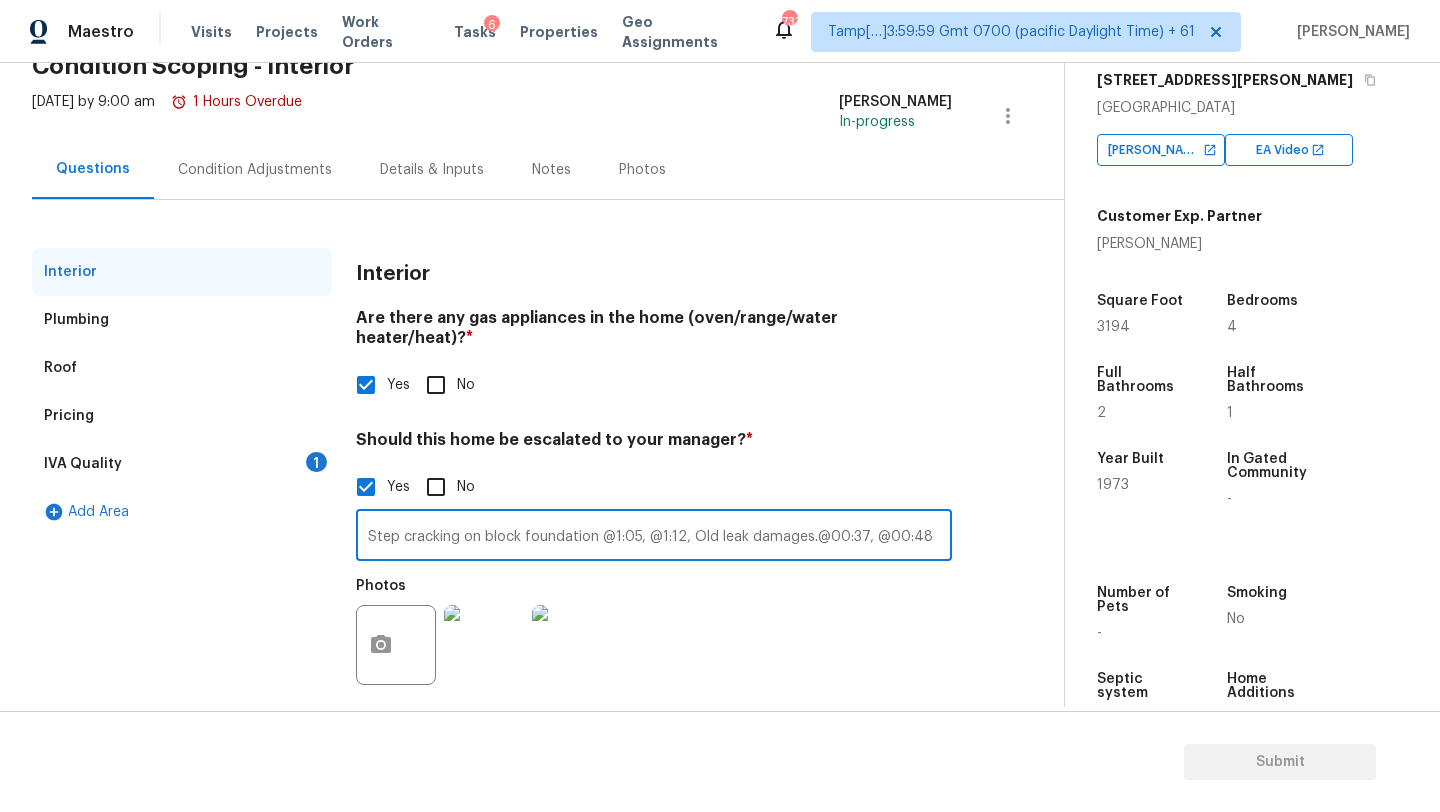type on "Step cracking on block foundation @1:05, @1:12, Old leak damages.@00:37, @00:48" 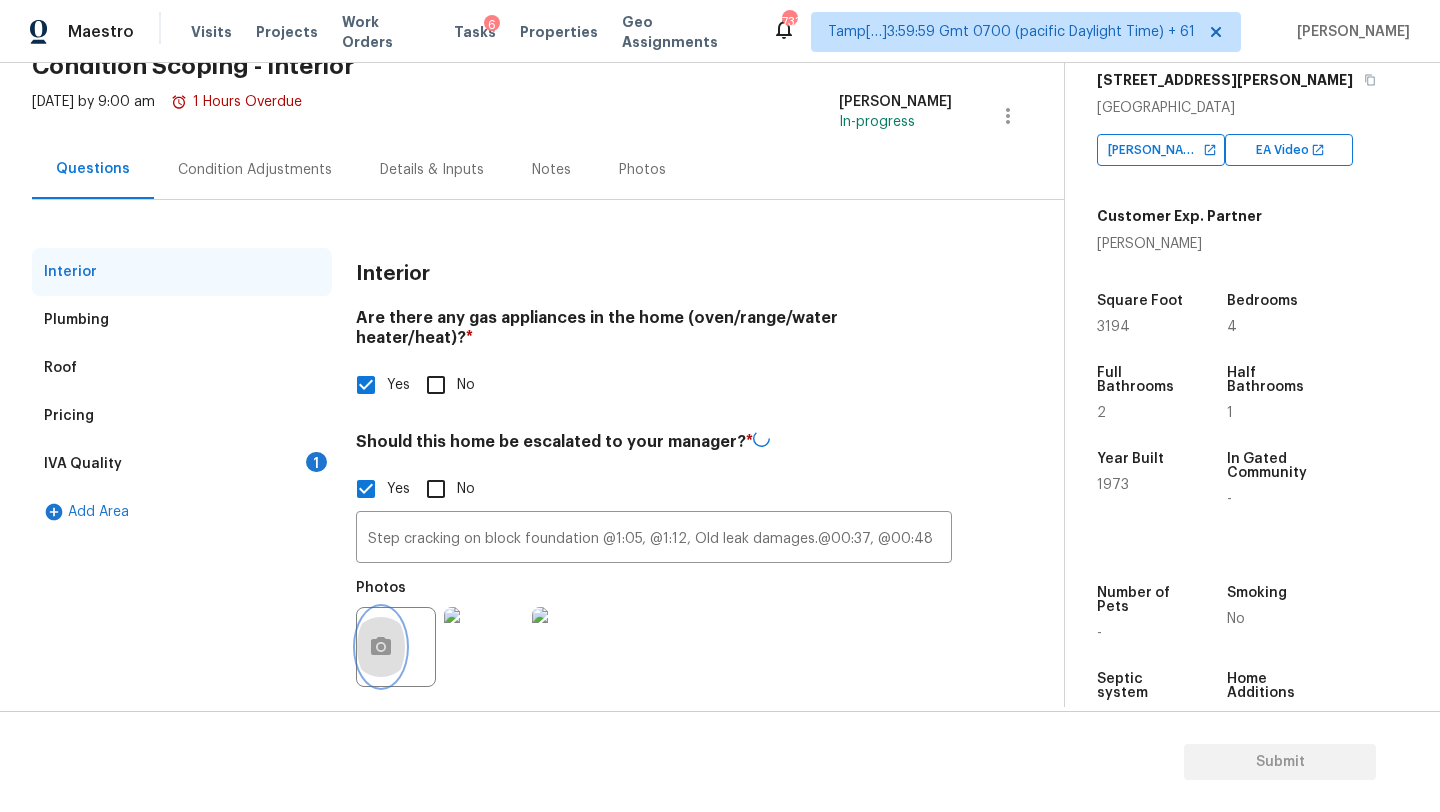 click at bounding box center [381, 647] 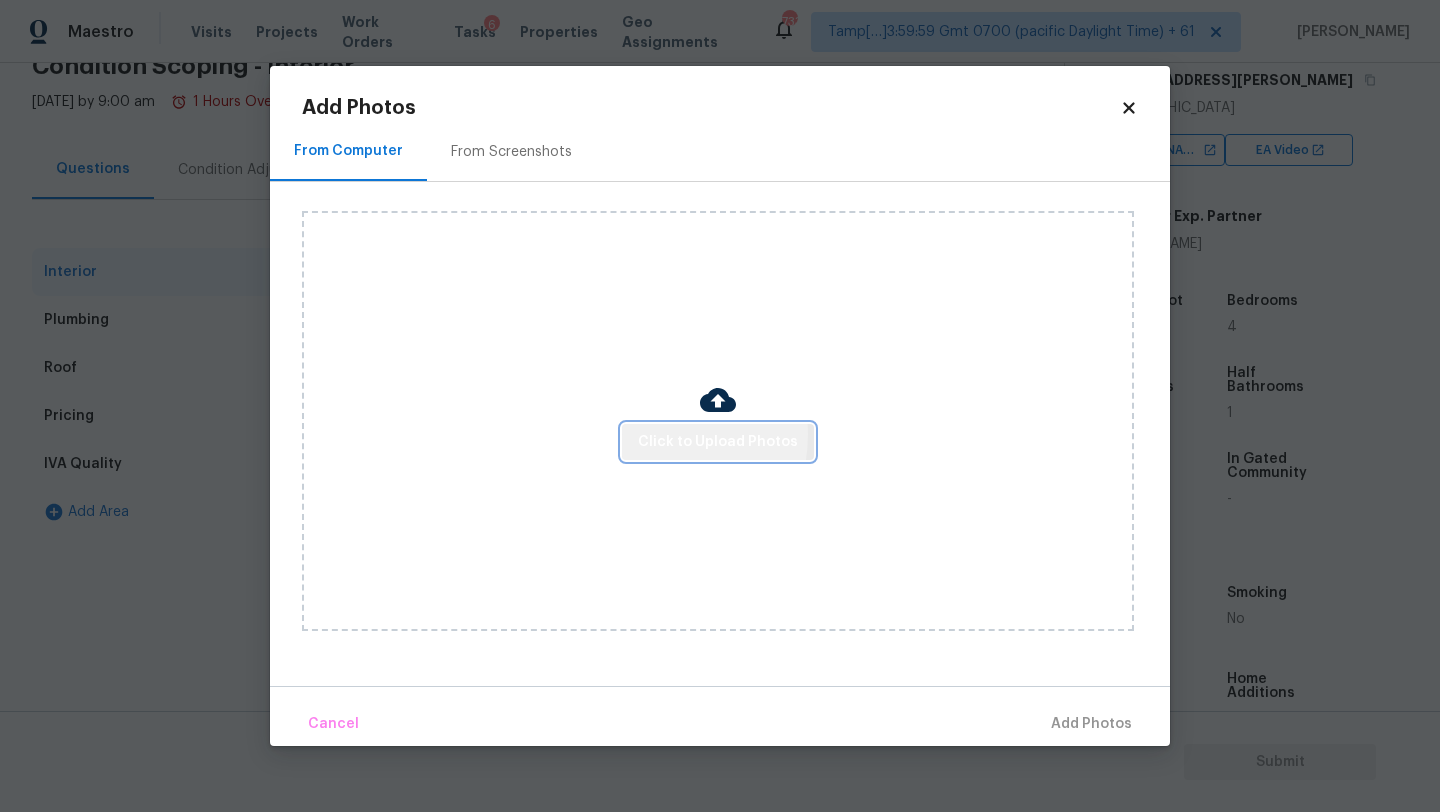 click on "Click to Upload Photos" at bounding box center [718, 442] 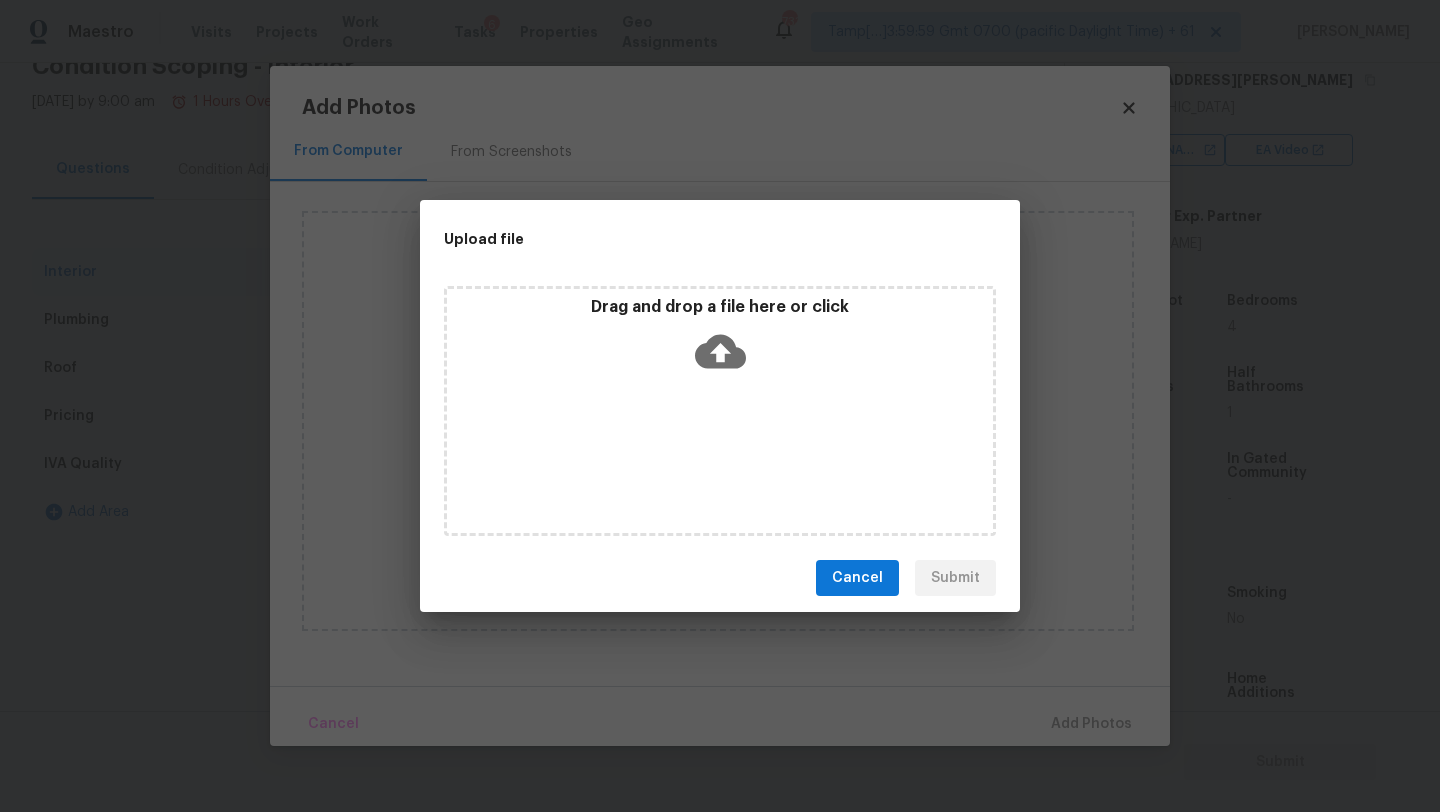 click on "Drag and drop a file here or click" at bounding box center (720, 307) 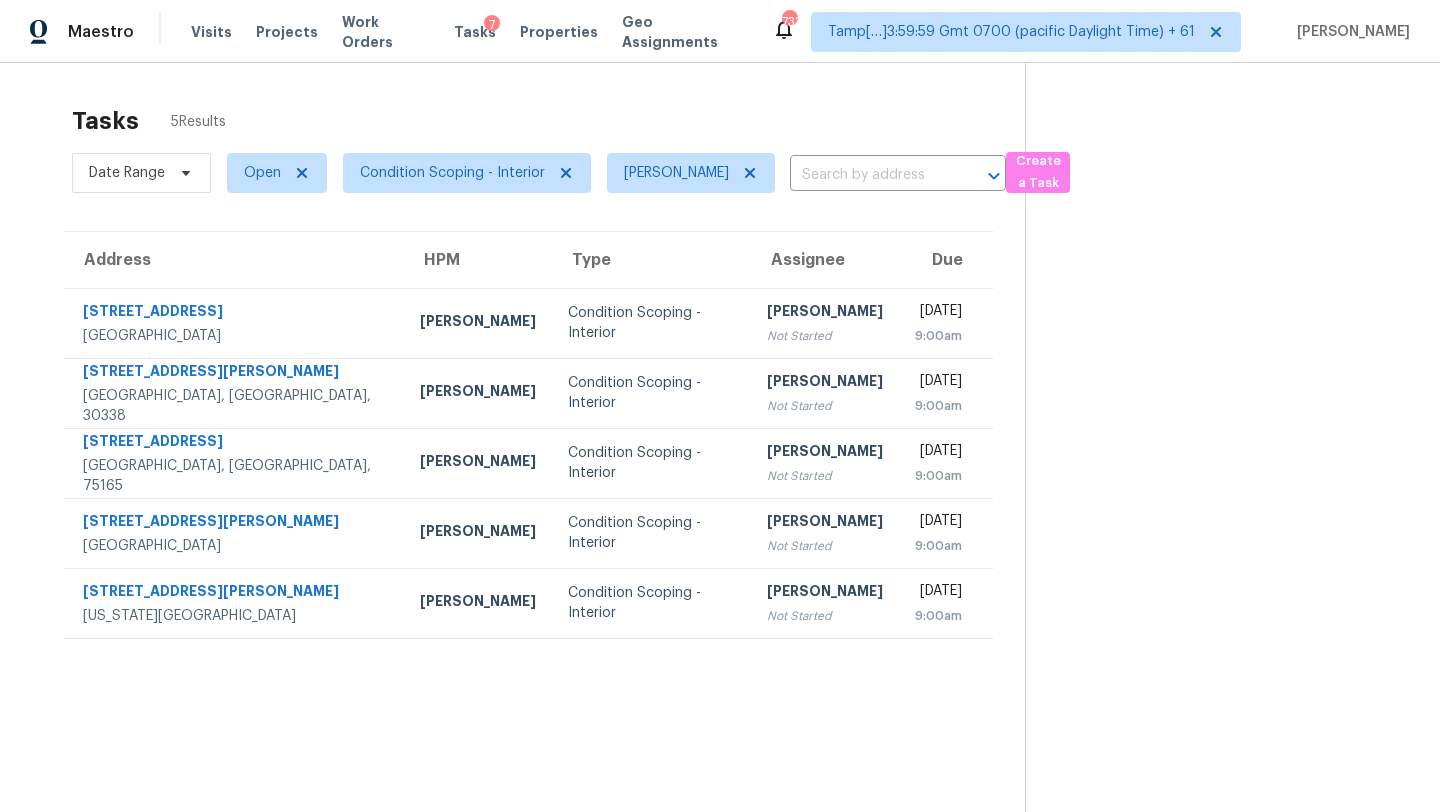 scroll, scrollTop: 0, scrollLeft: 0, axis: both 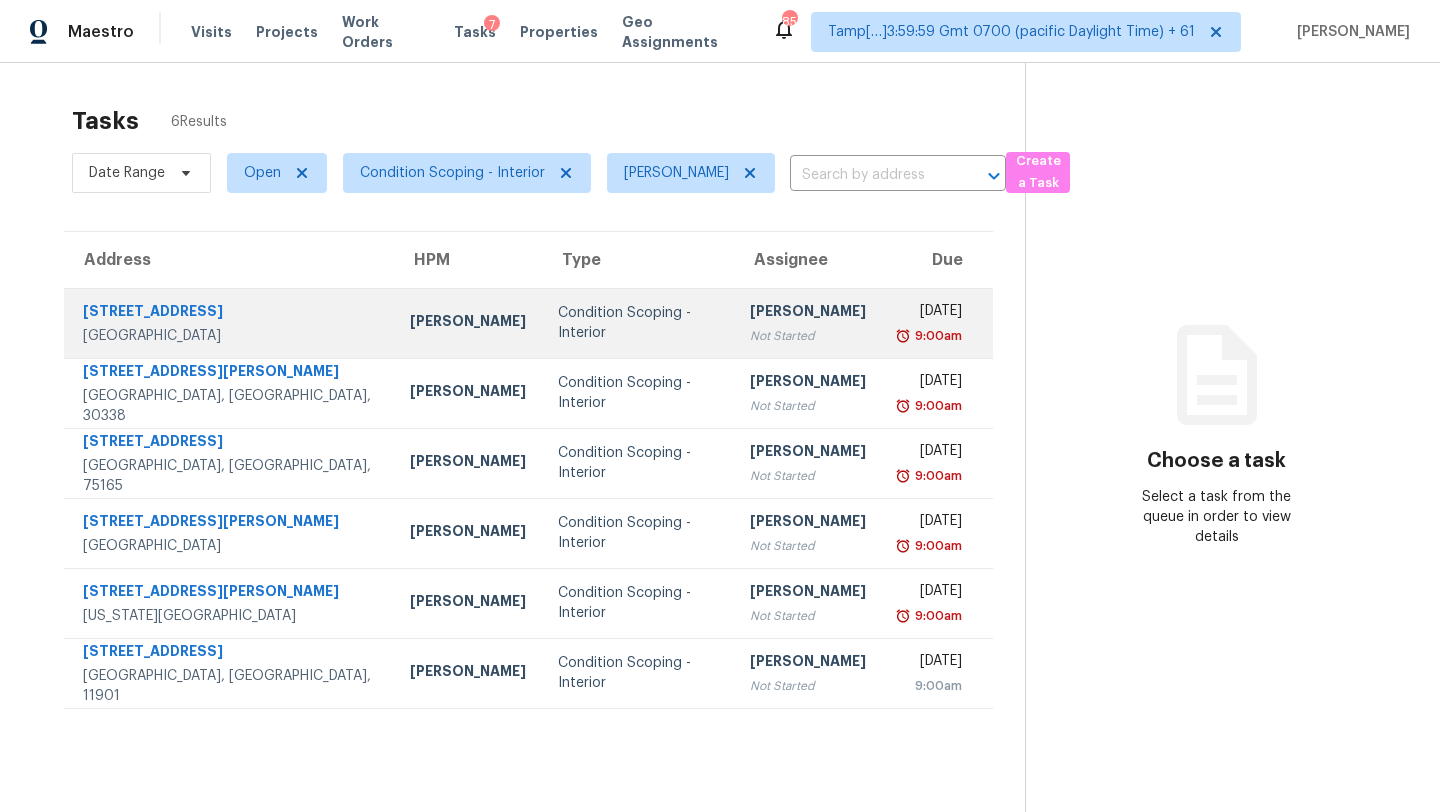 click on "[PERSON_NAME]" at bounding box center [808, 313] 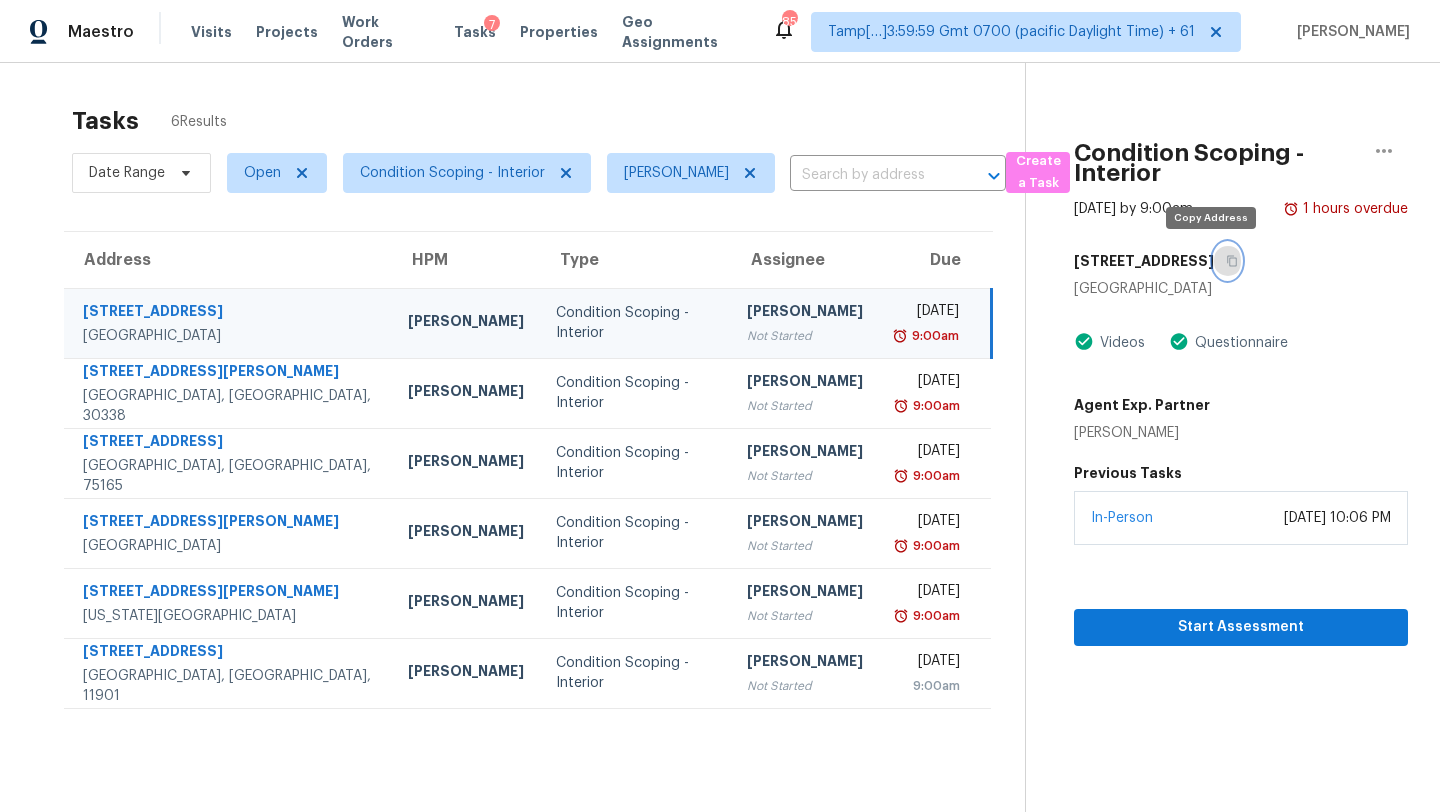 click at bounding box center (1227, 261) 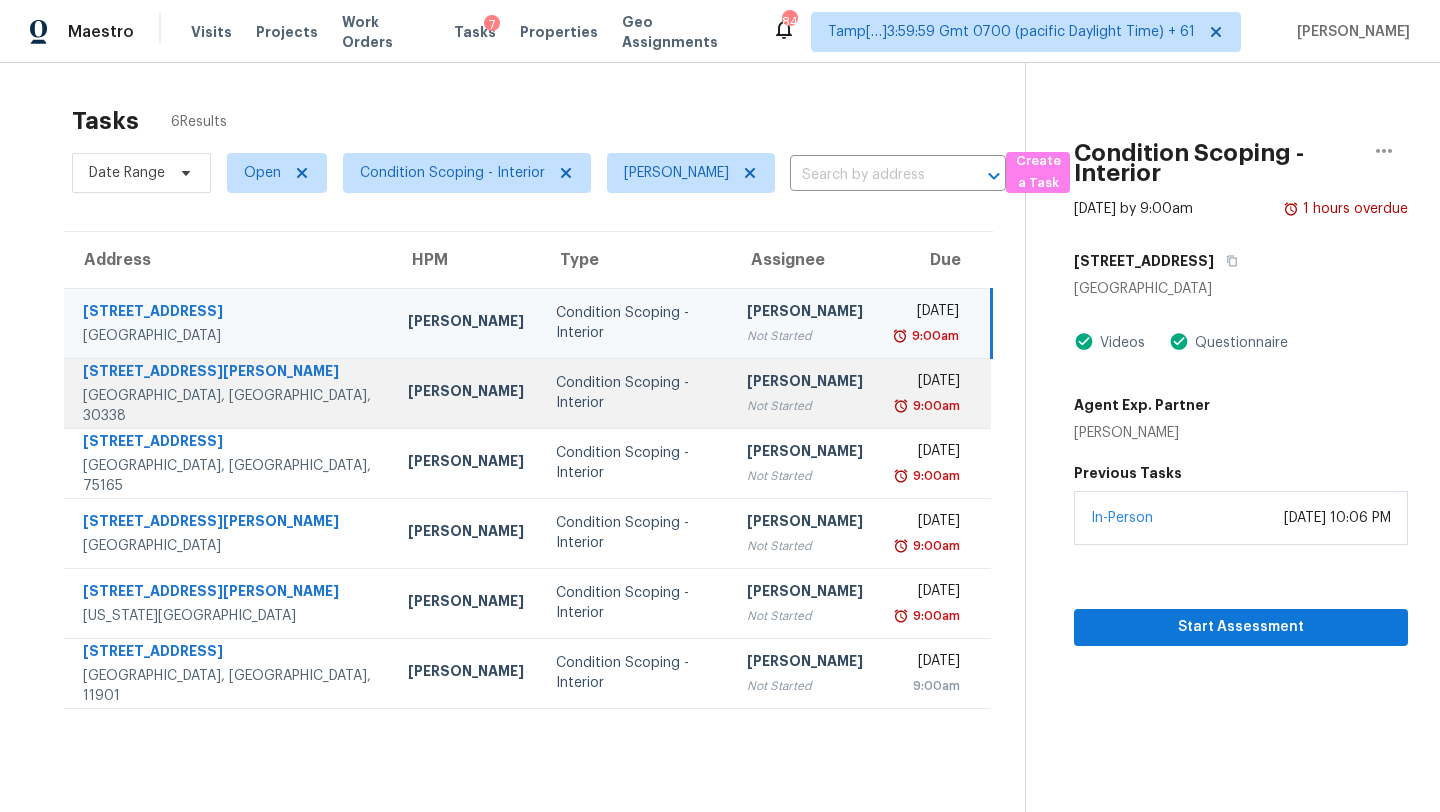 click on "Condition Scoping - Interior" at bounding box center (635, 393) 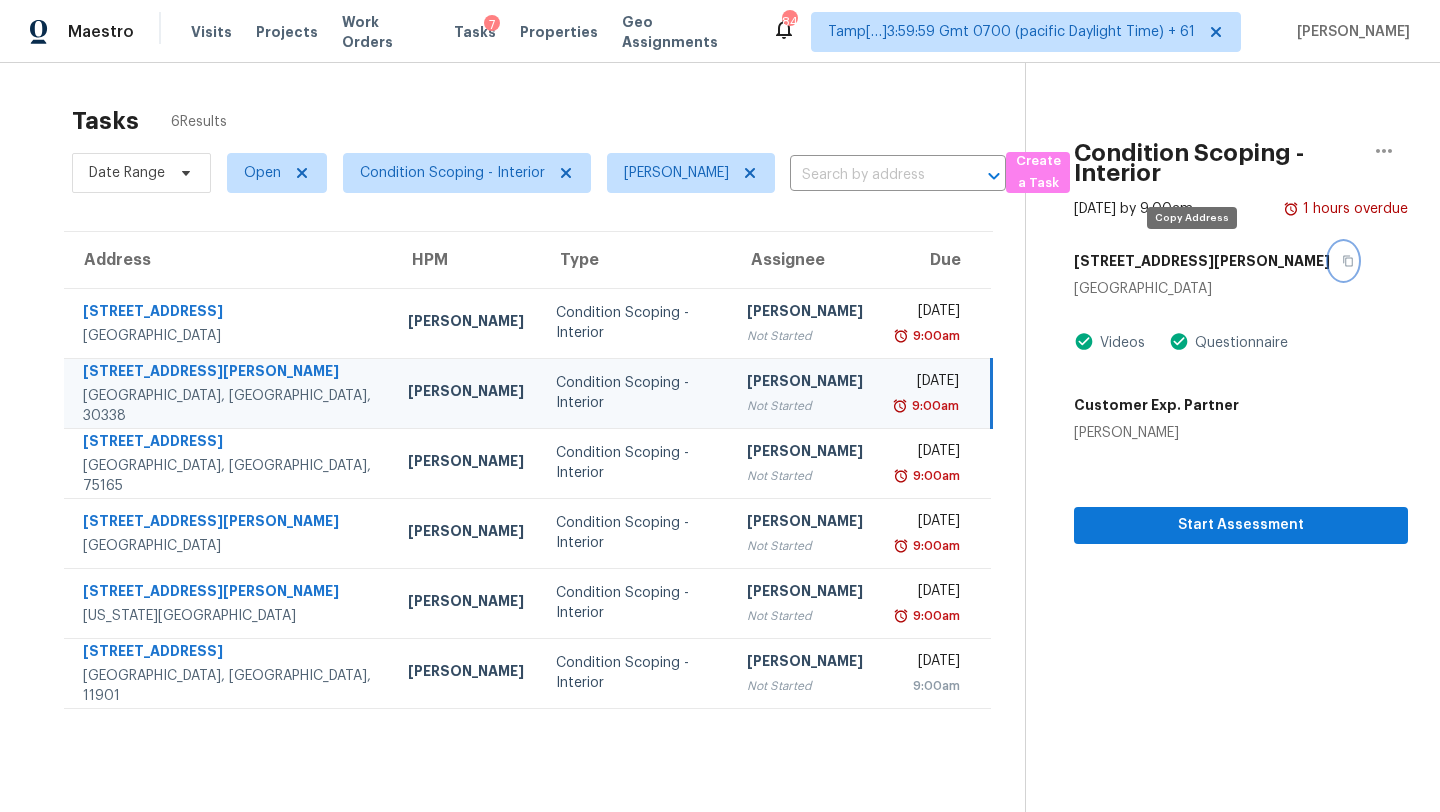 click at bounding box center (1343, 261) 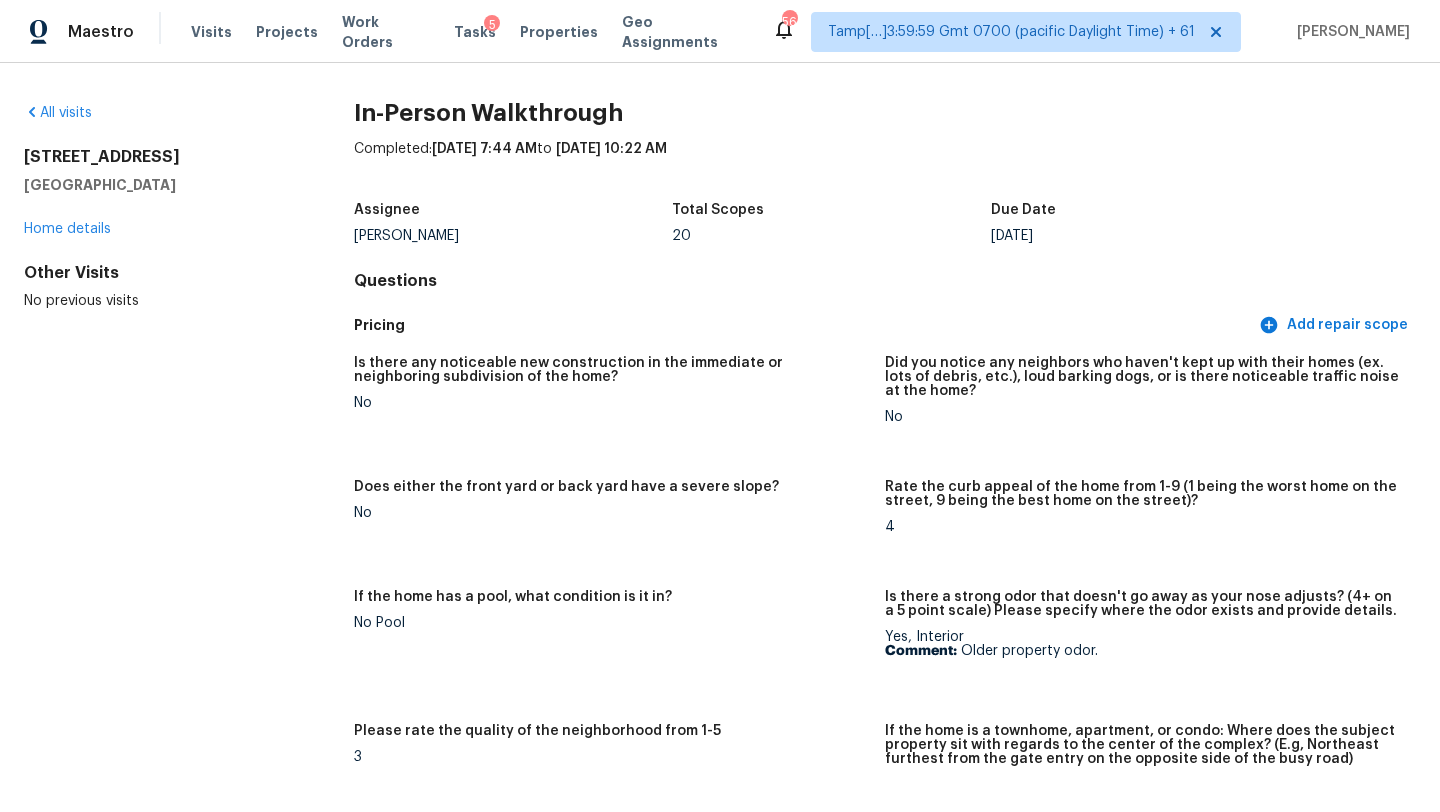 scroll, scrollTop: 0, scrollLeft: 0, axis: both 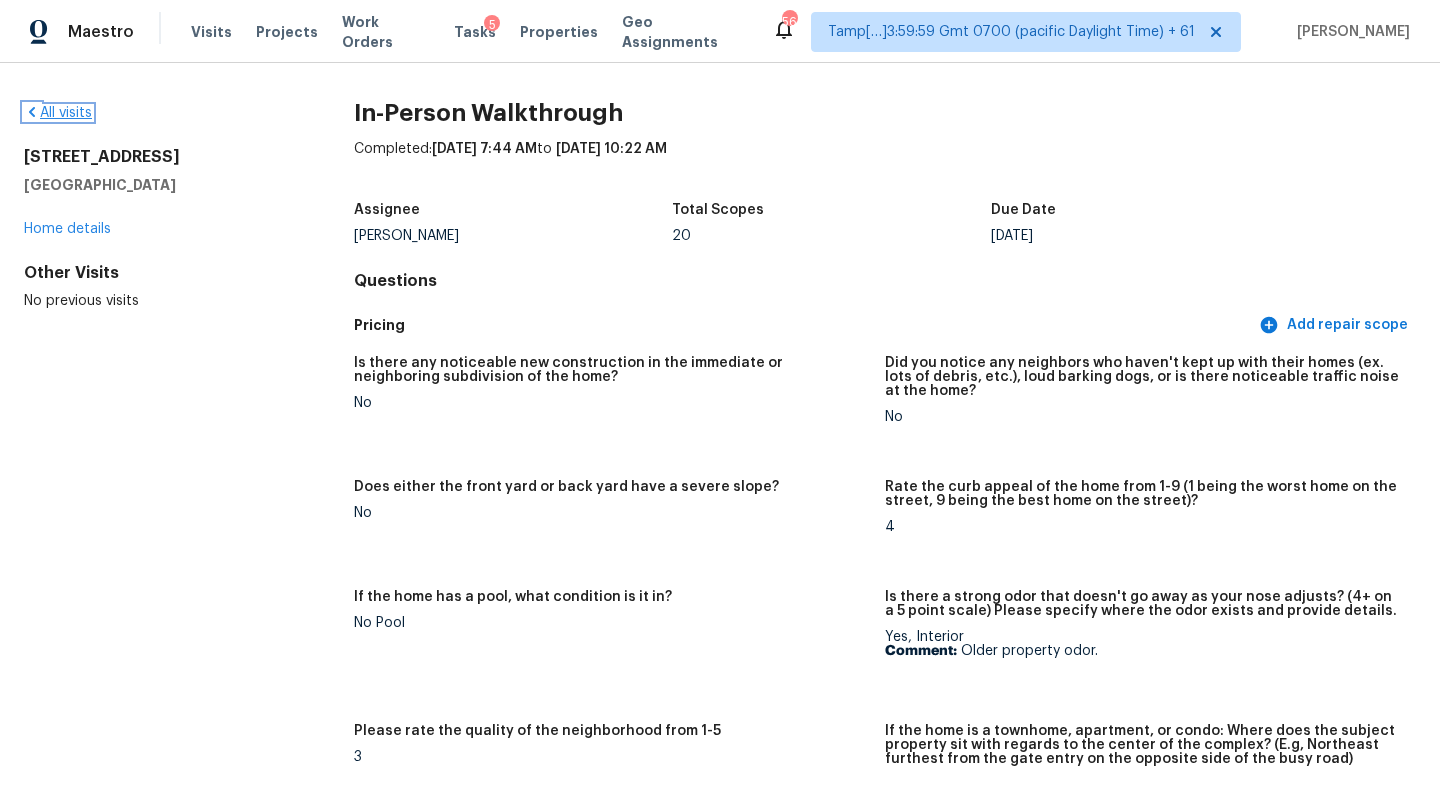 click on "All visits" at bounding box center (58, 113) 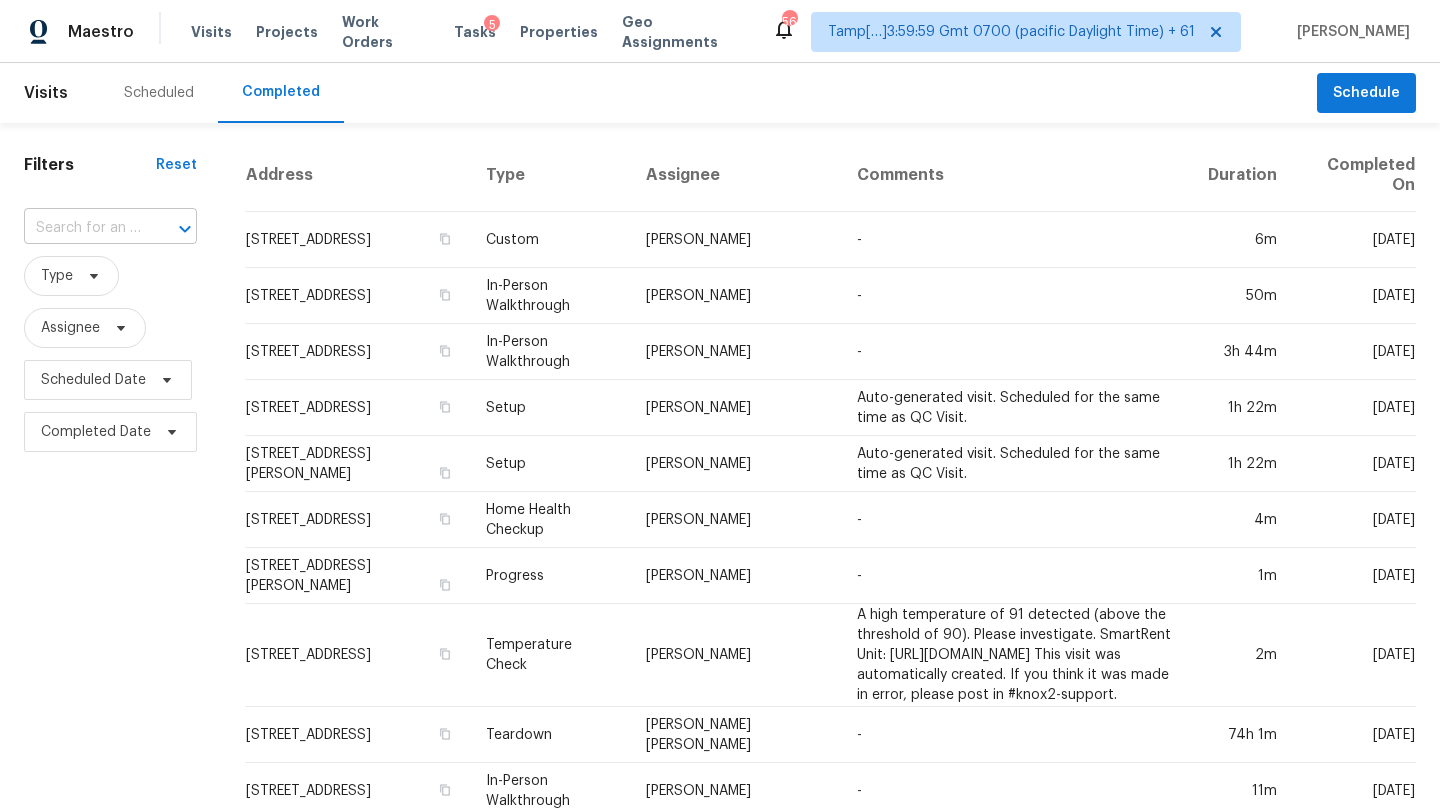 click at bounding box center (82, 228) 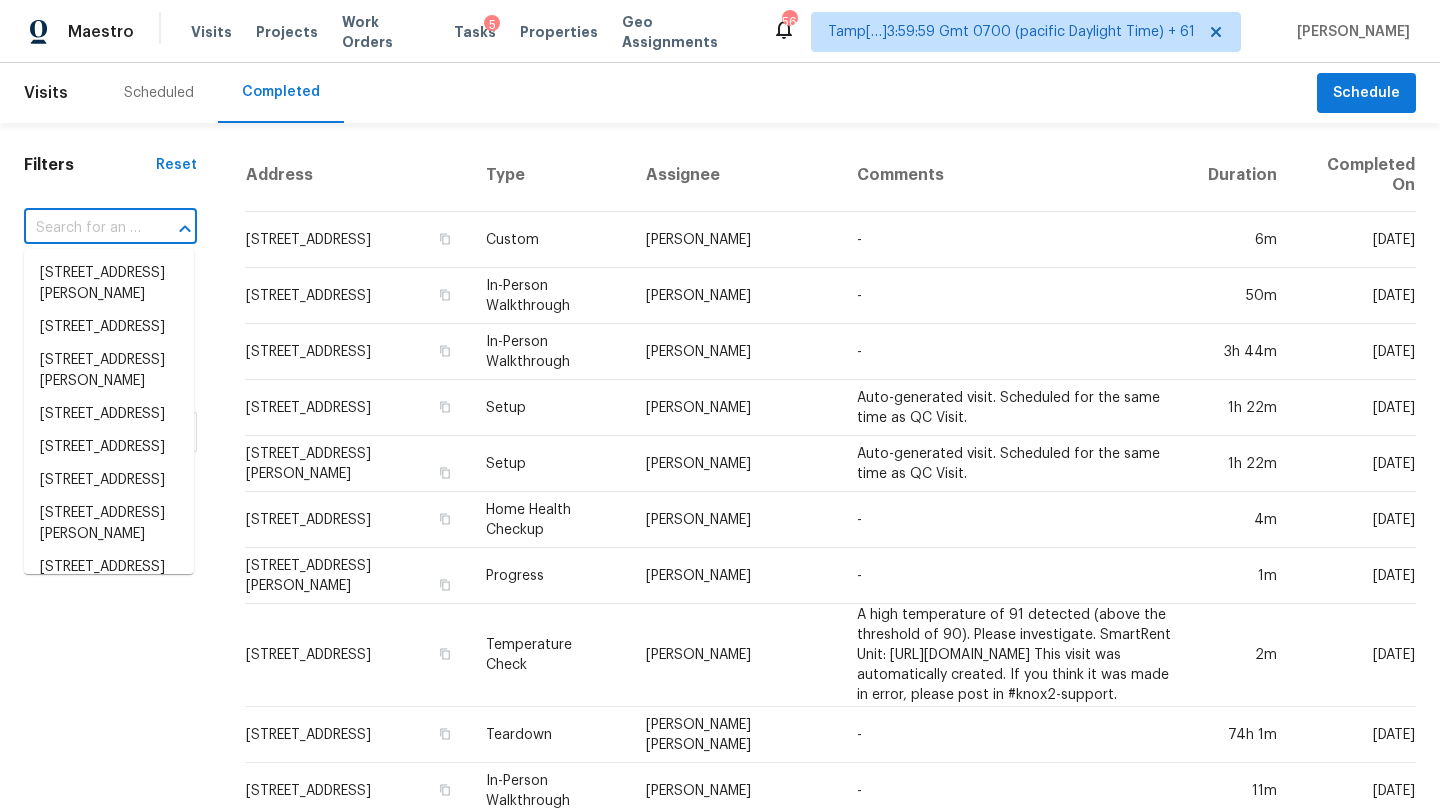 paste on "2576 Villageview Ln, Castle Rock, CO 80104" 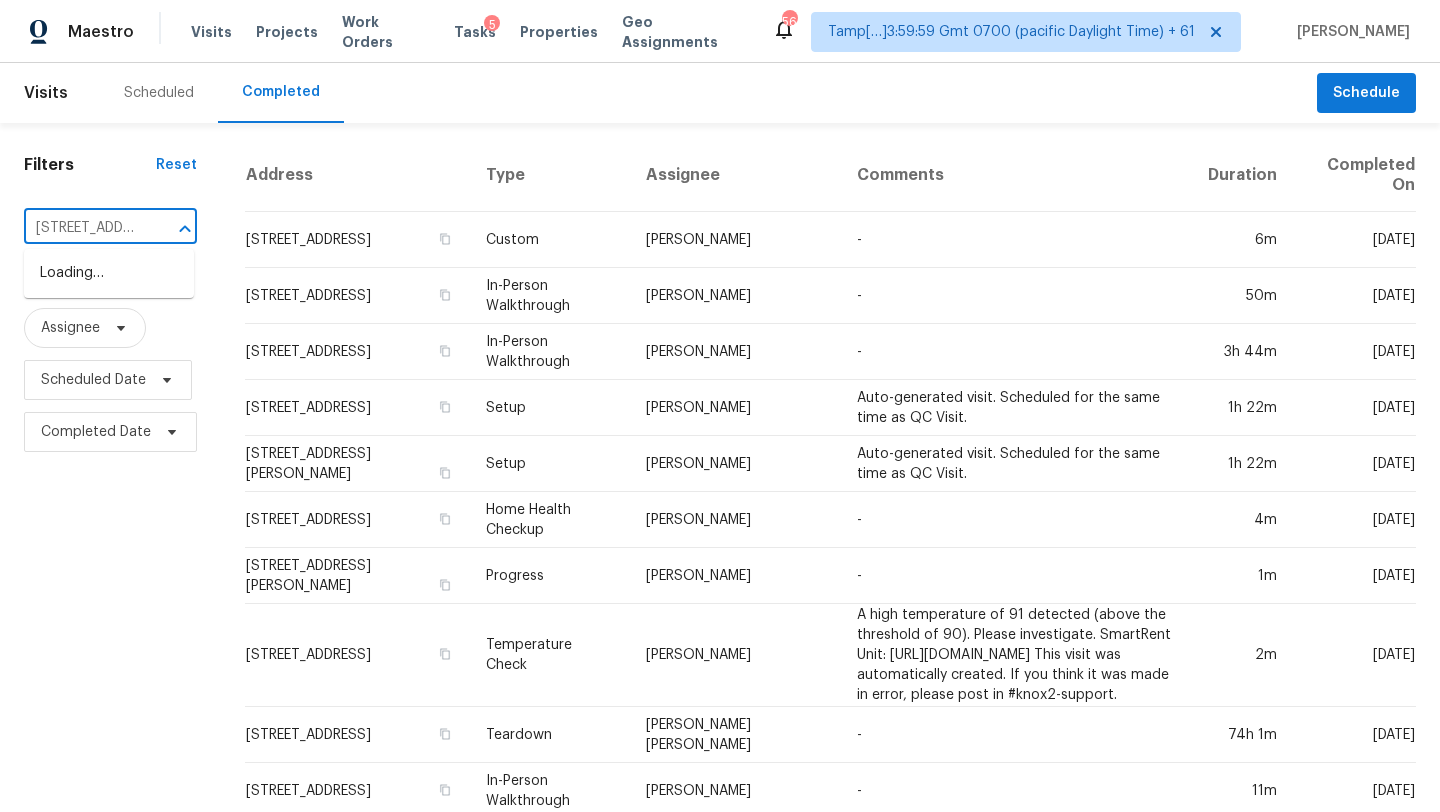 scroll, scrollTop: 0, scrollLeft: 185, axis: horizontal 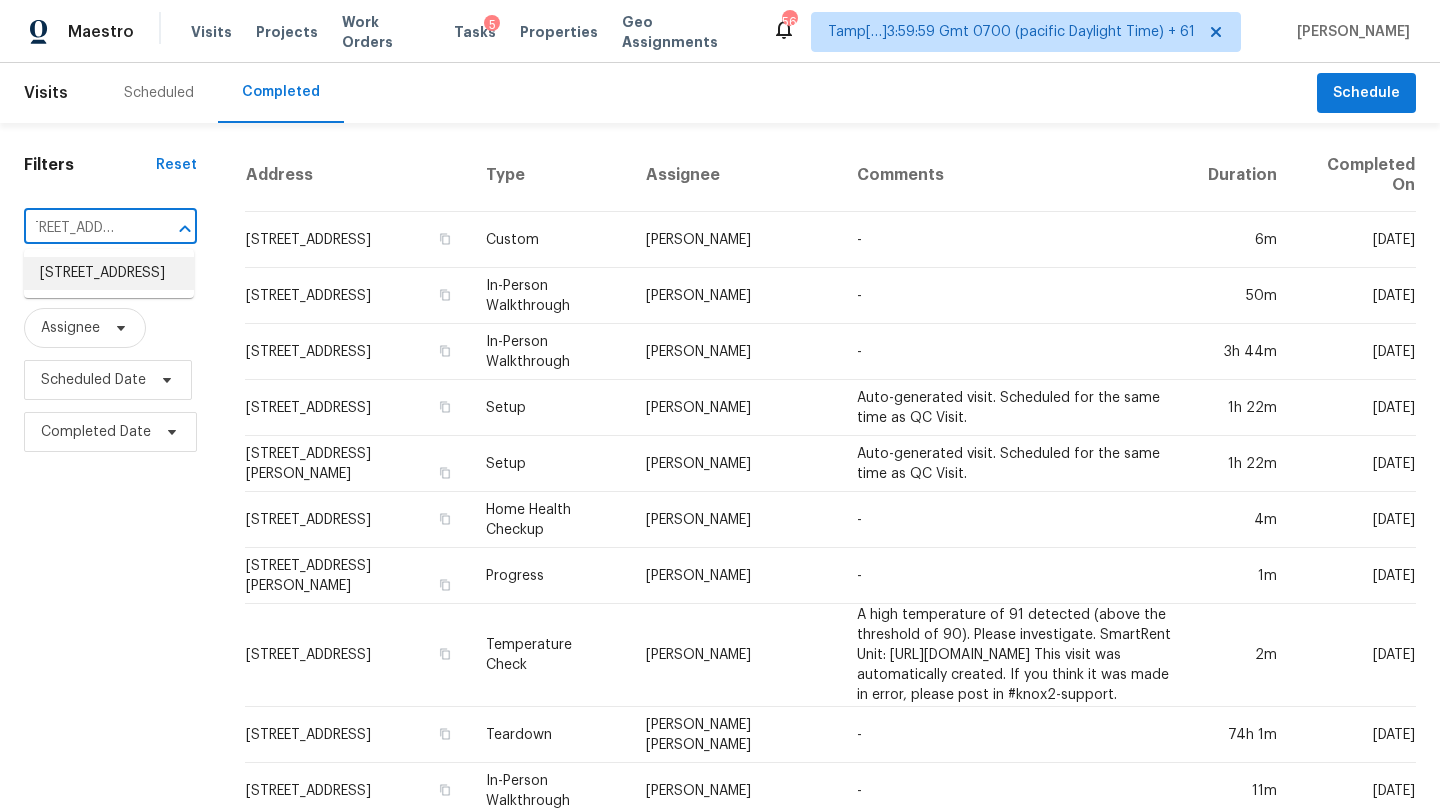 click on "2576 Villageview Ln, Castle Rock, CO 80104" at bounding box center (109, 273) 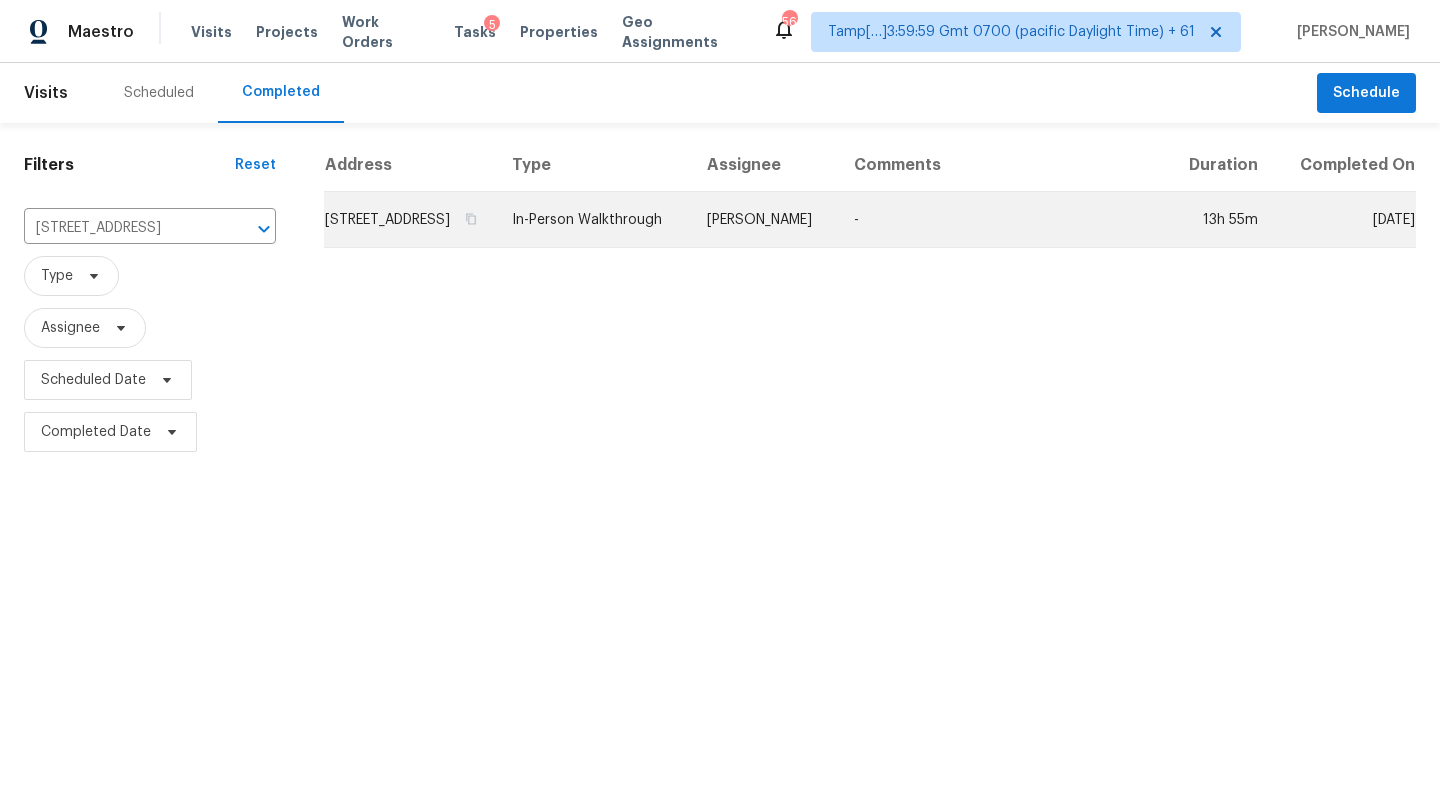click on "-" at bounding box center (1002, 220) 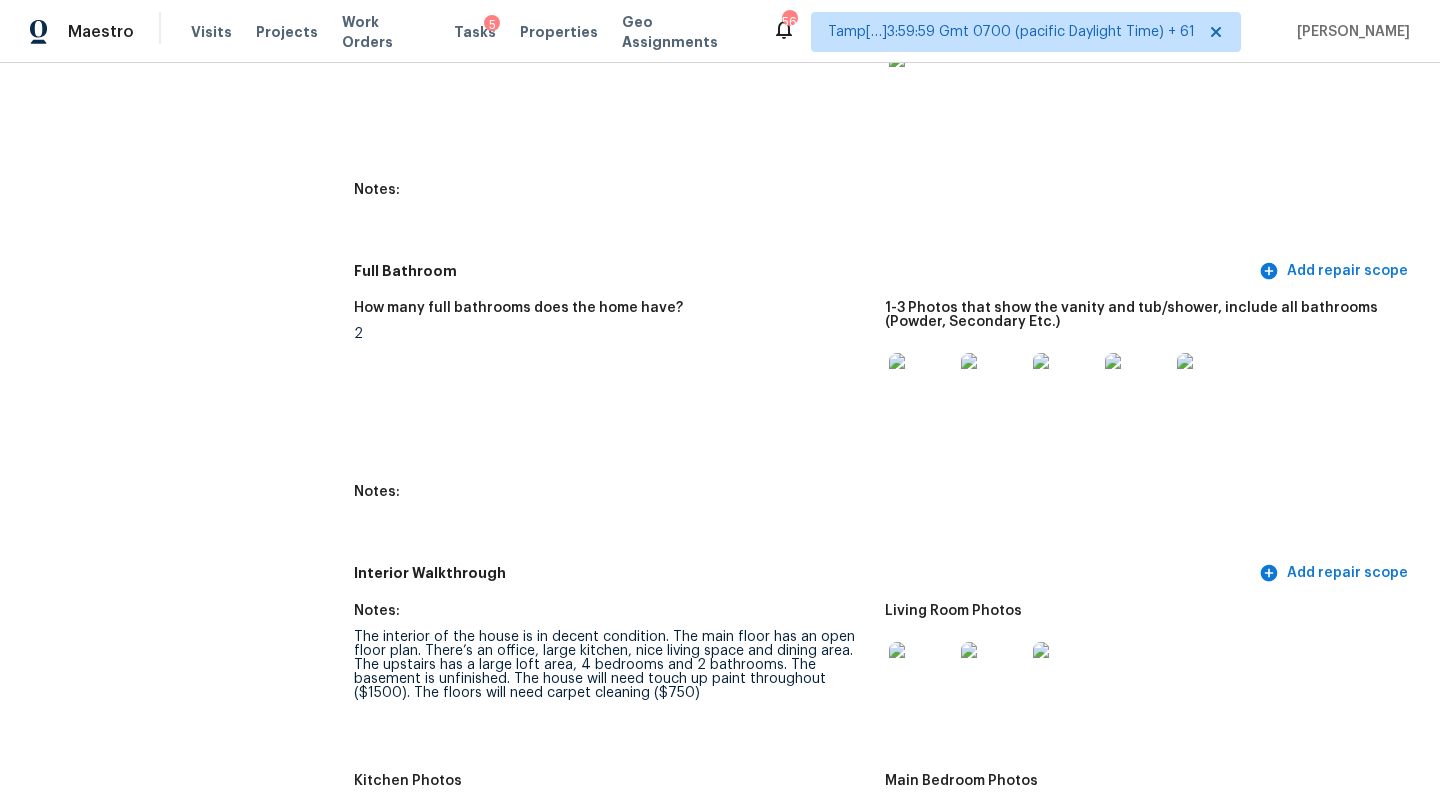 scroll, scrollTop: 2408, scrollLeft: 0, axis: vertical 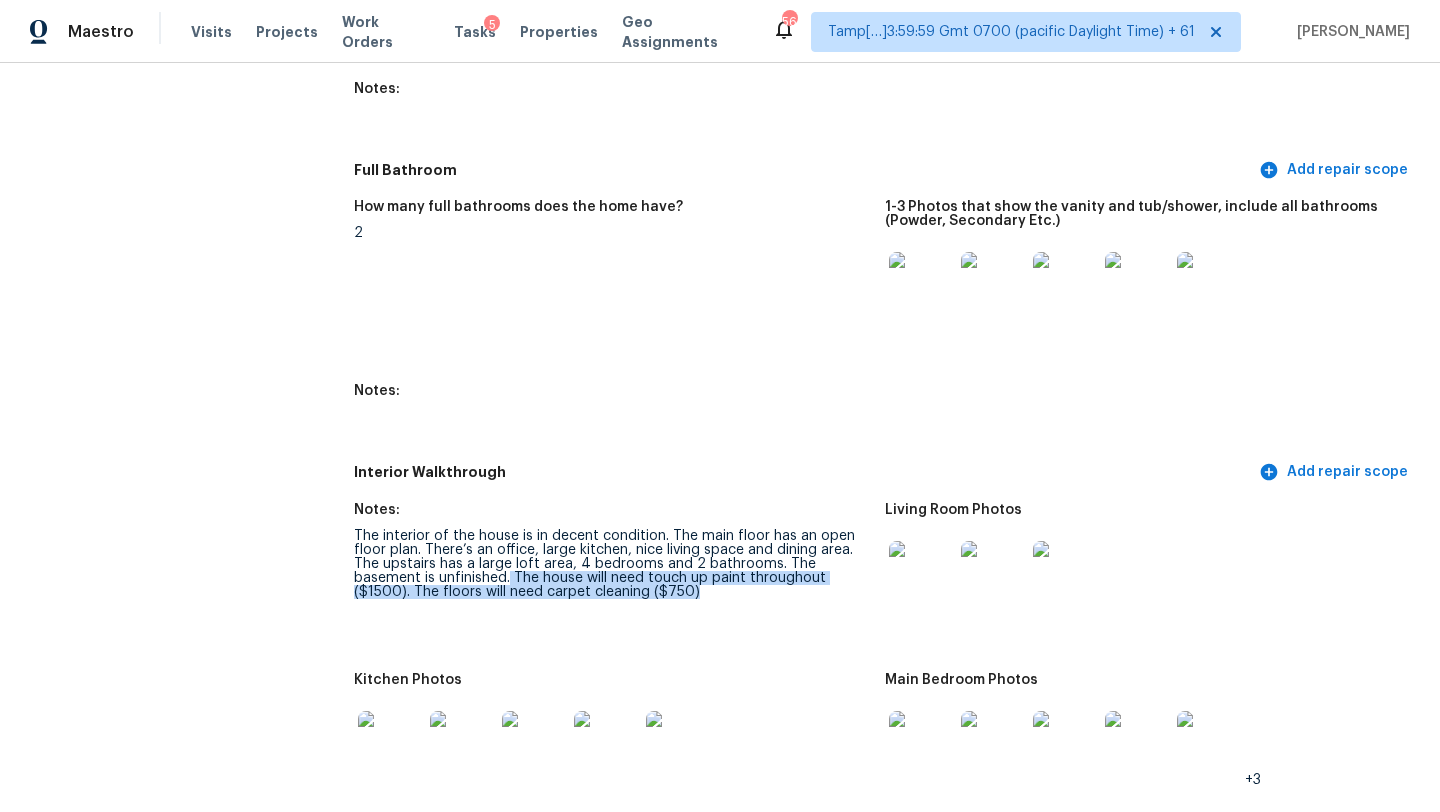 drag, startPoint x: 440, startPoint y: 562, endPoint x: 641, endPoint y: 574, distance: 201.3579 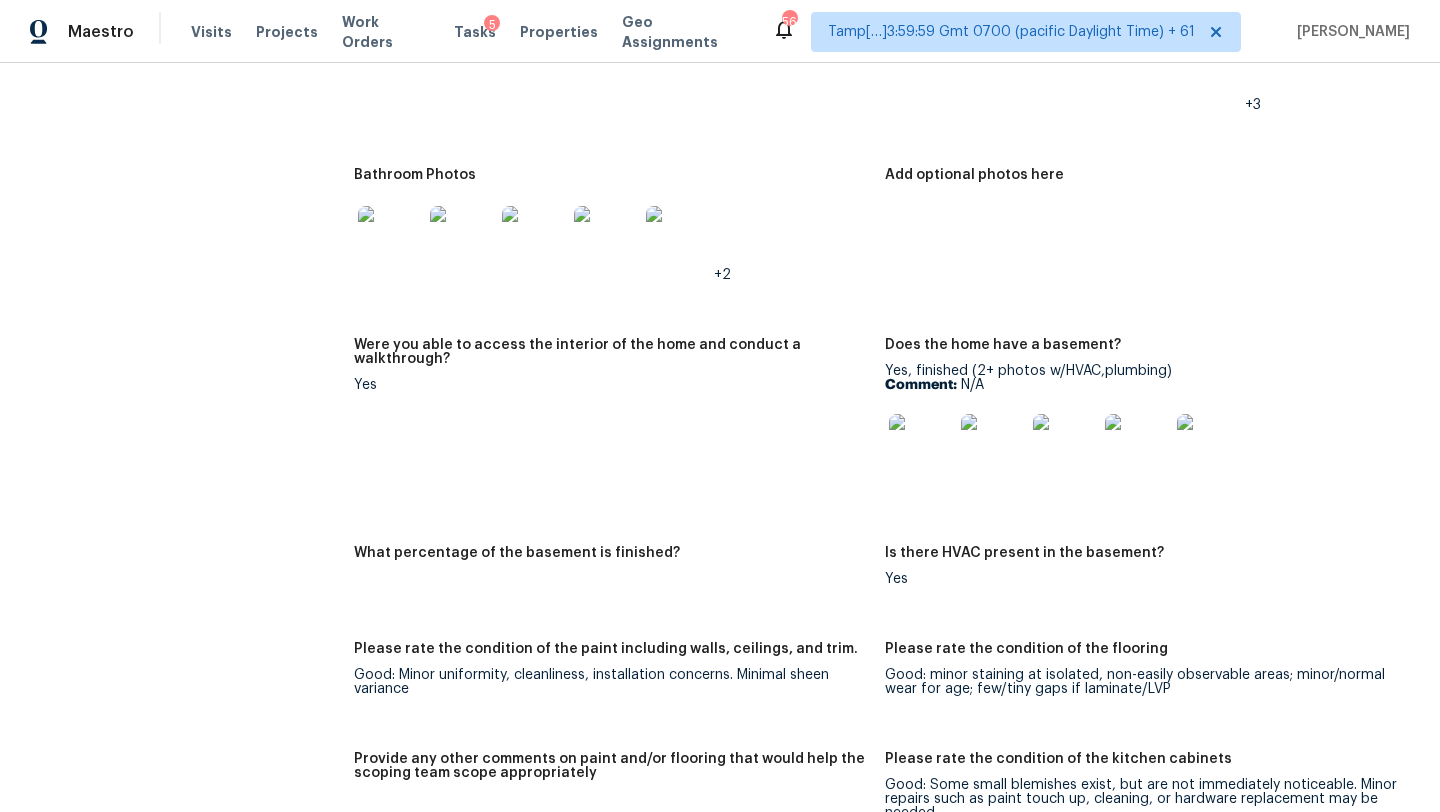 scroll, scrollTop: 2958, scrollLeft: 0, axis: vertical 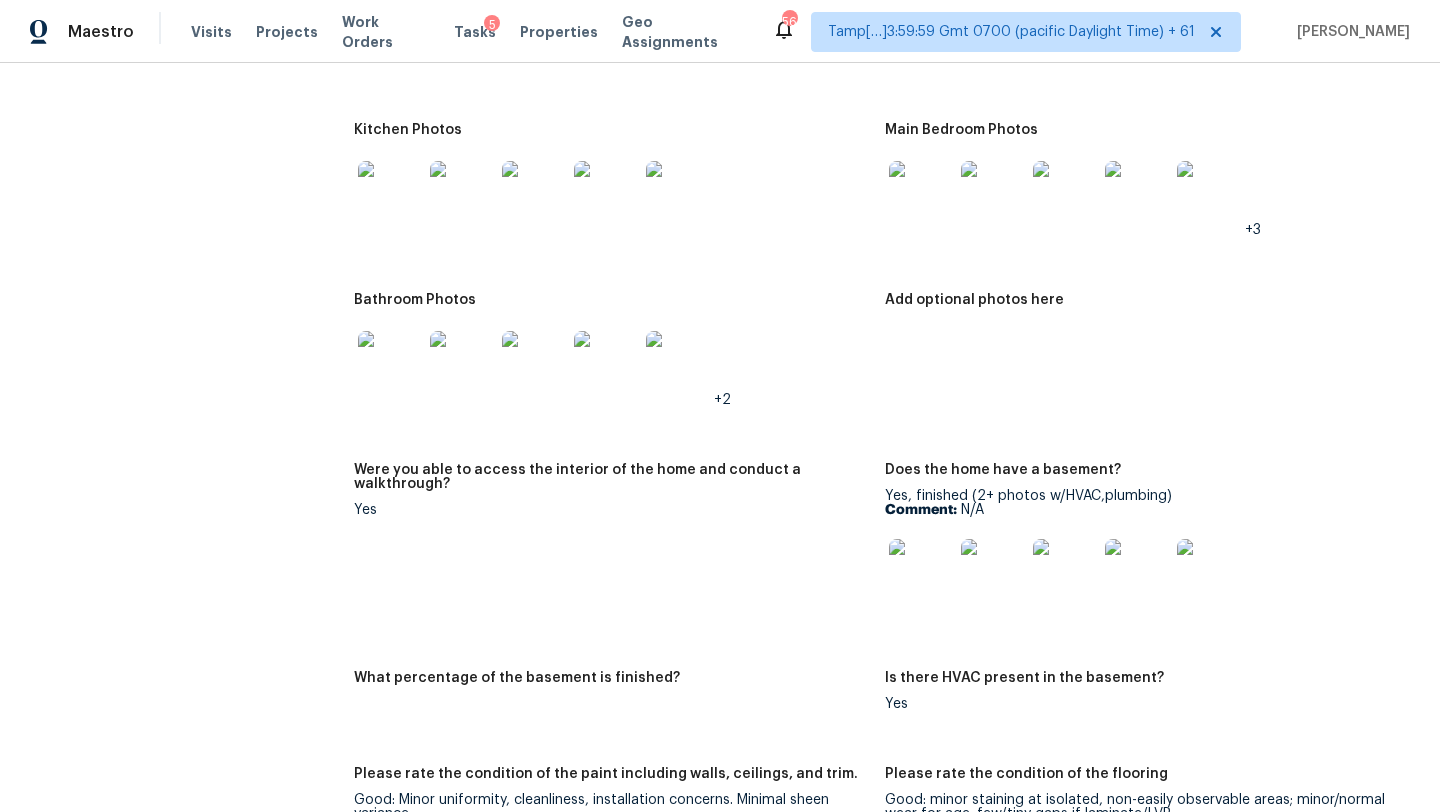 click at bounding box center (921, 571) 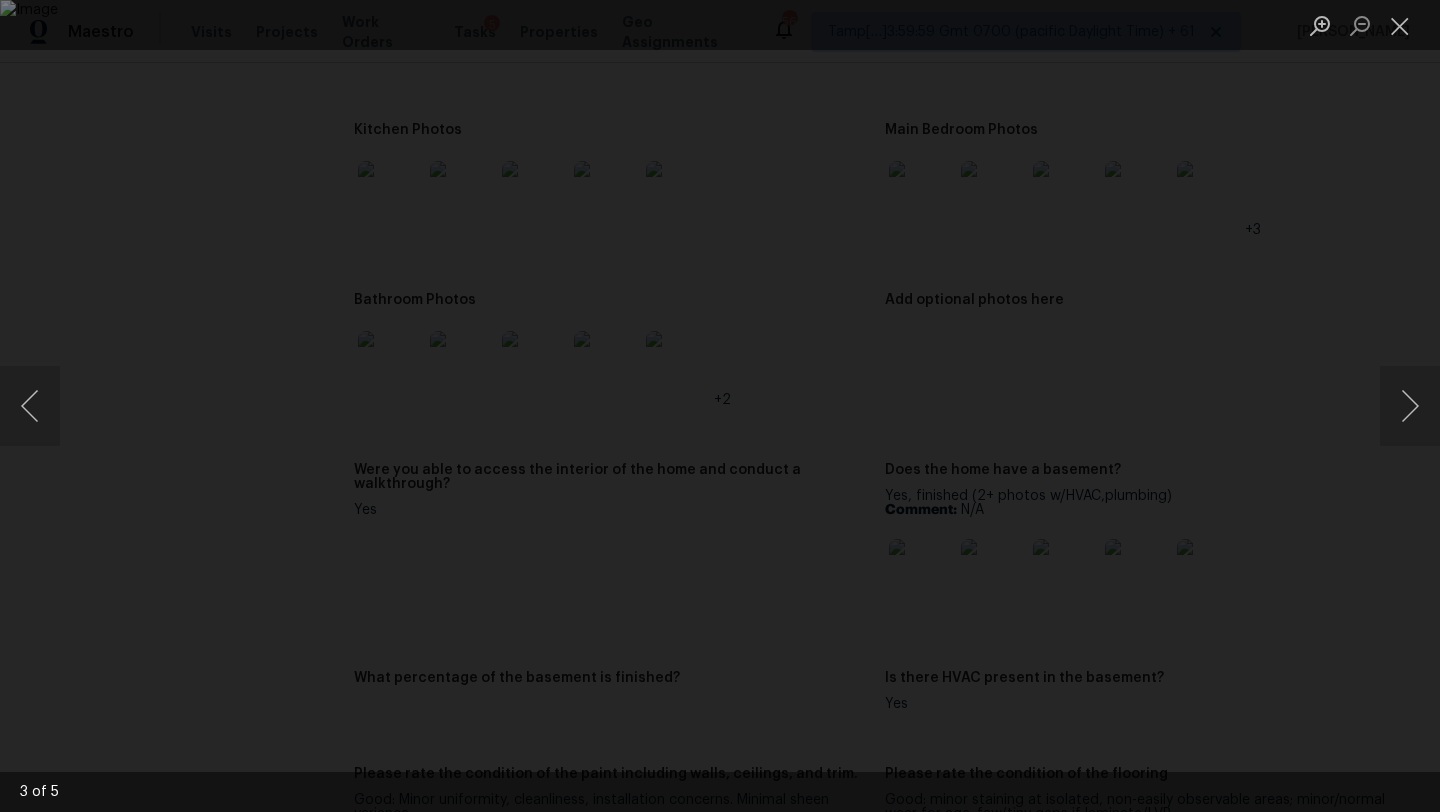 click at bounding box center [720, 406] 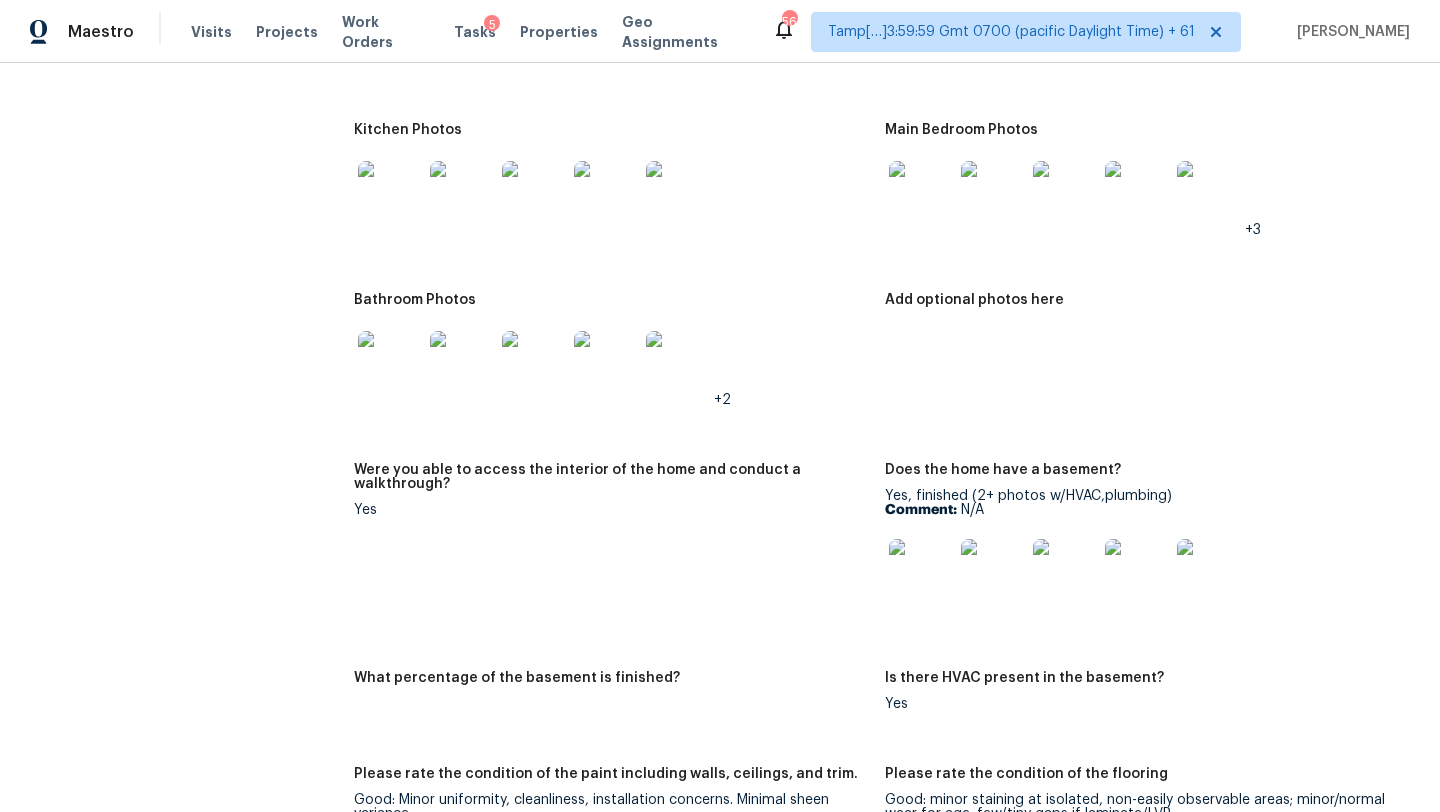 scroll, scrollTop: 2772, scrollLeft: 0, axis: vertical 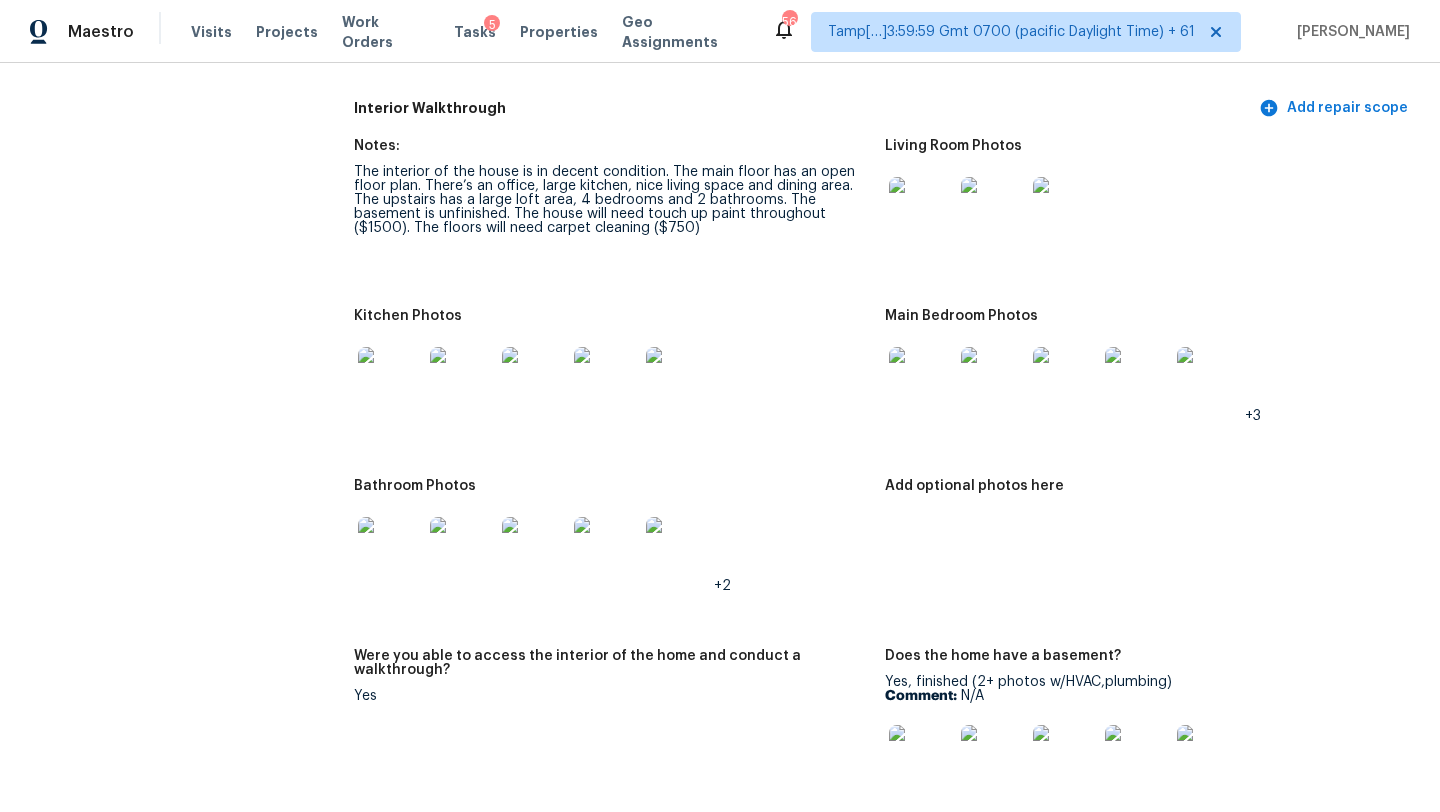 click at bounding box center [921, 379] 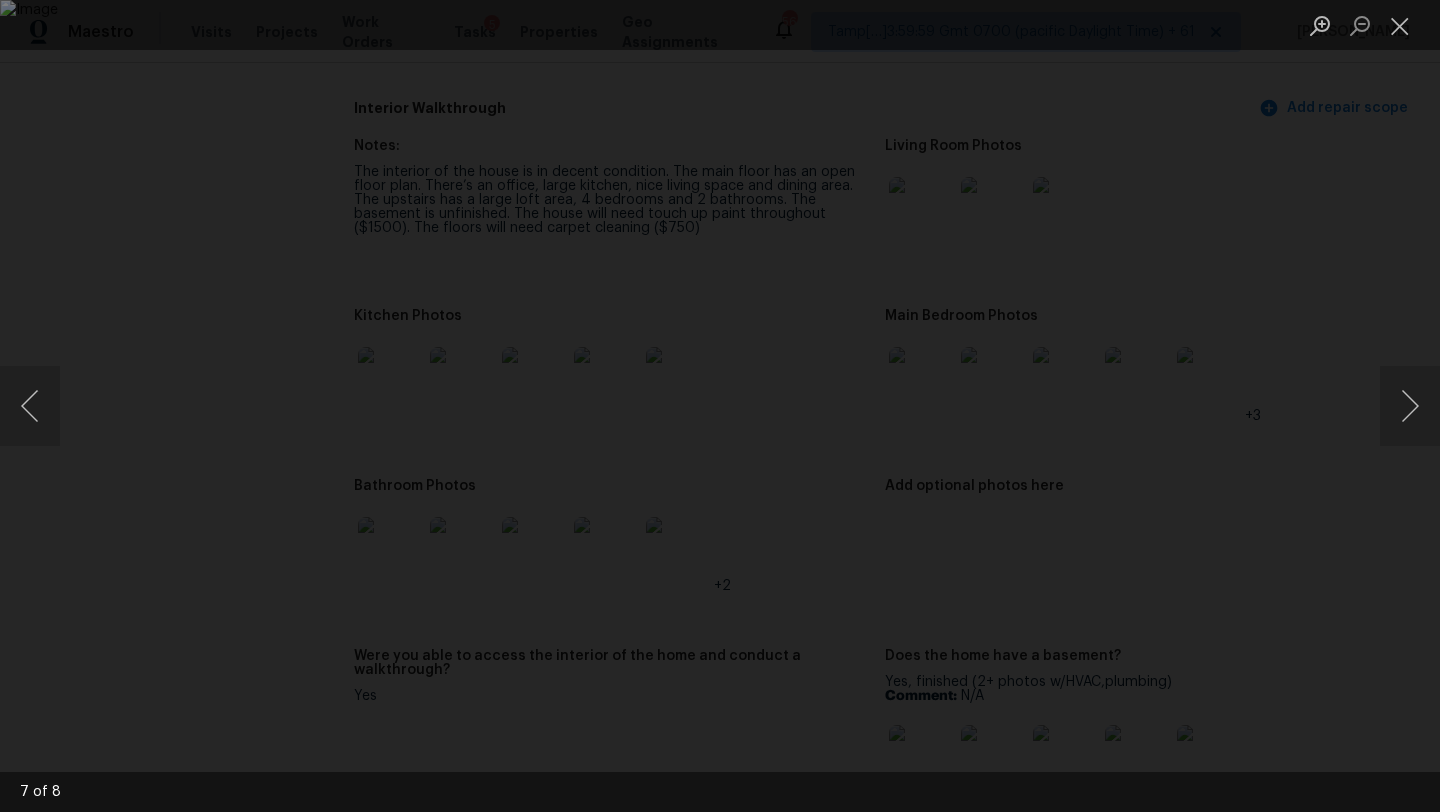 click at bounding box center (720, 406) 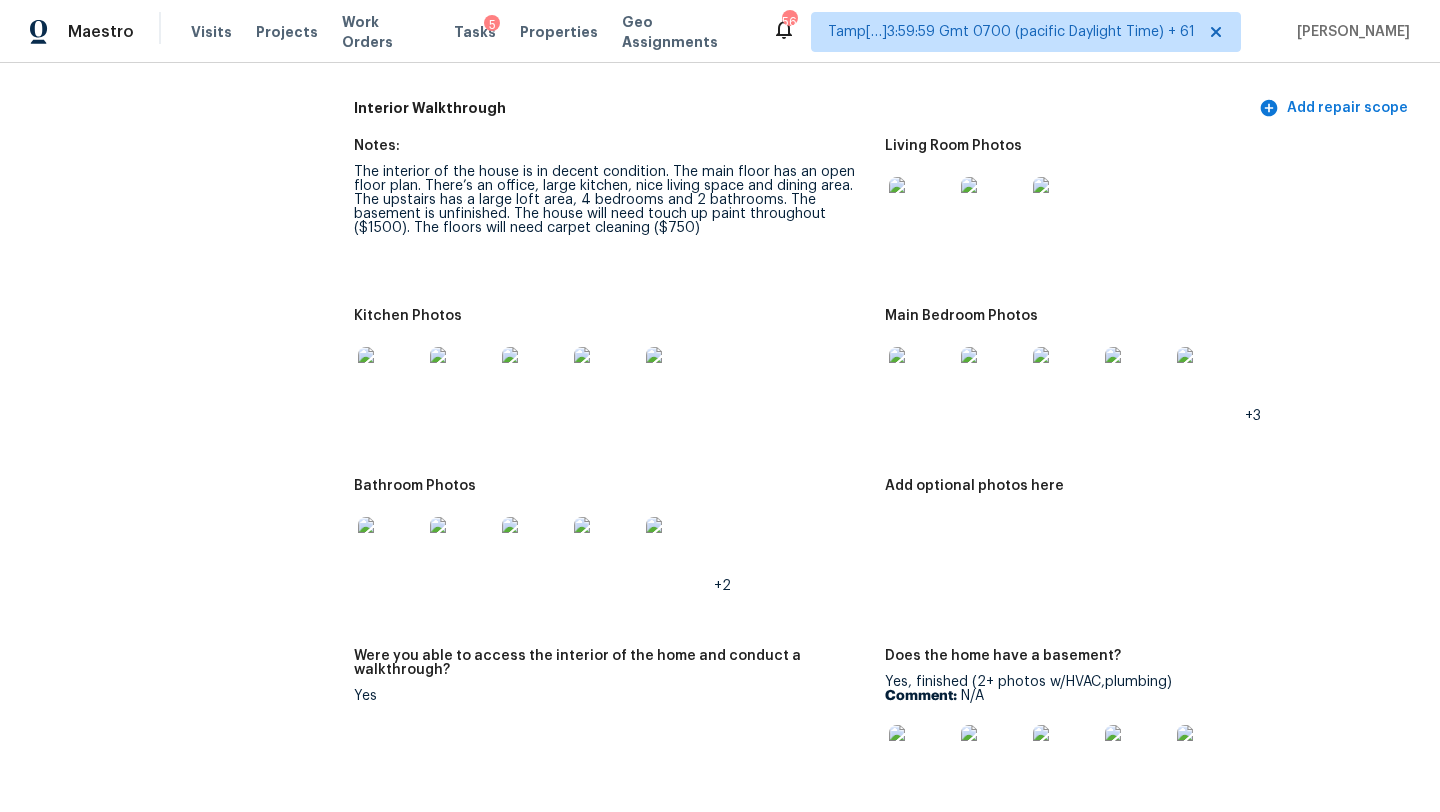 click at bounding box center [921, 209] 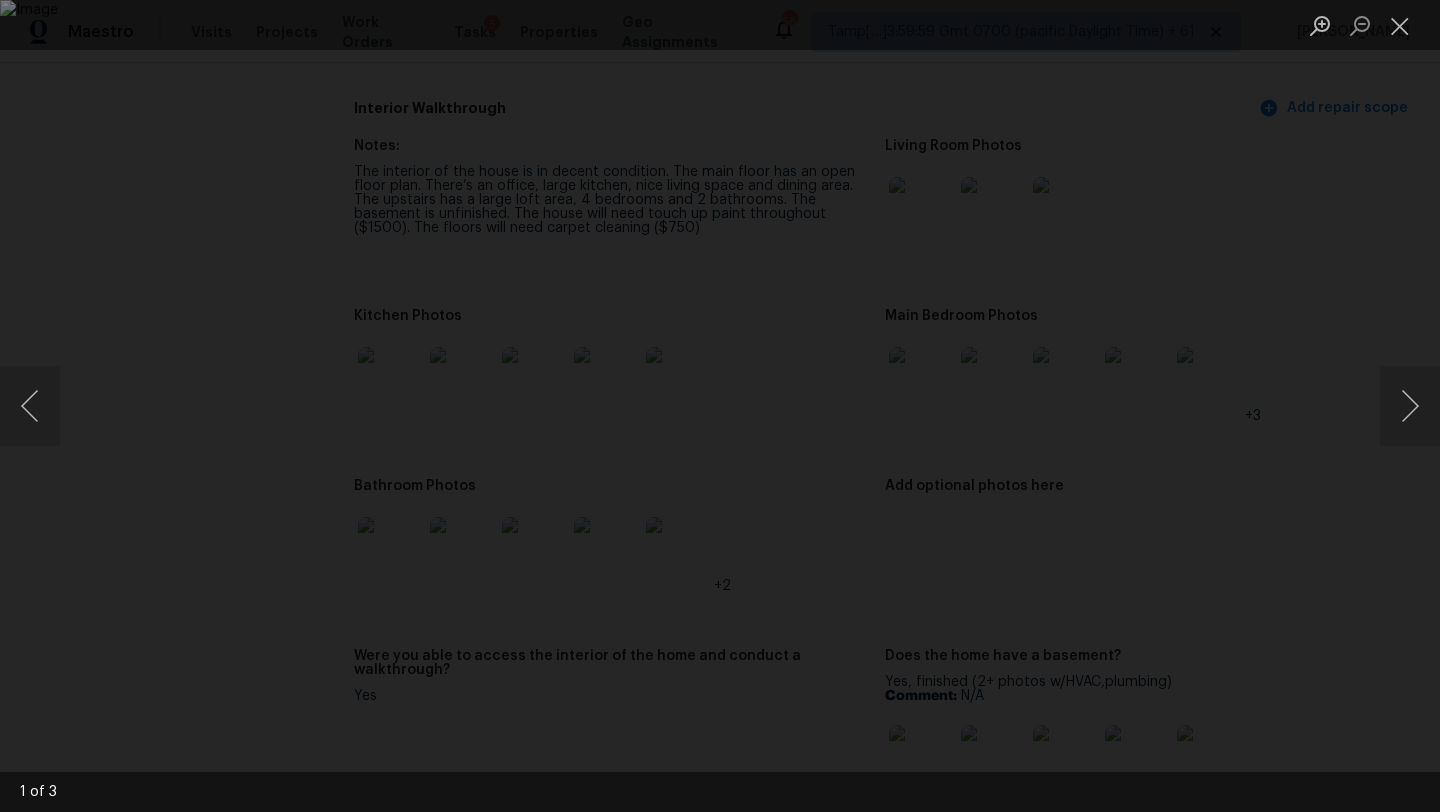 click at bounding box center [720, 406] 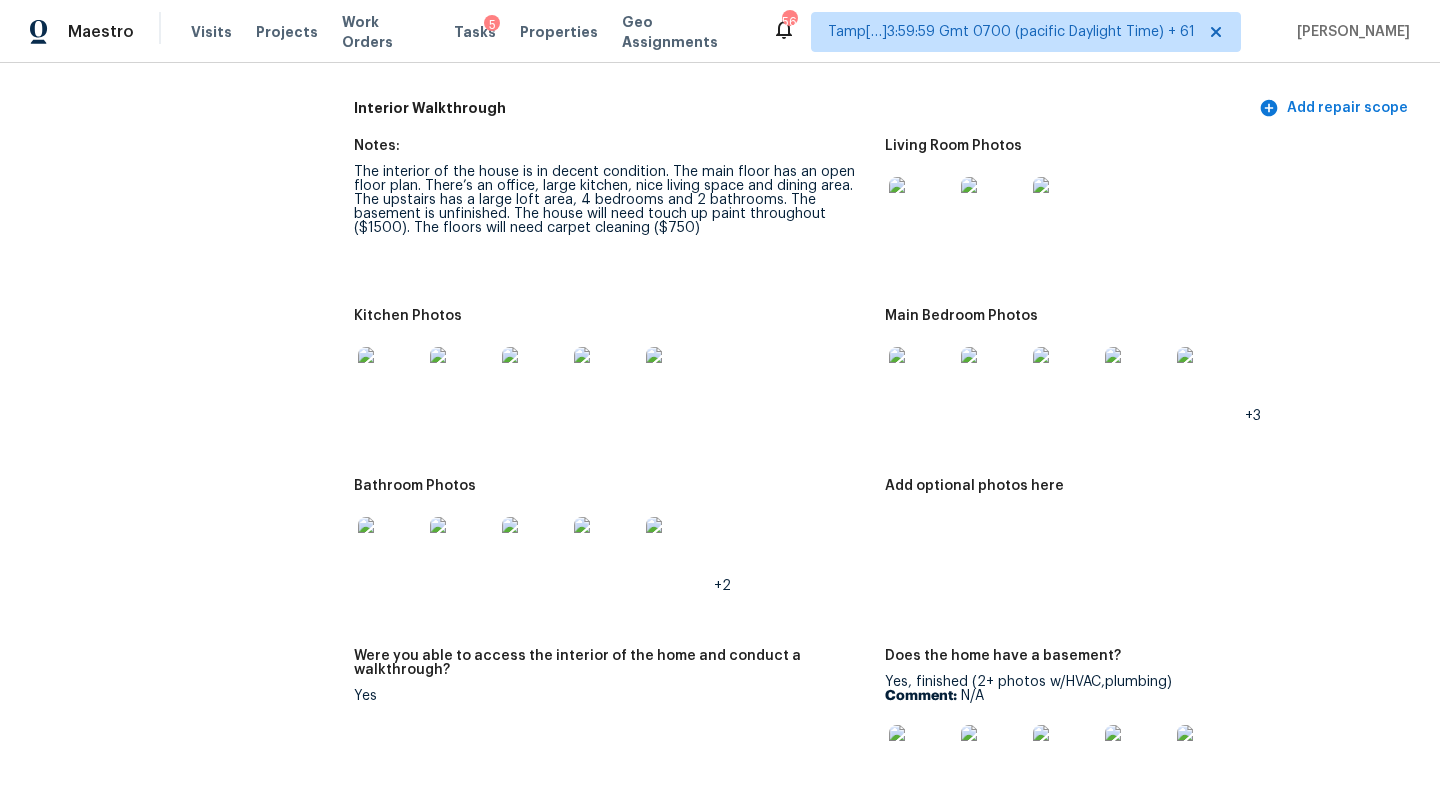 click at bounding box center [390, 549] 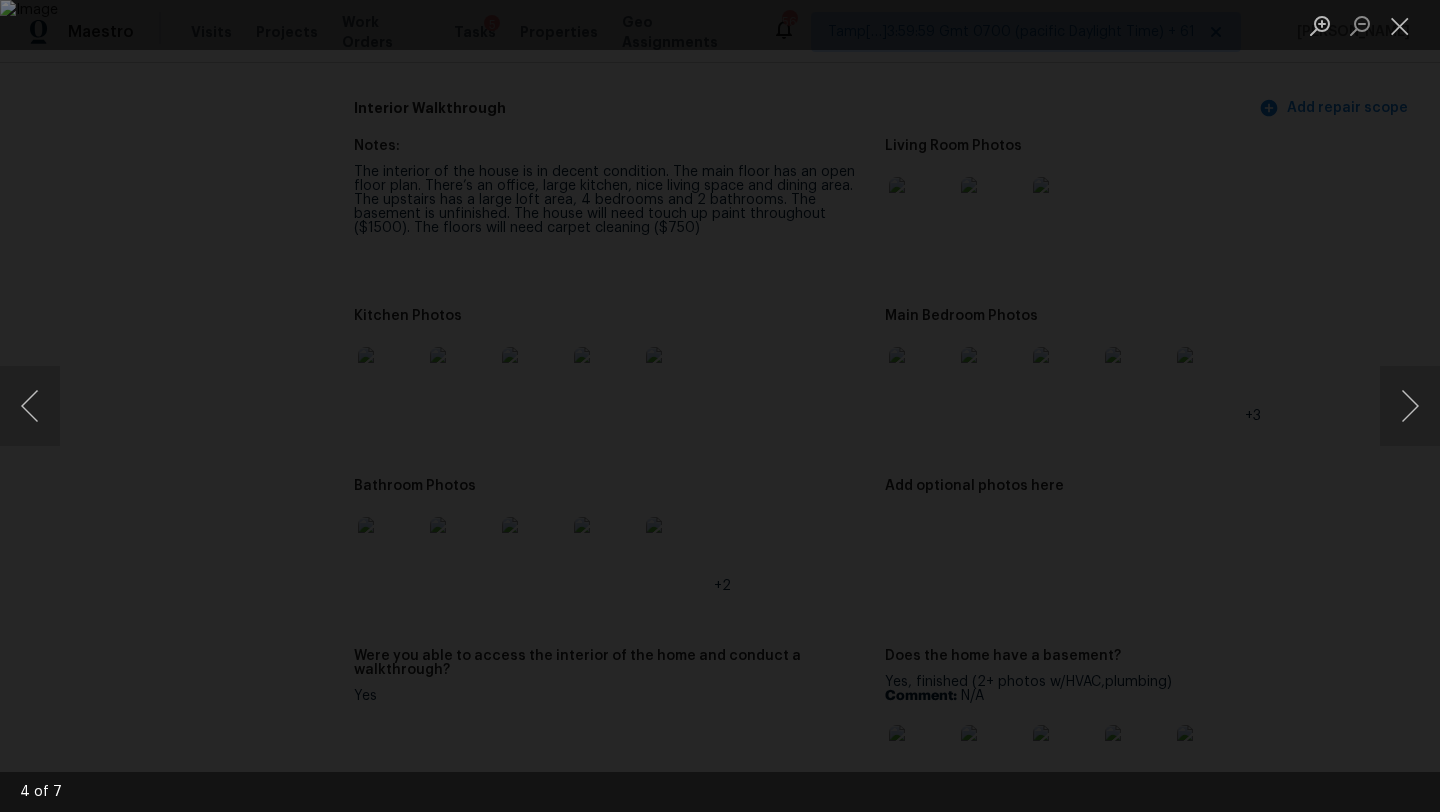 click at bounding box center [720, 406] 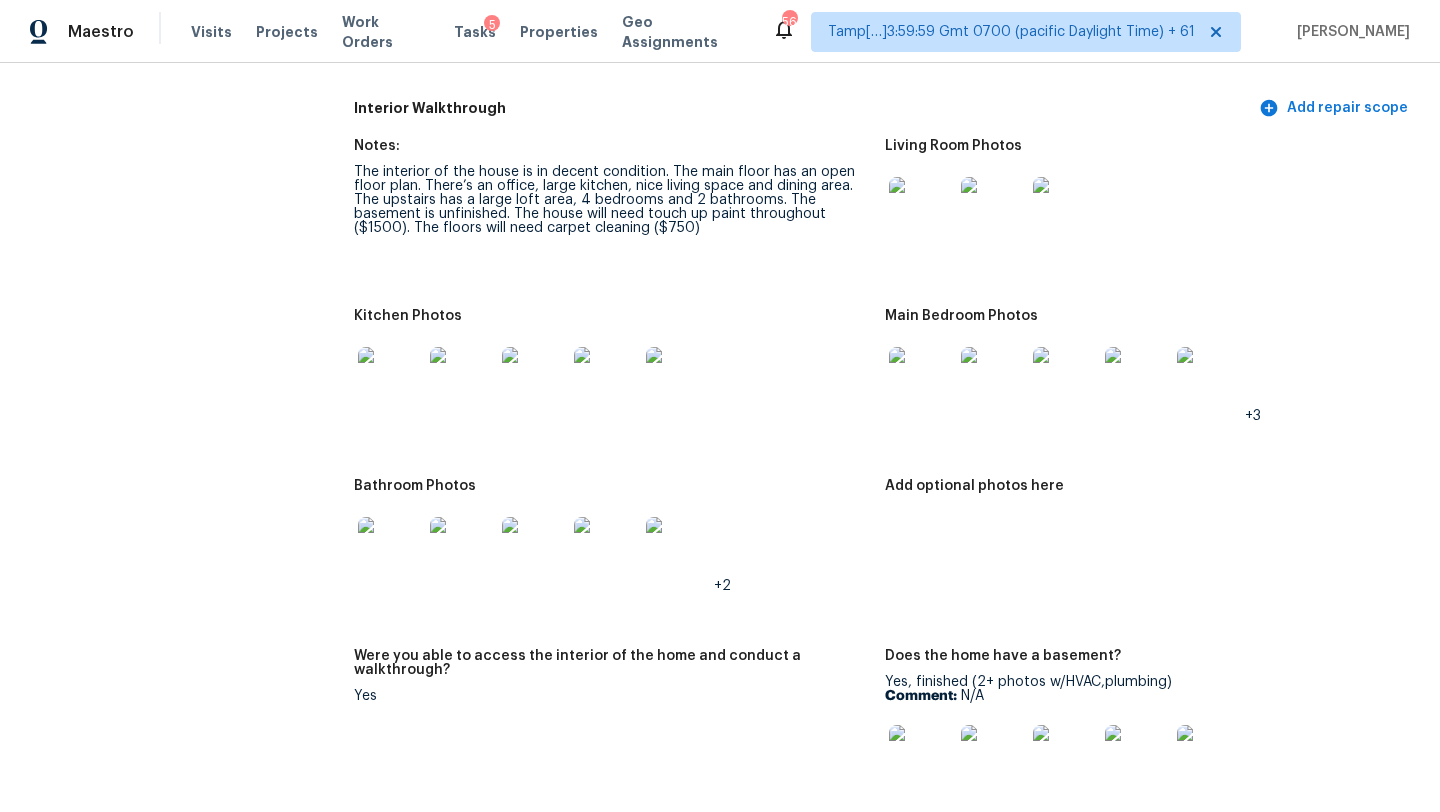 click at bounding box center (390, 379) 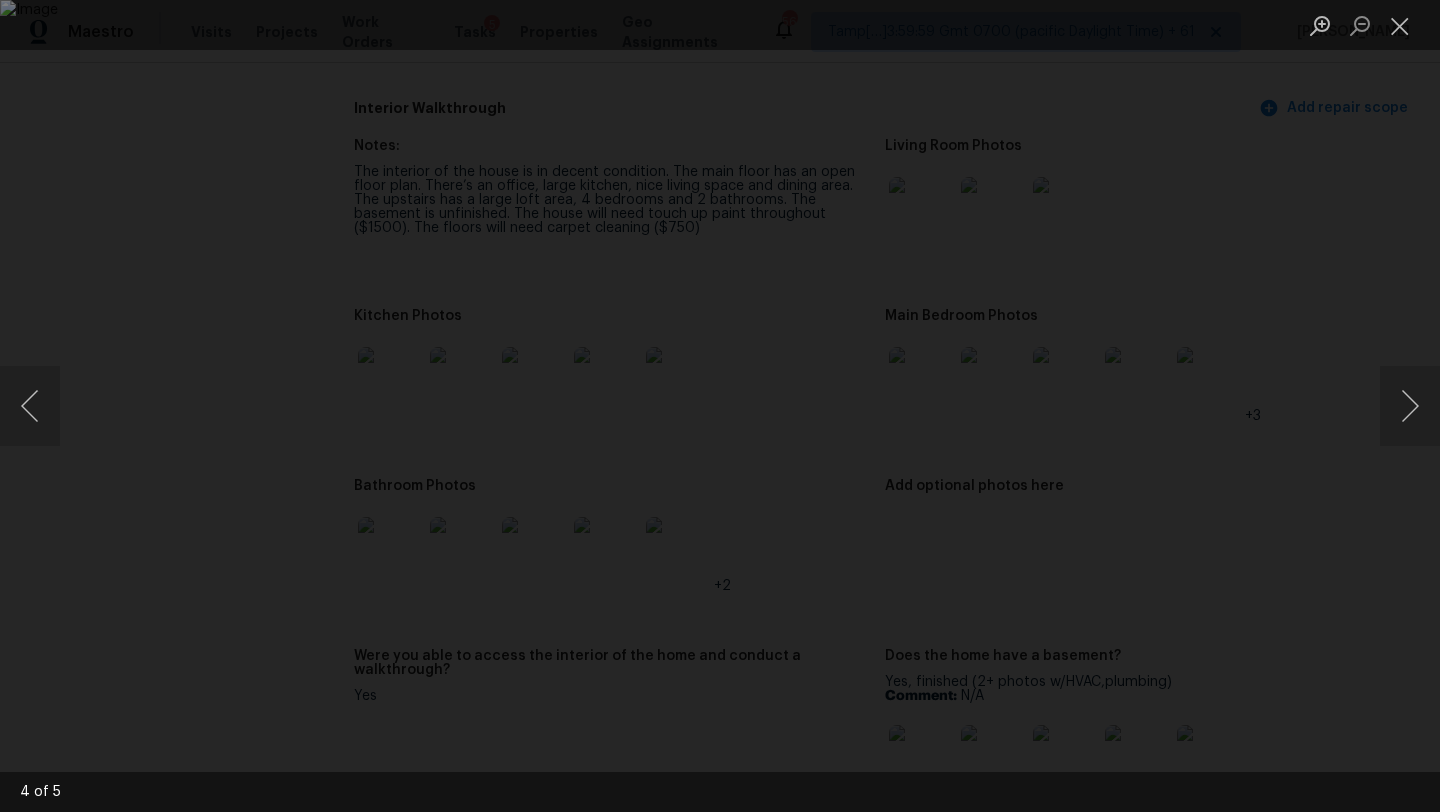 click at bounding box center [720, 406] 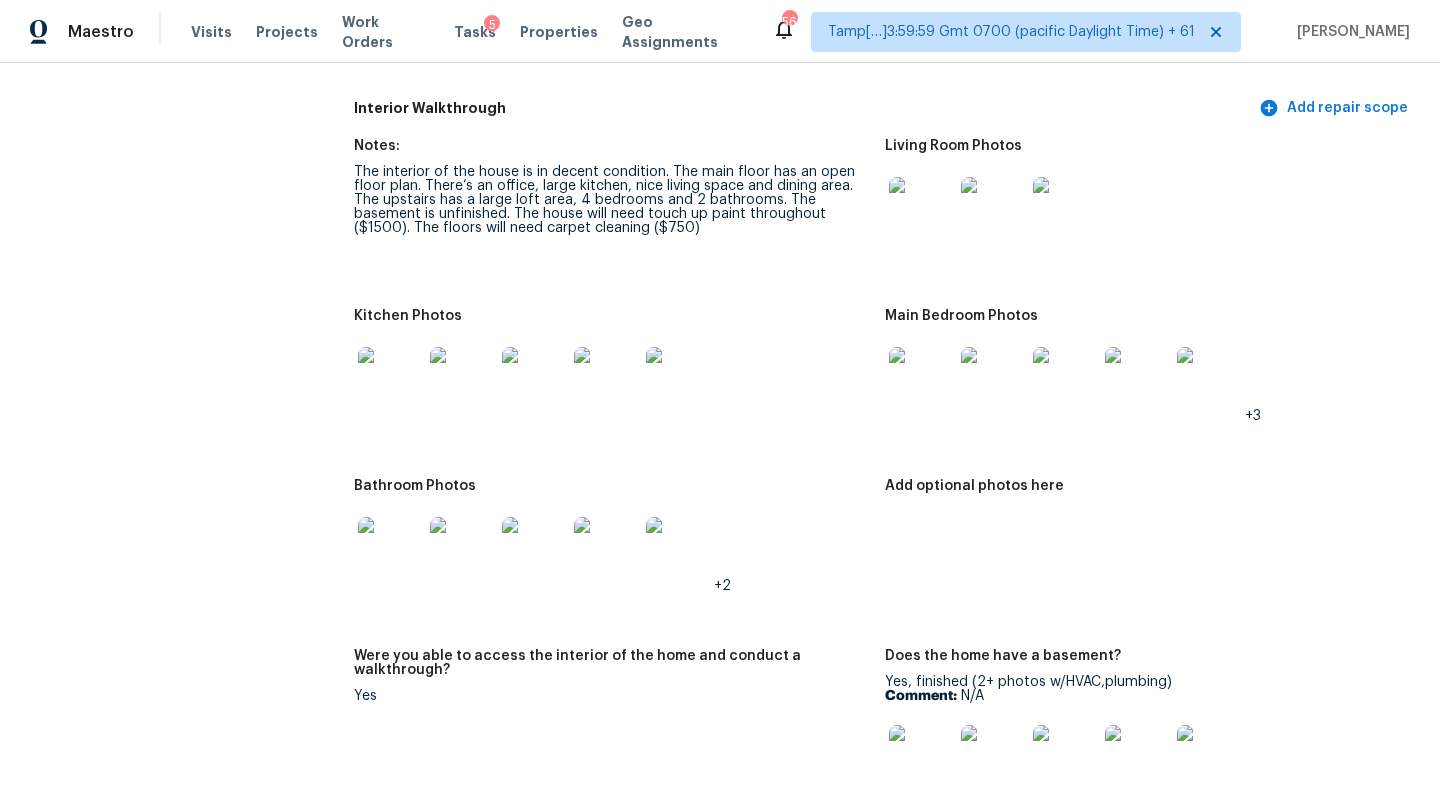 scroll, scrollTop: 183, scrollLeft: 0, axis: vertical 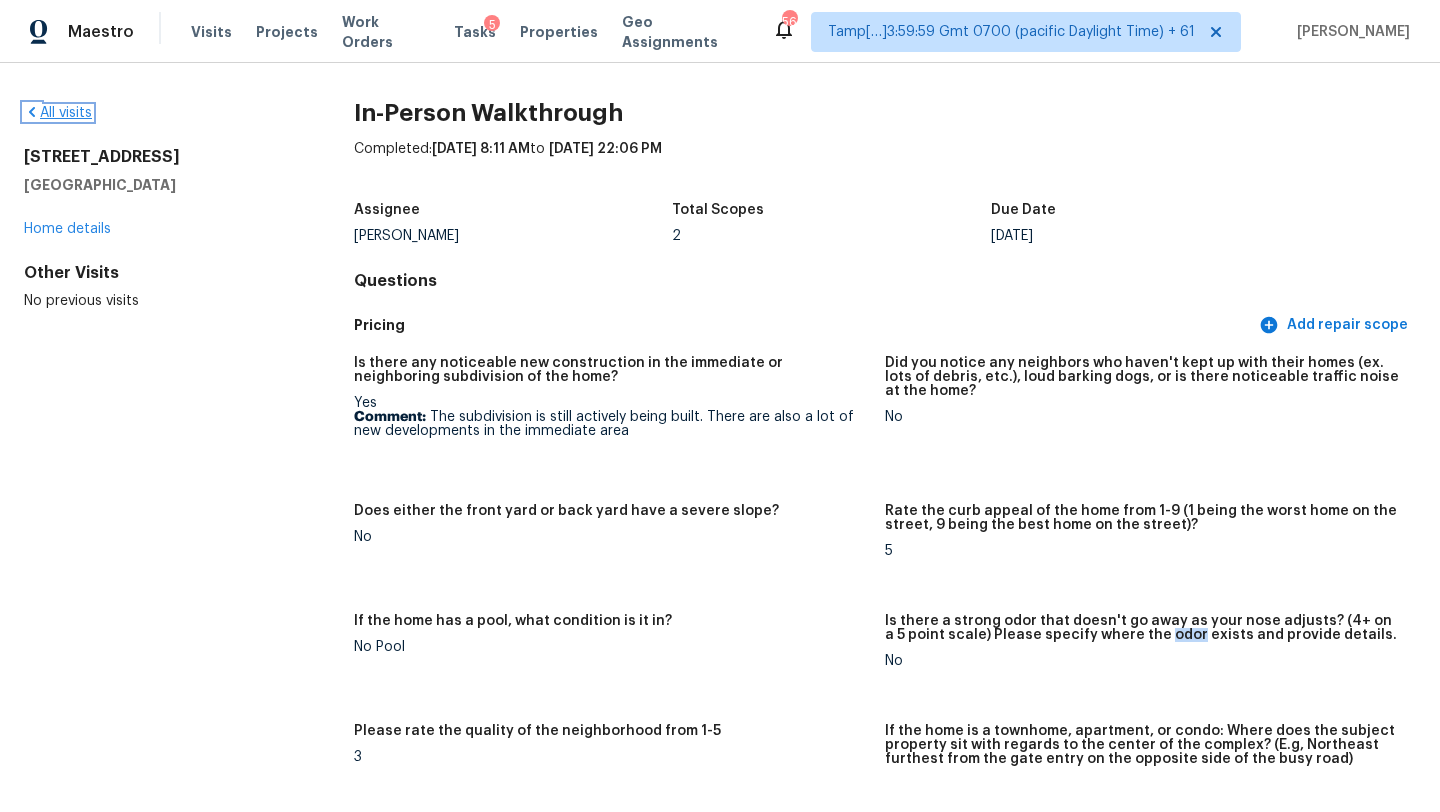 click on "All visits" at bounding box center [58, 113] 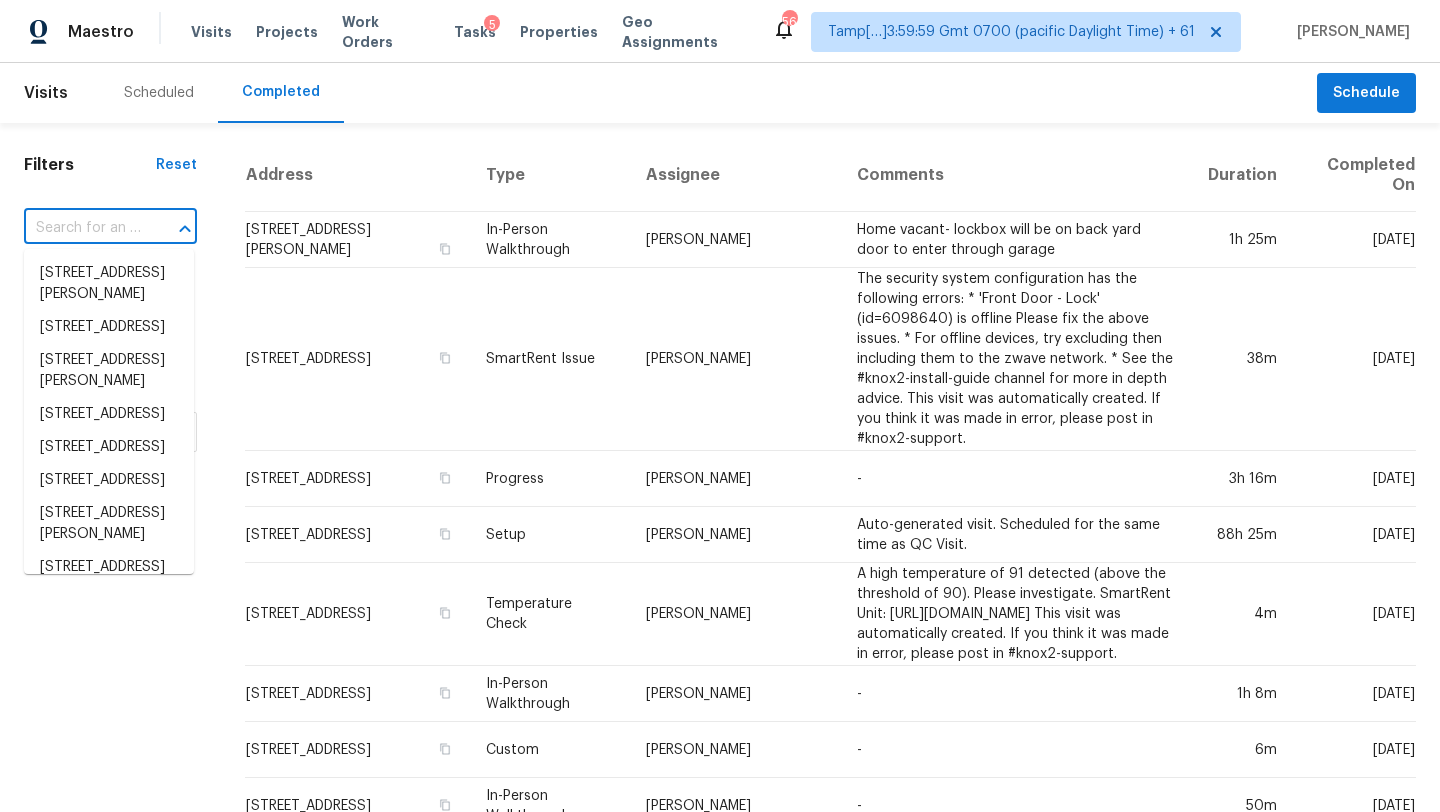 click at bounding box center [82, 228] 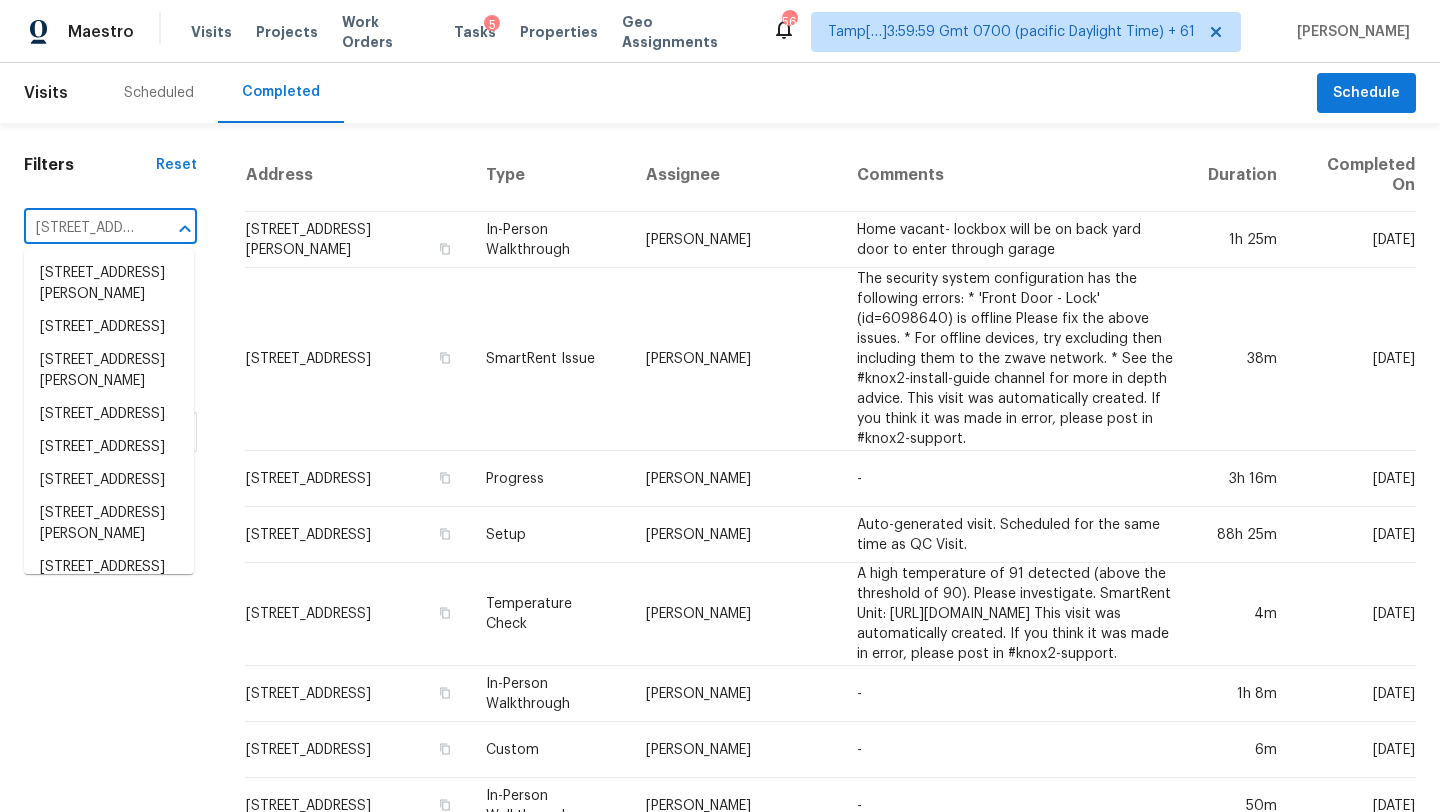 scroll, scrollTop: 0, scrollLeft: 137, axis: horizontal 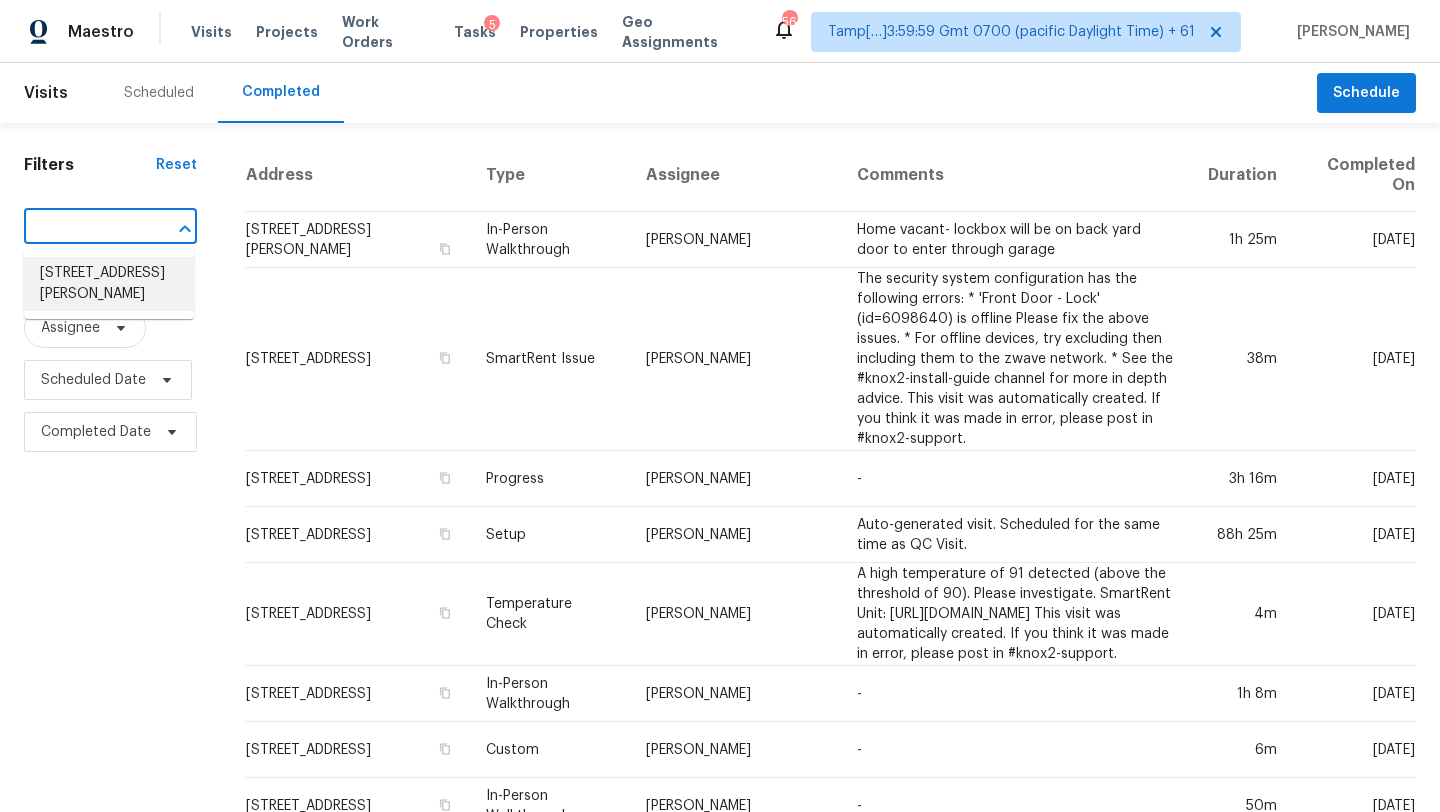 click on "1586 Womack Rd, Atlanta, GA 30338" at bounding box center [109, 284] 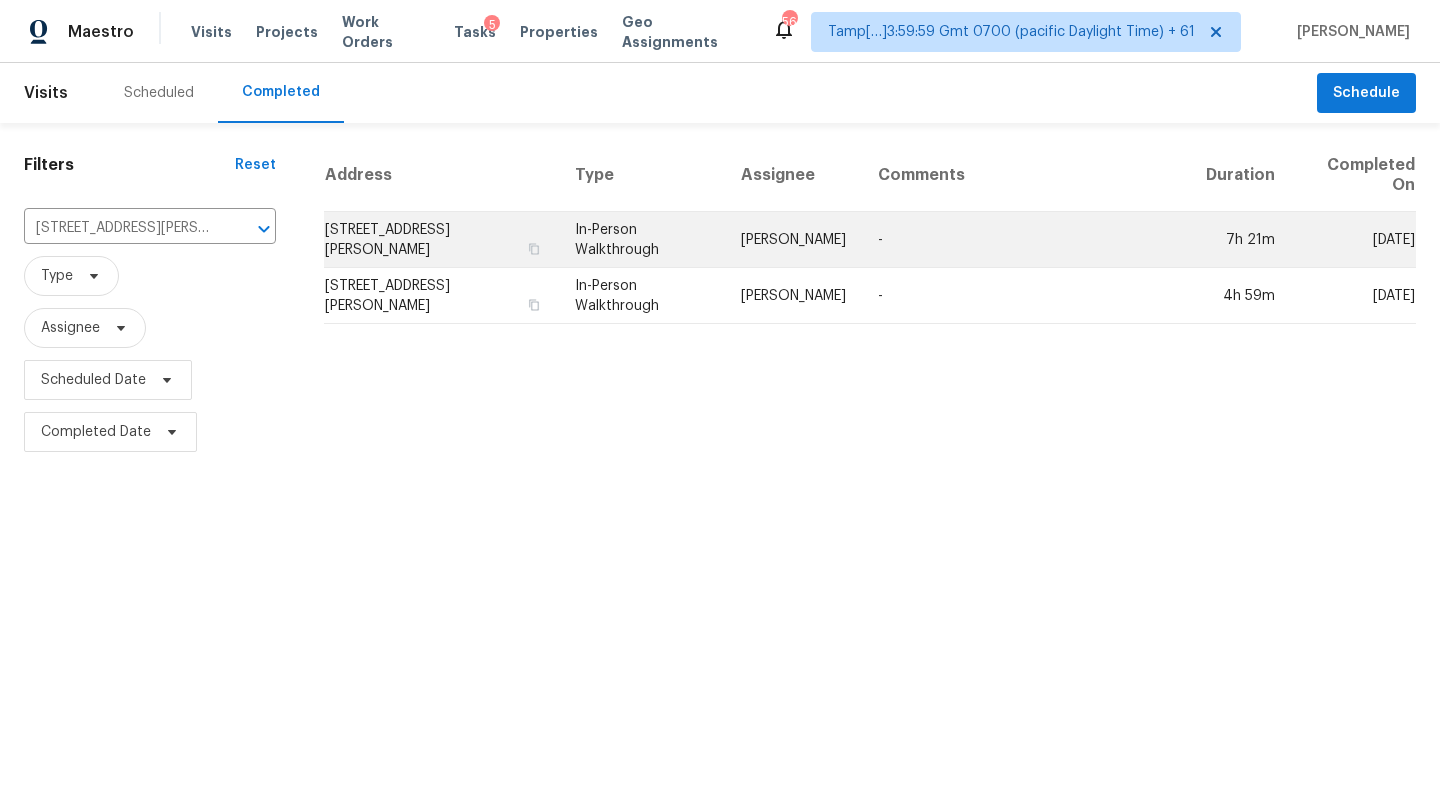 click on "7h 21m" at bounding box center [1240, 240] 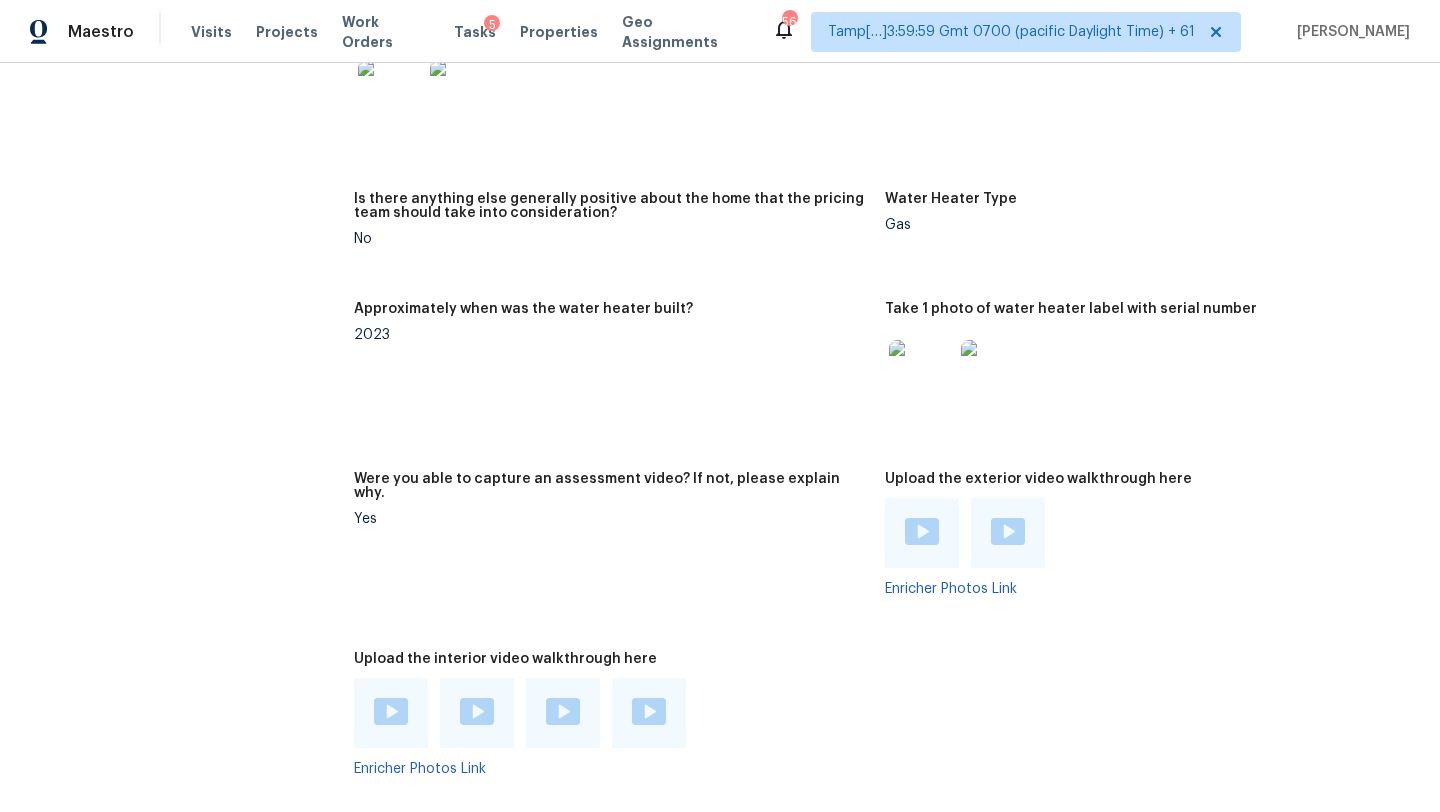 scroll, scrollTop: 4283, scrollLeft: 0, axis: vertical 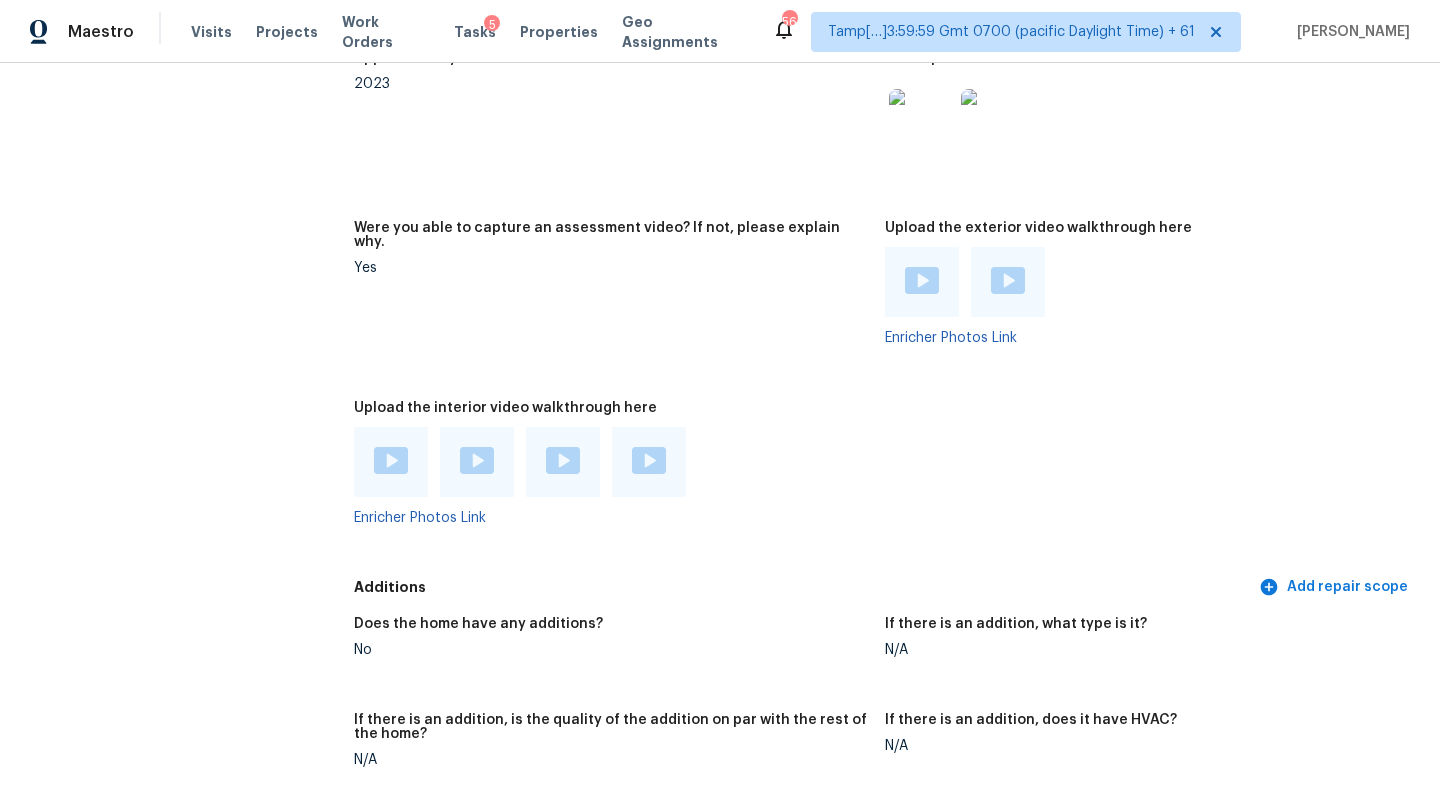 click at bounding box center (391, 460) 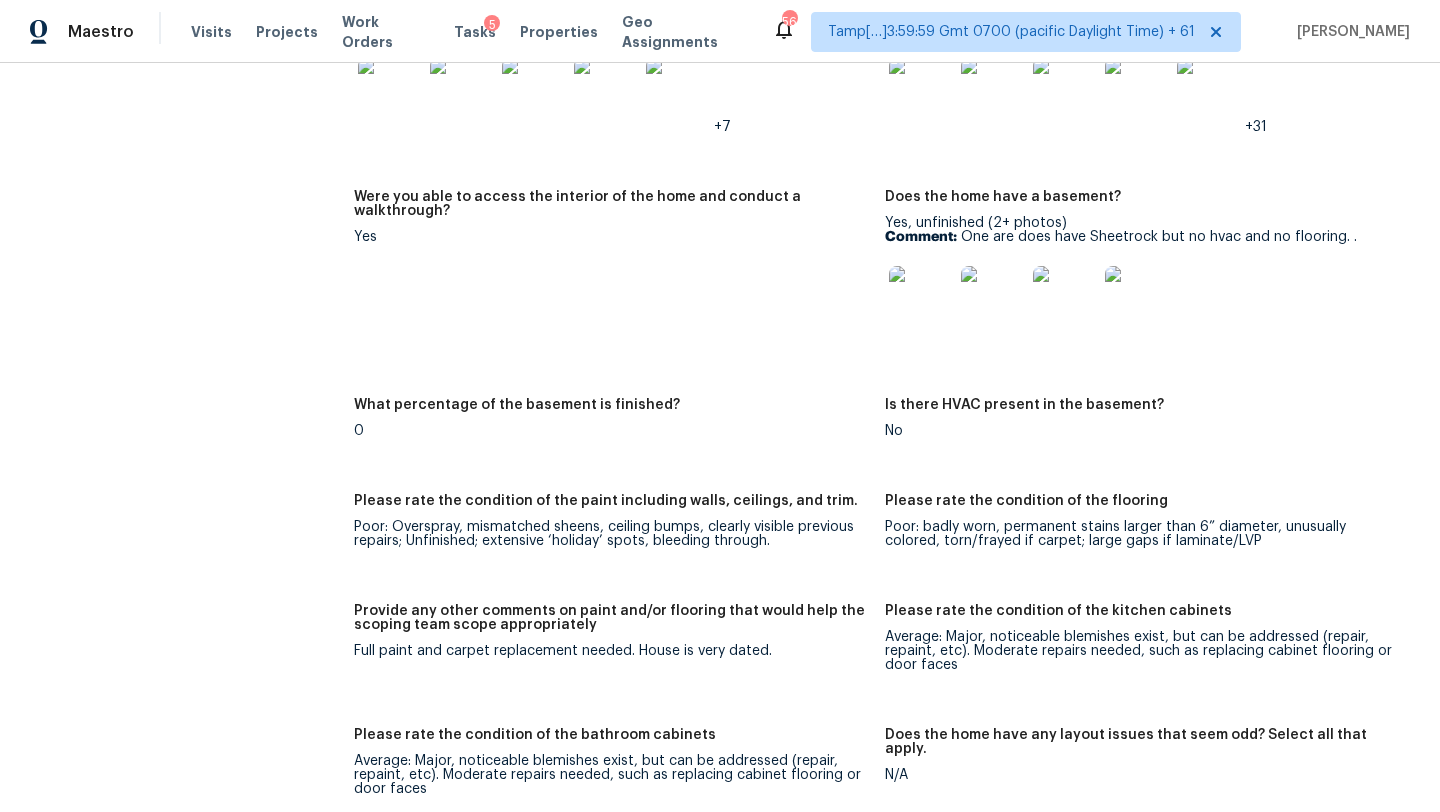 scroll, scrollTop: 3094, scrollLeft: 0, axis: vertical 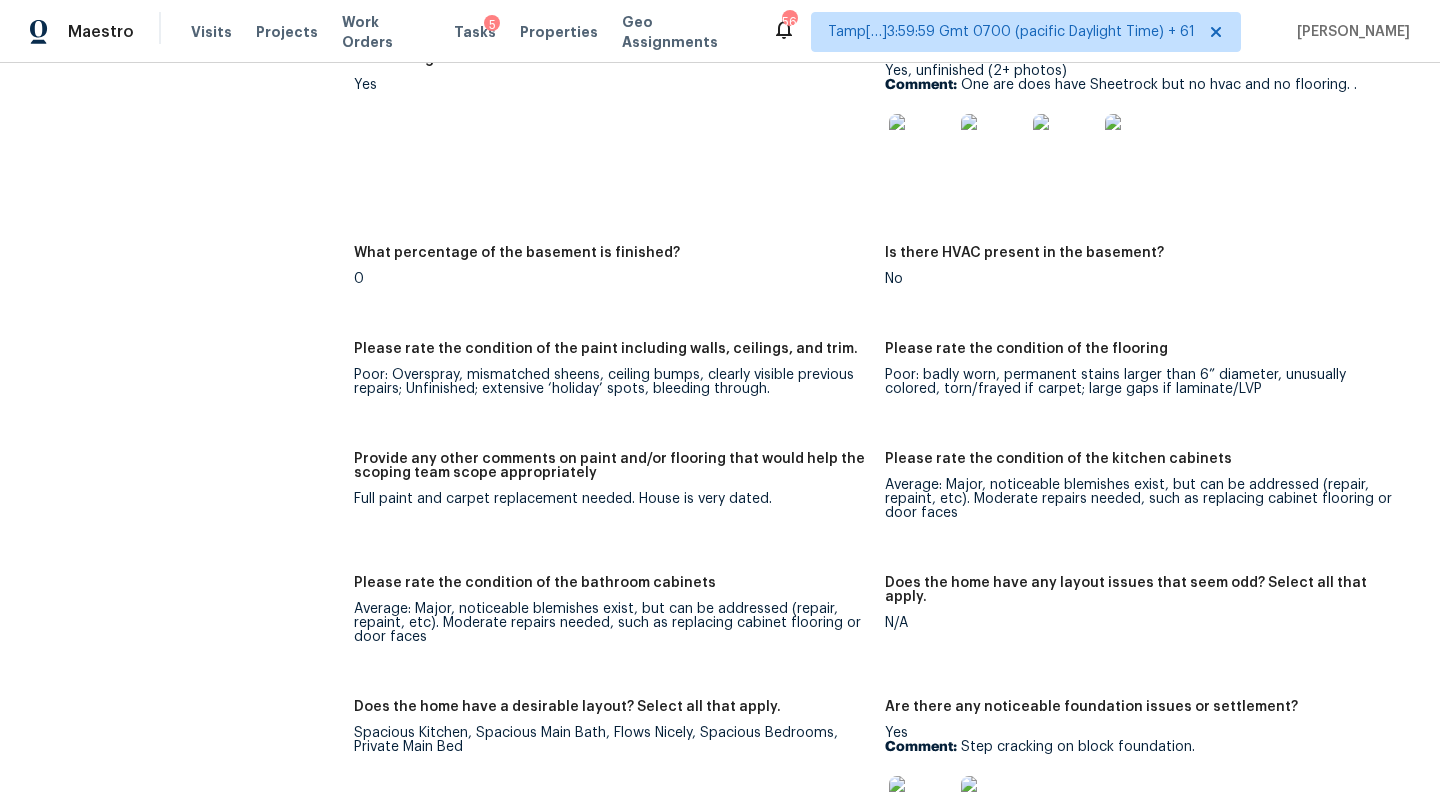 click on "Full paint and carpet replacement needed. House is very dated." at bounding box center (611, 499) 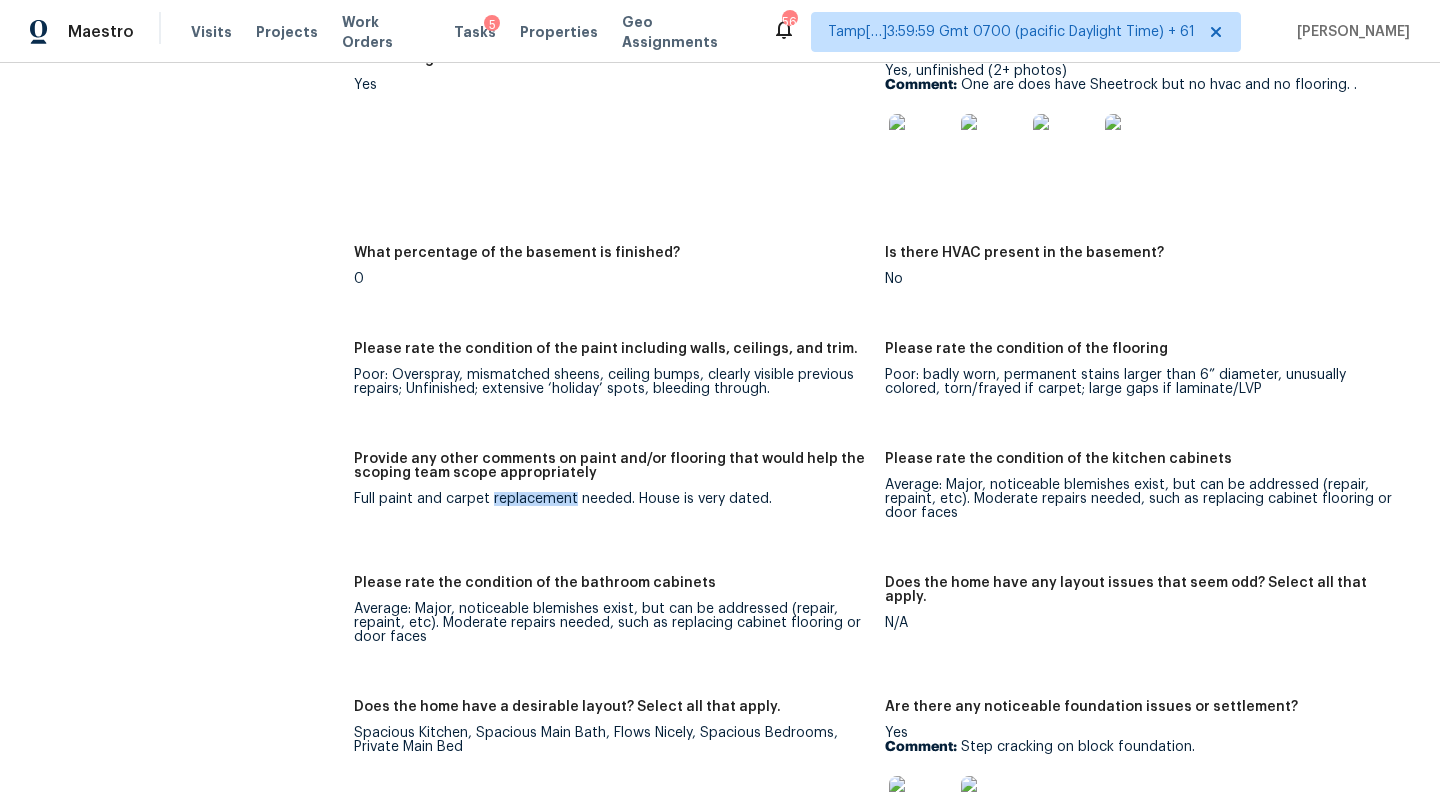 click on "Full paint and carpet replacement needed. House is very dated." at bounding box center (611, 499) 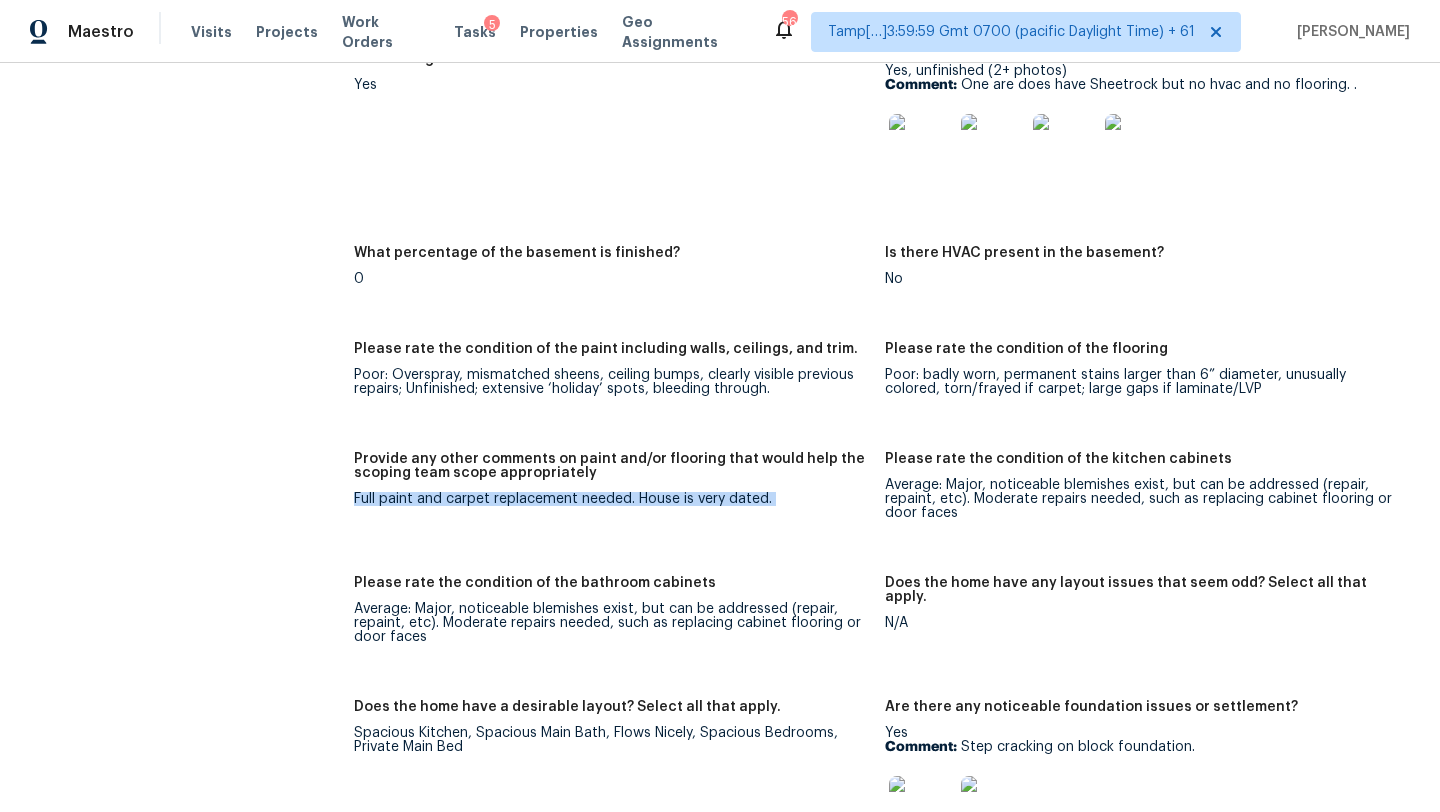 click on "Full paint and carpet replacement needed. House is very dated." at bounding box center (611, 499) 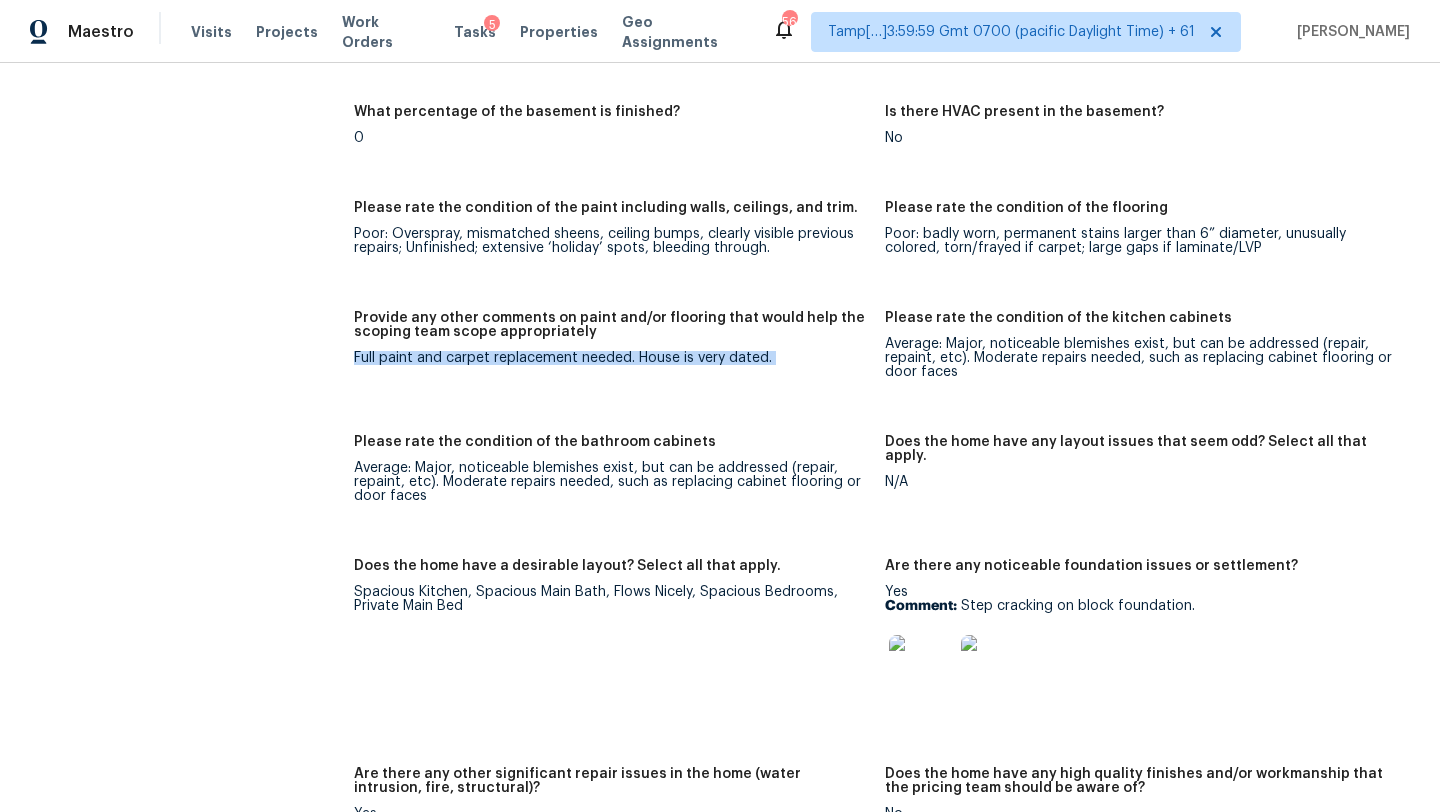 scroll, scrollTop: 3315, scrollLeft: 0, axis: vertical 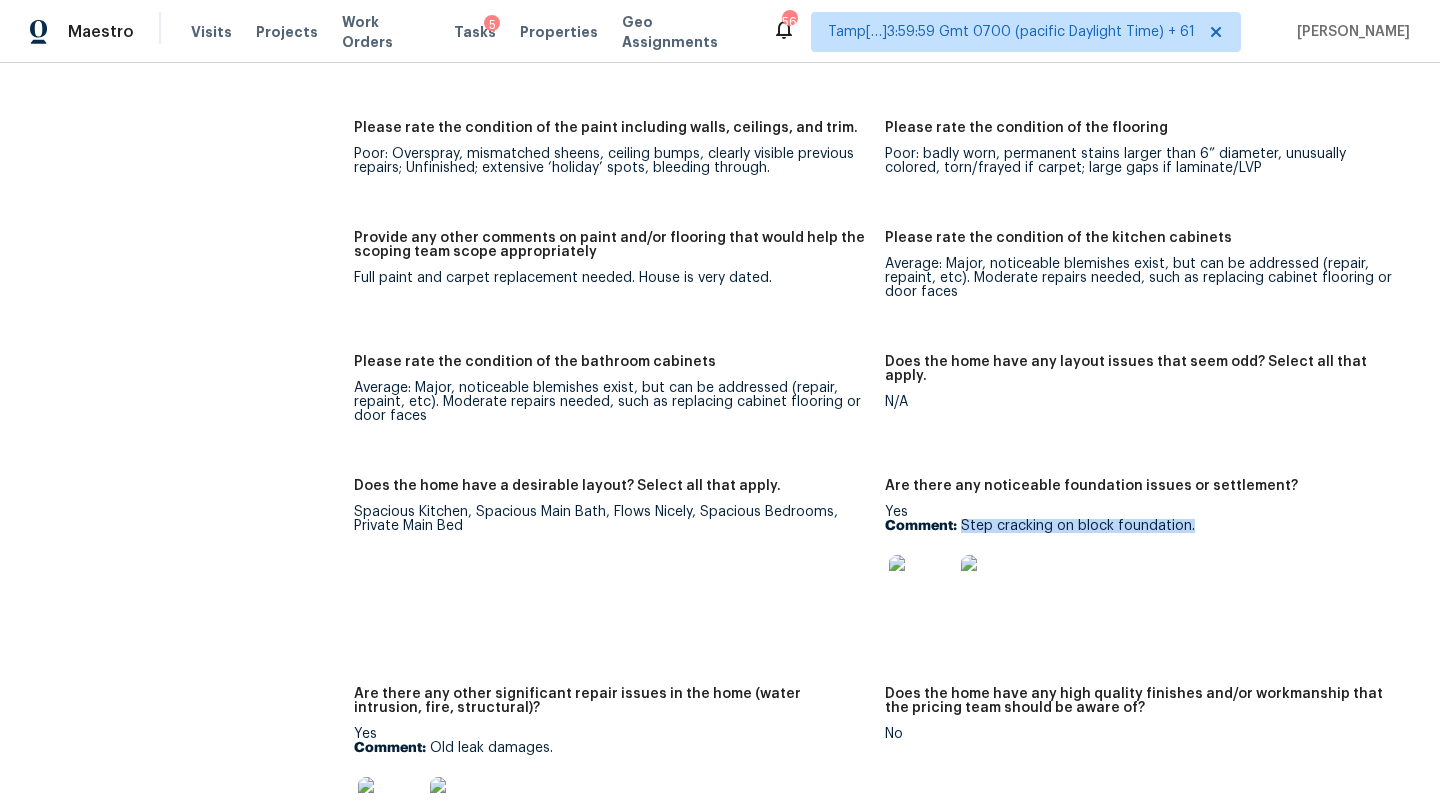 drag, startPoint x: 960, startPoint y: 497, endPoint x: 1313, endPoint y: 499, distance: 353.00568 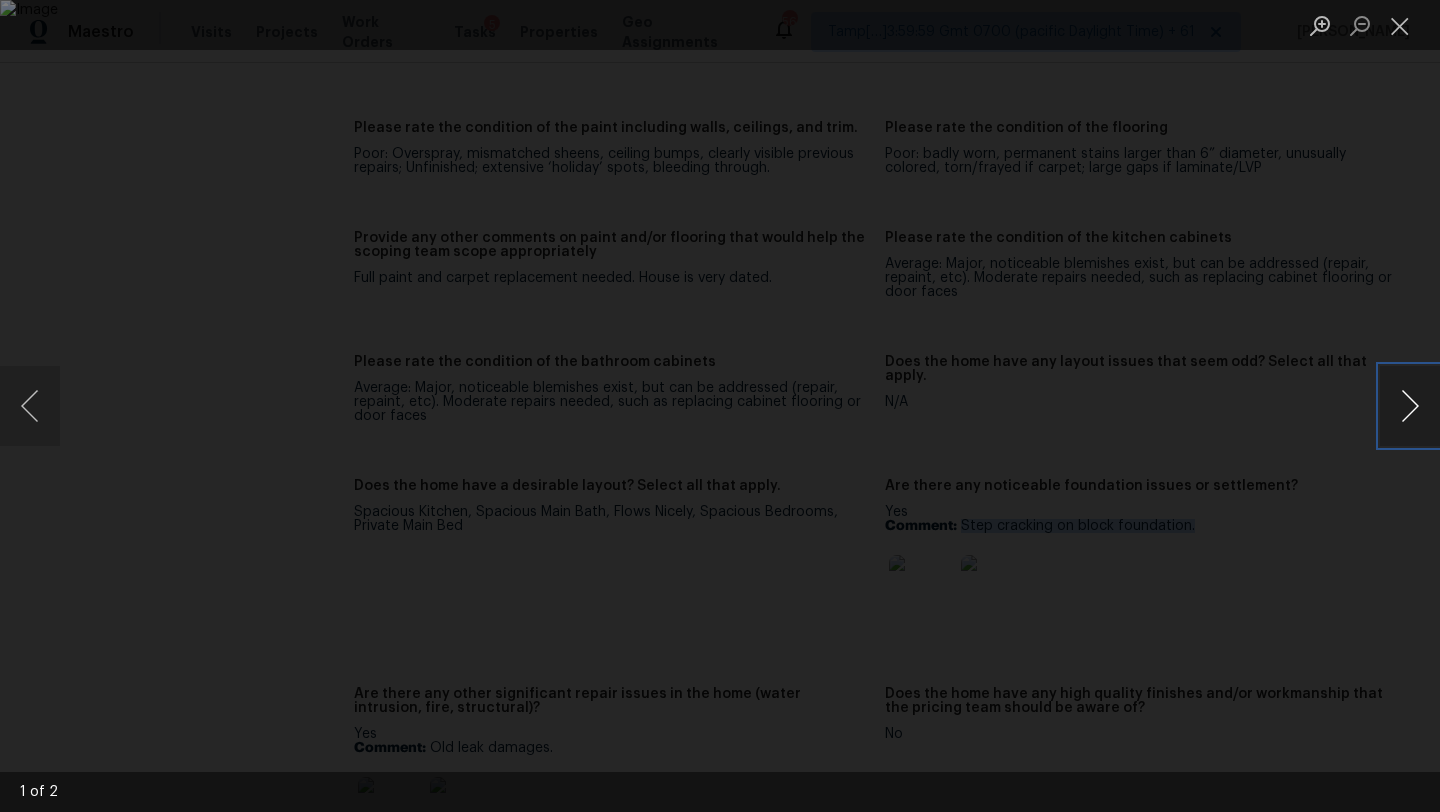 click at bounding box center [1410, 406] 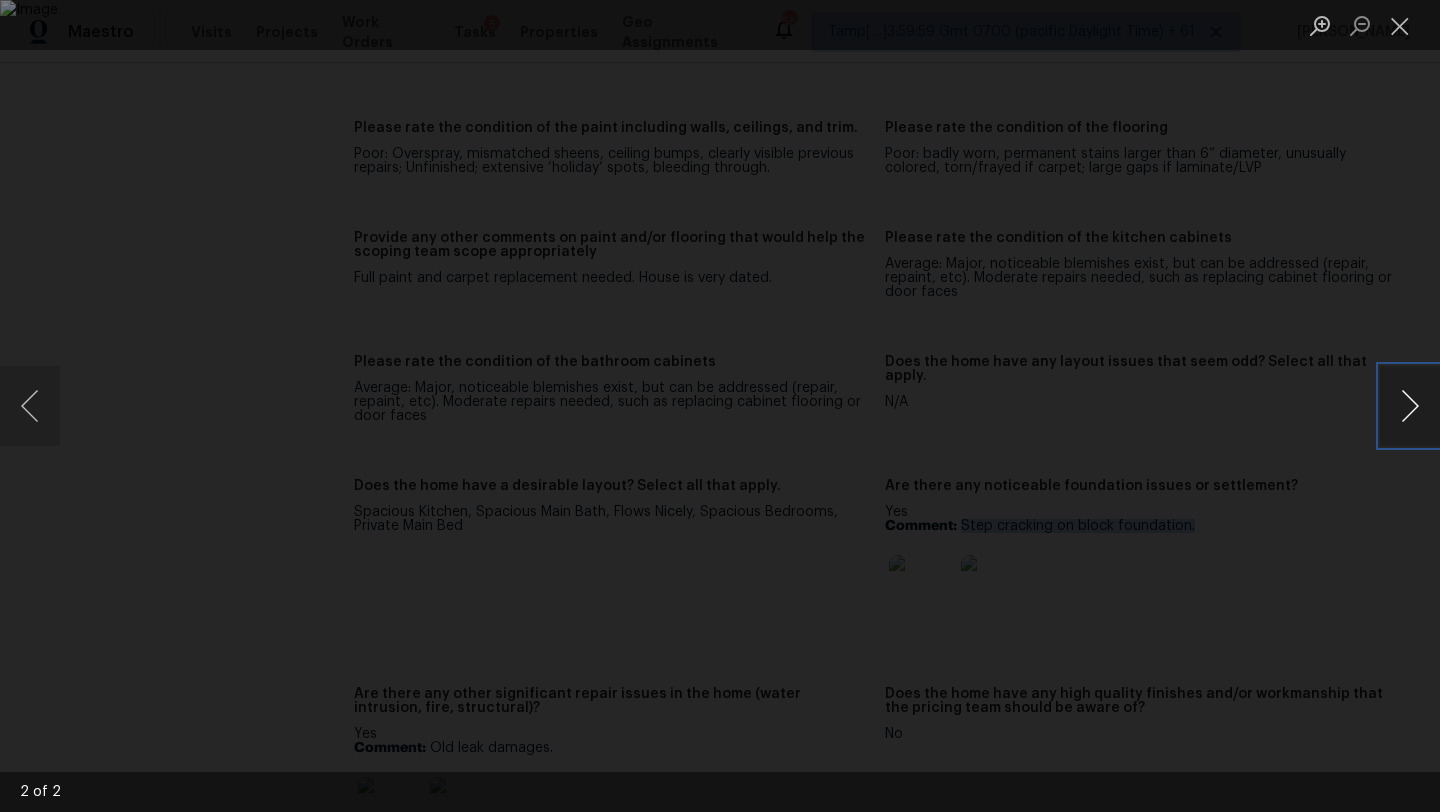 type 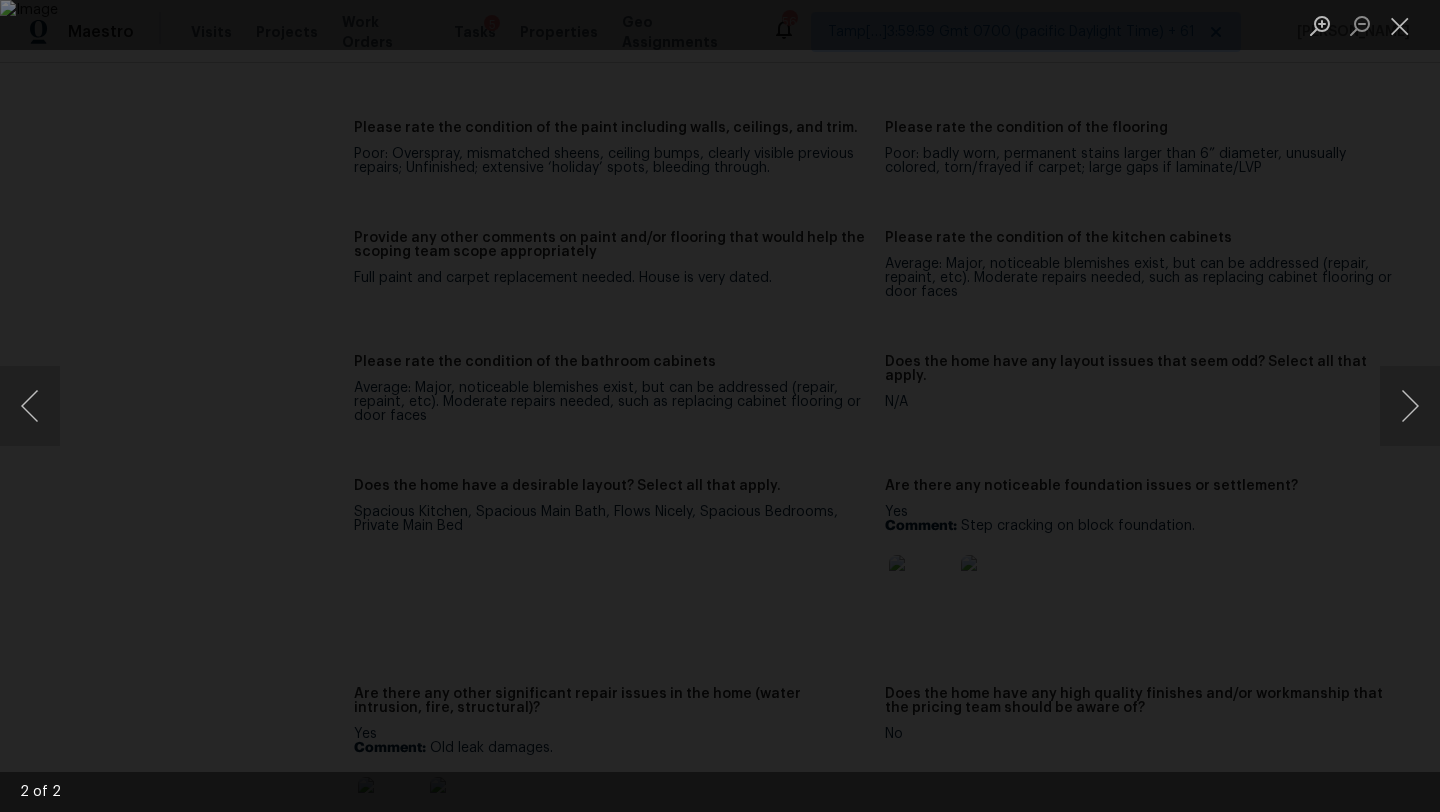click at bounding box center [720, 406] 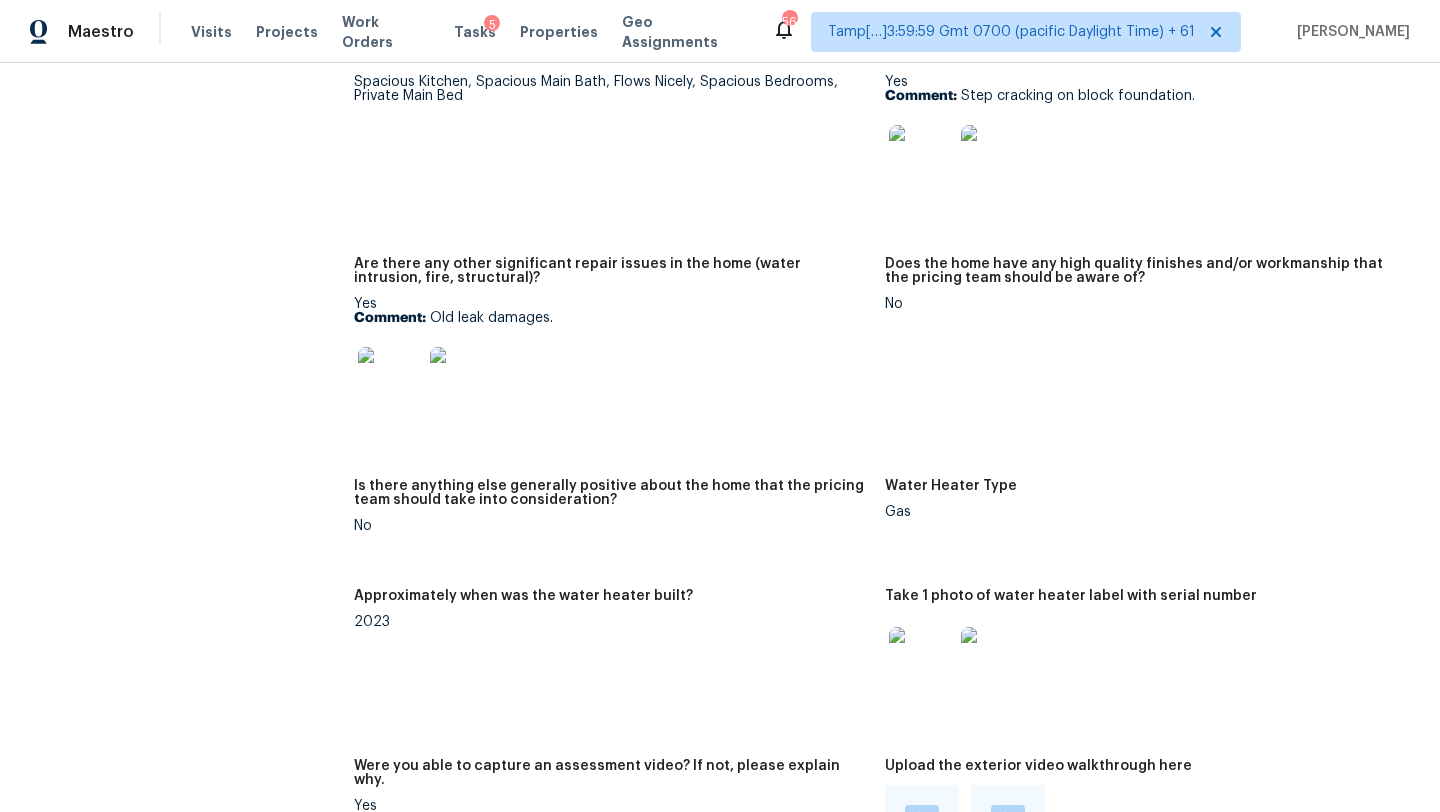 scroll, scrollTop: 3767, scrollLeft: 0, axis: vertical 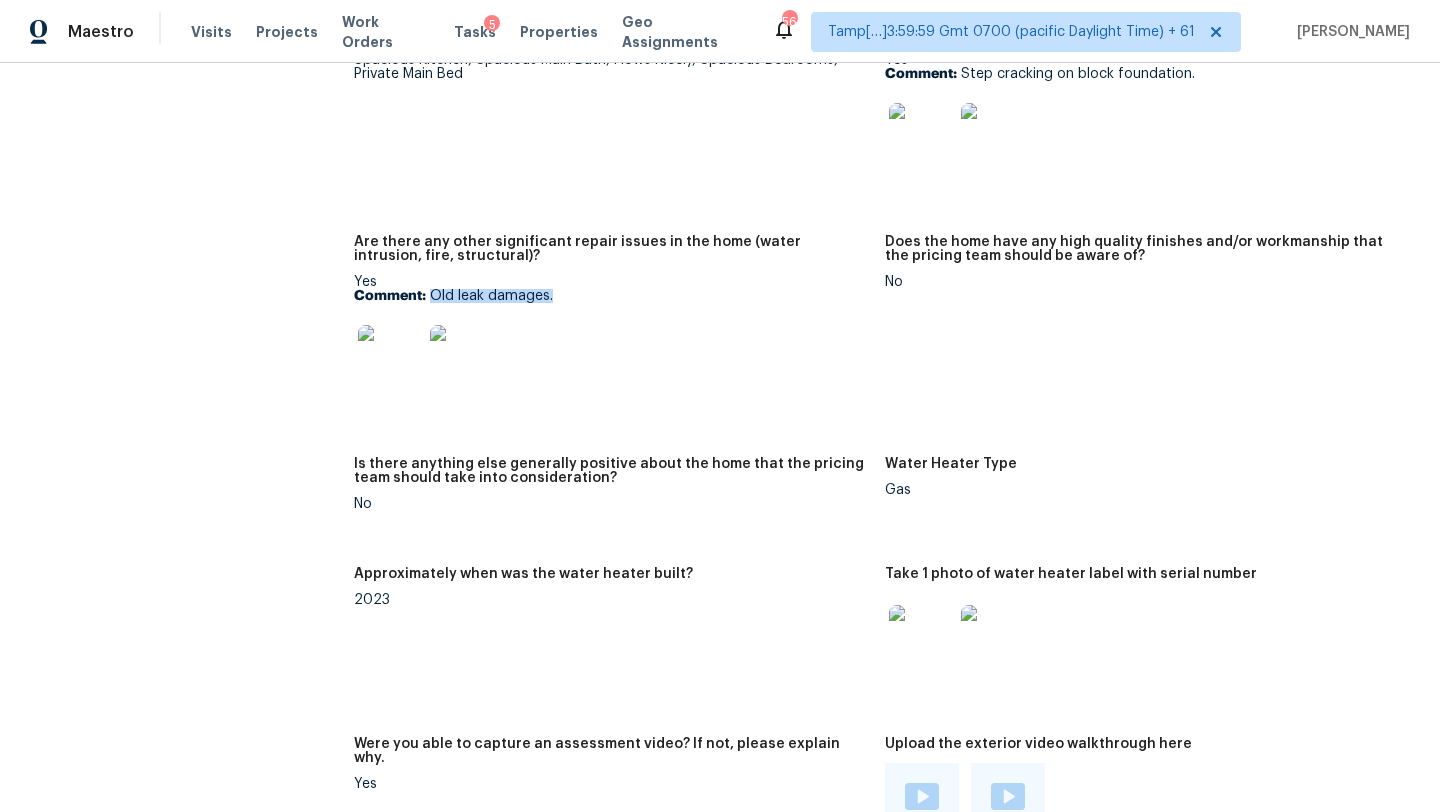 drag, startPoint x: 431, startPoint y: 265, endPoint x: 596, endPoint y: 264, distance: 165.00304 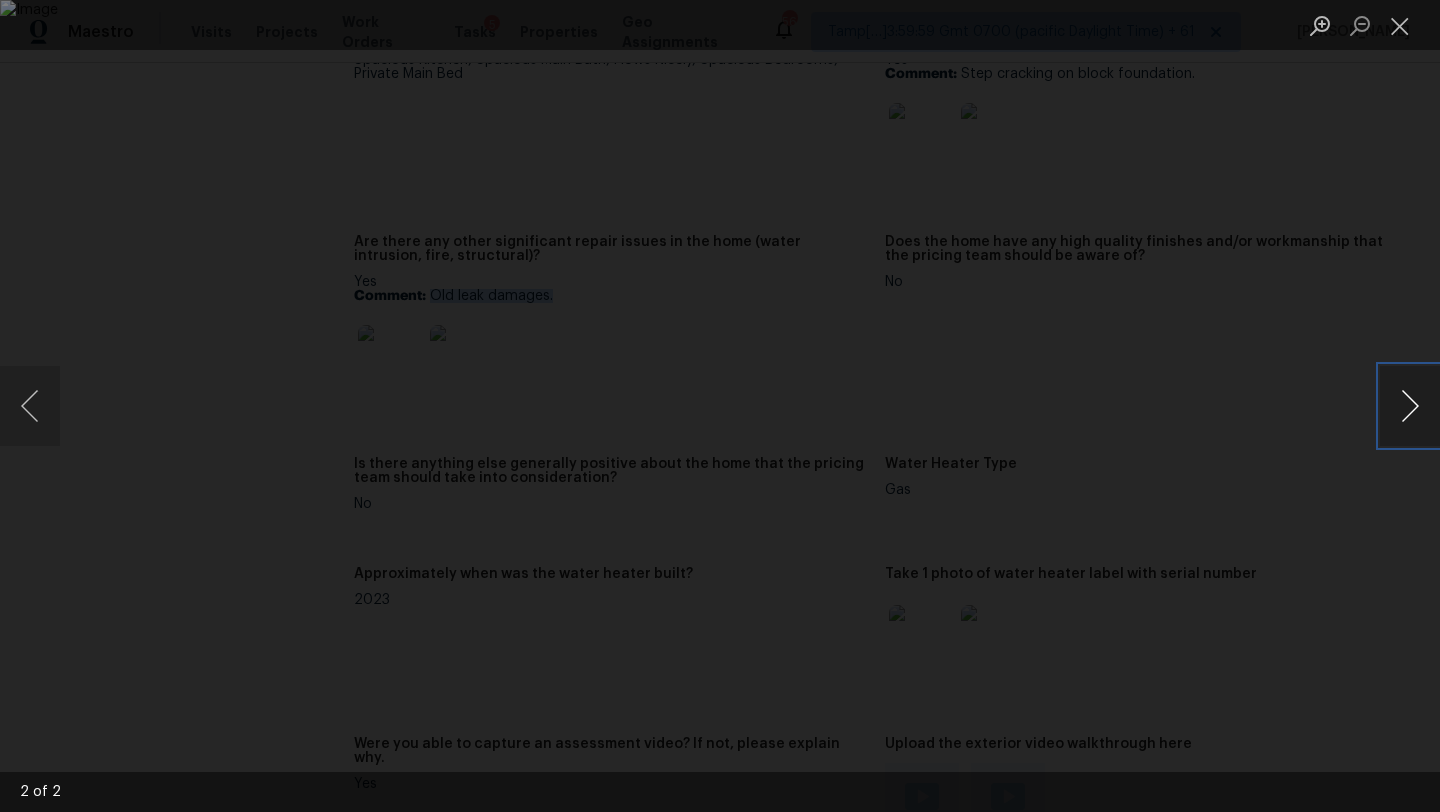 click at bounding box center [1410, 406] 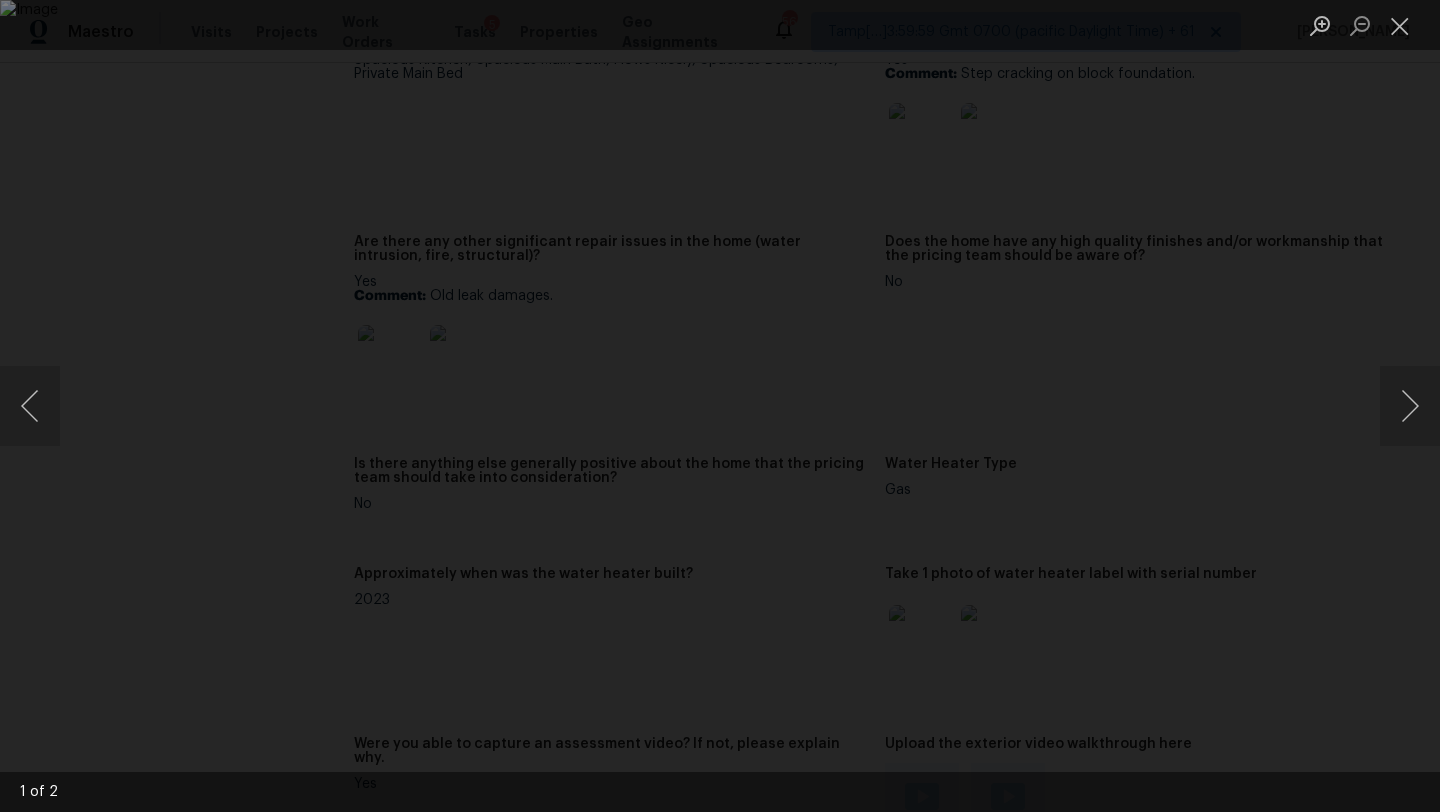 click at bounding box center (720, 406) 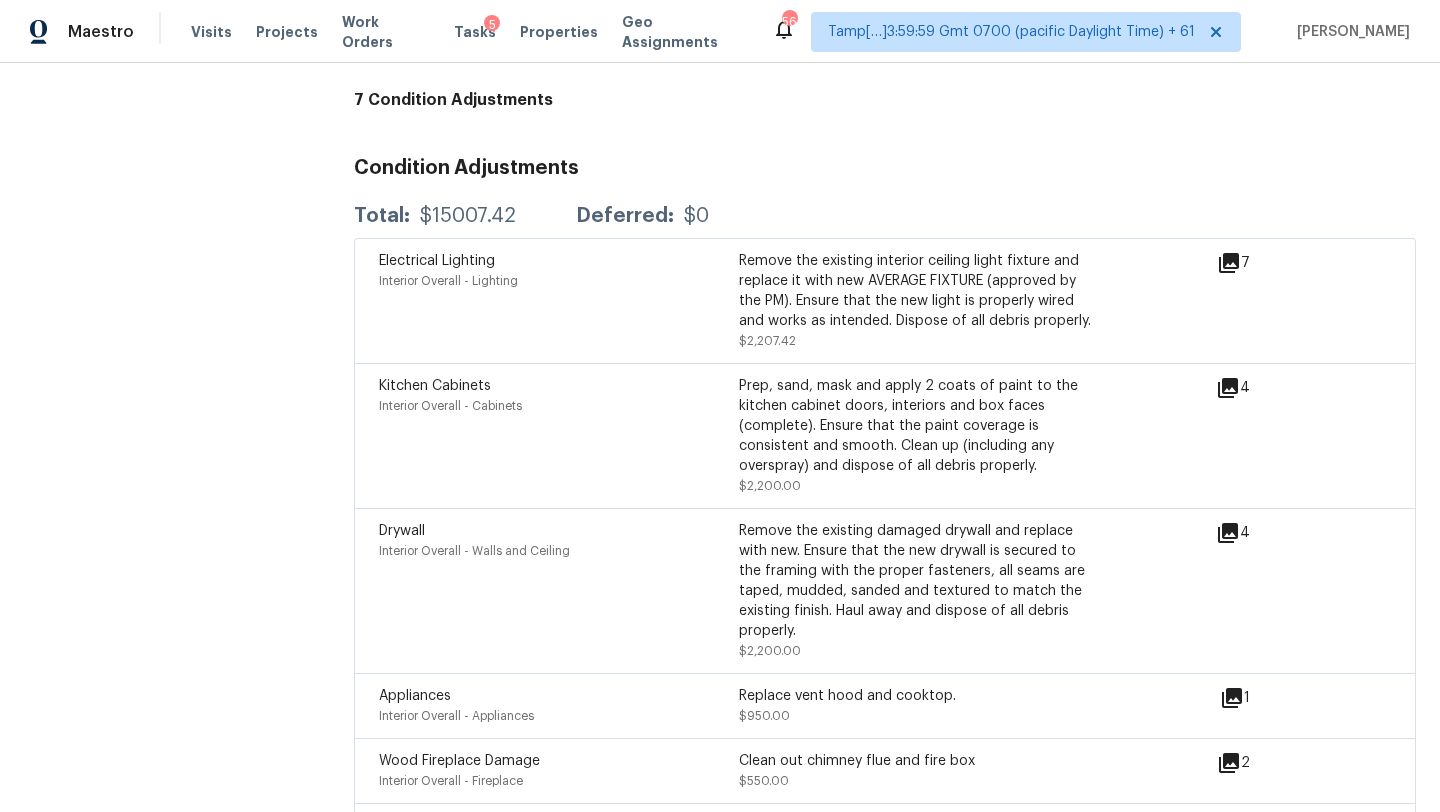 scroll, scrollTop: 5776, scrollLeft: 0, axis: vertical 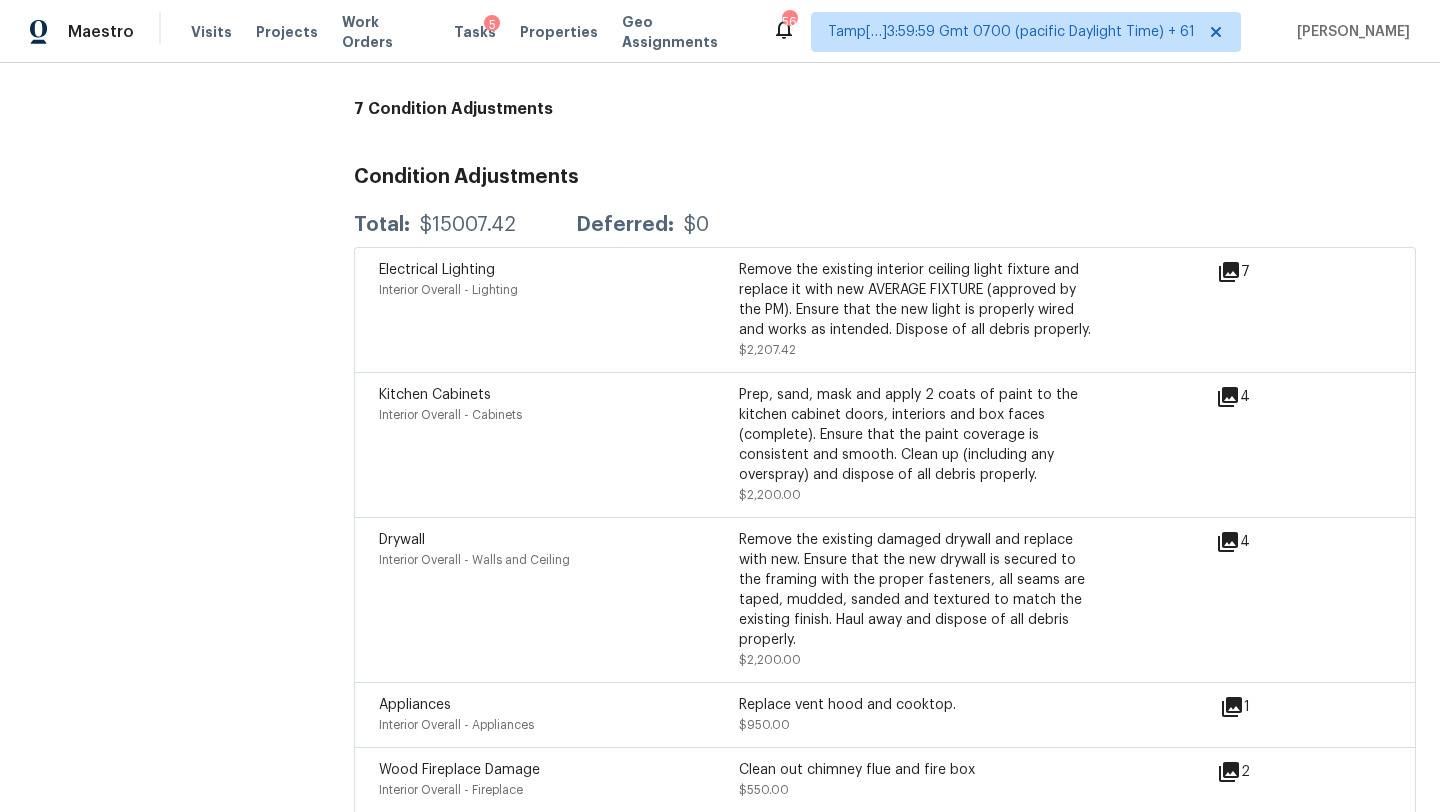 click 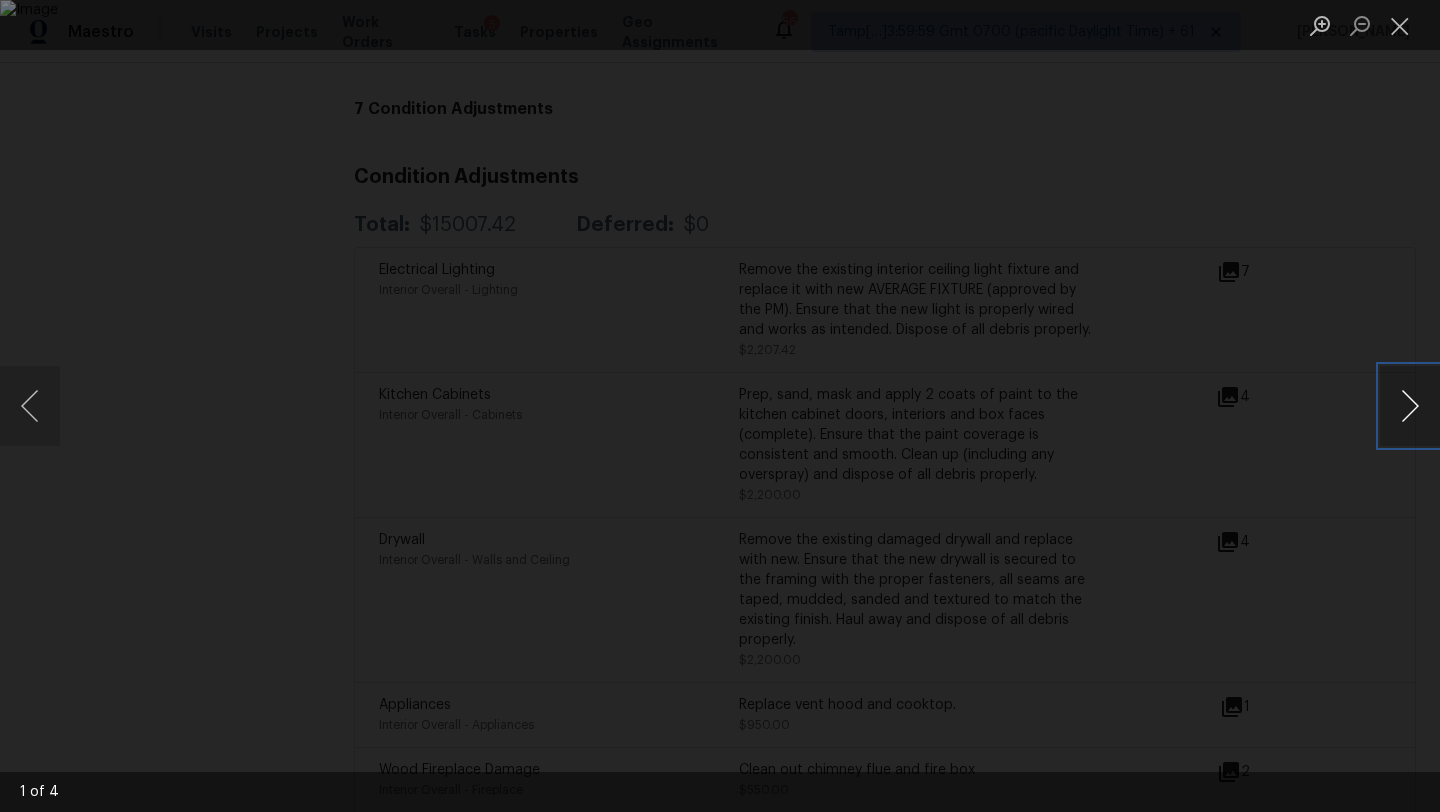 click at bounding box center [1410, 406] 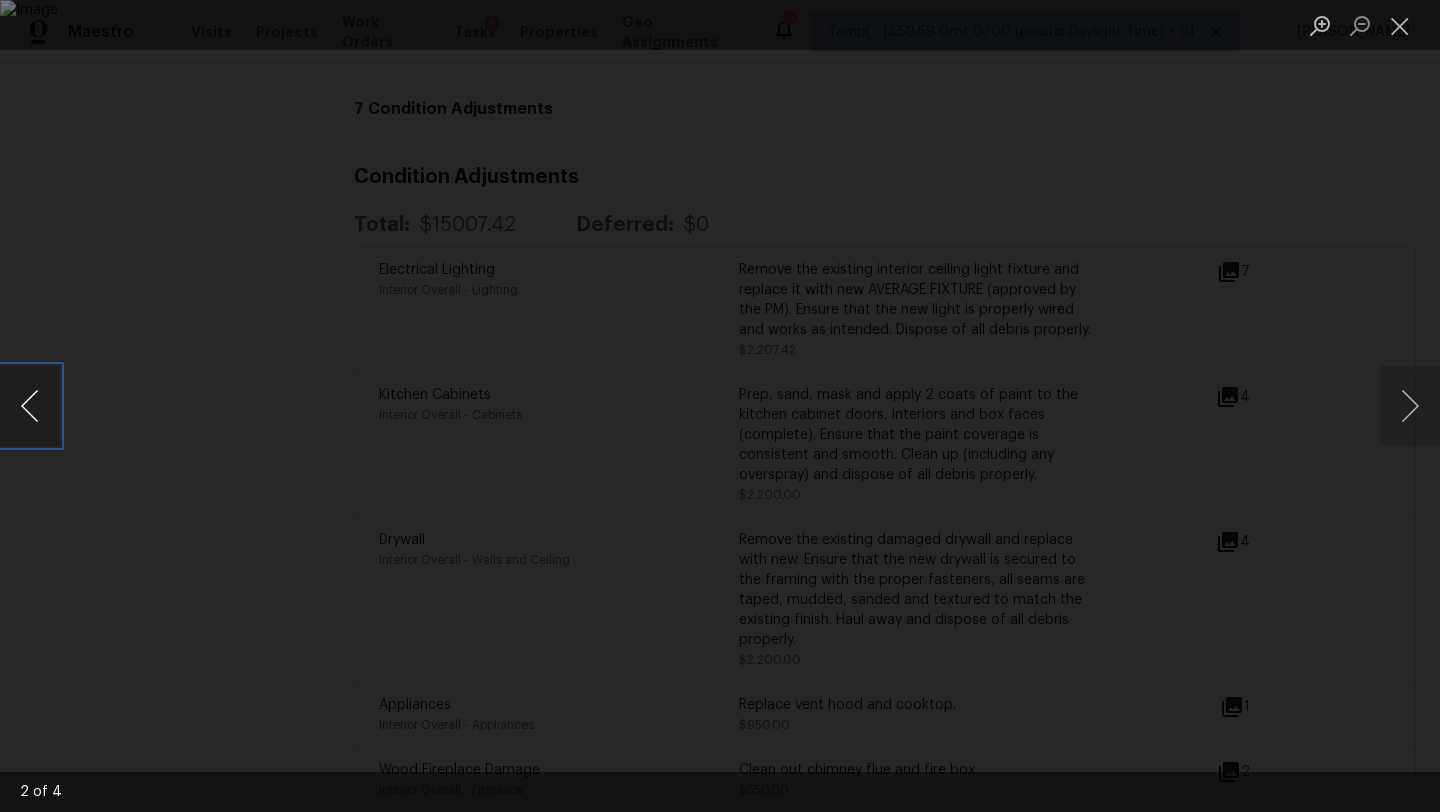 click at bounding box center (30, 406) 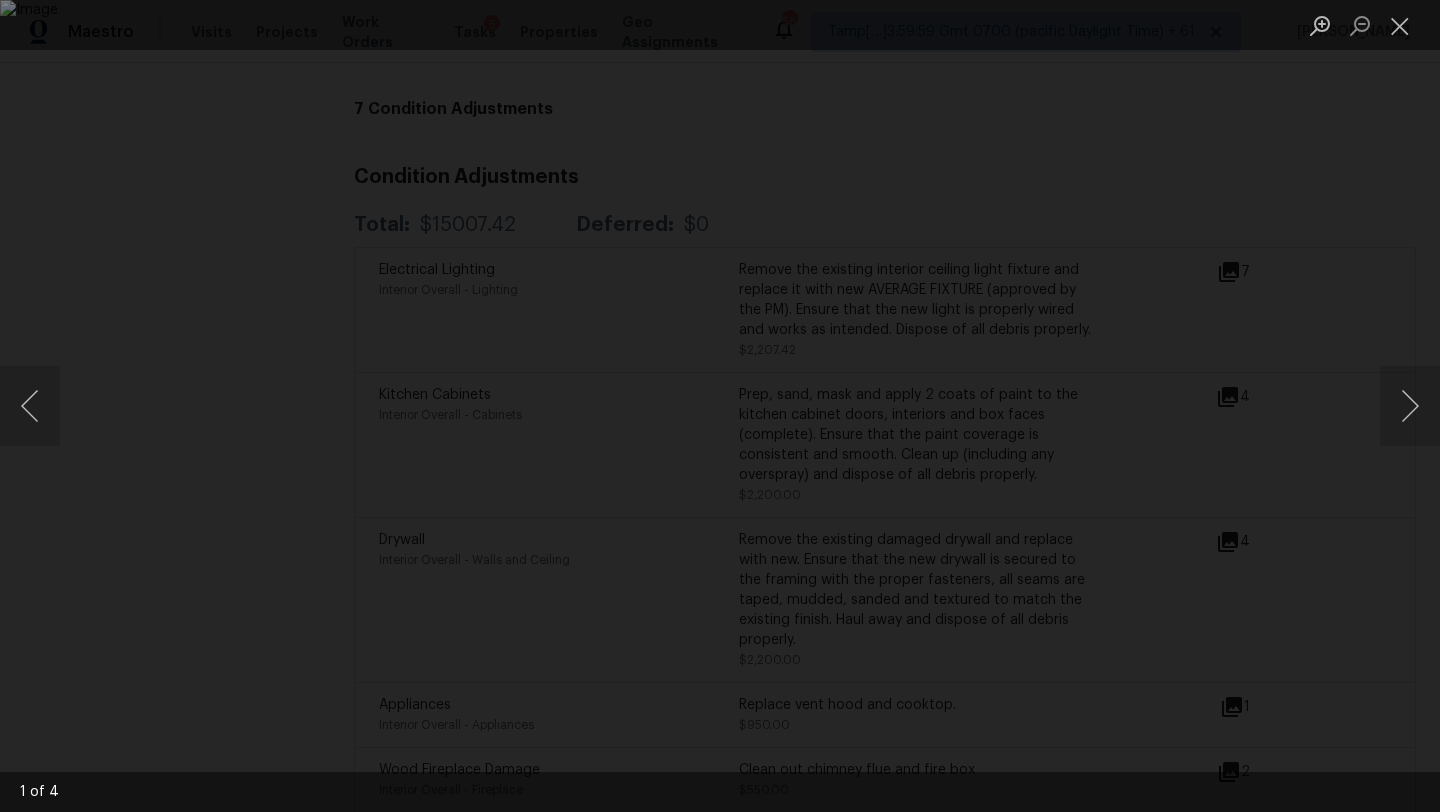 click at bounding box center [720, 406] 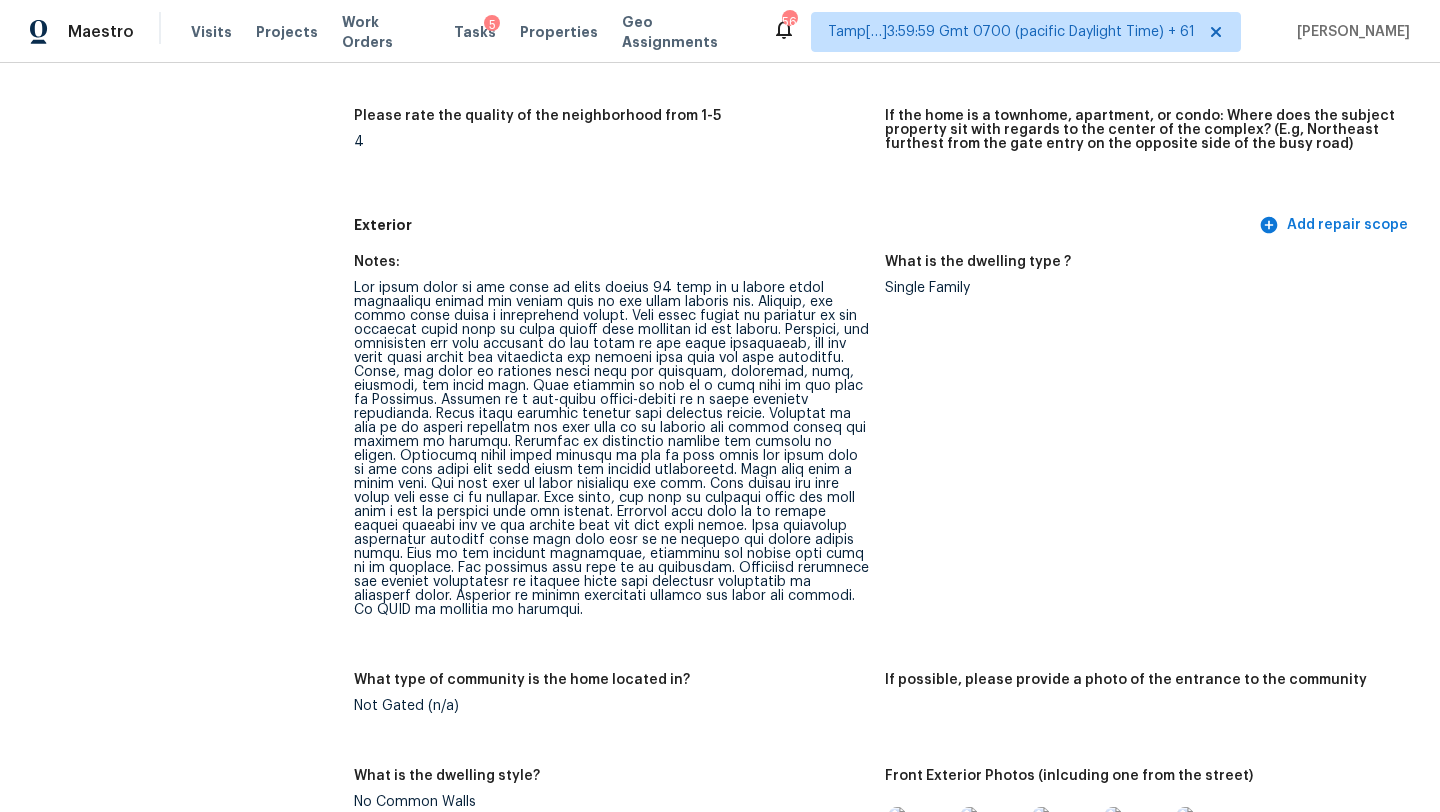 scroll, scrollTop: 565, scrollLeft: 0, axis: vertical 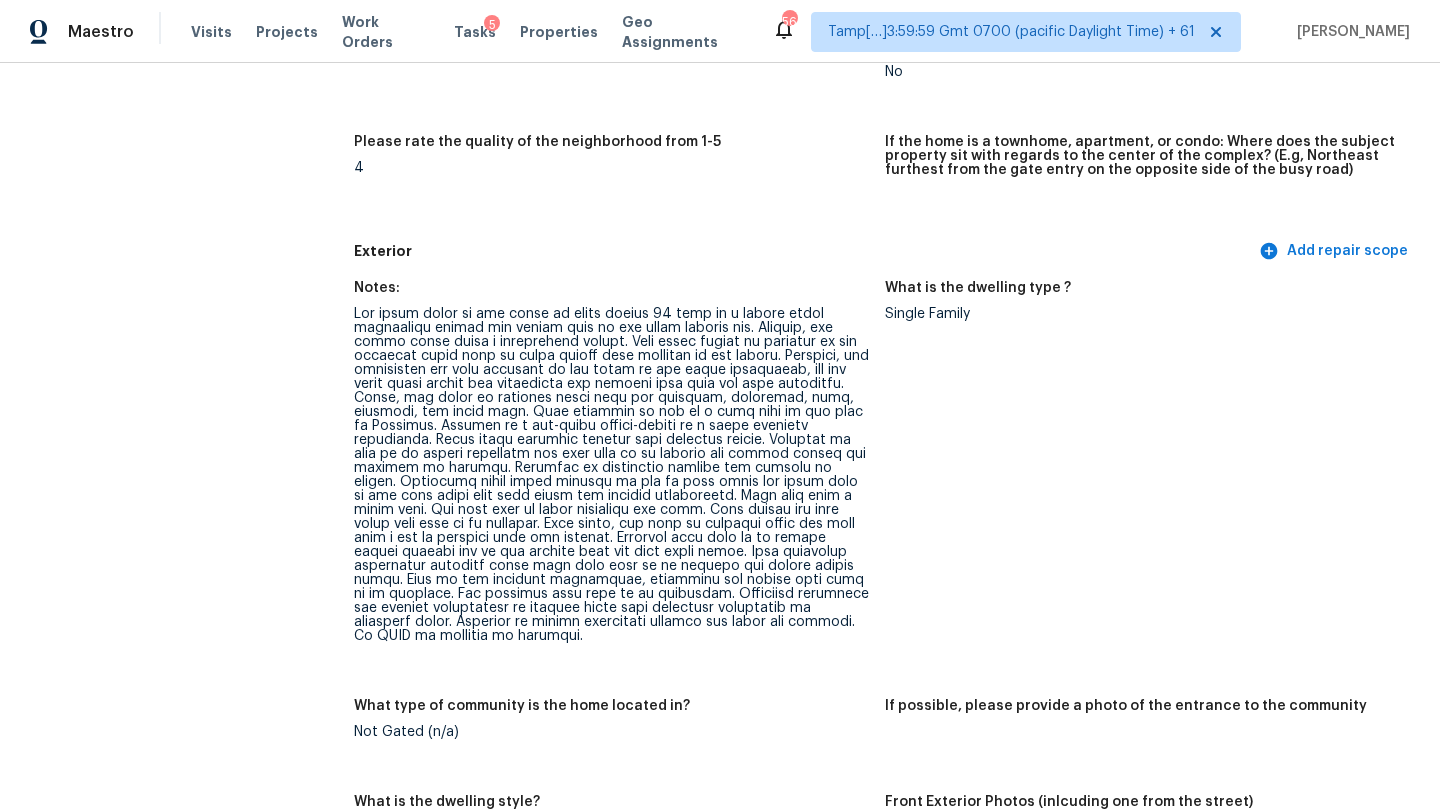drag, startPoint x: 564, startPoint y: 621, endPoint x: 846, endPoint y: 609, distance: 282.25522 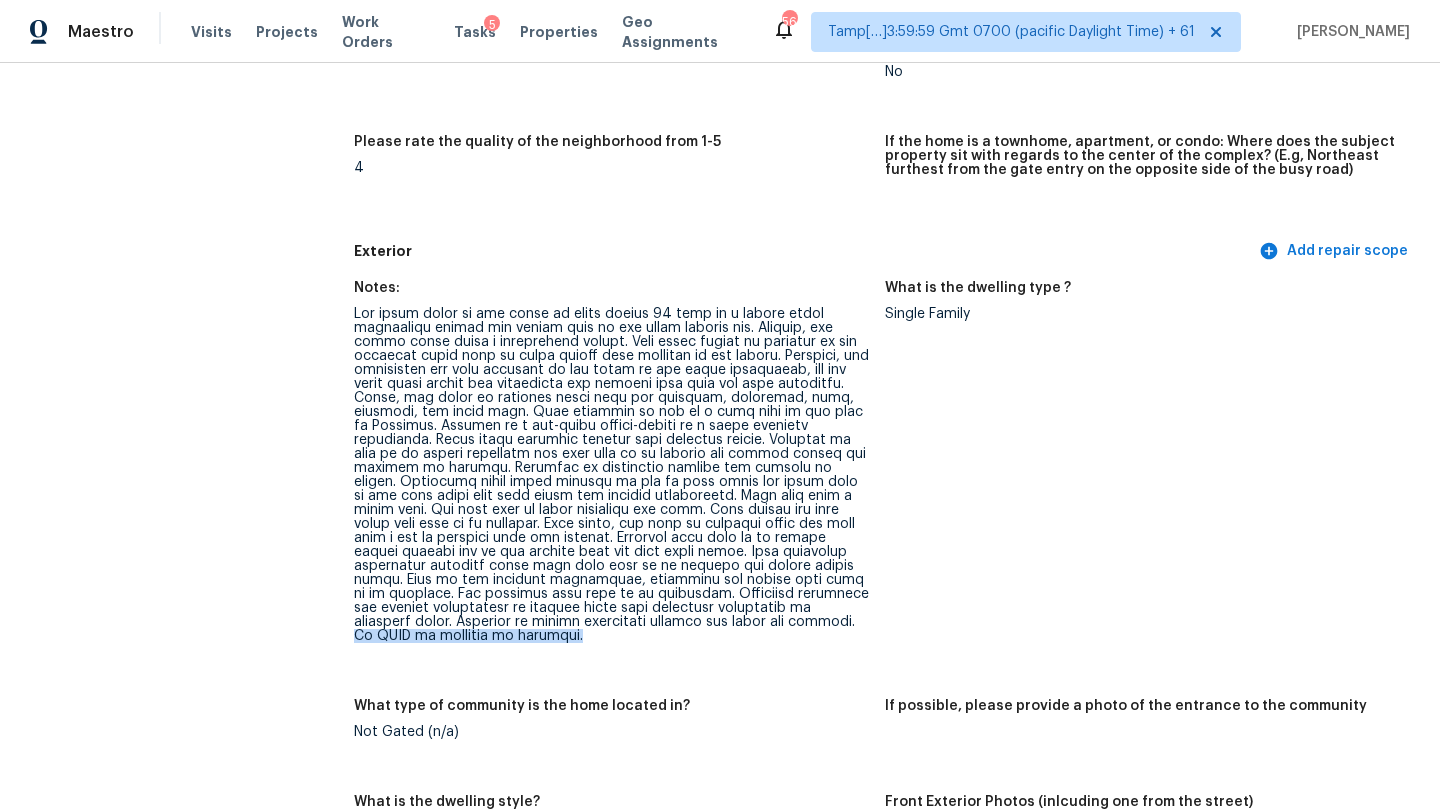drag, startPoint x: 568, startPoint y: 622, endPoint x: 810, endPoint y: 616, distance: 242.07437 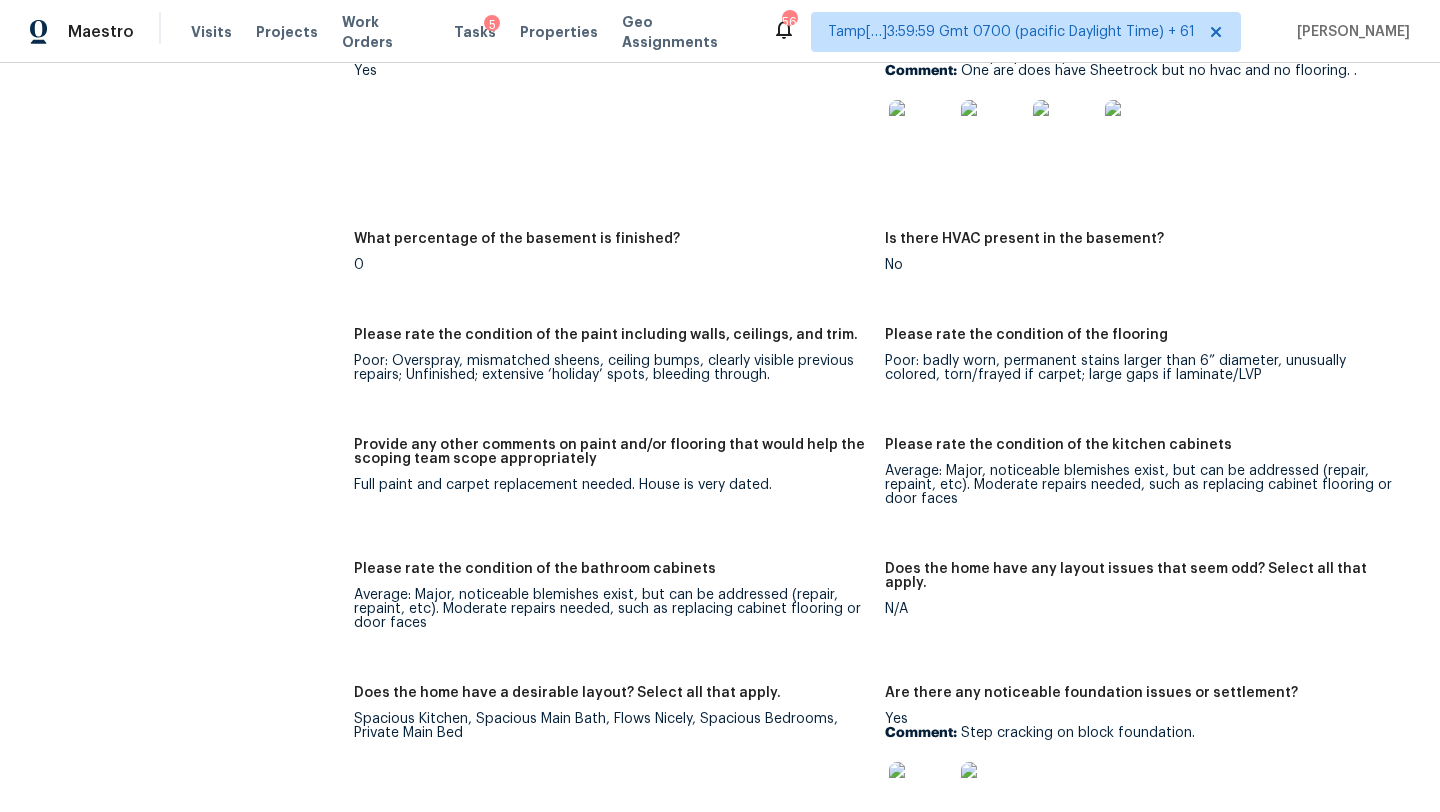 scroll, scrollTop: 3109, scrollLeft: 0, axis: vertical 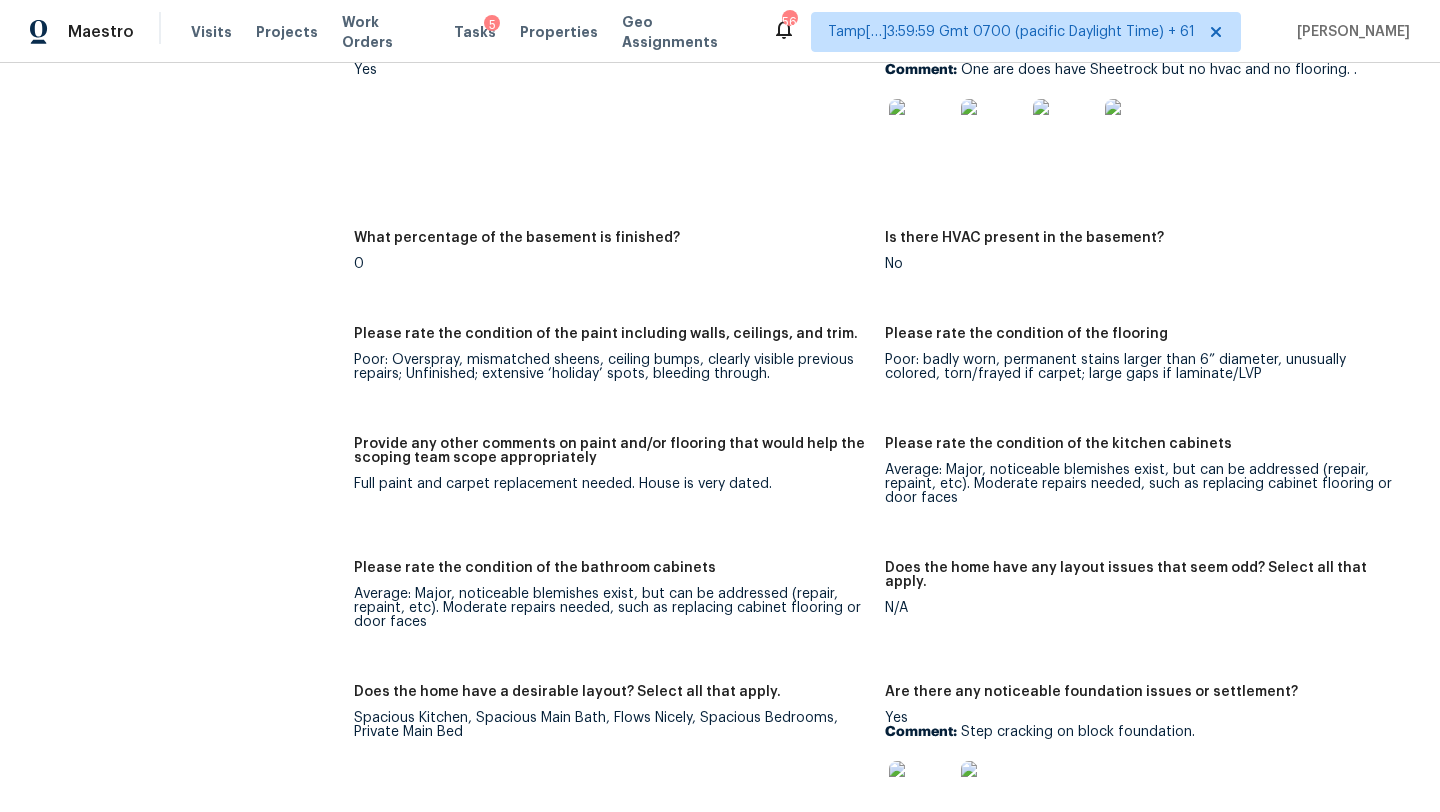 click on "Full paint and carpet replacement needed. House is very dated." at bounding box center (611, 484) 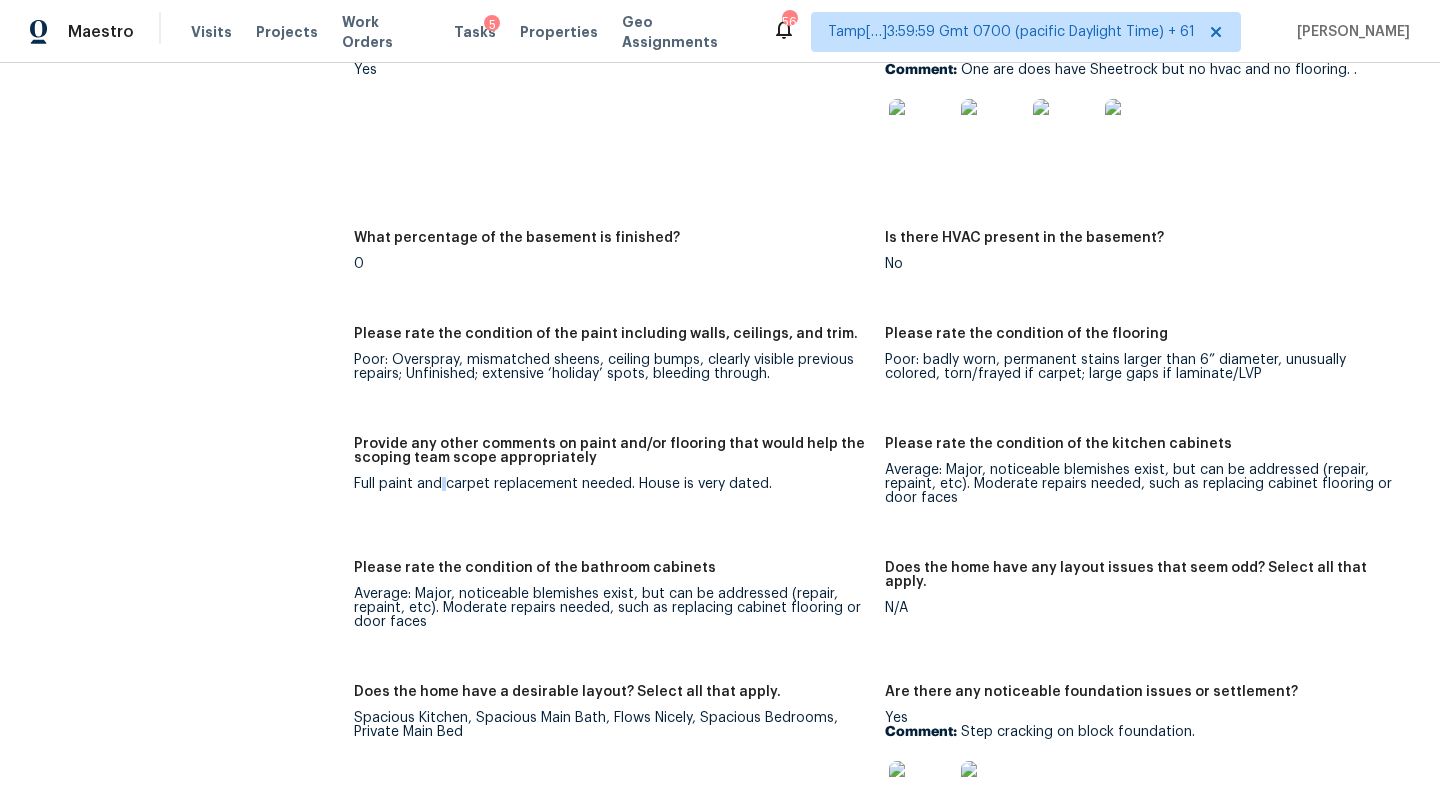 click on "Full paint and carpet replacement needed. House is very dated." at bounding box center [611, 484] 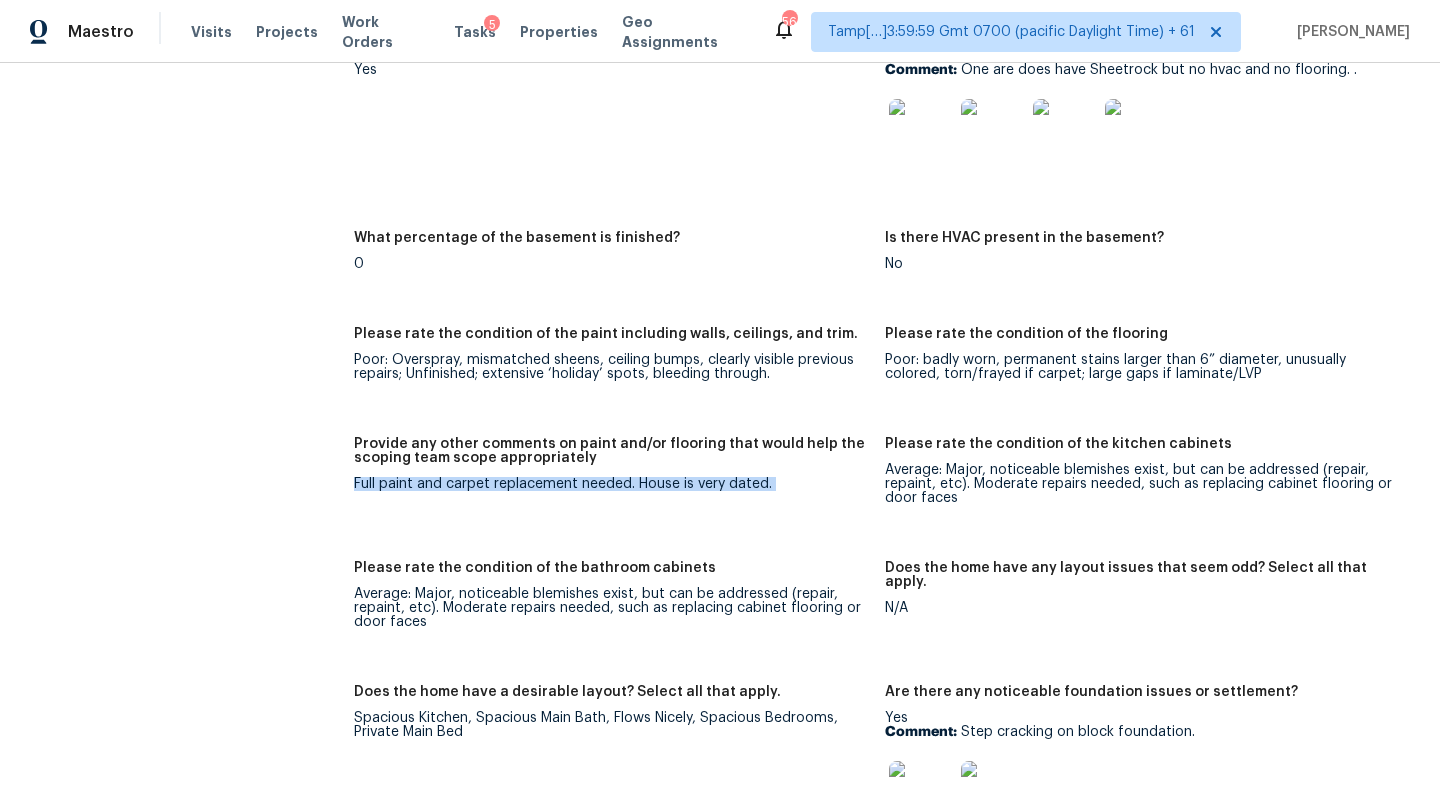 click on "Full paint and carpet replacement needed. House is very dated." at bounding box center (611, 484) 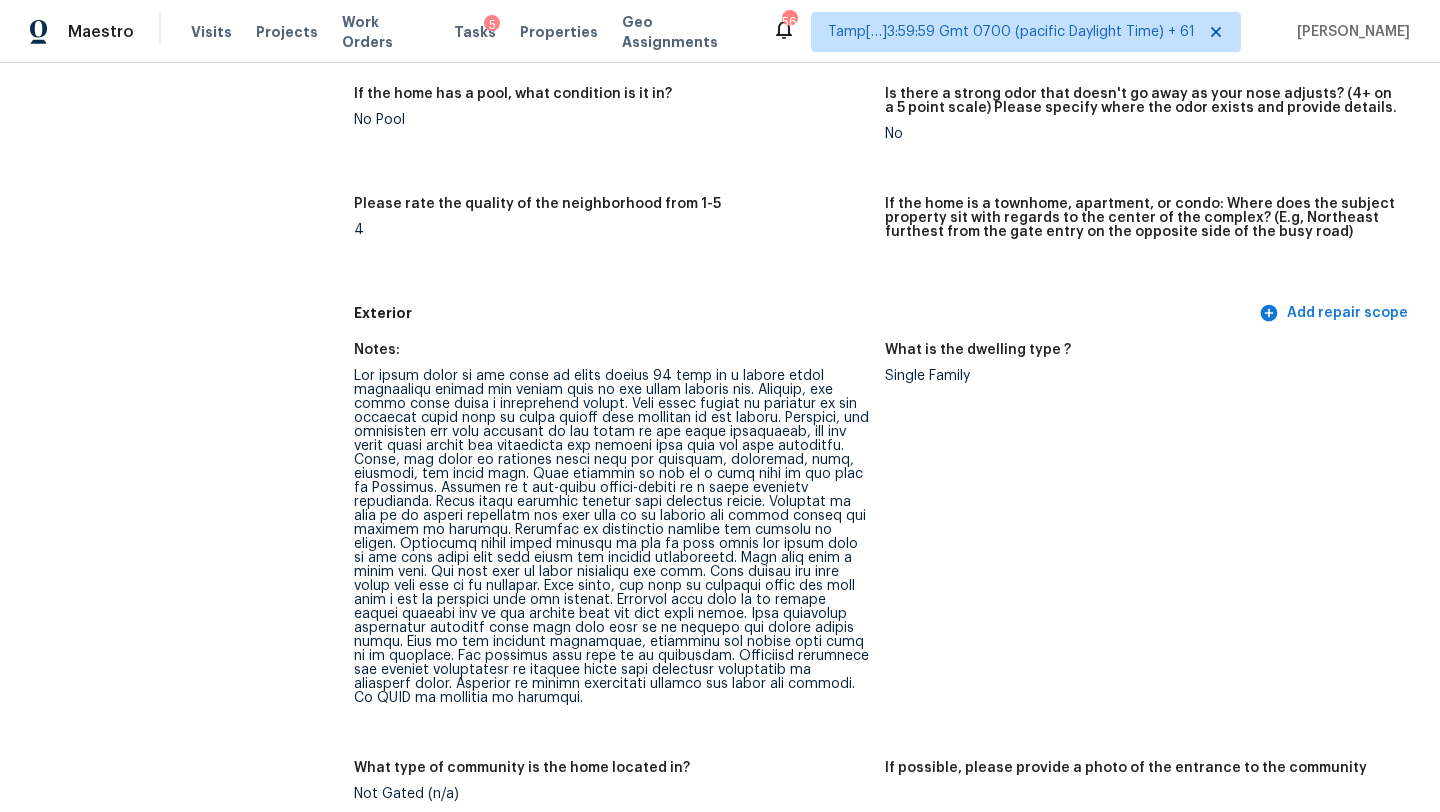 scroll, scrollTop: 22, scrollLeft: 0, axis: vertical 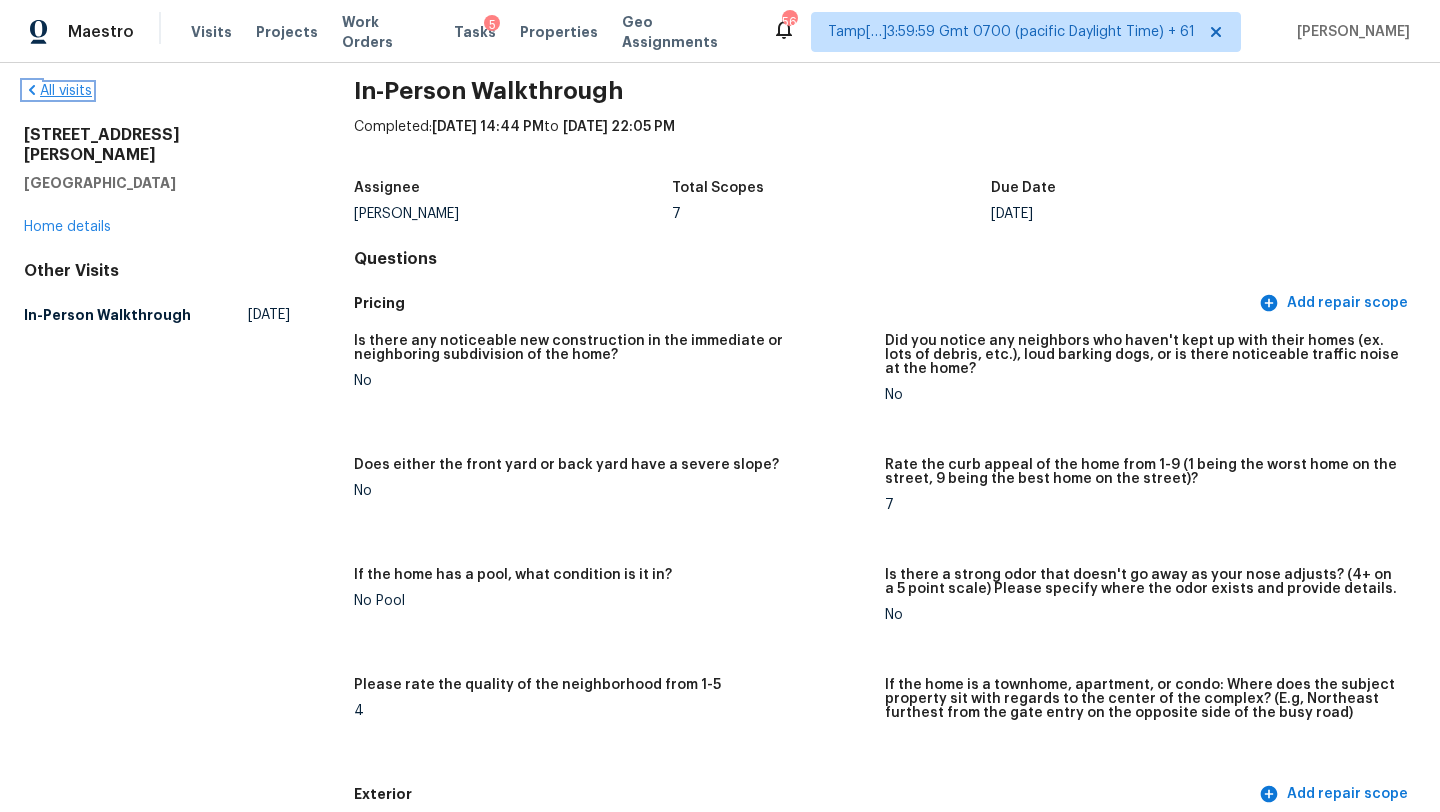click on "All visits" at bounding box center (58, 91) 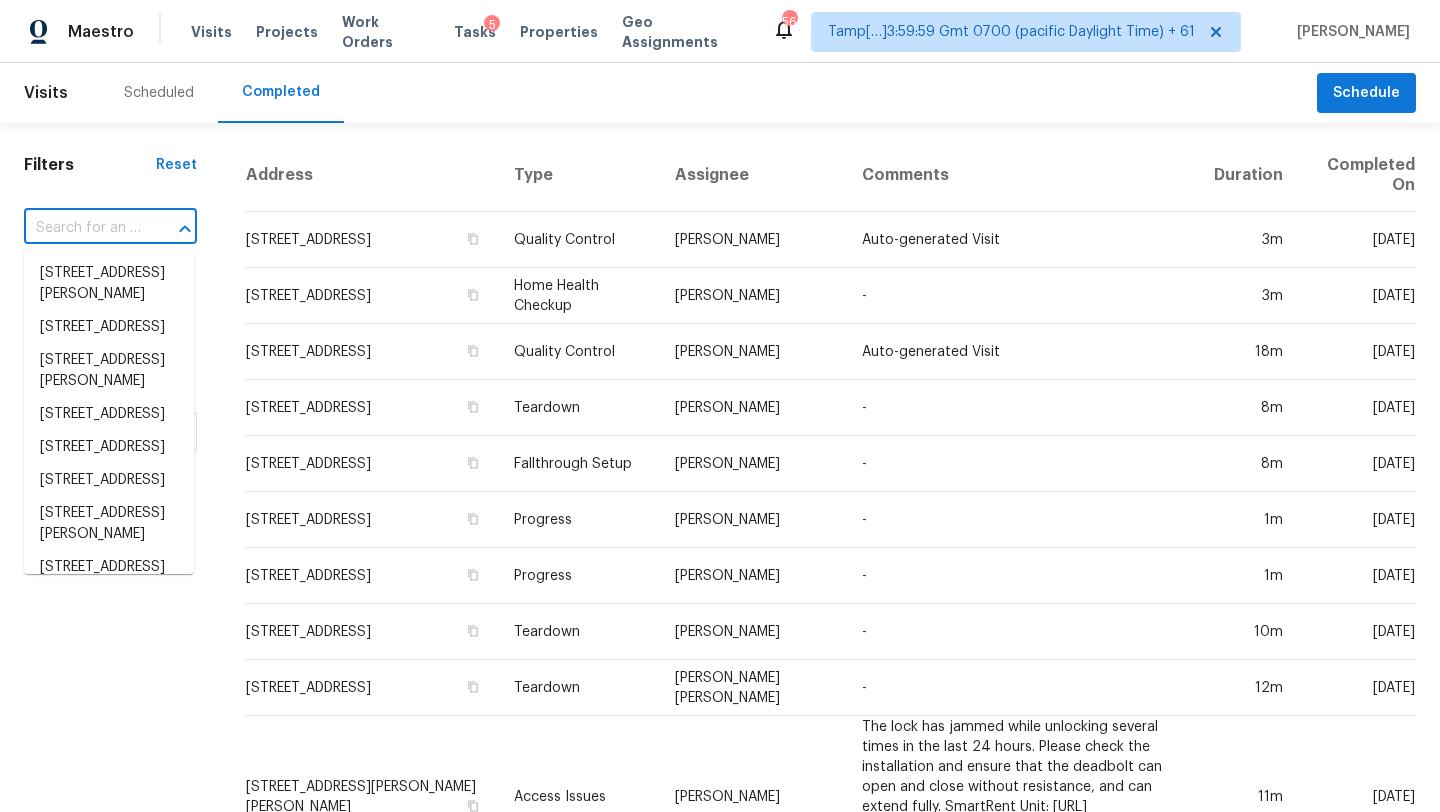 click at bounding box center [82, 228] 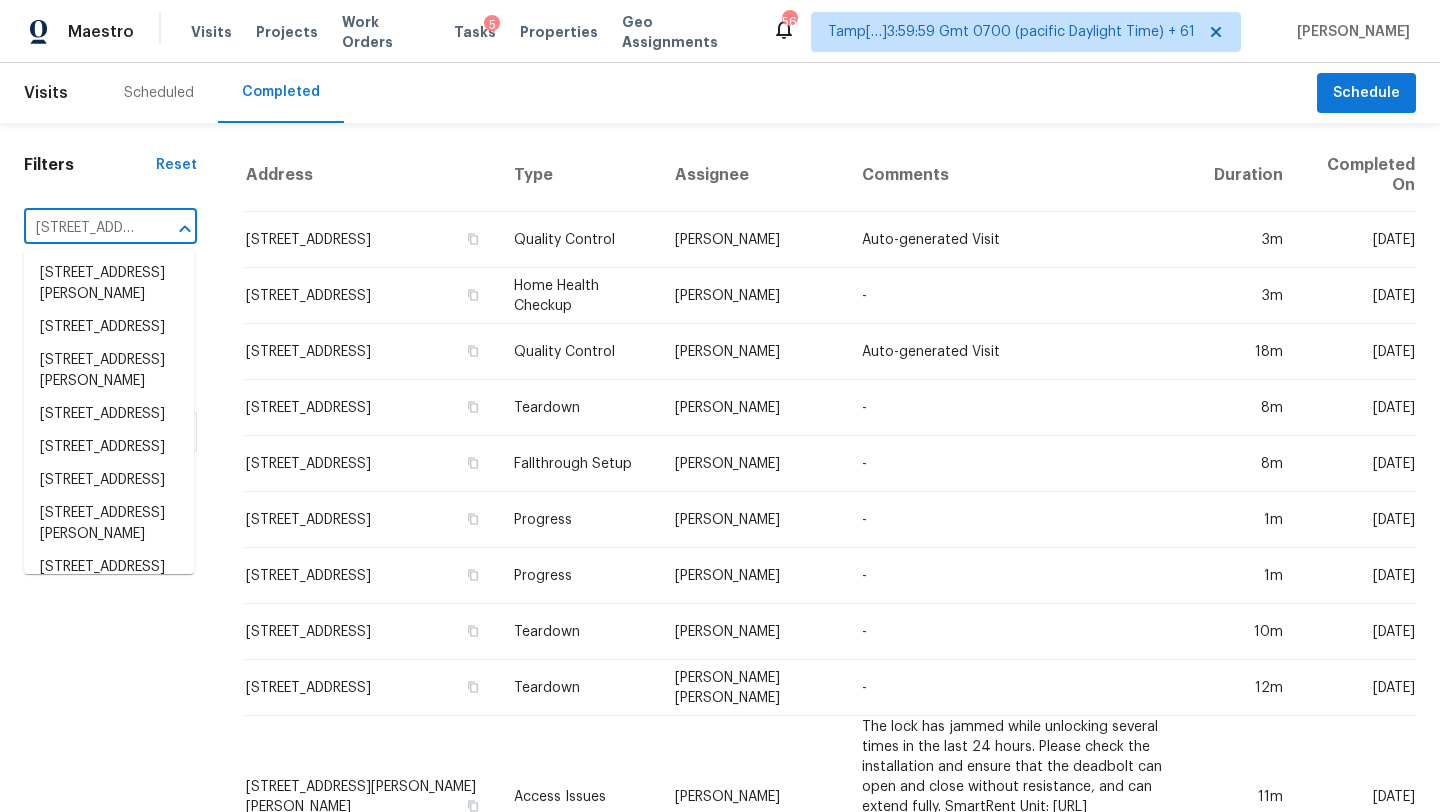 scroll, scrollTop: 0, scrollLeft: 146, axis: horizontal 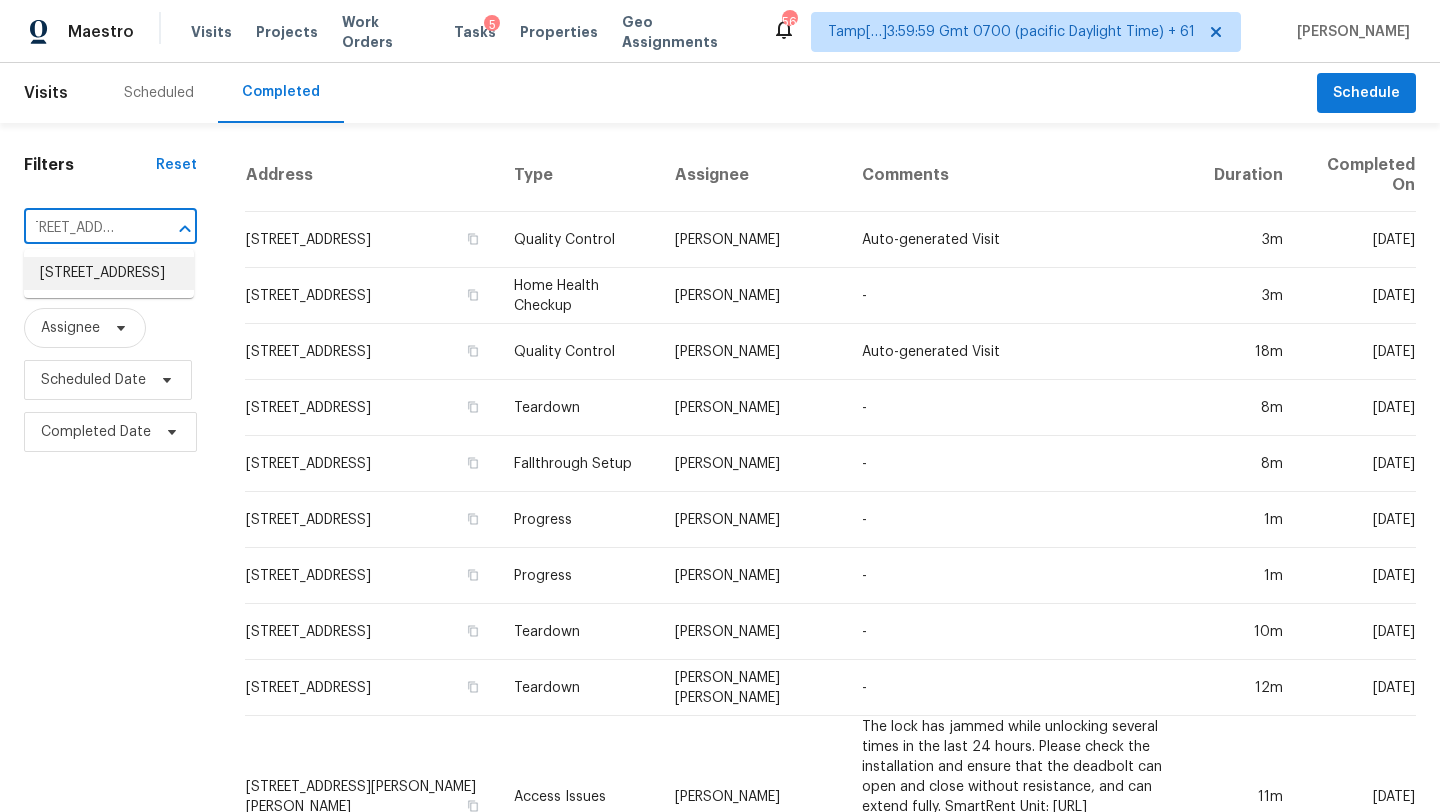 click on "103 Almond St, Waxahachie, TX 75165" at bounding box center (109, 273) 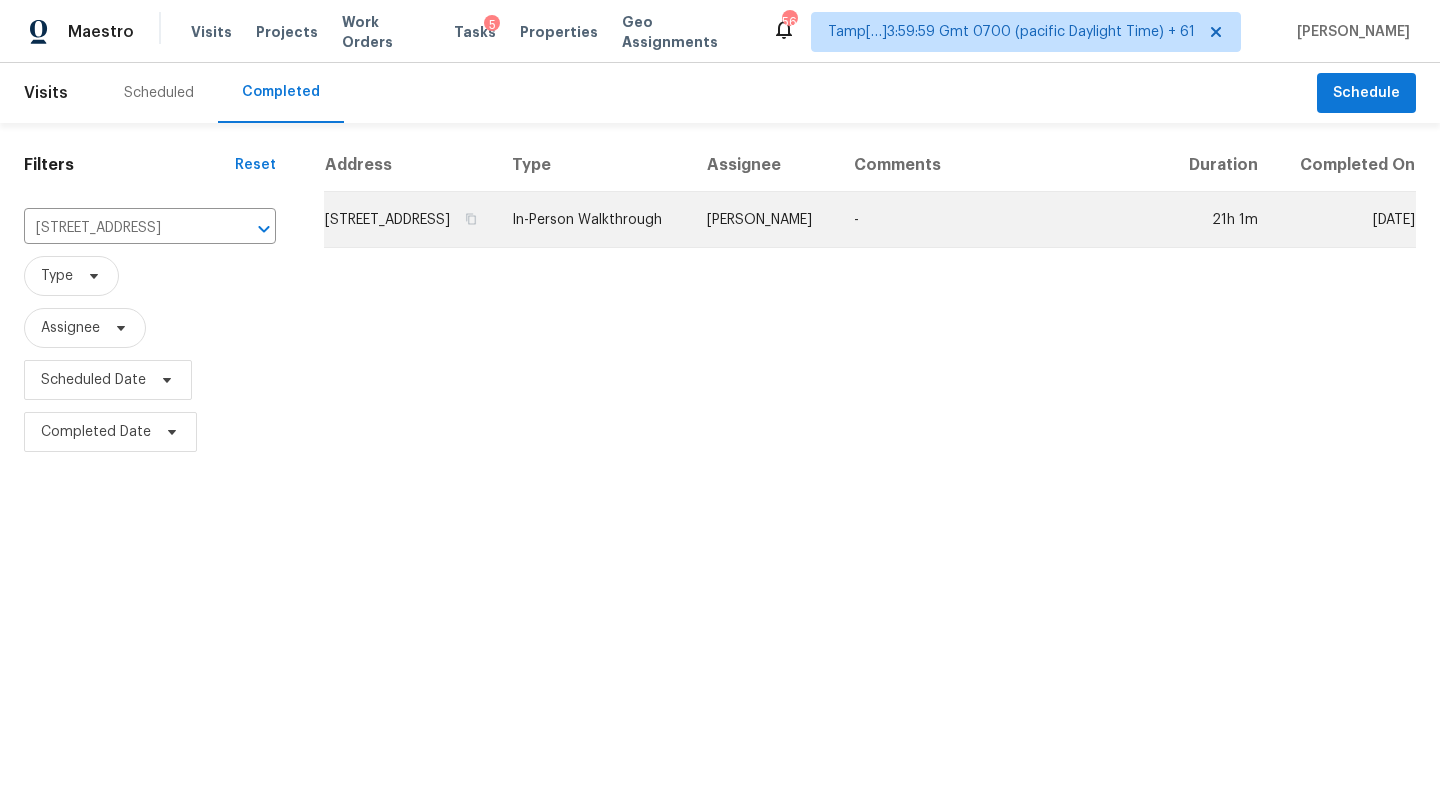click on "-" at bounding box center (1002, 220) 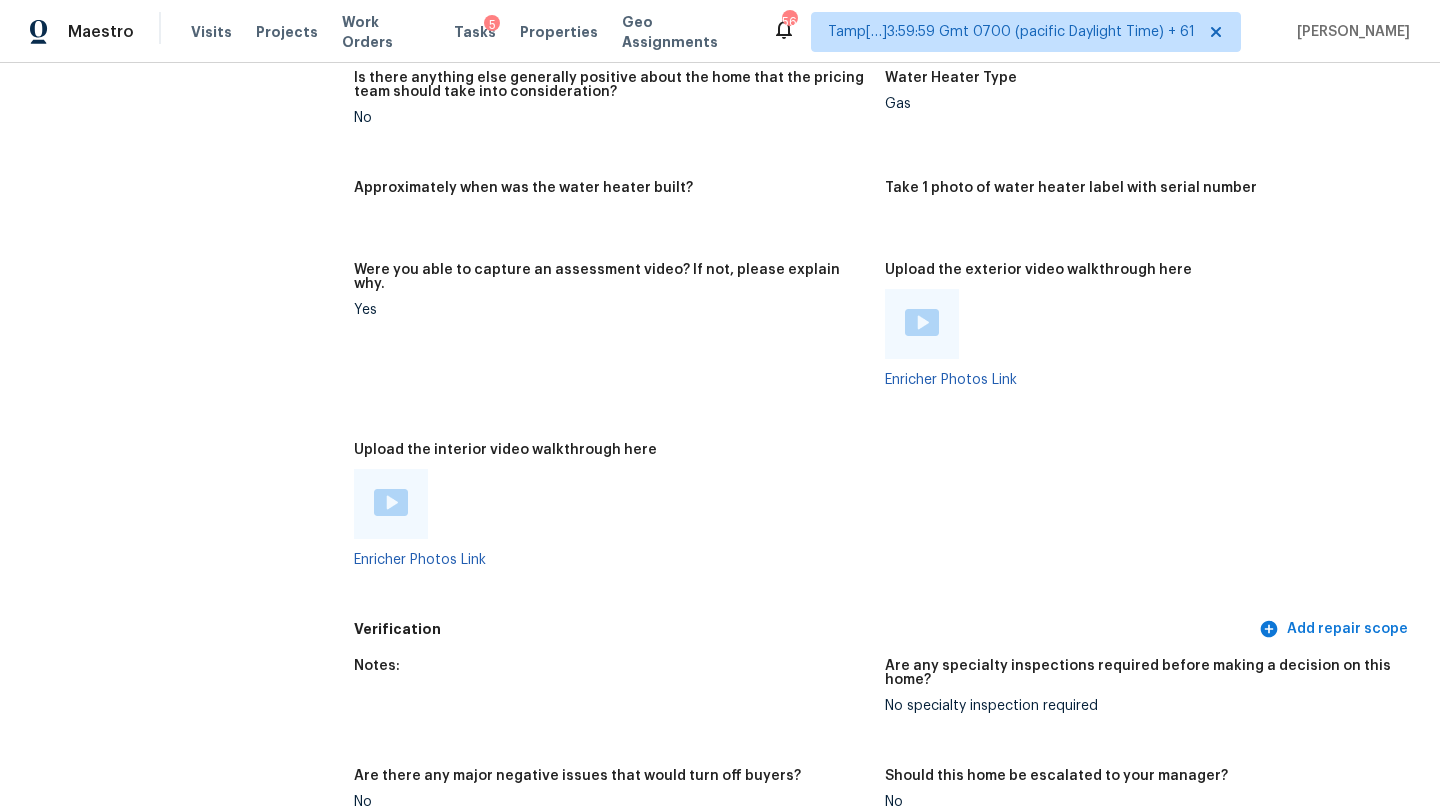 scroll, scrollTop: 3461, scrollLeft: 0, axis: vertical 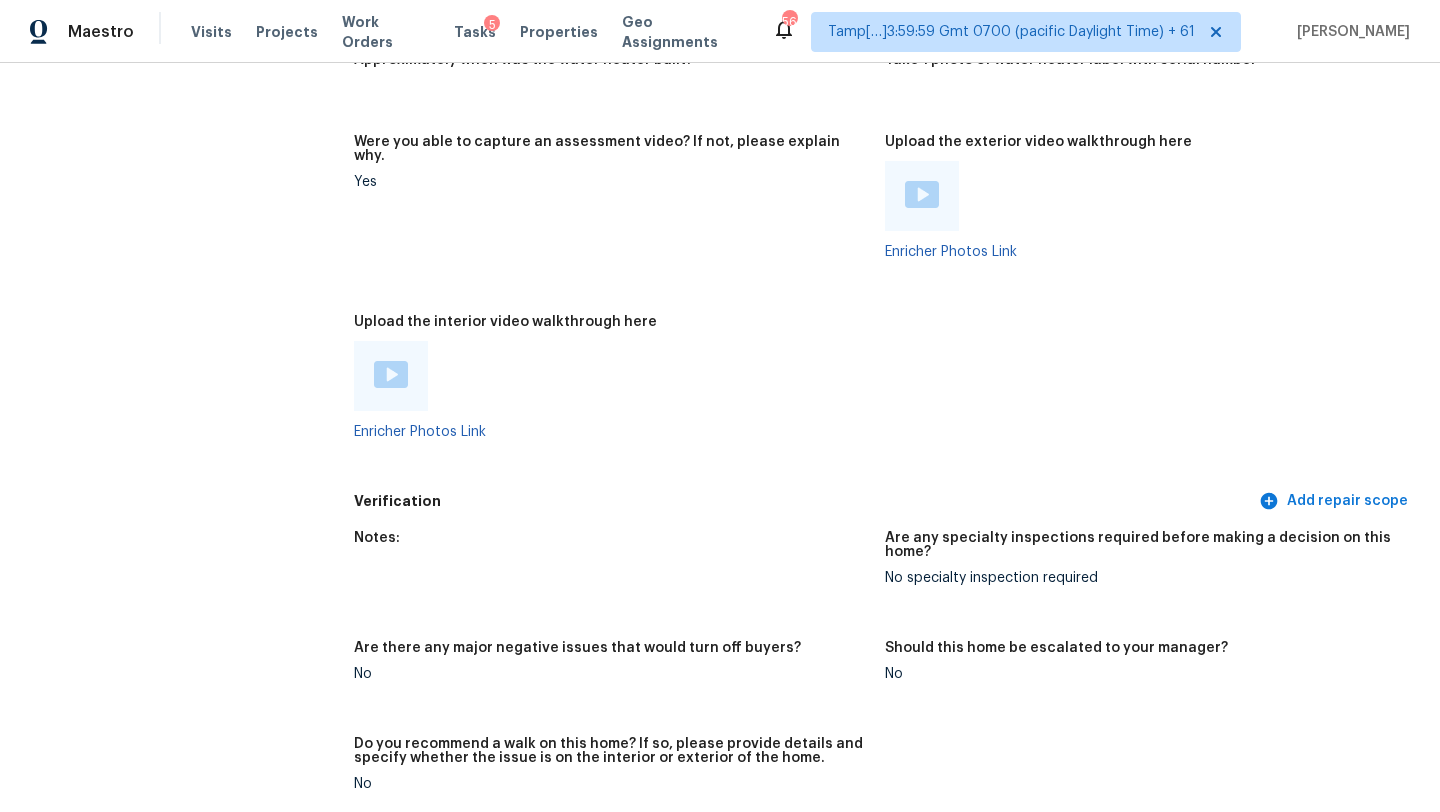 click at bounding box center [391, 374] 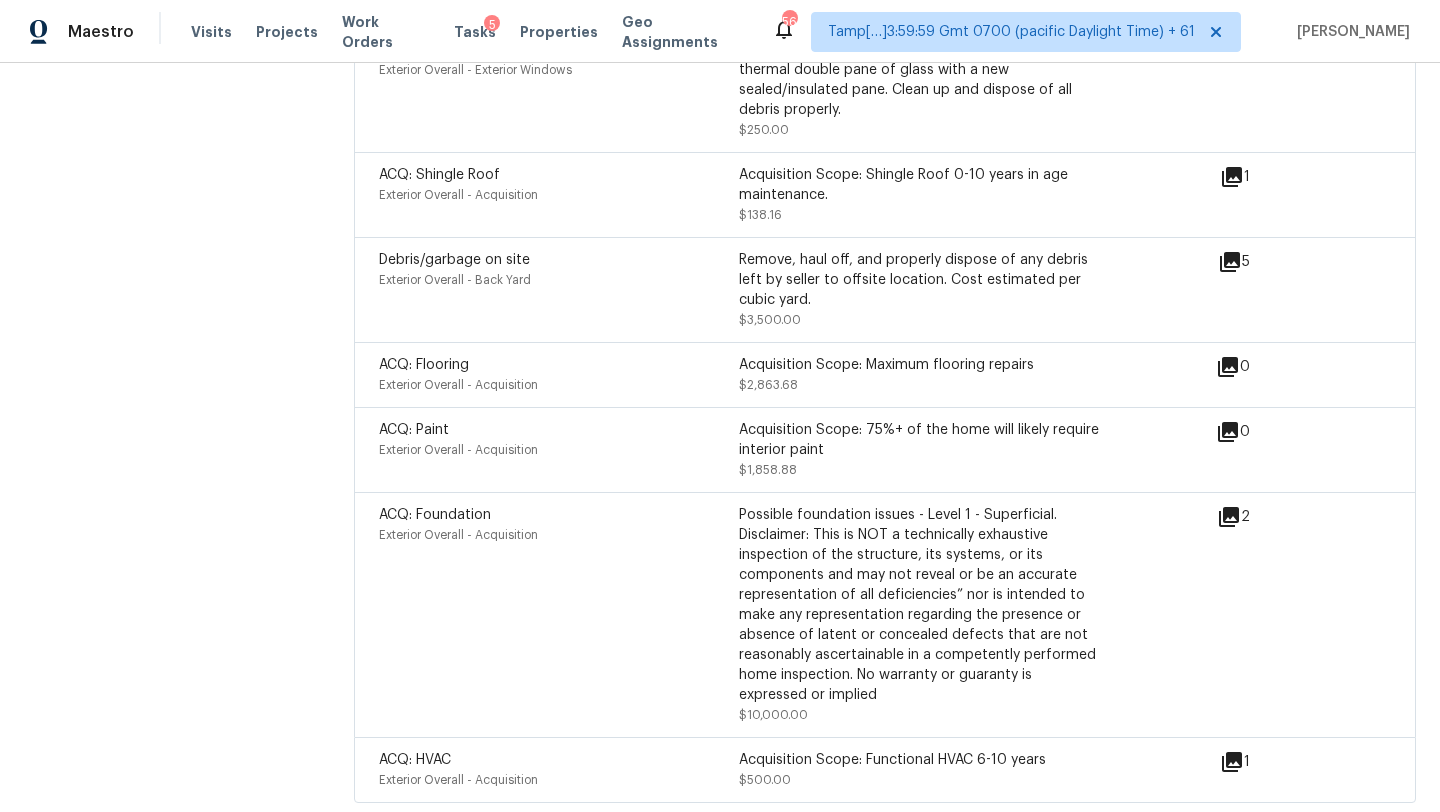 scroll, scrollTop: 4711, scrollLeft: 0, axis: vertical 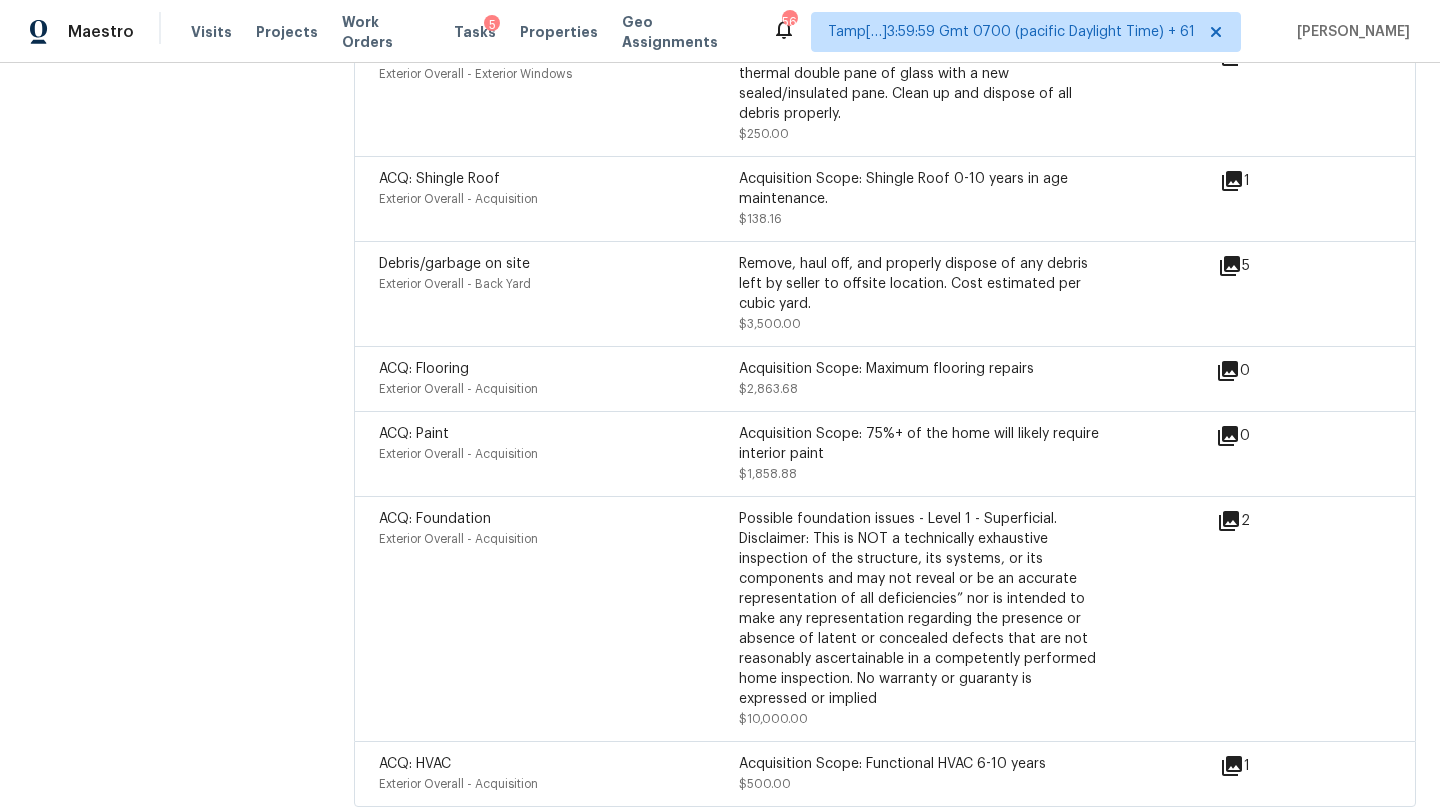 click 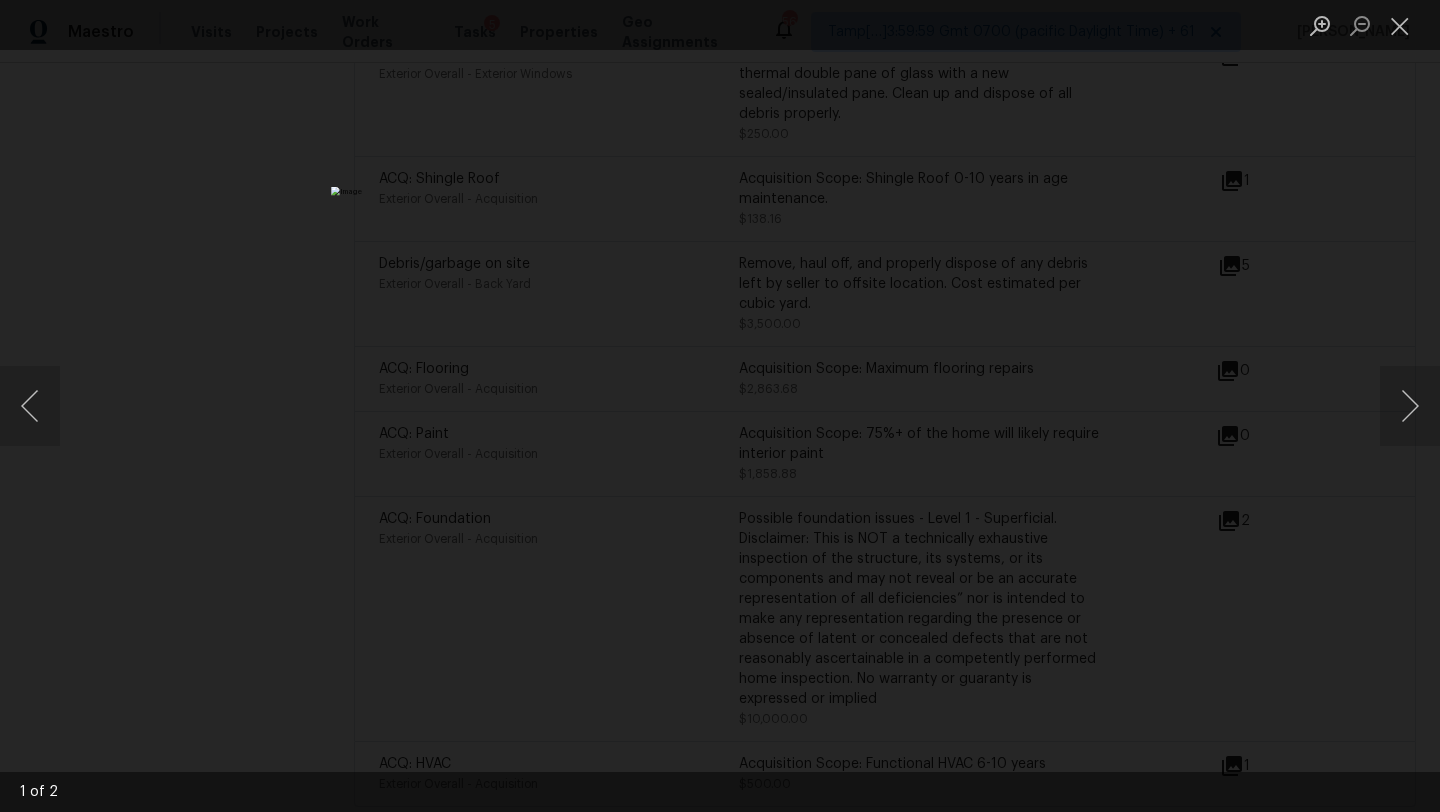click at bounding box center [720, 406] 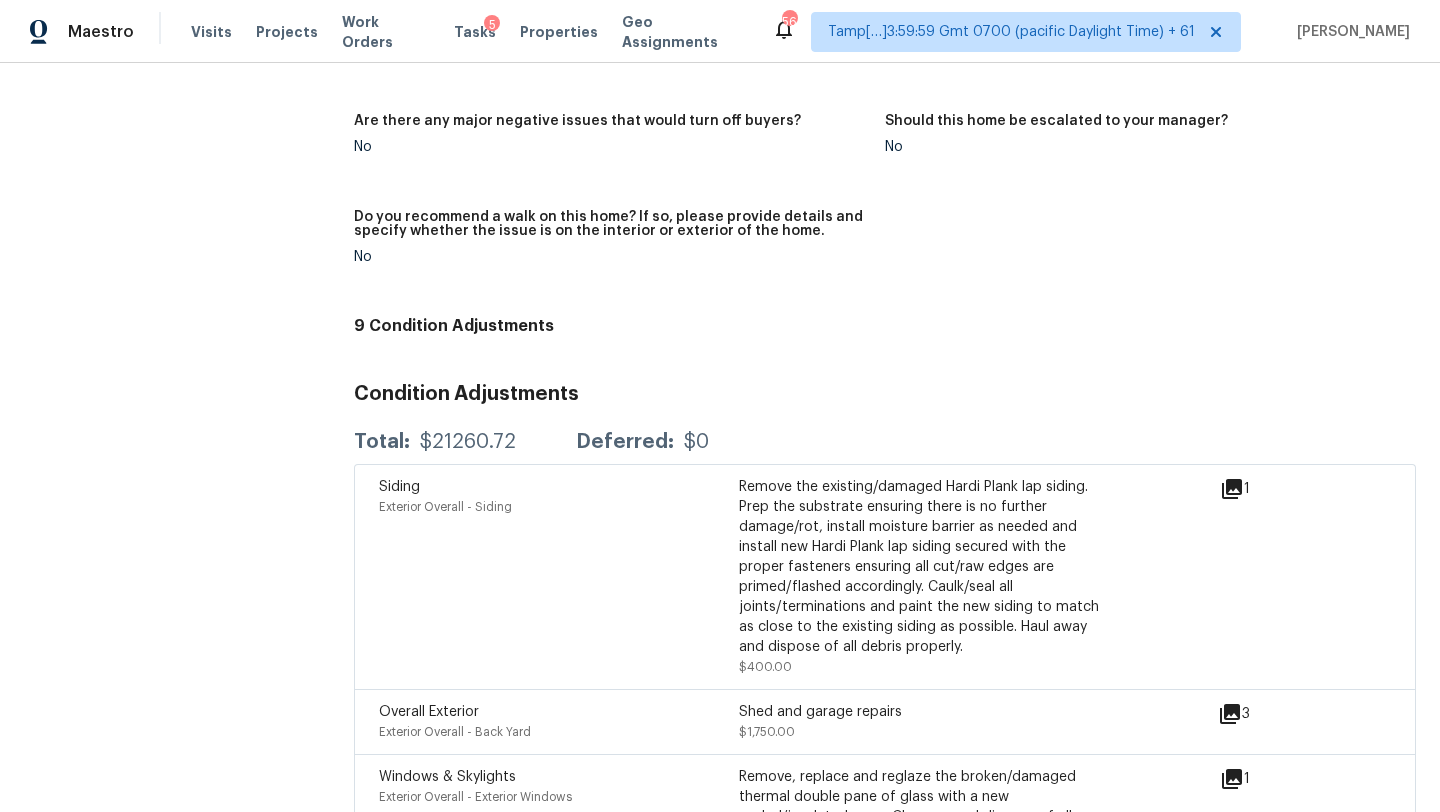 scroll, scrollTop: 159, scrollLeft: 0, axis: vertical 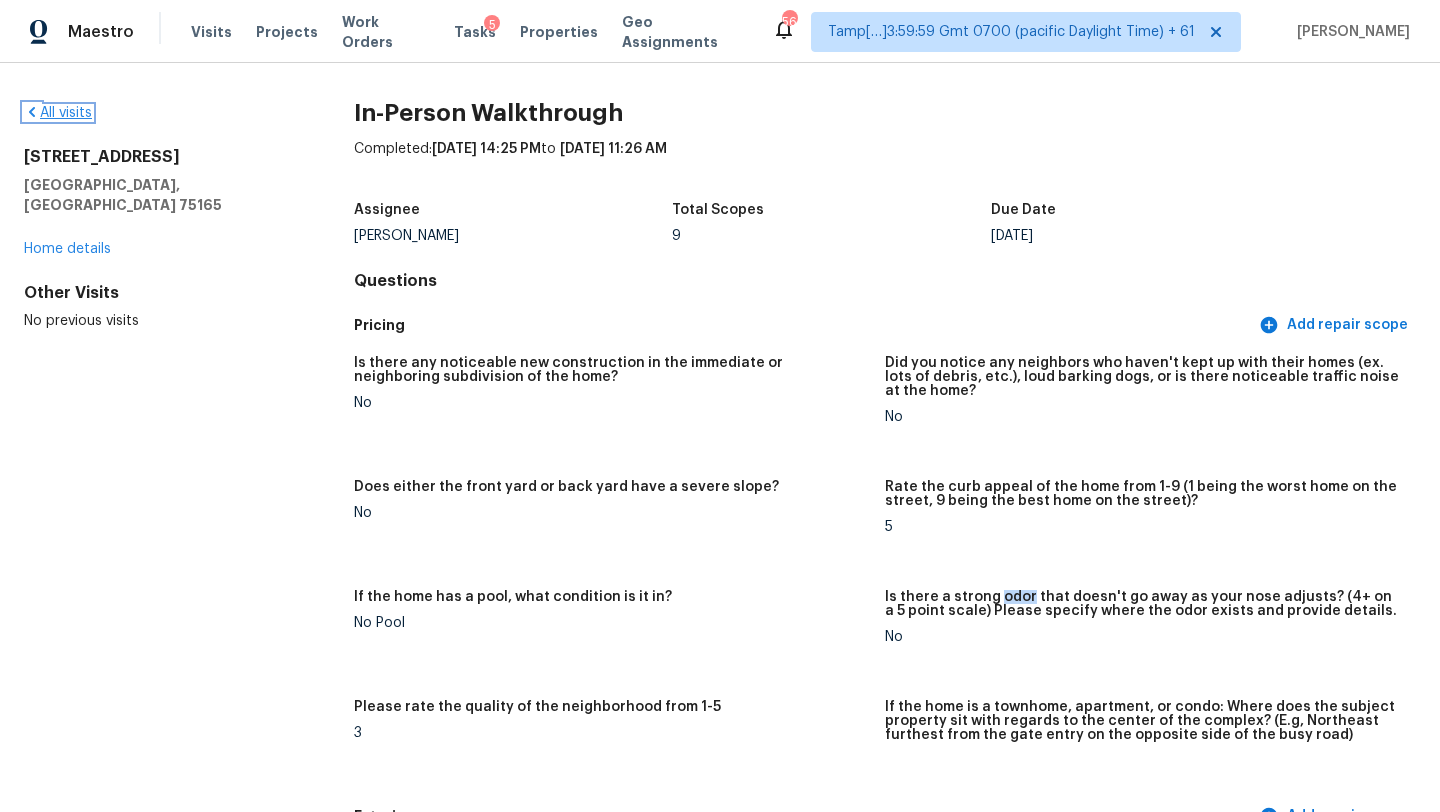 click on "All visits" at bounding box center [58, 113] 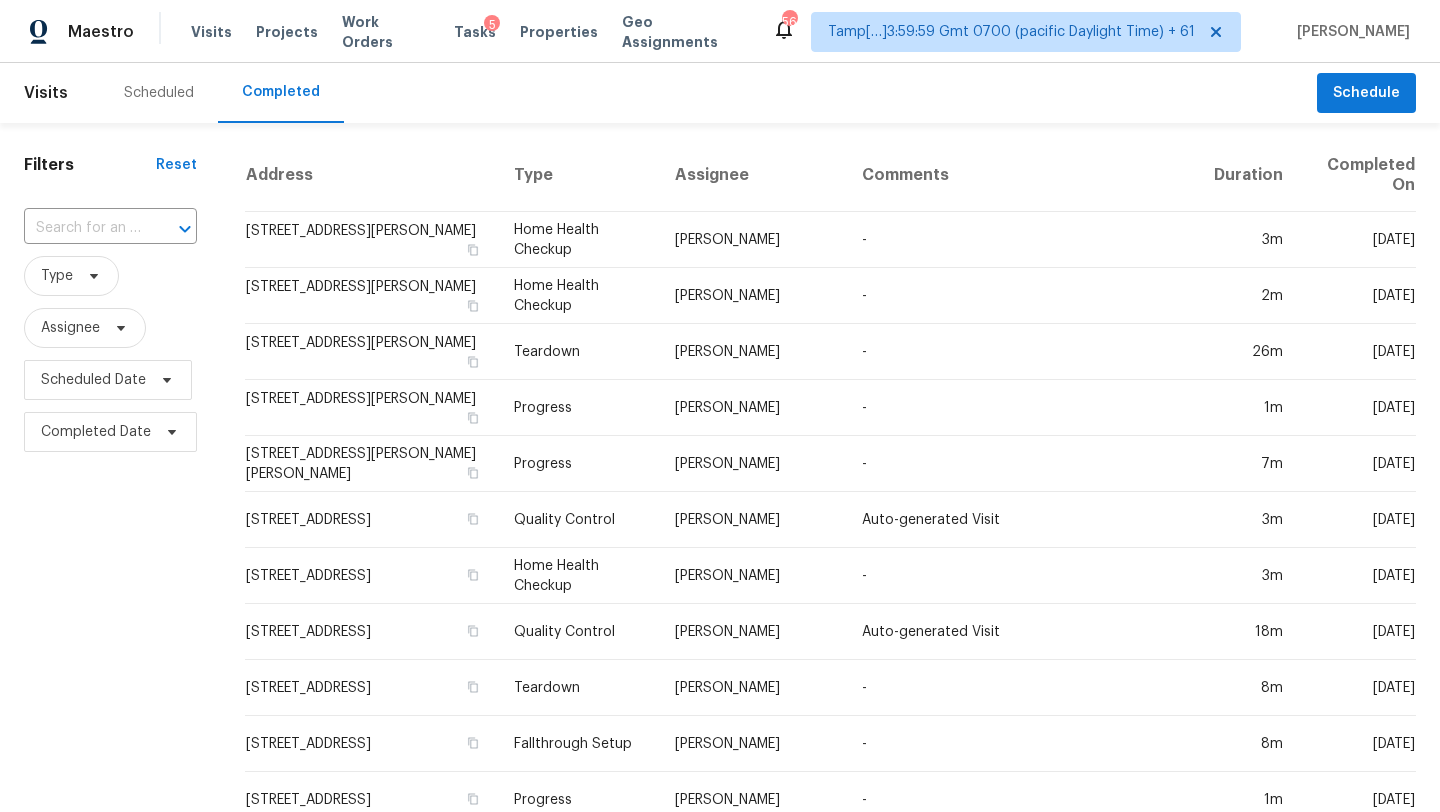 click on "Filters Reset ​ Type Assignee Scheduled Date Completed Date" at bounding box center (110, 874) 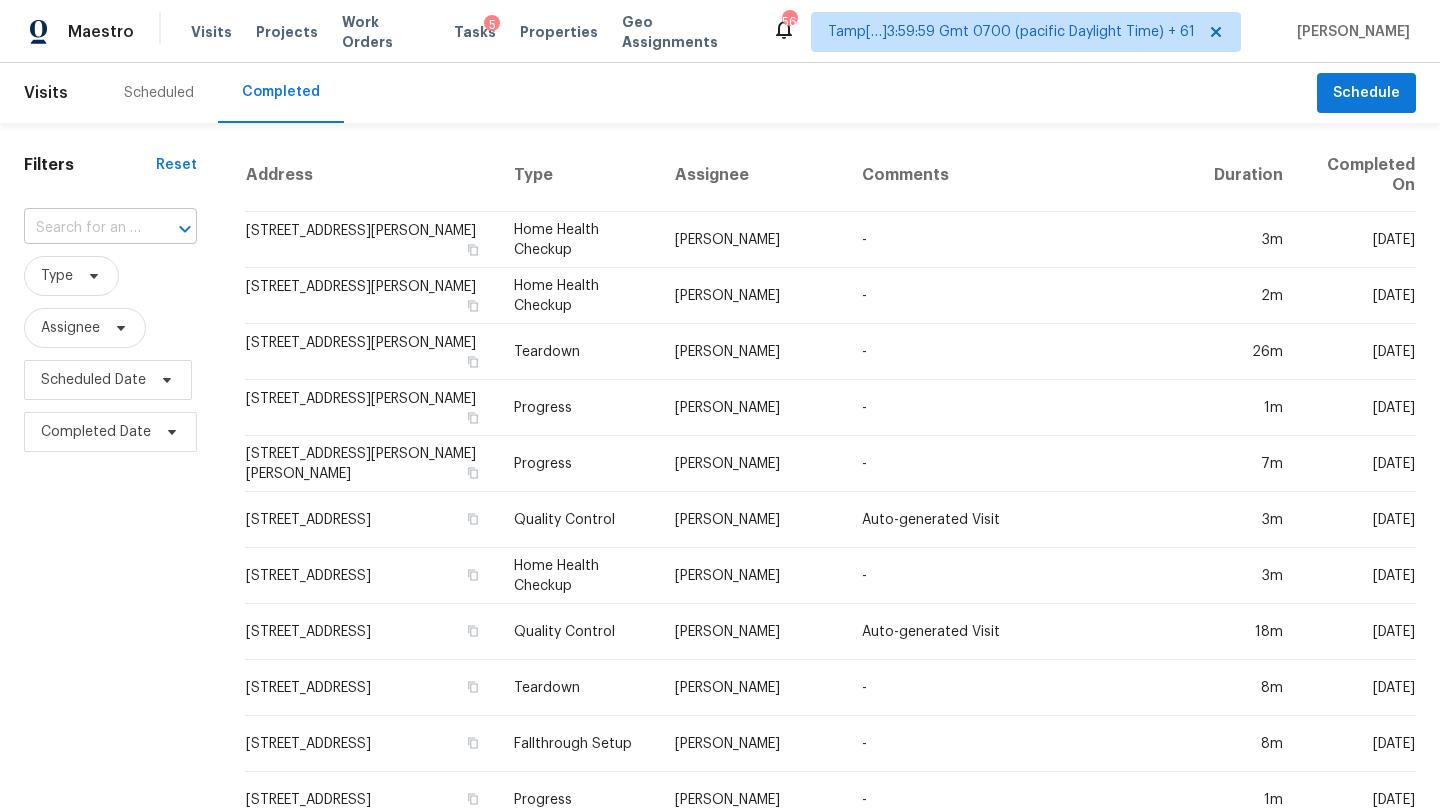 click at bounding box center [82, 228] 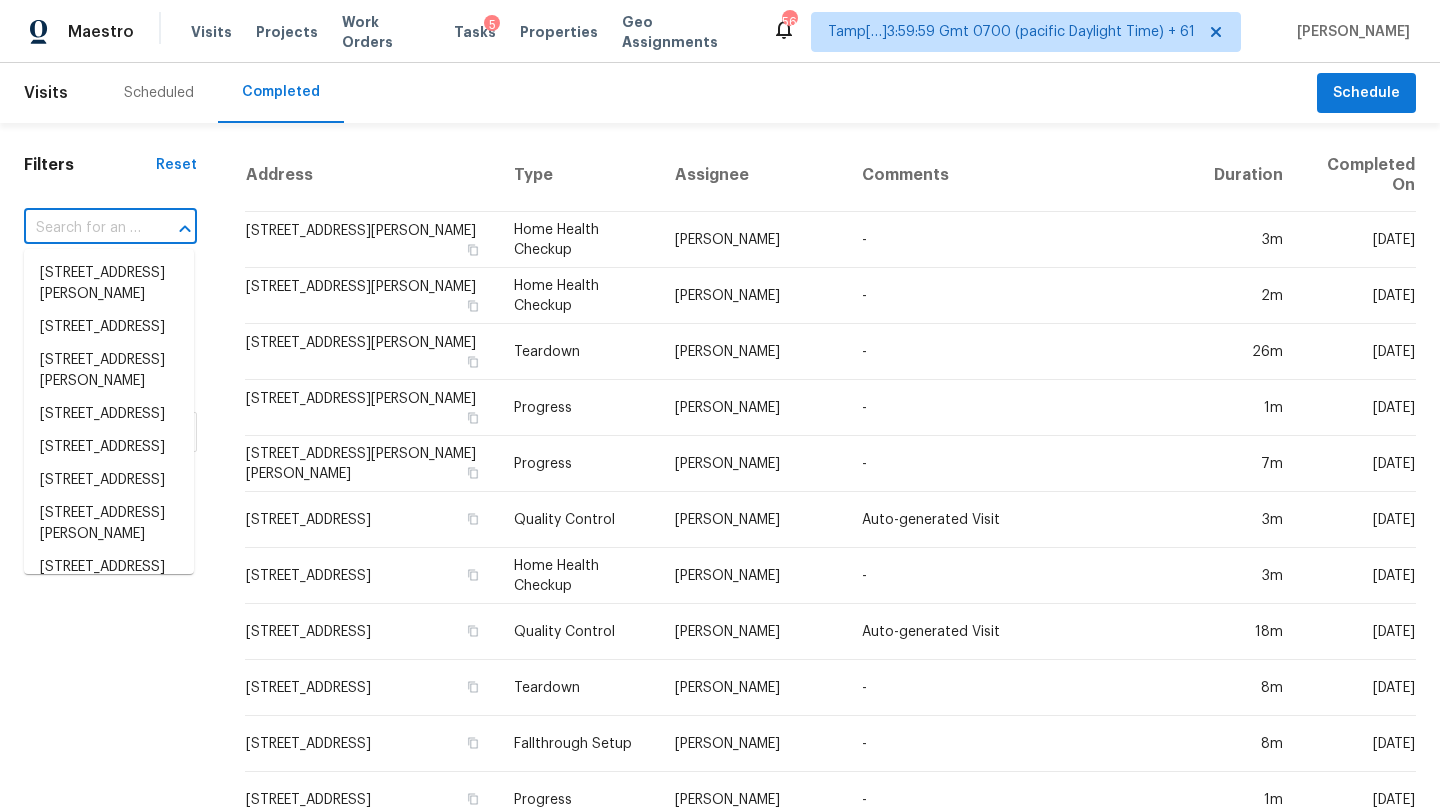 paste on "317 Gant St, Greensboro, NC 27401" 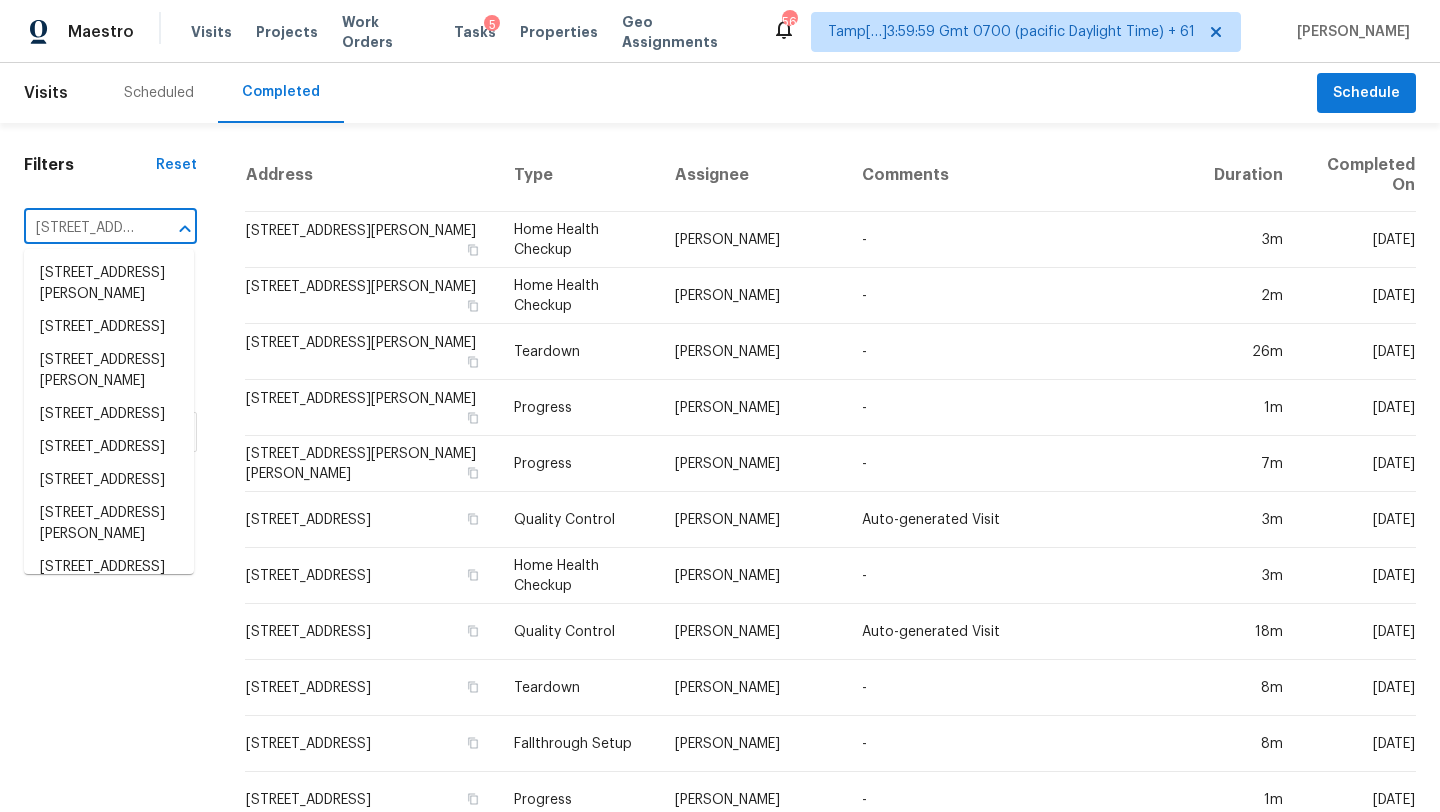 scroll, scrollTop: 0, scrollLeft: 125, axis: horizontal 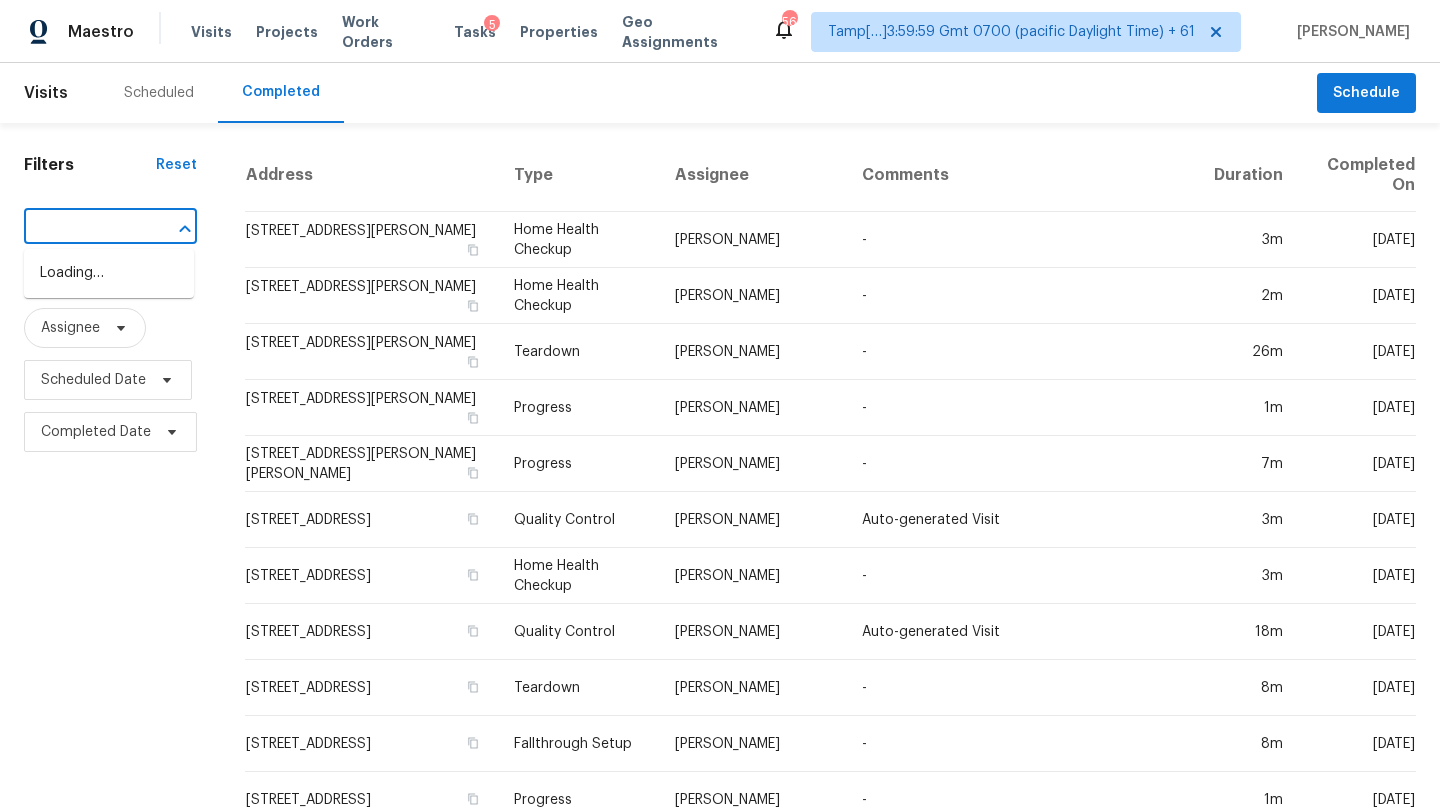 type on "317 Gant St, Greensboro, NC 27401" 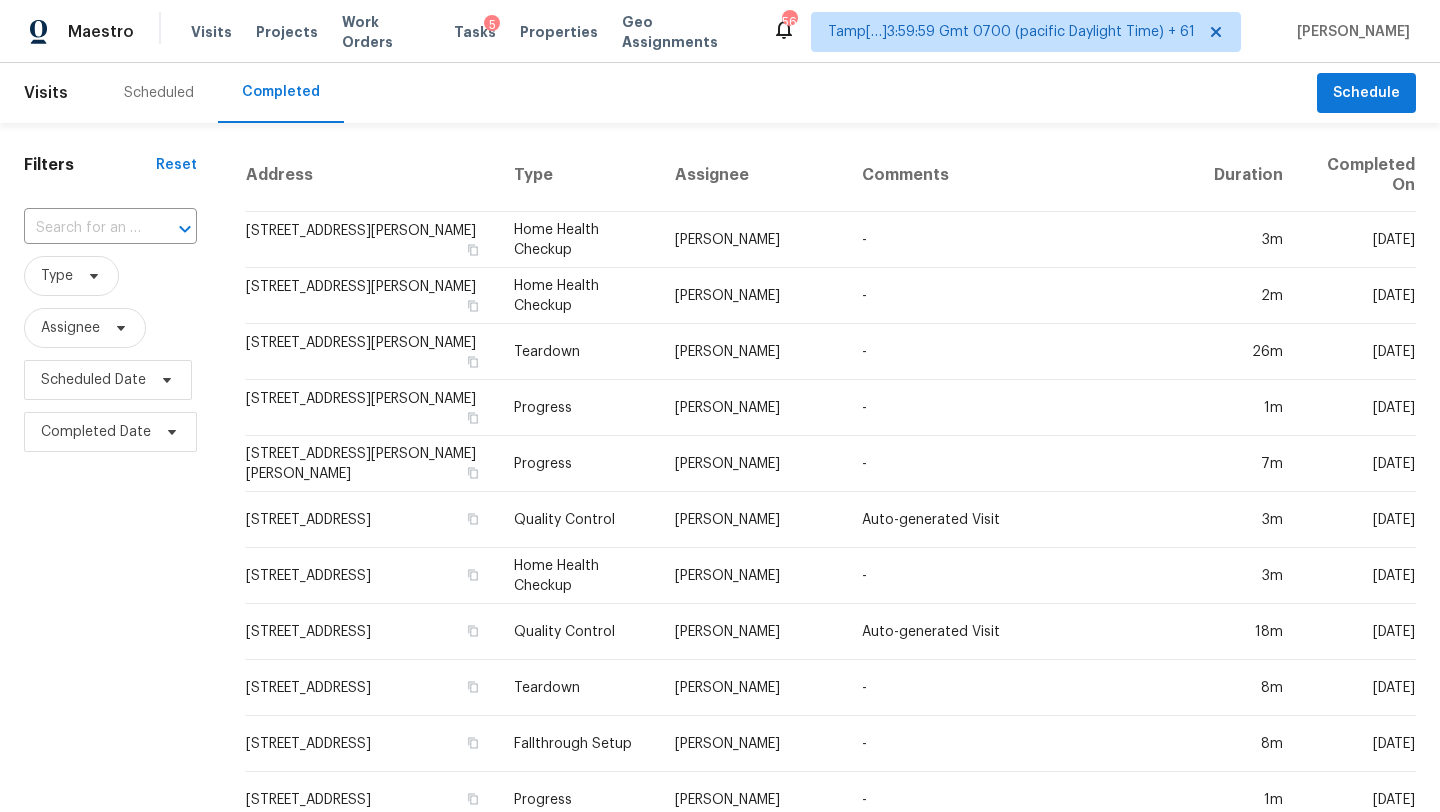 scroll, scrollTop: 0, scrollLeft: 0, axis: both 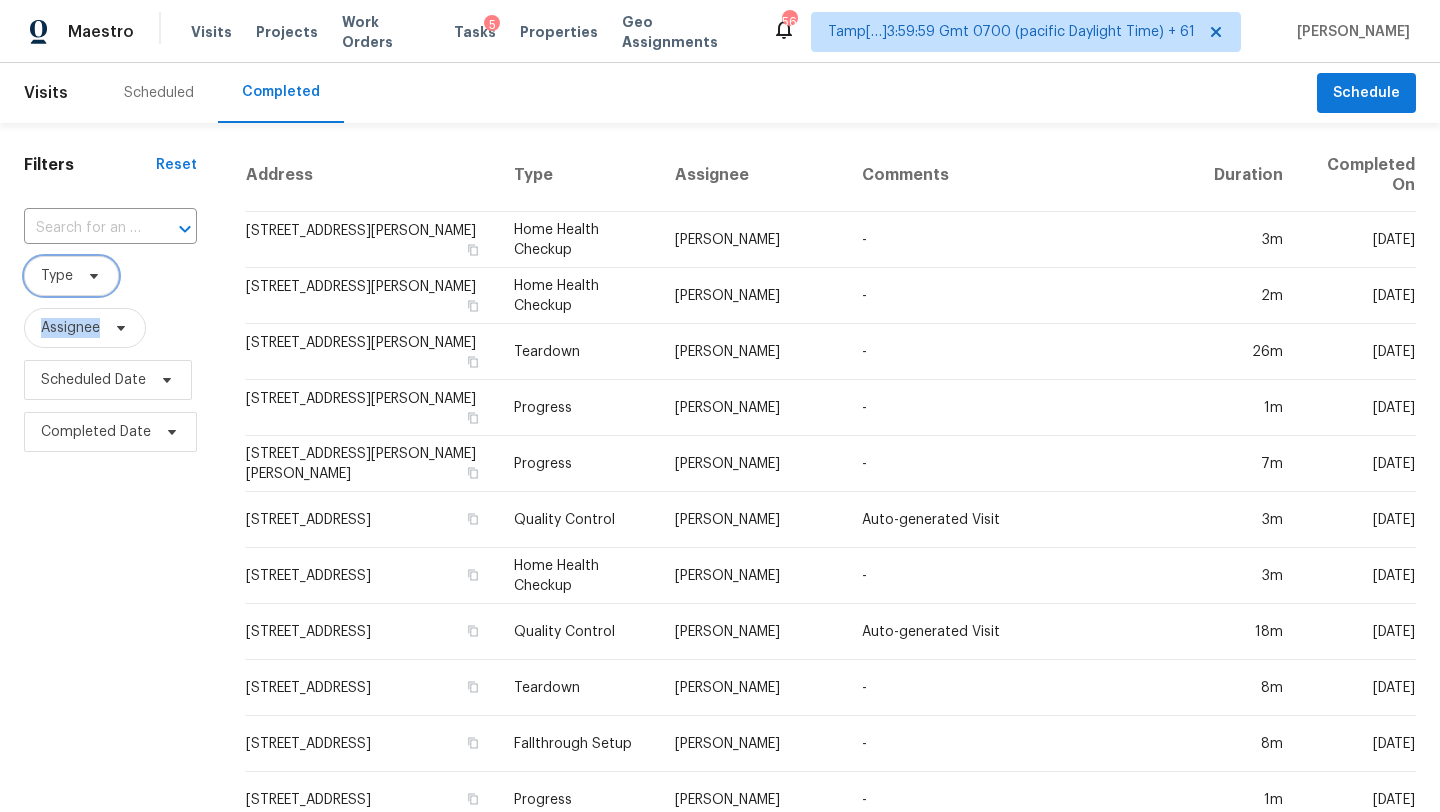 click on "Type" at bounding box center [71, 276] 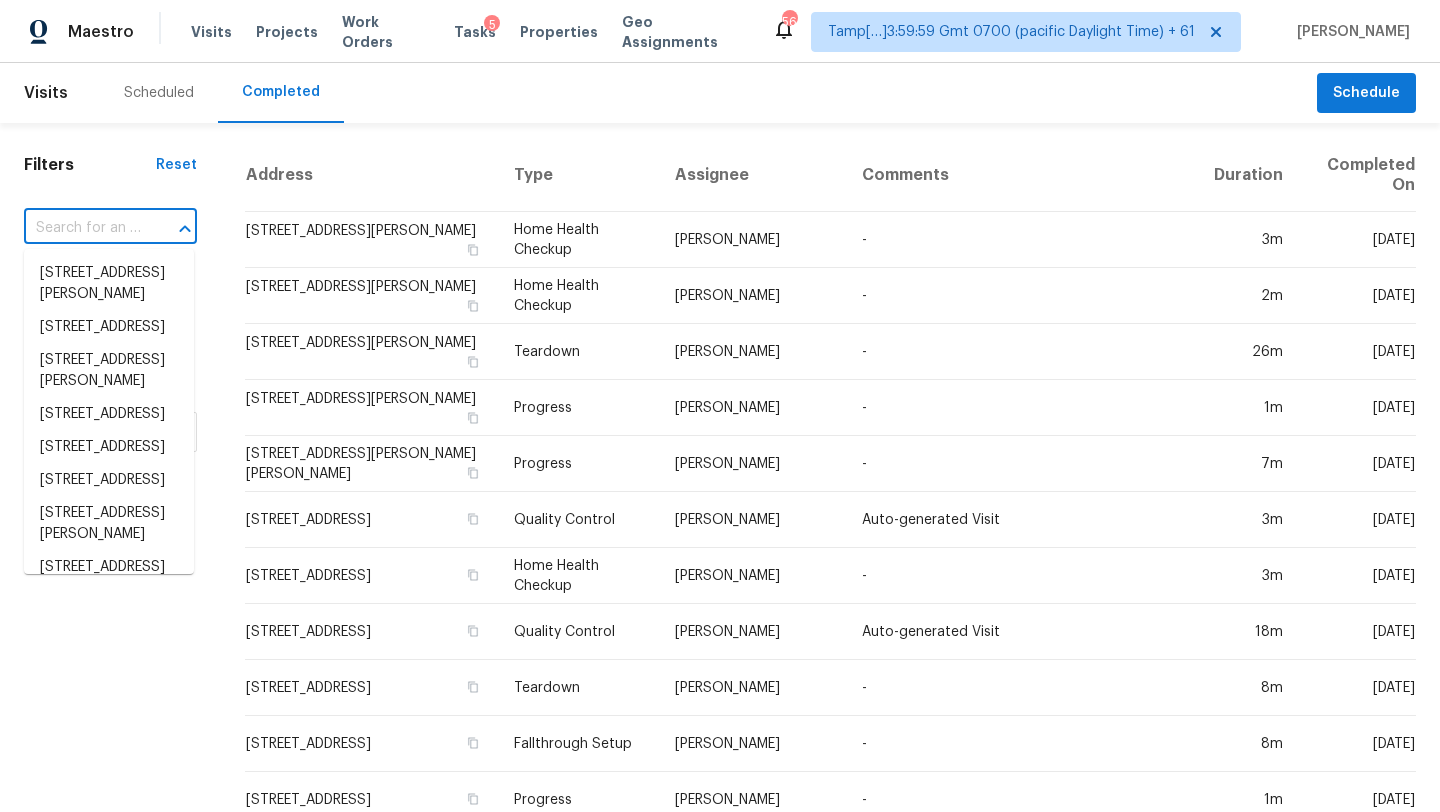 click at bounding box center (82, 228) 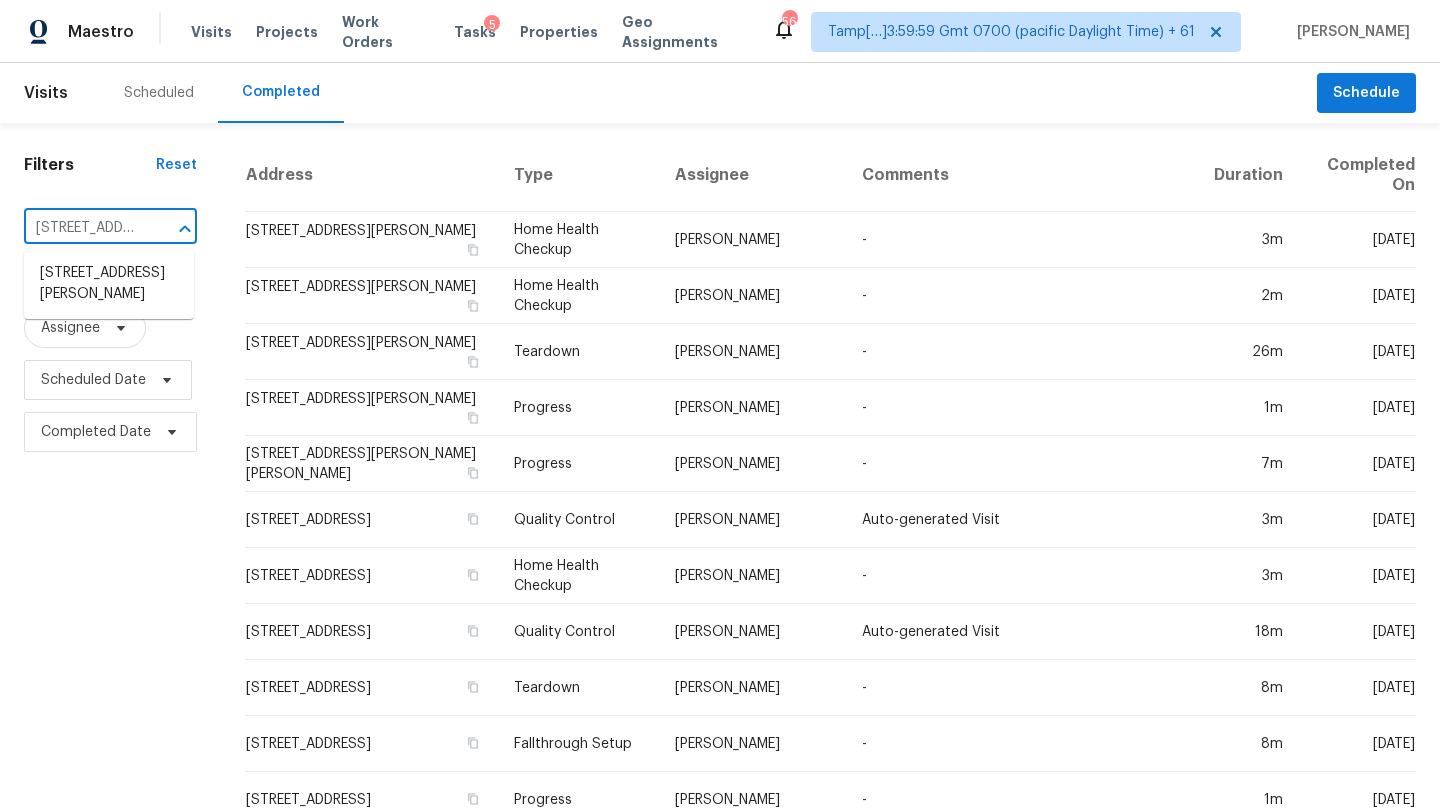 scroll, scrollTop: 0, scrollLeft: 125, axis: horizontal 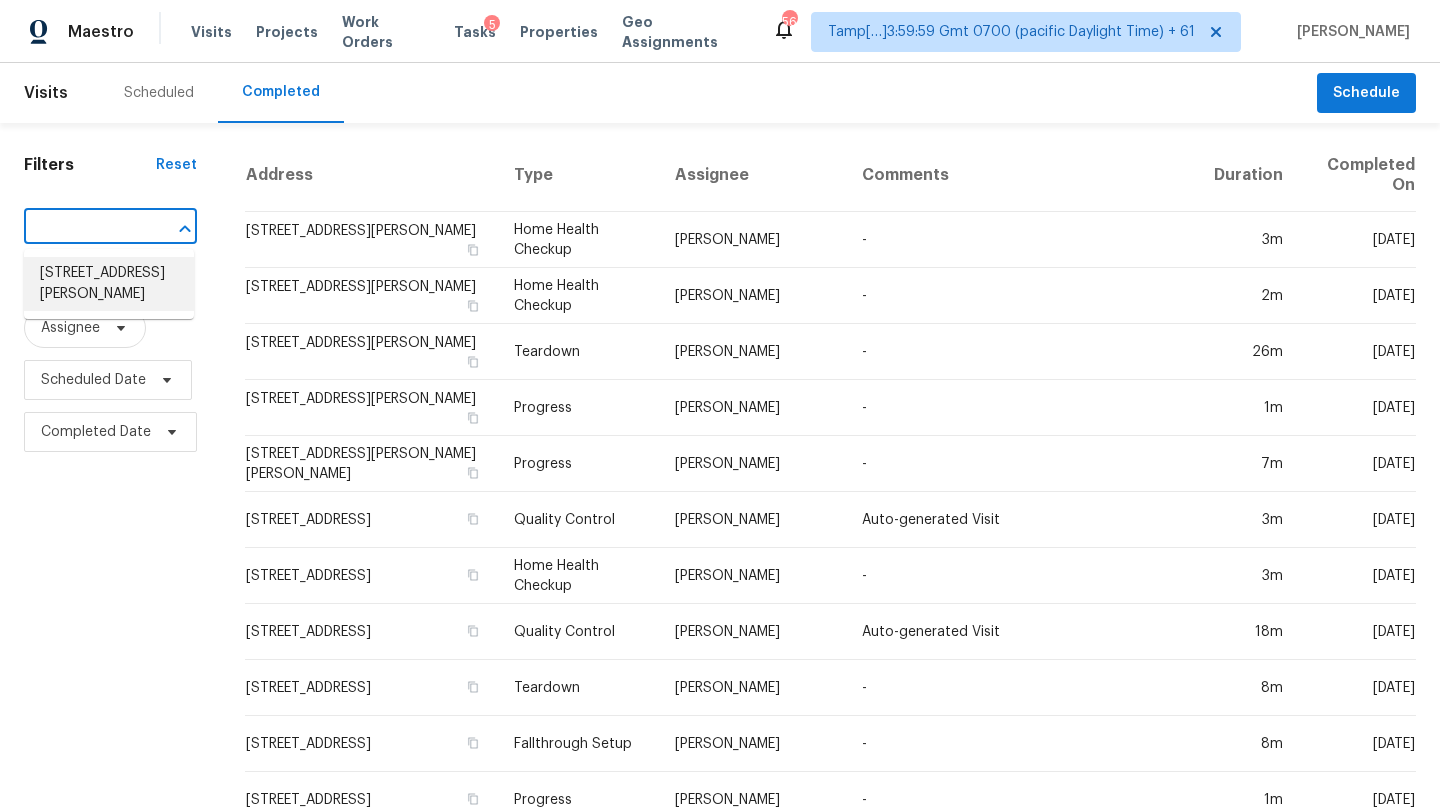 click on "317 Gant St, Greensboro, NC 27401" at bounding box center [109, 284] 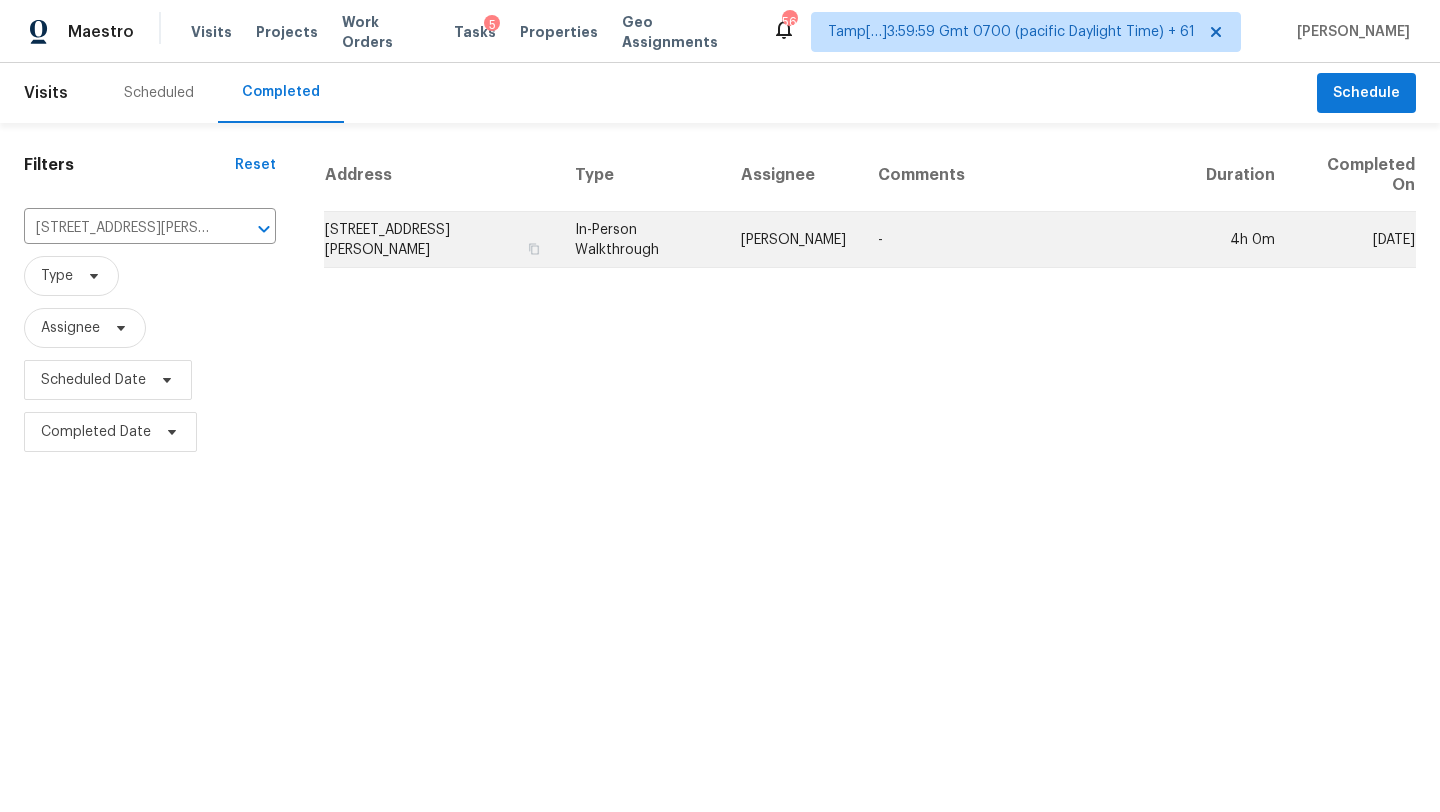 click on "-" at bounding box center (1026, 240) 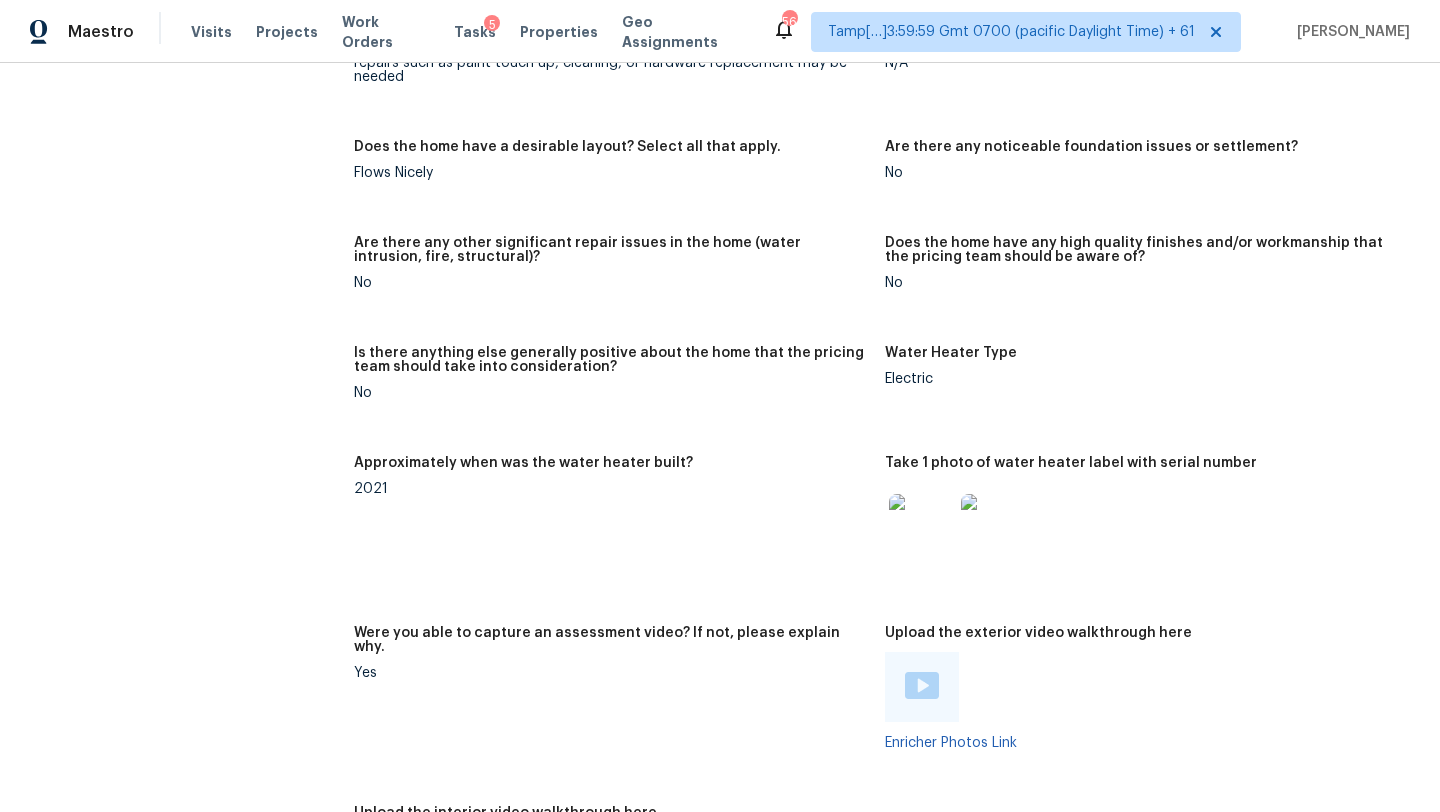 scroll, scrollTop: 4095, scrollLeft: 0, axis: vertical 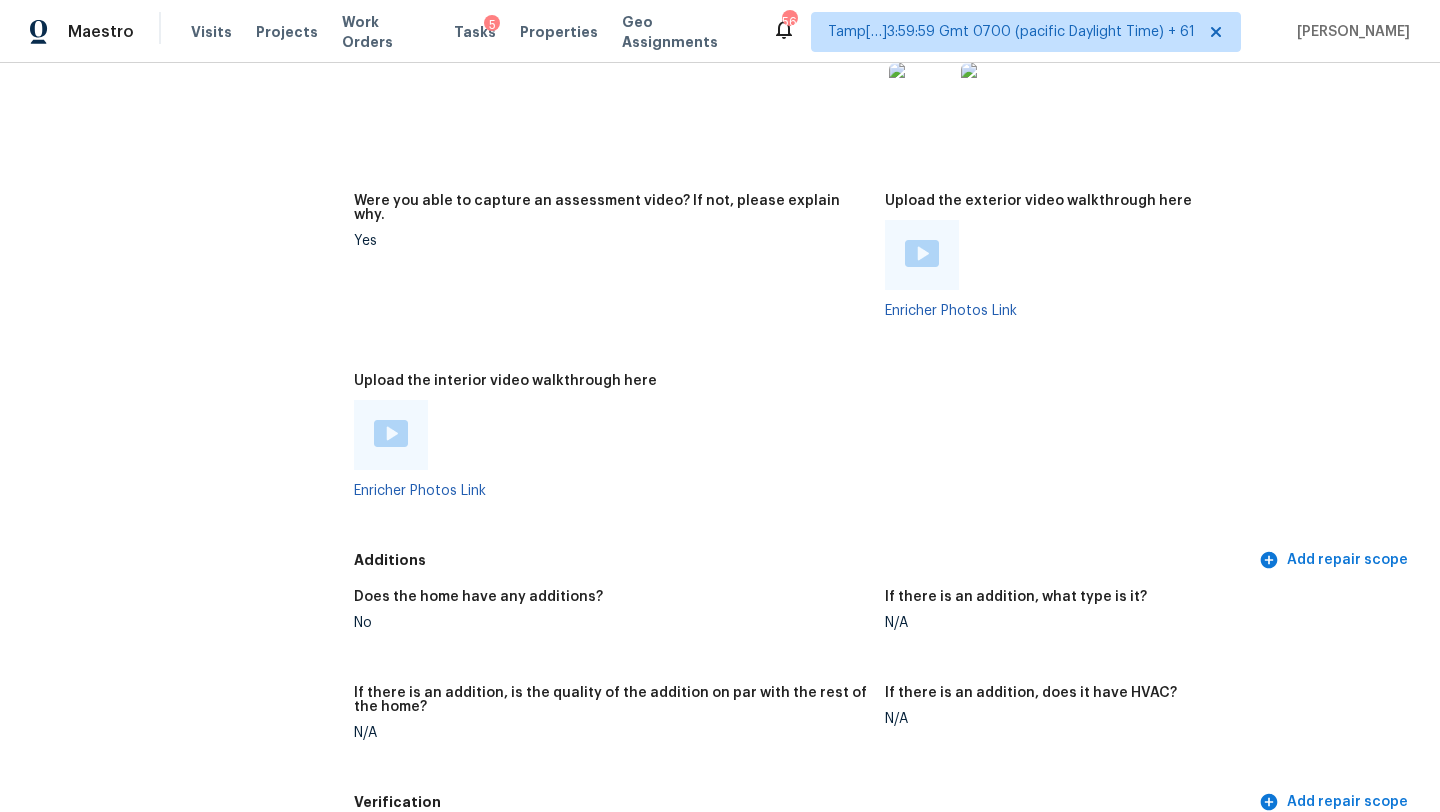 click at bounding box center [391, 433] 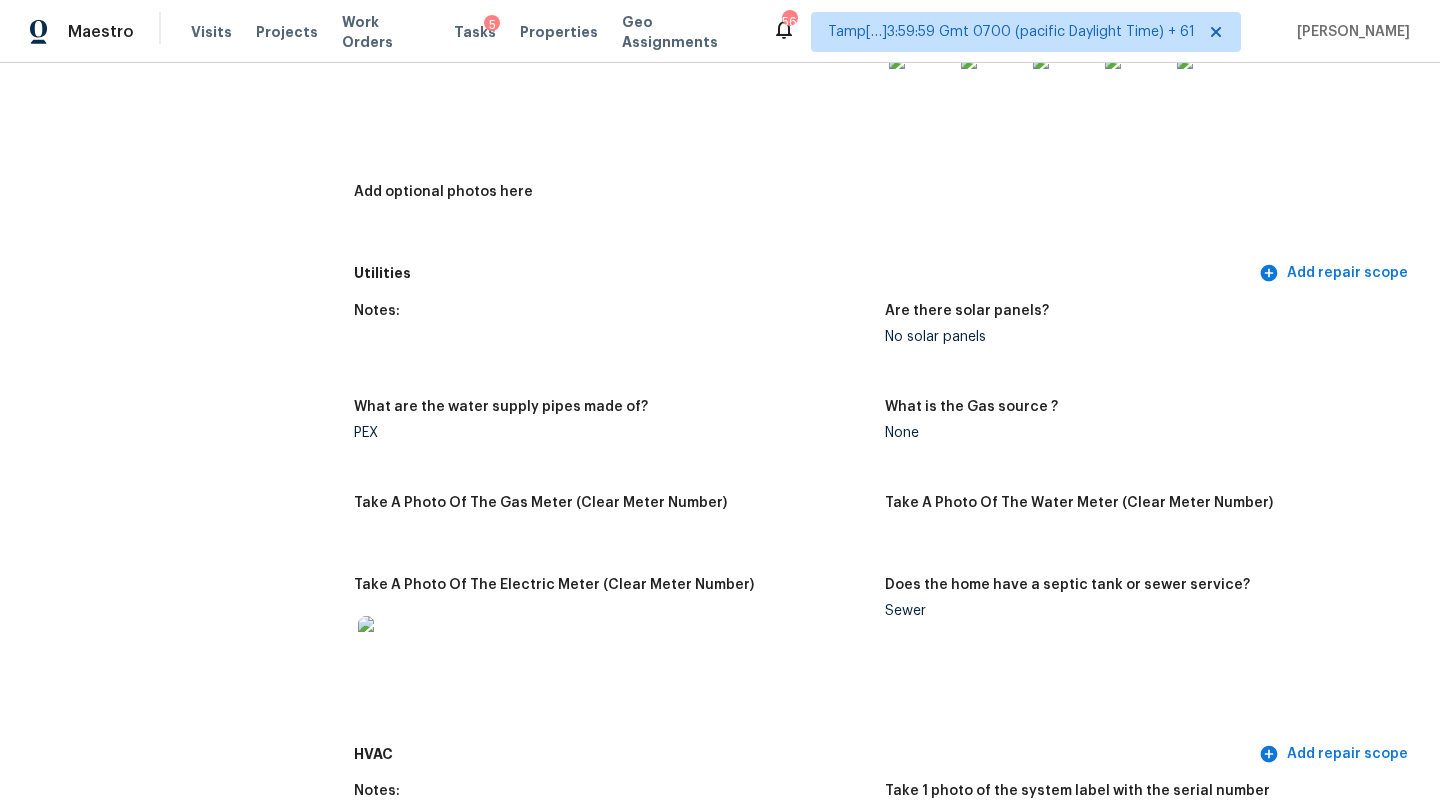 scroll, scrollTop: 1118, scrollLeft: 0, axis: vertical 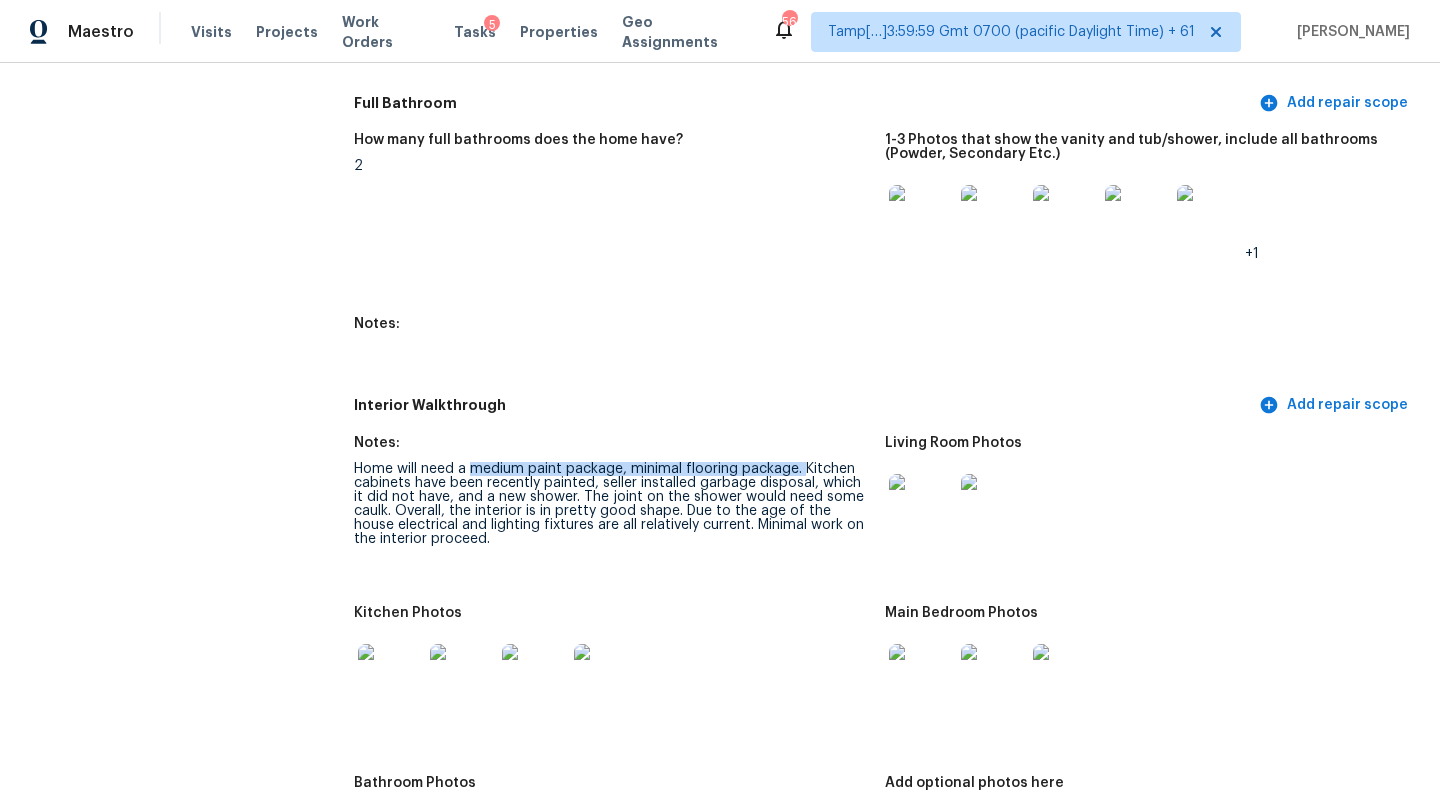 drag, startPoint x: 801, startPoint y: 456, endPoint x: 475, endPoint y: 453, distance: 326.0138 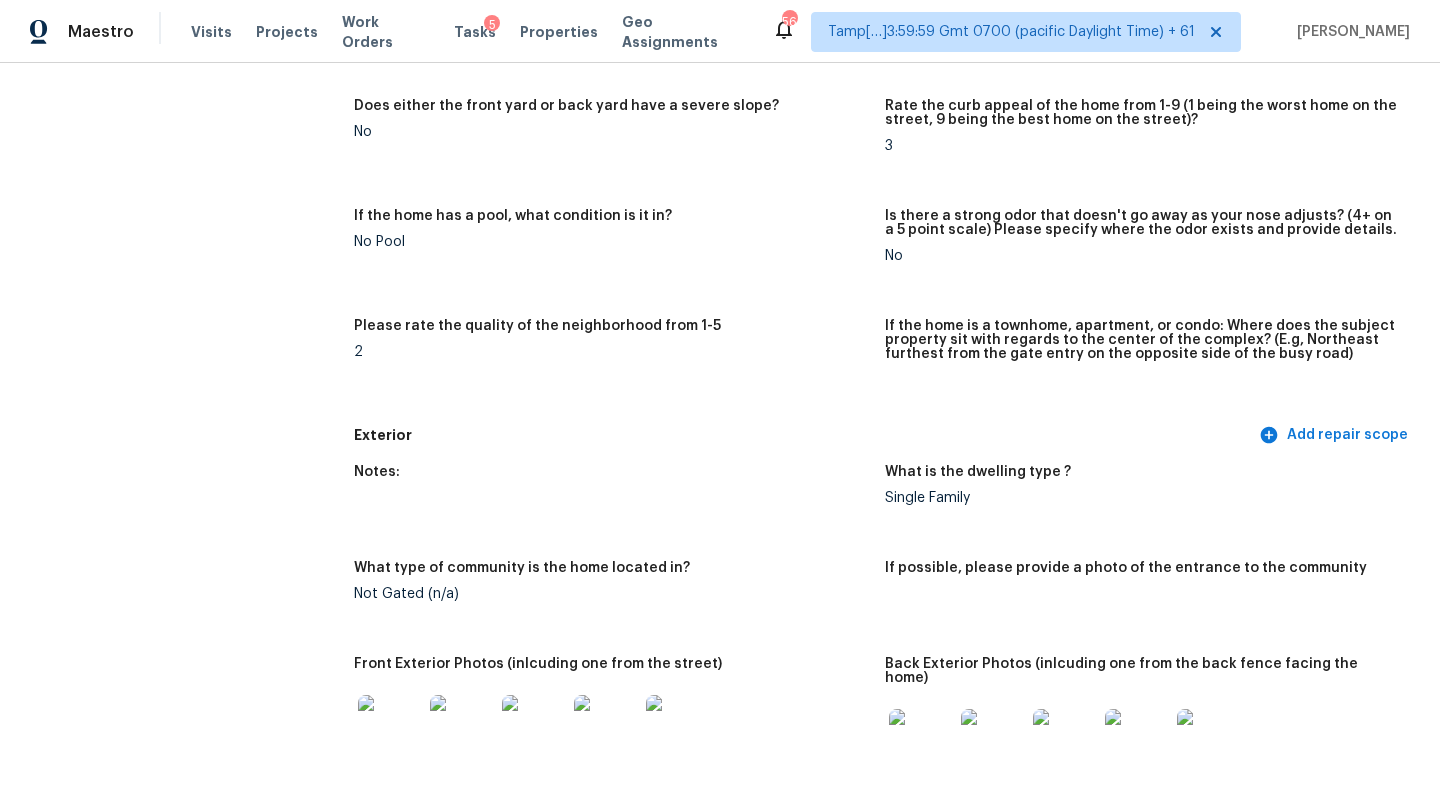 scroll, scrollTop: 0, scrollLeft: 0, axis: both 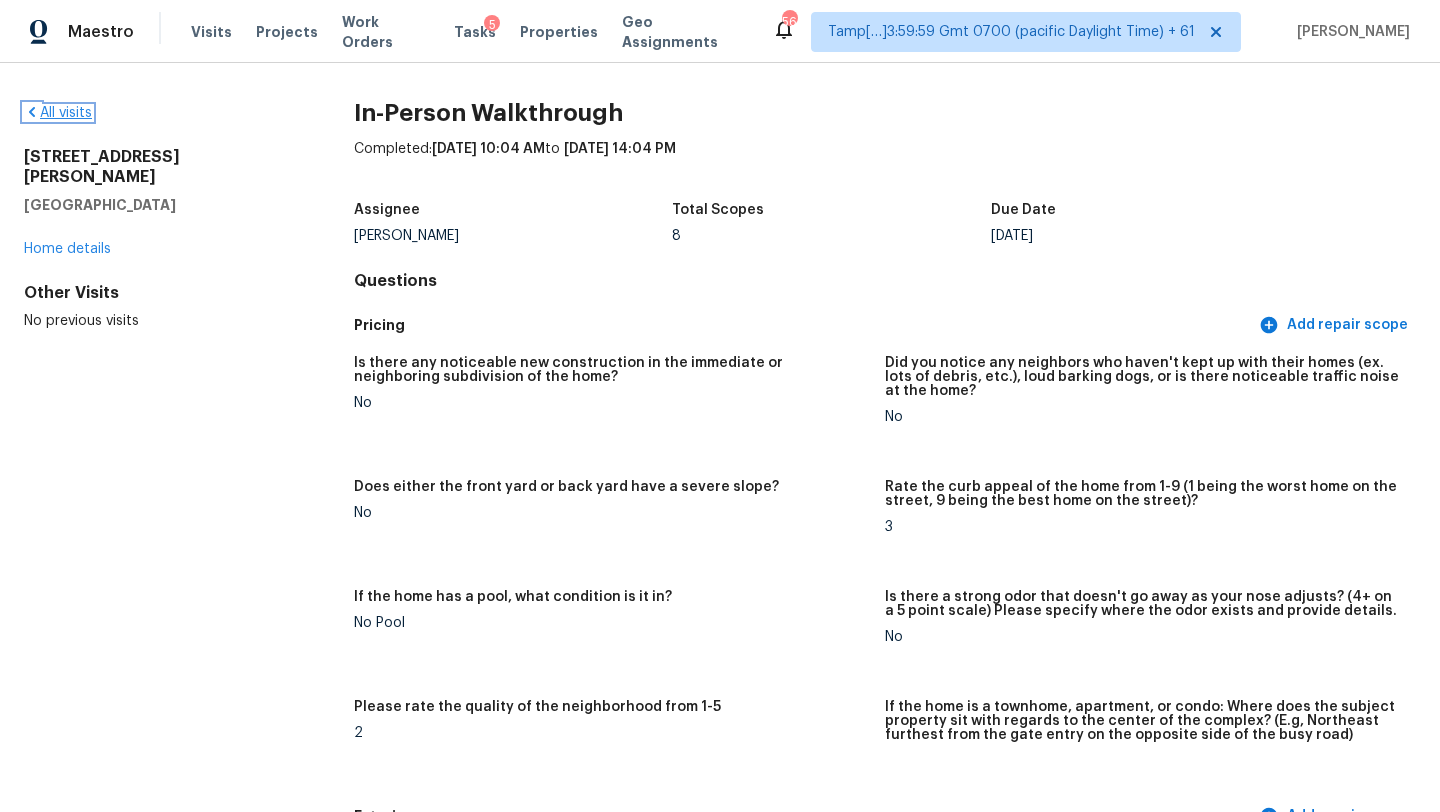 click on "All visits" at bounding box center (58, 113) 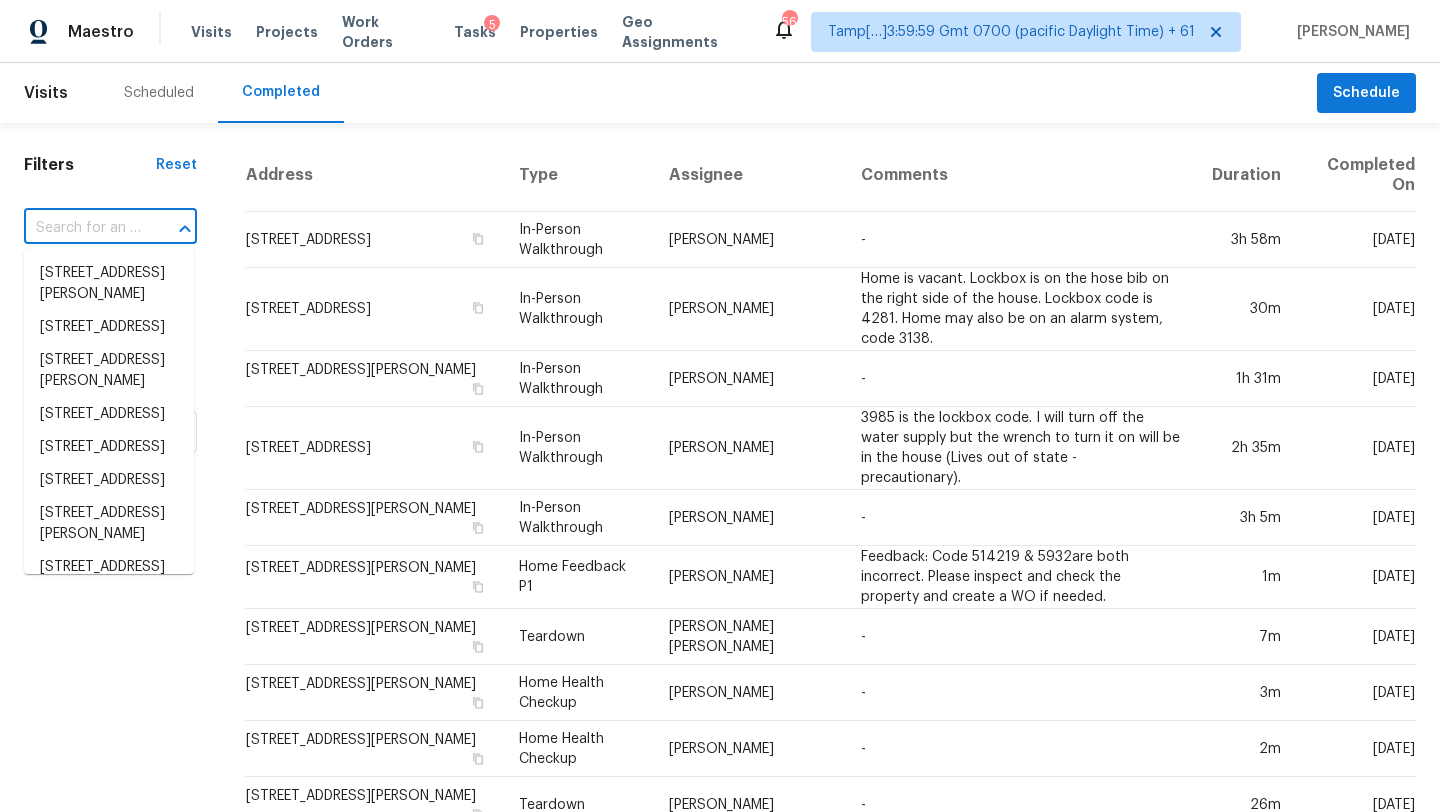 click at bounding box center (82, 228) 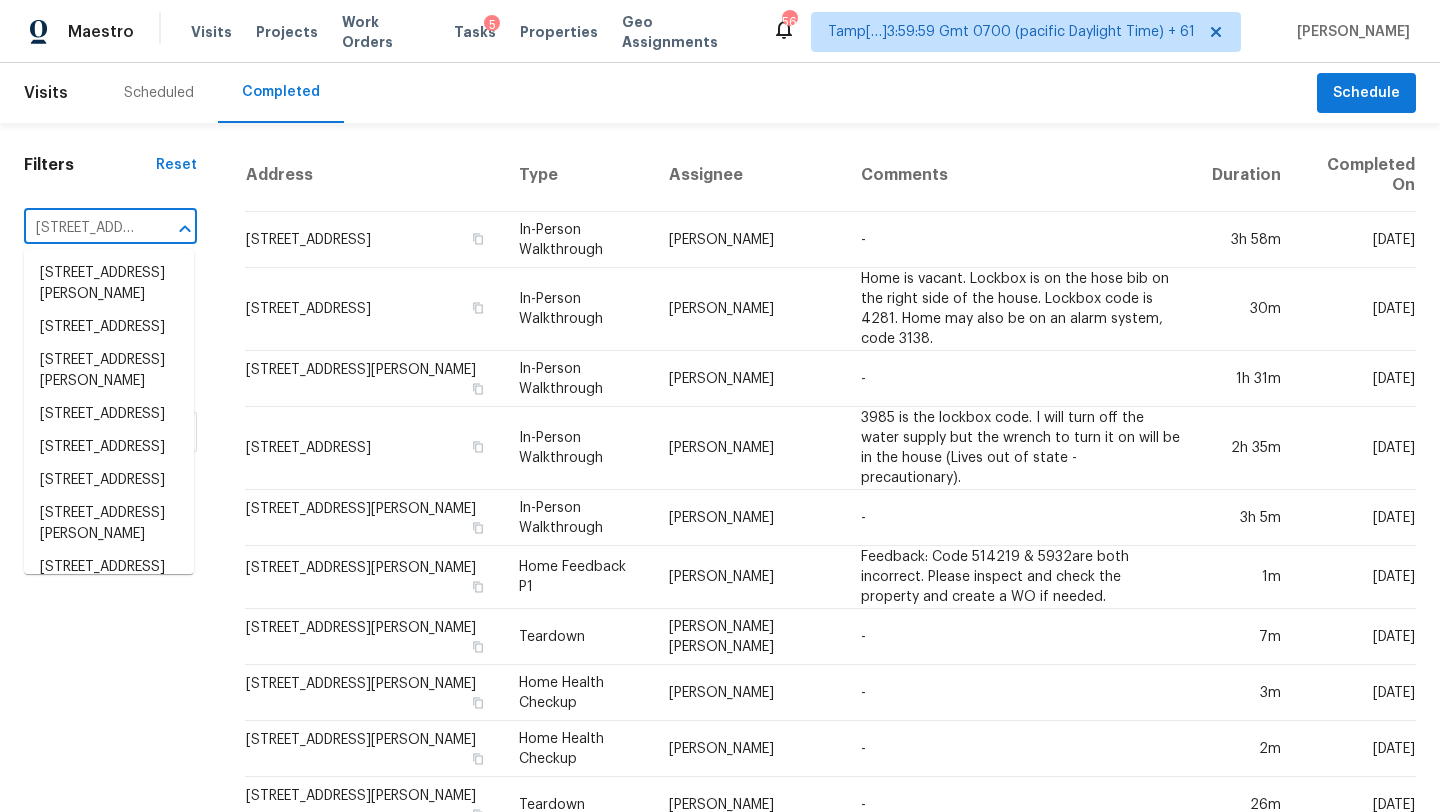 scroll, scrollTop: 0, scrollLeft: 175, axis: horizontal 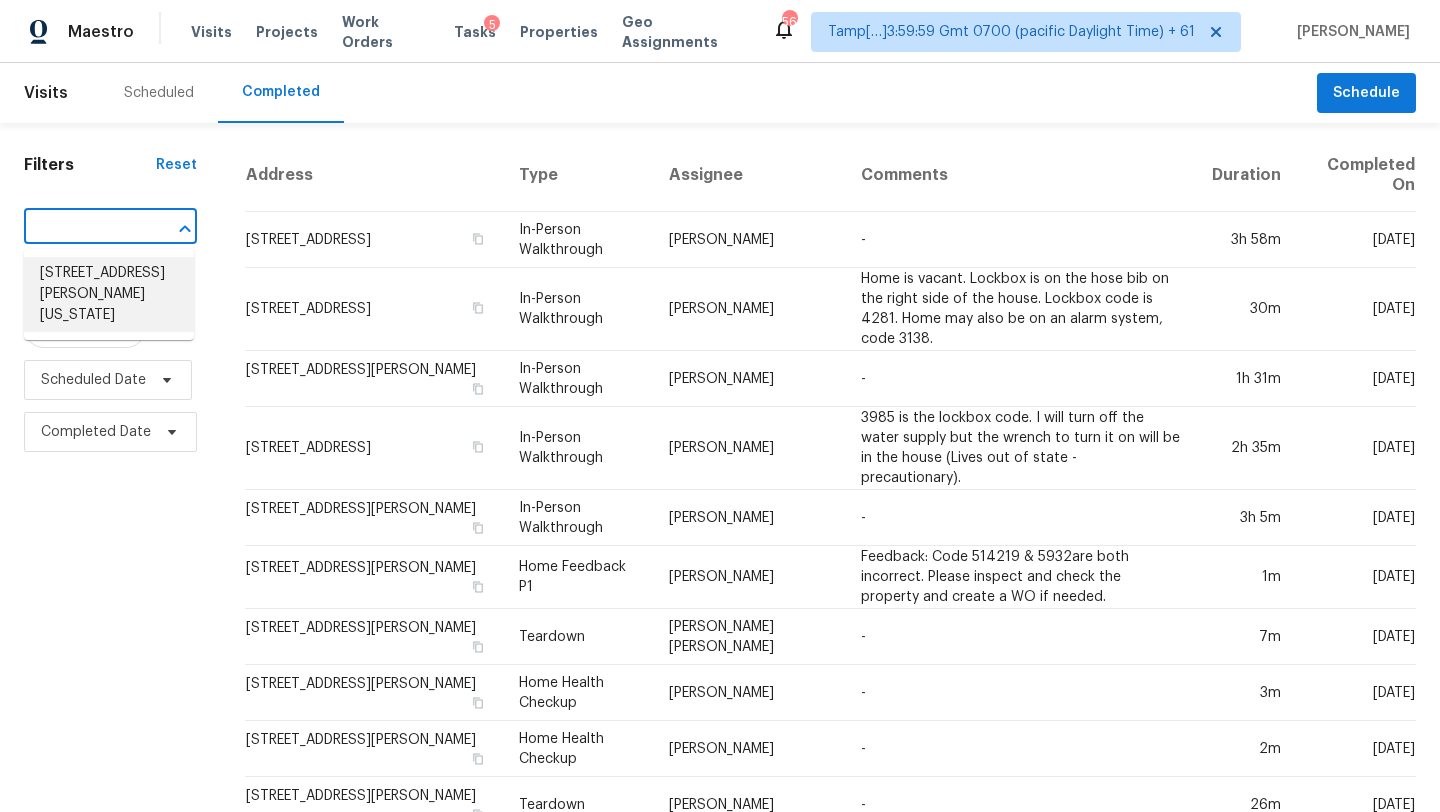 click on "8900 N Lathrop Dr, Kansas City, MO 64155" at bounding box center (109, 294) 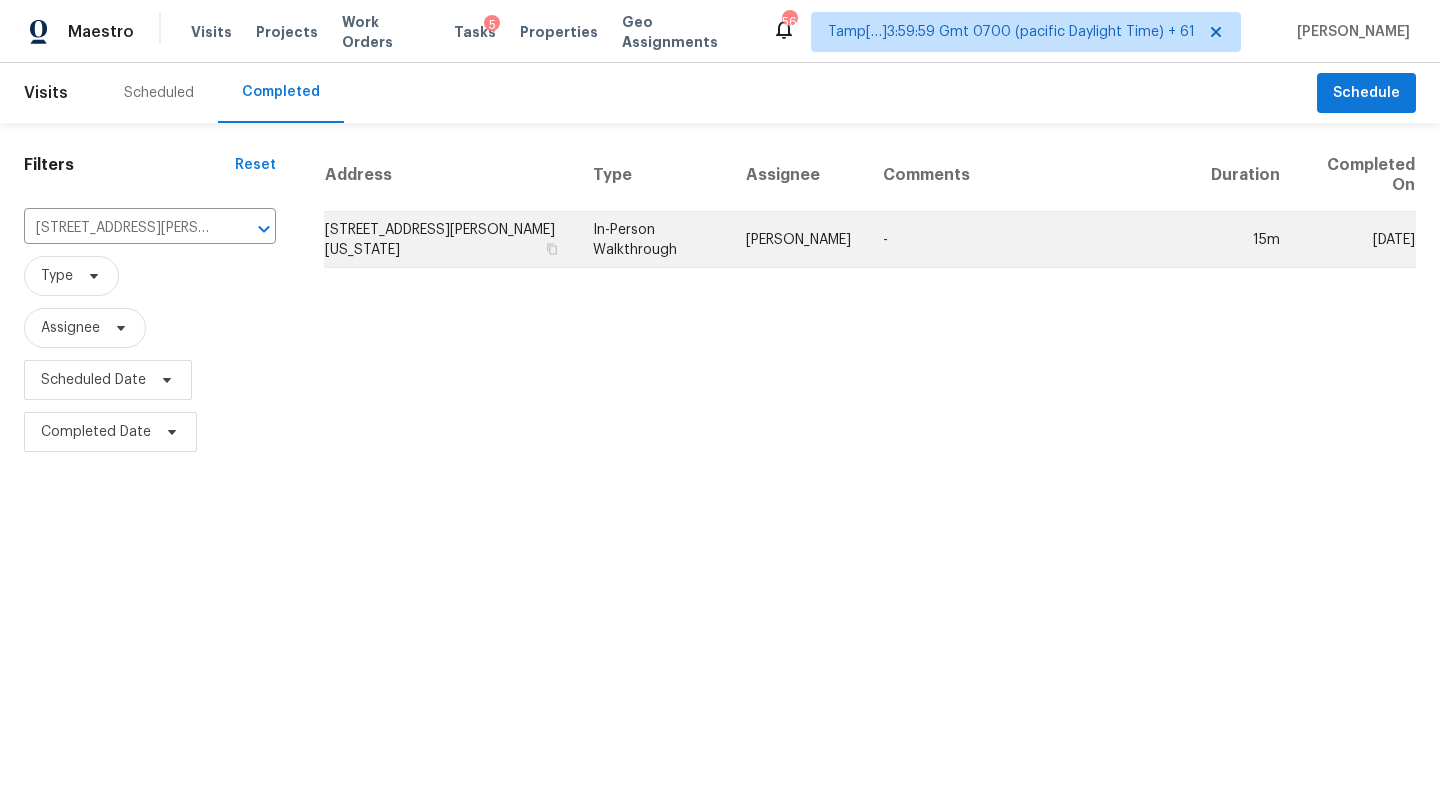 click on "-" at bounding box center (1031, 240) 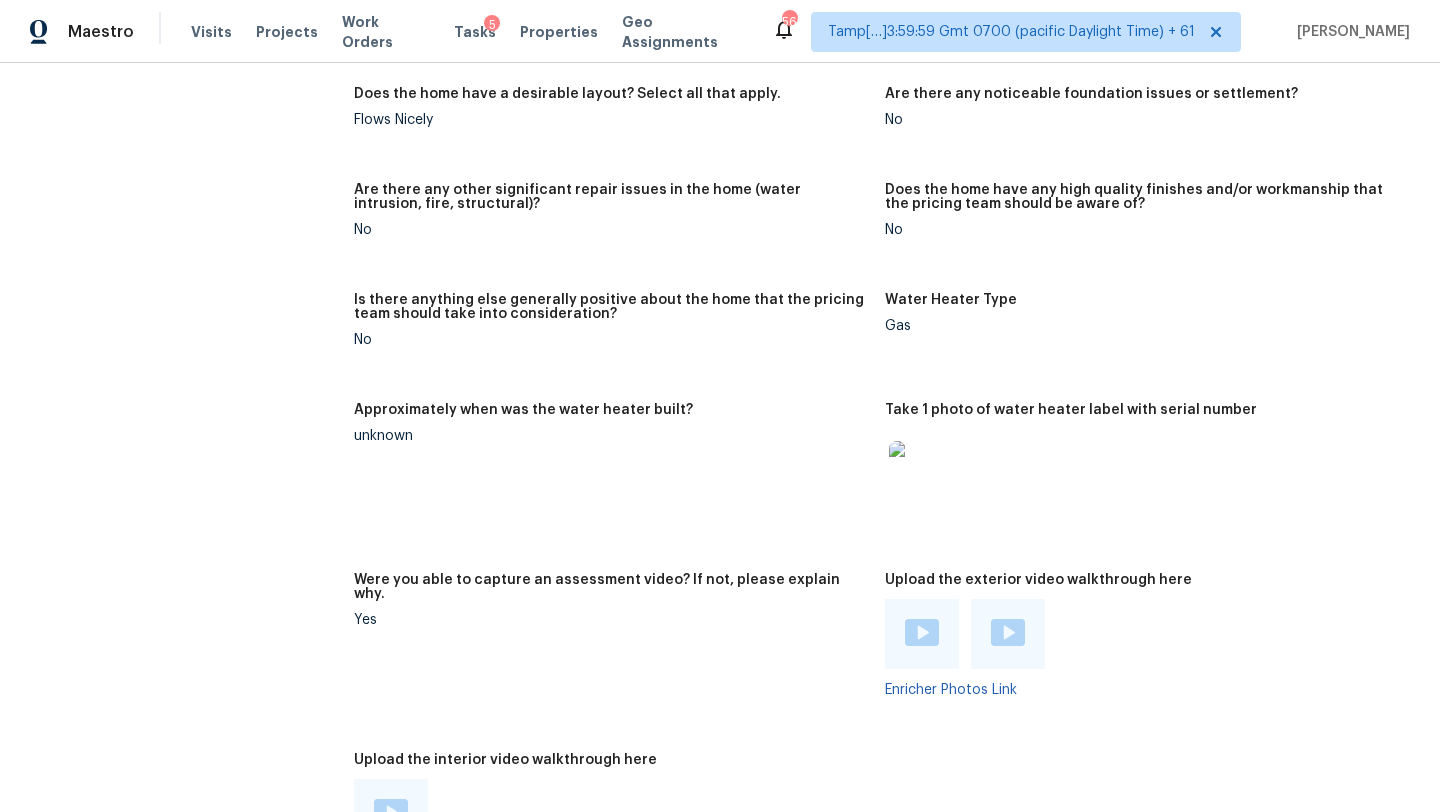 scroll, scrollTop: 3731, scrollLeft: 0, axis: vertical 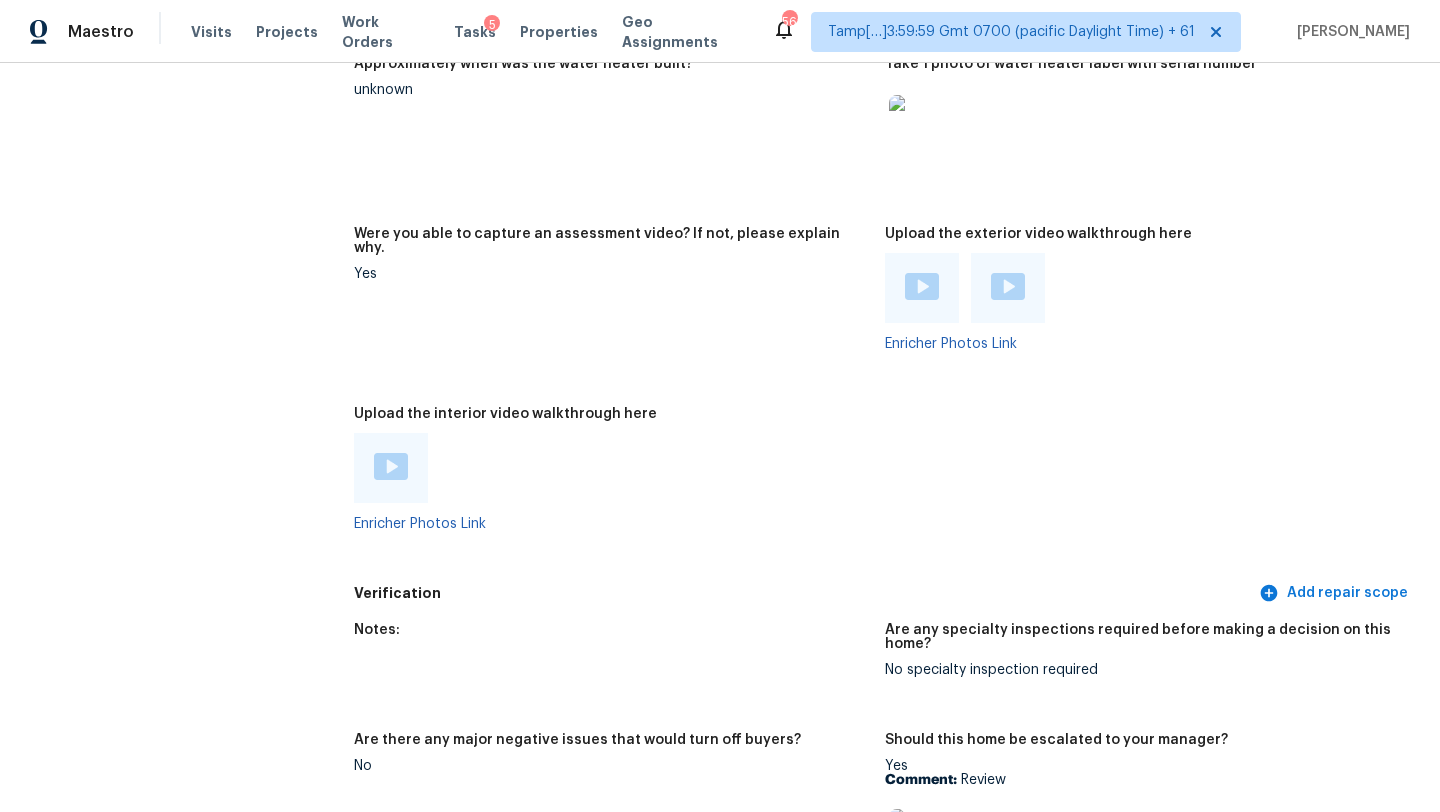 click at bounding box center [391, 466] 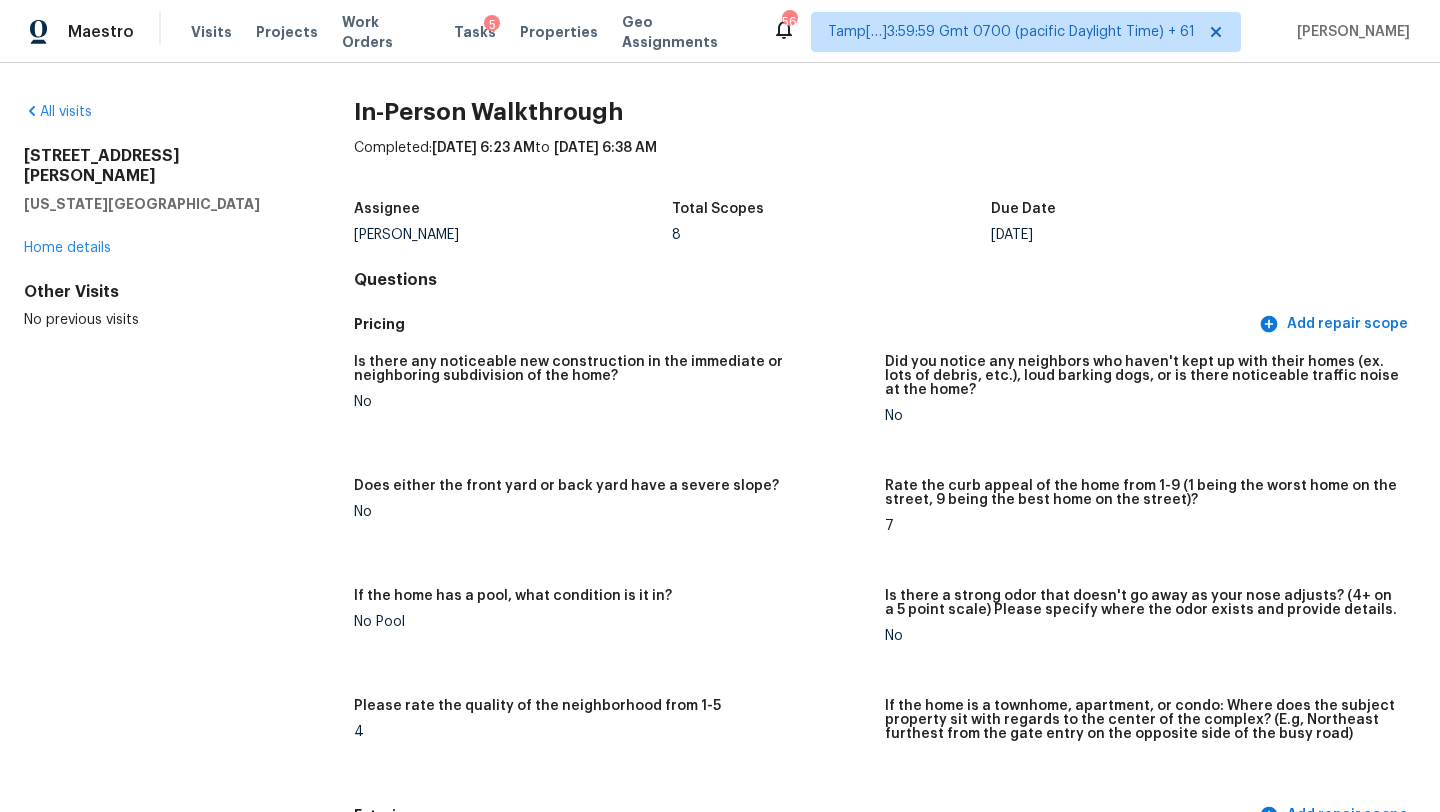 scroll, scrollTop: 0, scrollLeft: 0, axis: both 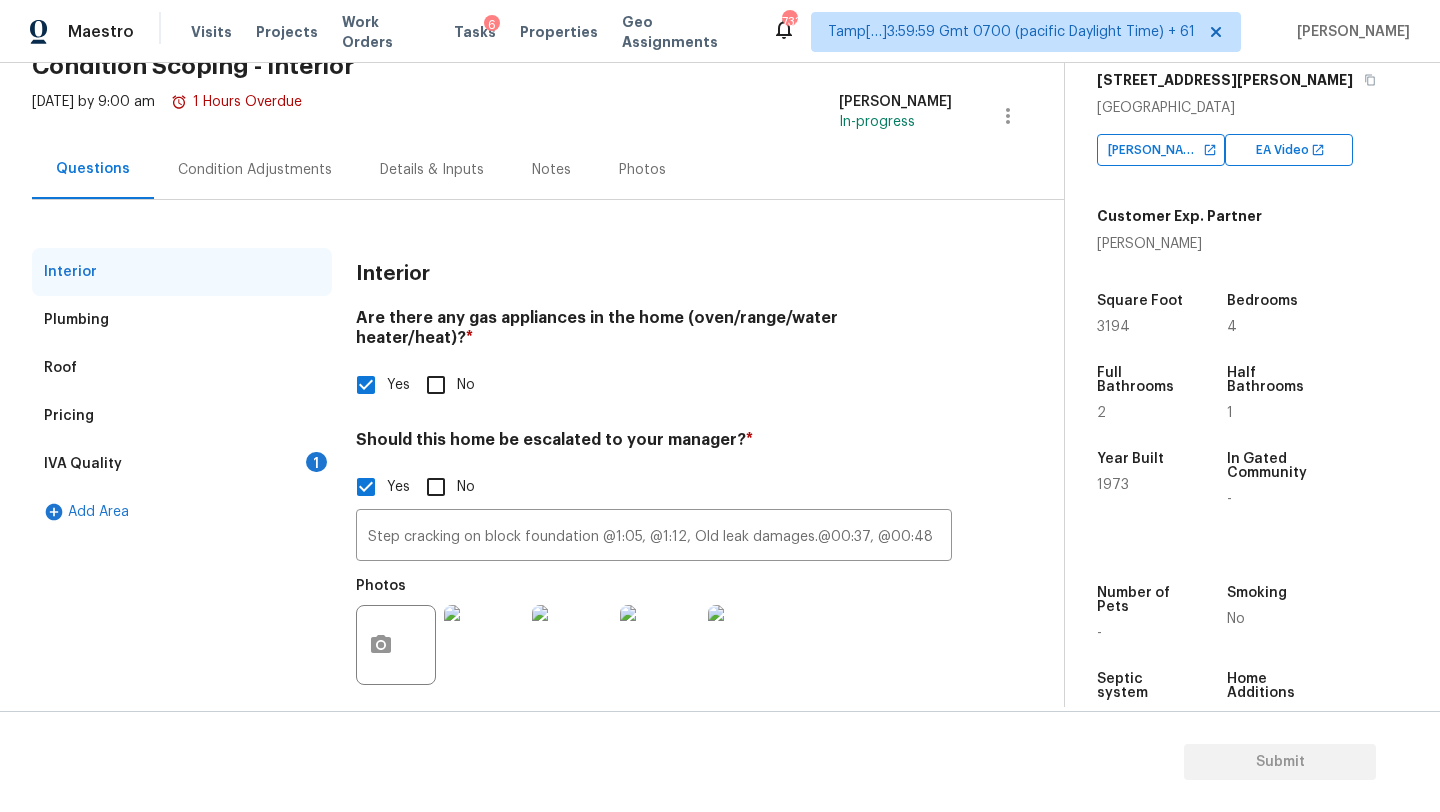 click on "IVA Quality 1" at bounding box center (182, 464) 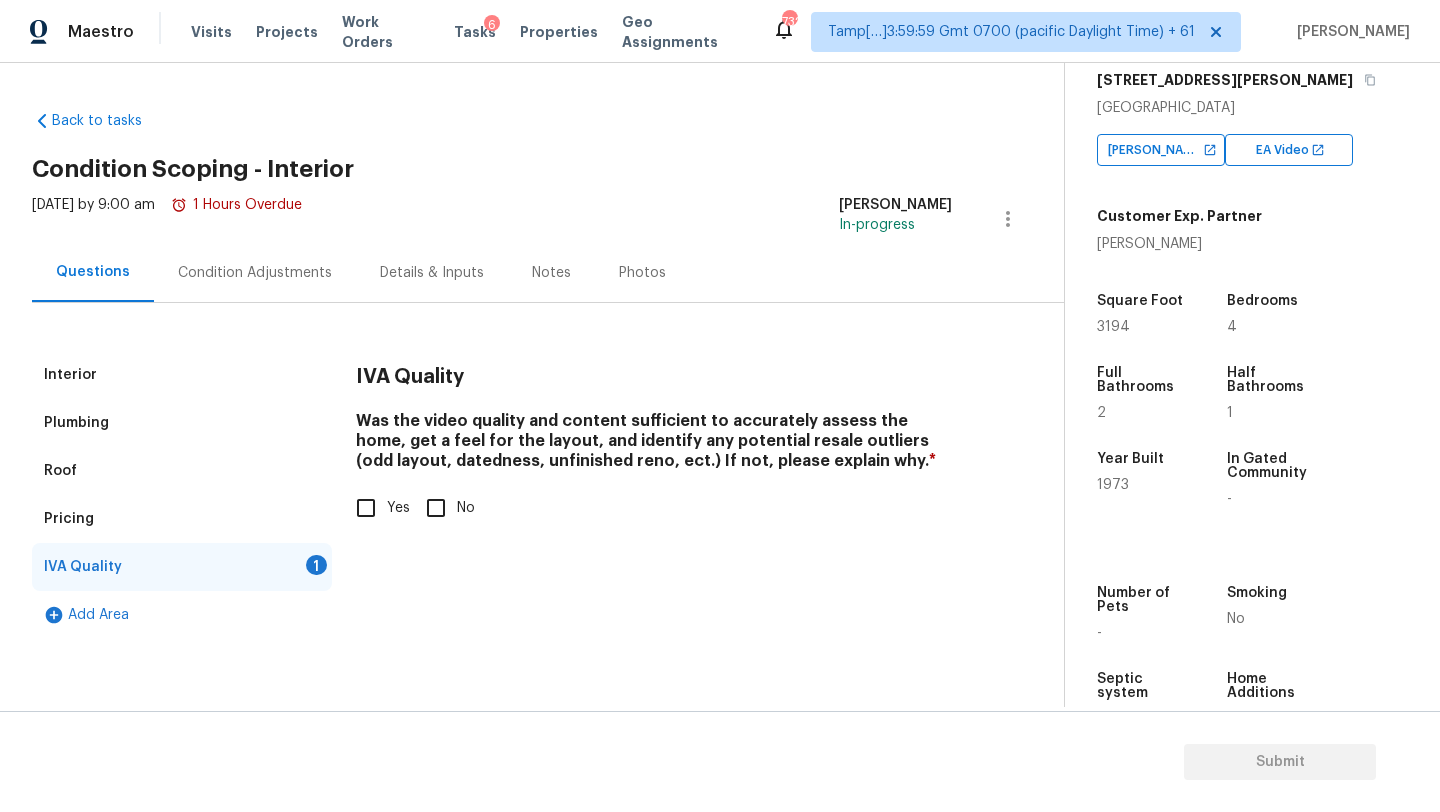 click on "No" at bounding box center (436, 508) 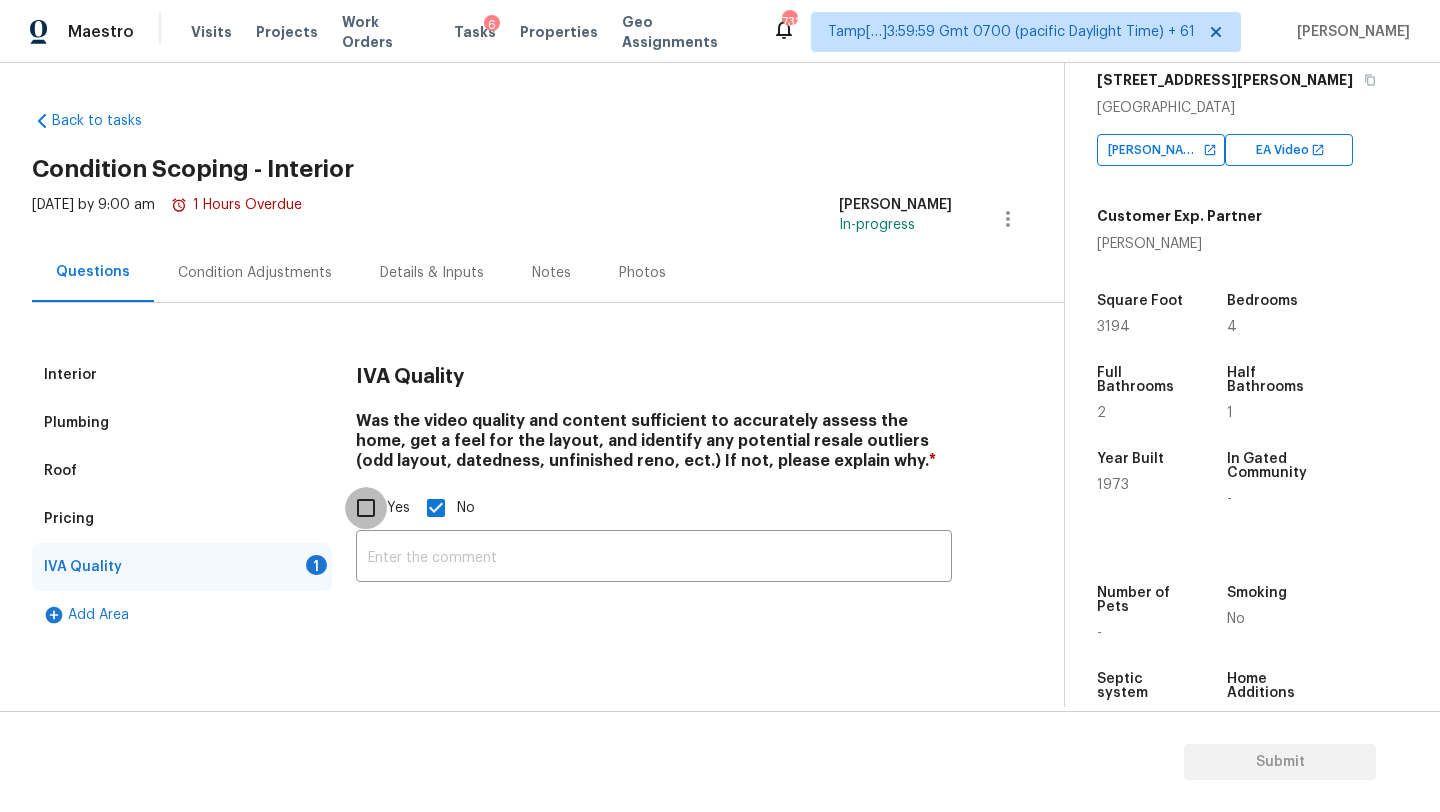 click on "Yes" at bounding box center (366, 508) 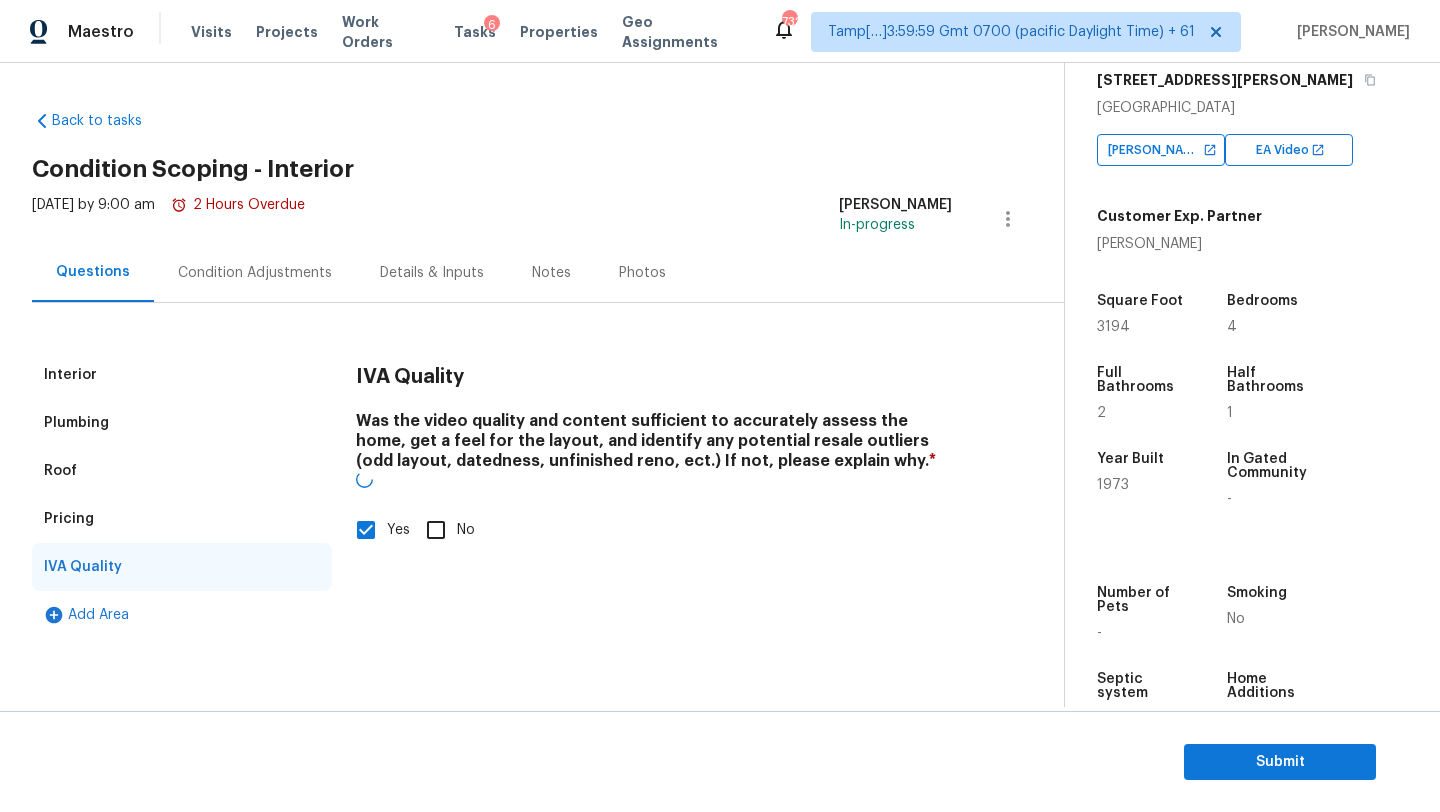 click on "Condition Adjustments" at bounding box center (255, 273) 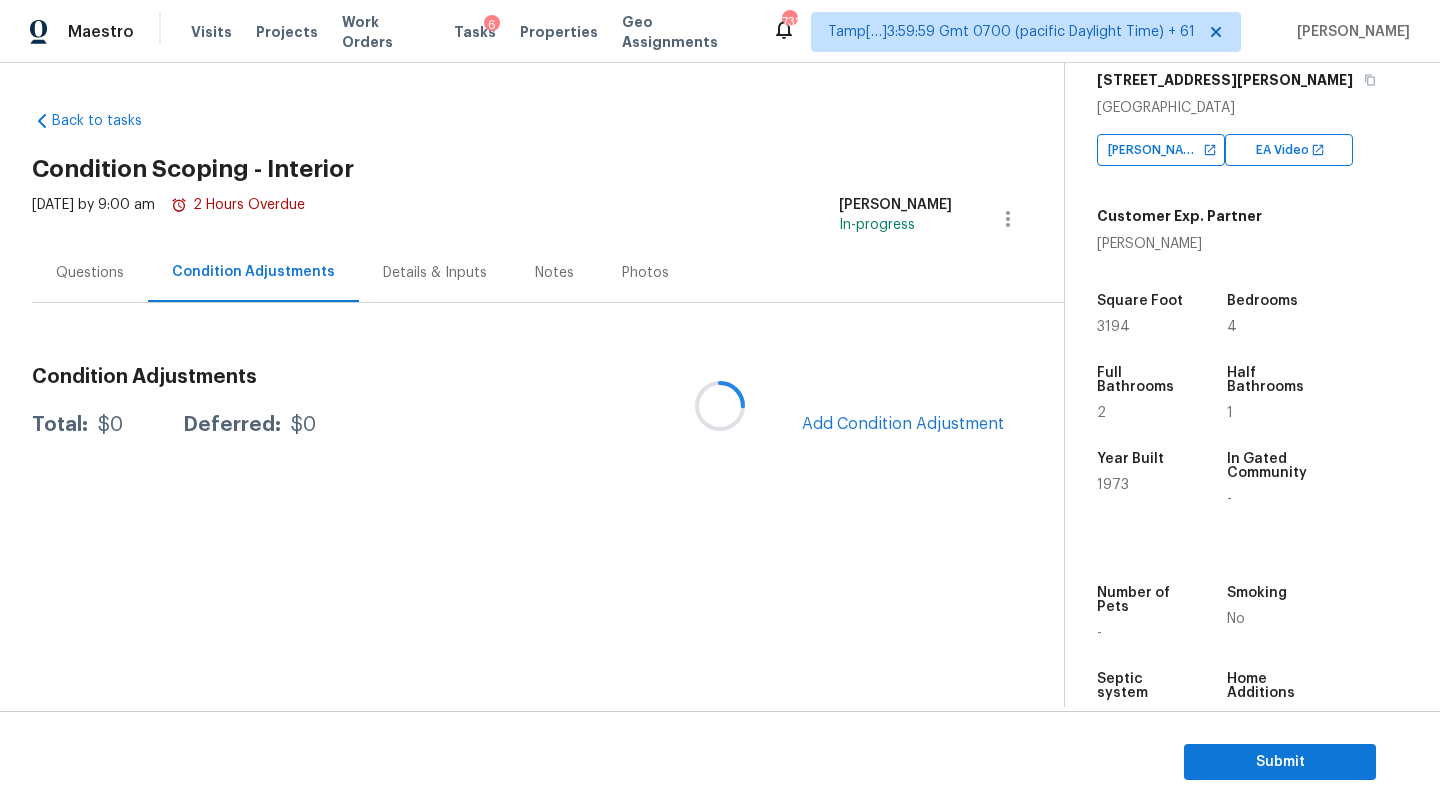 click at bounding box center (720, 406) 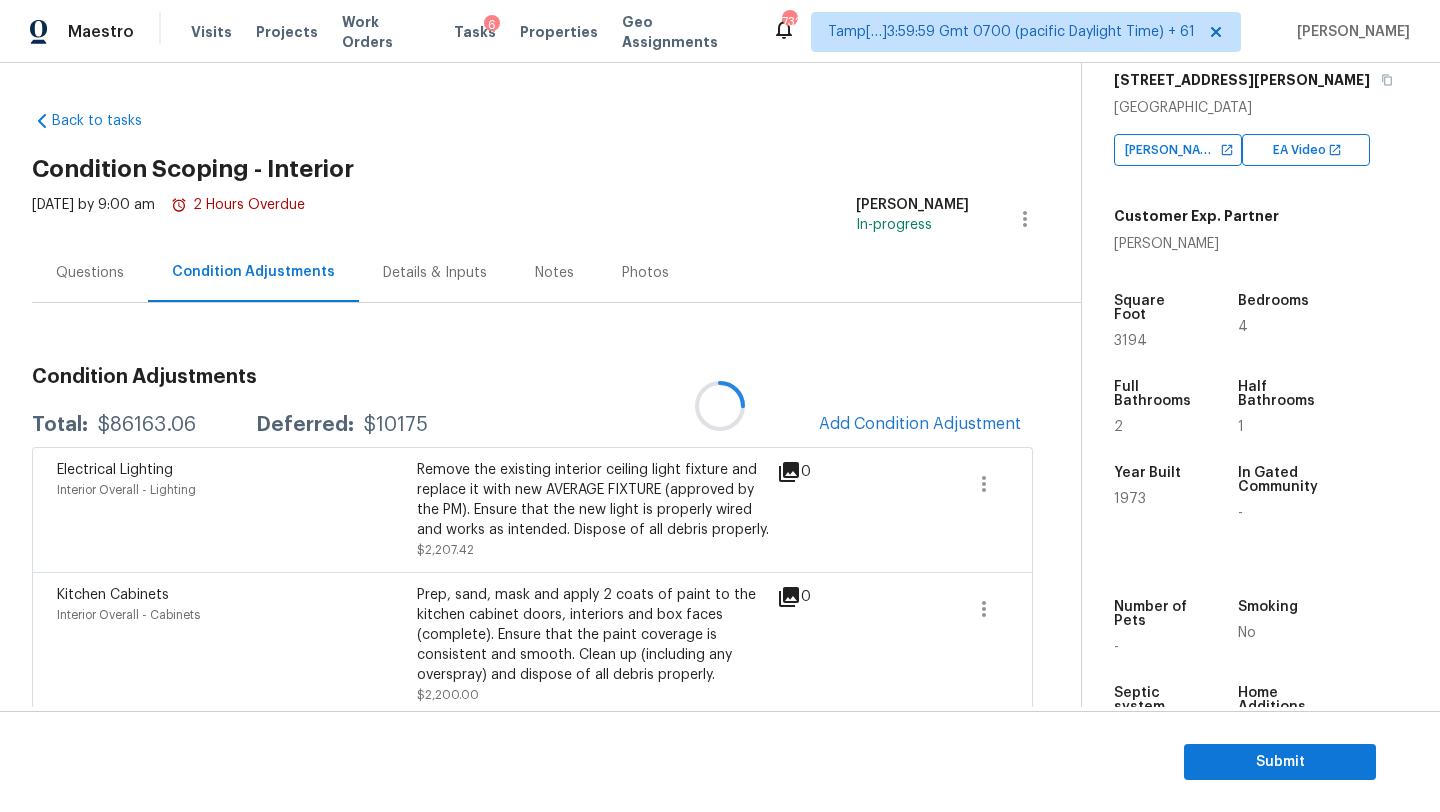click at bounding box center (720, 406) 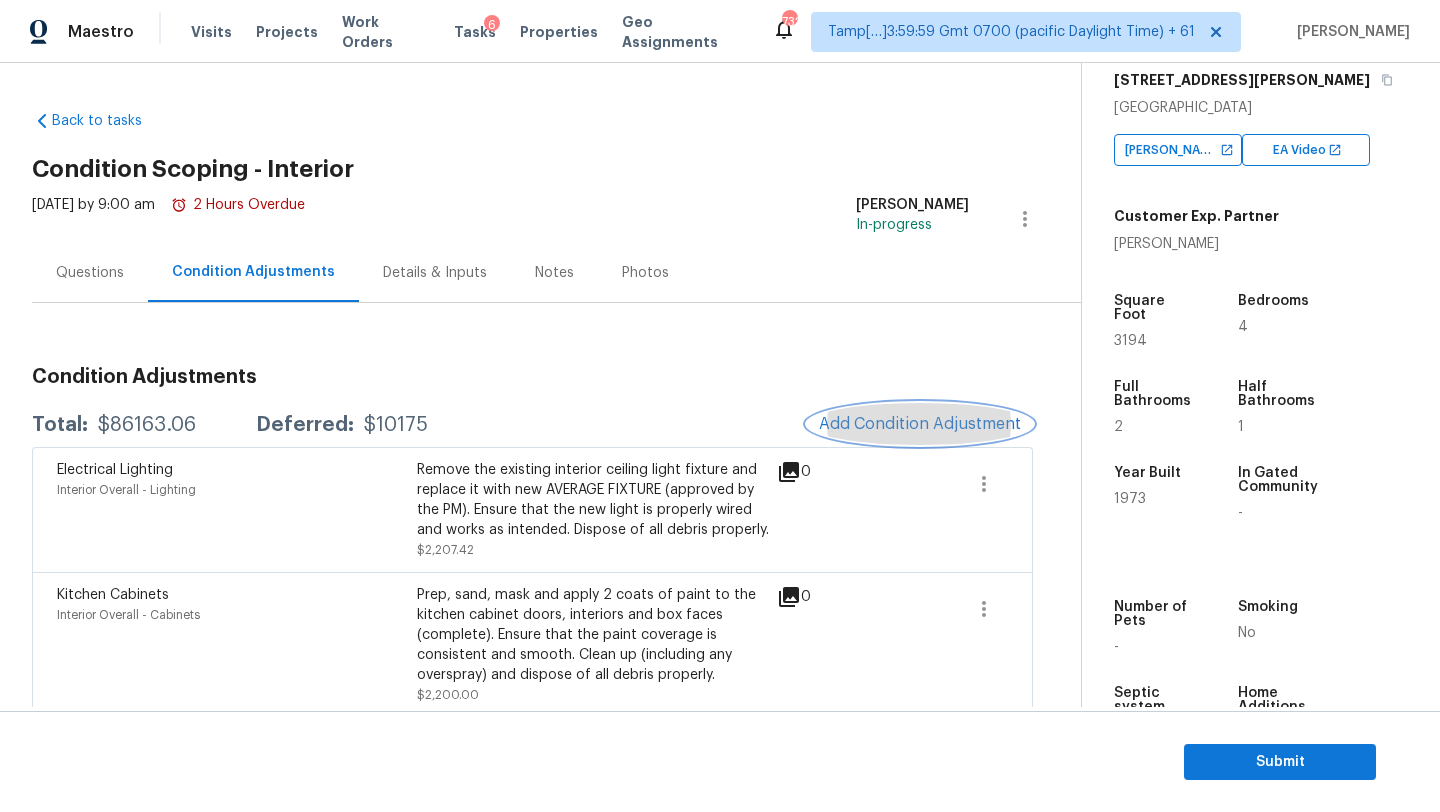 click on "Add Condition Adjustment" at bounding box center [920, 424] 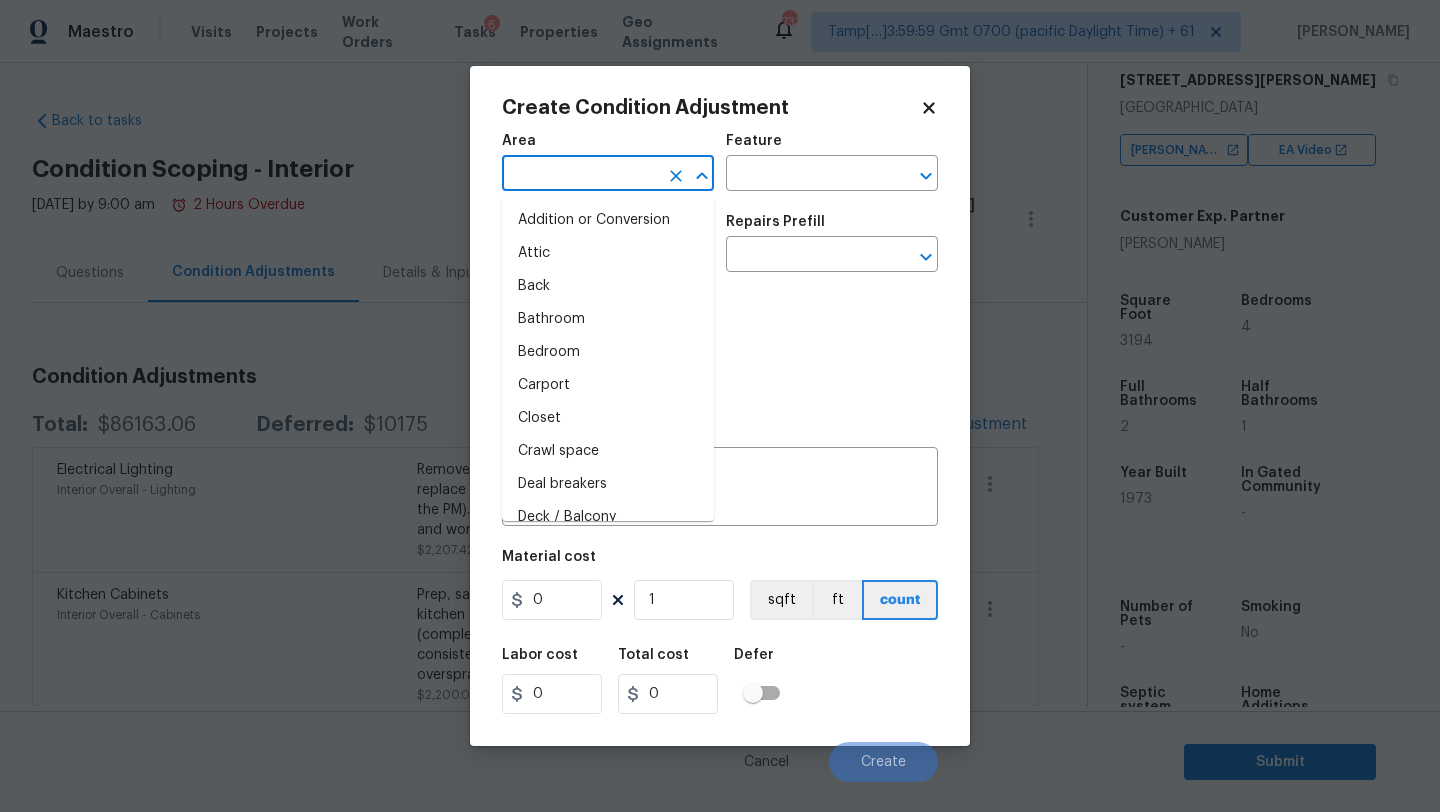 click at bounding box center [580, 175] 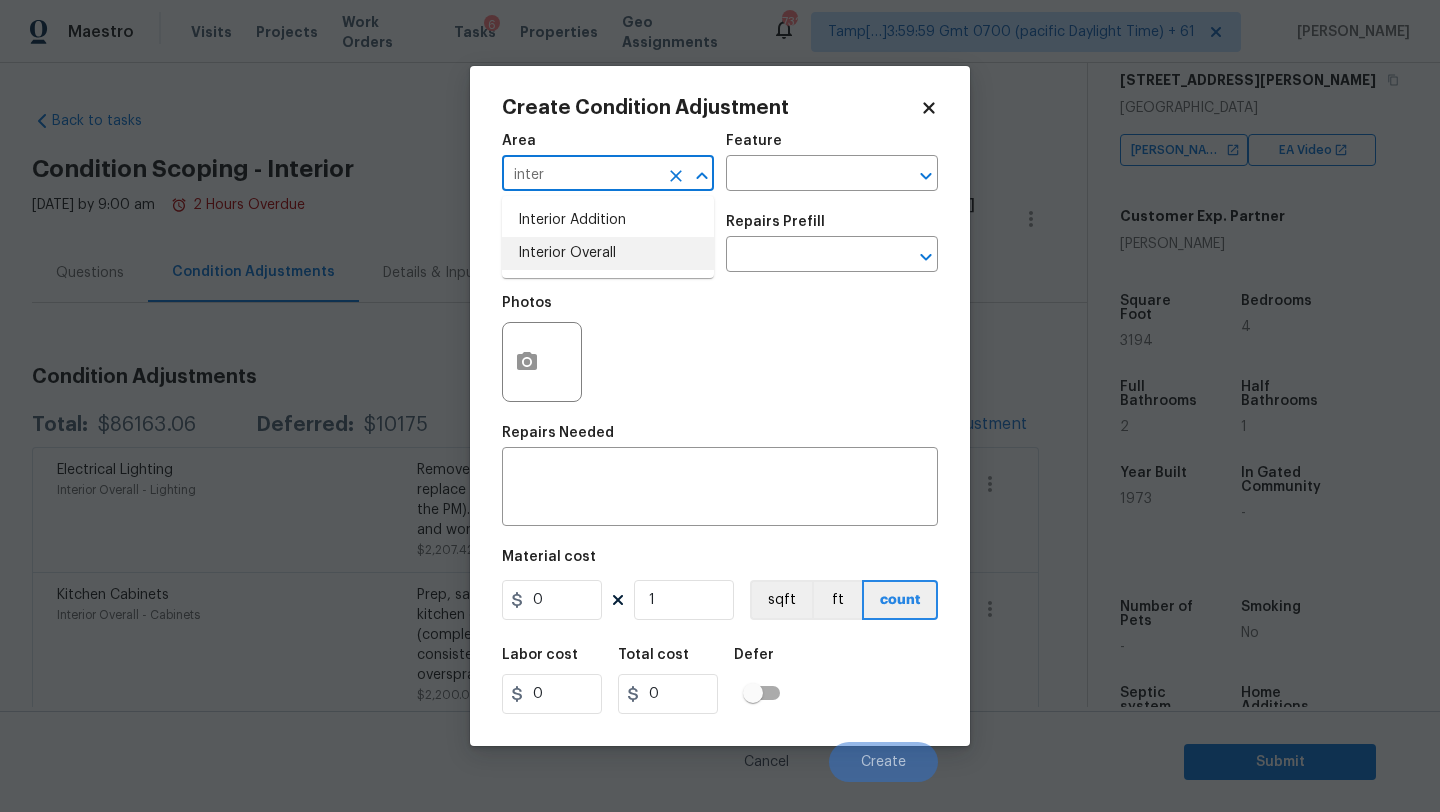 click on "Interior Addition Interior Overall" at bounding box center [608, 237] 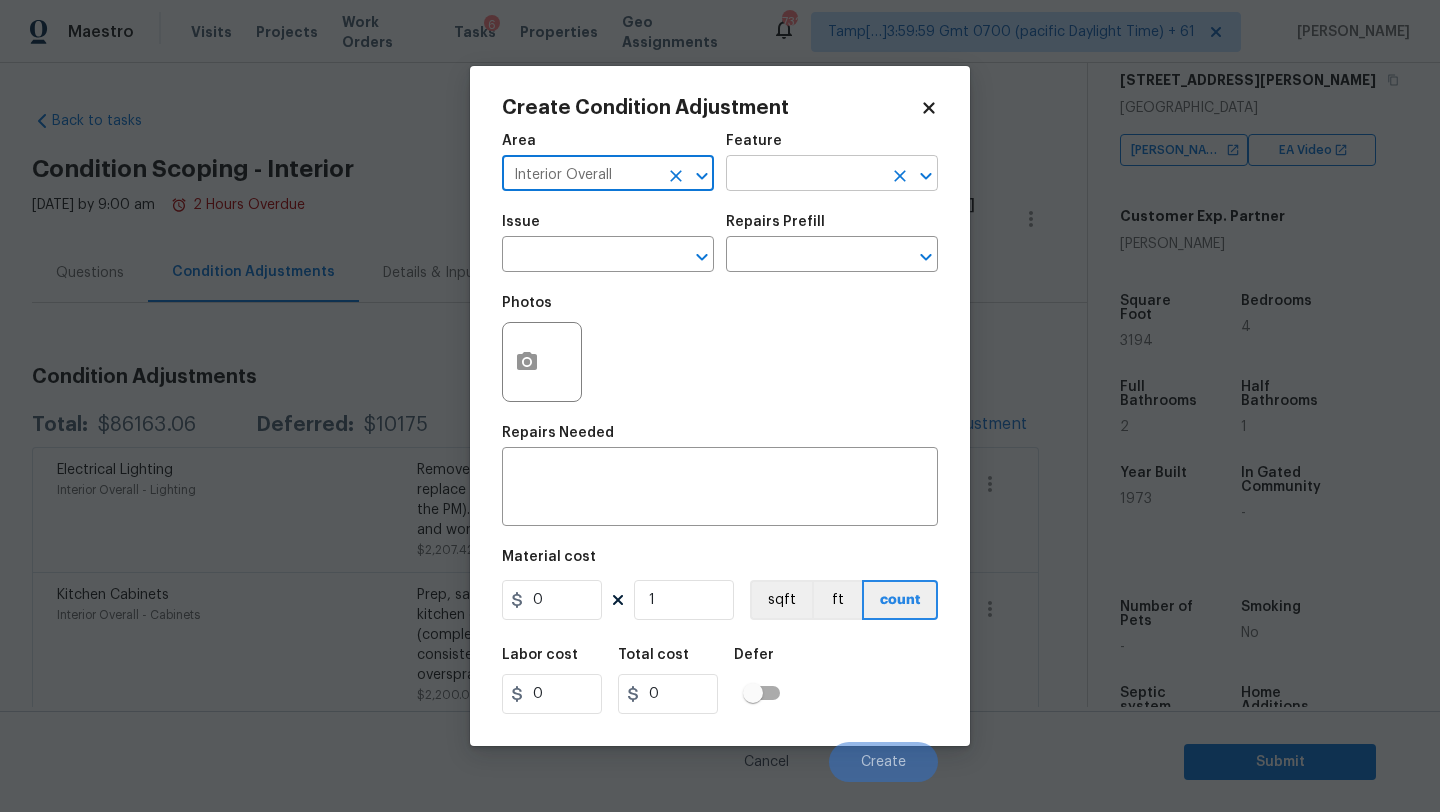 type on "Interior Overall" 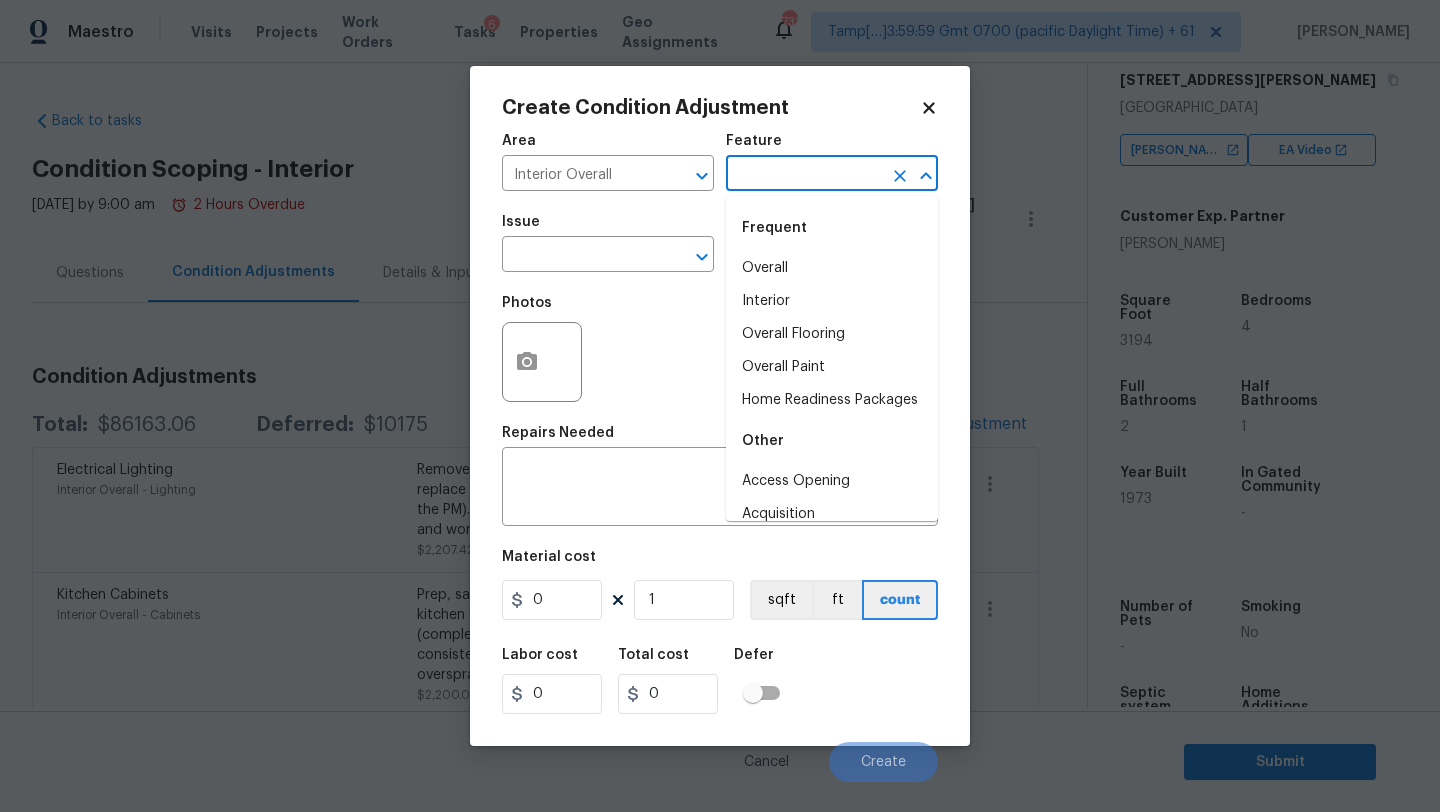 click at bounding box center (804, 175) 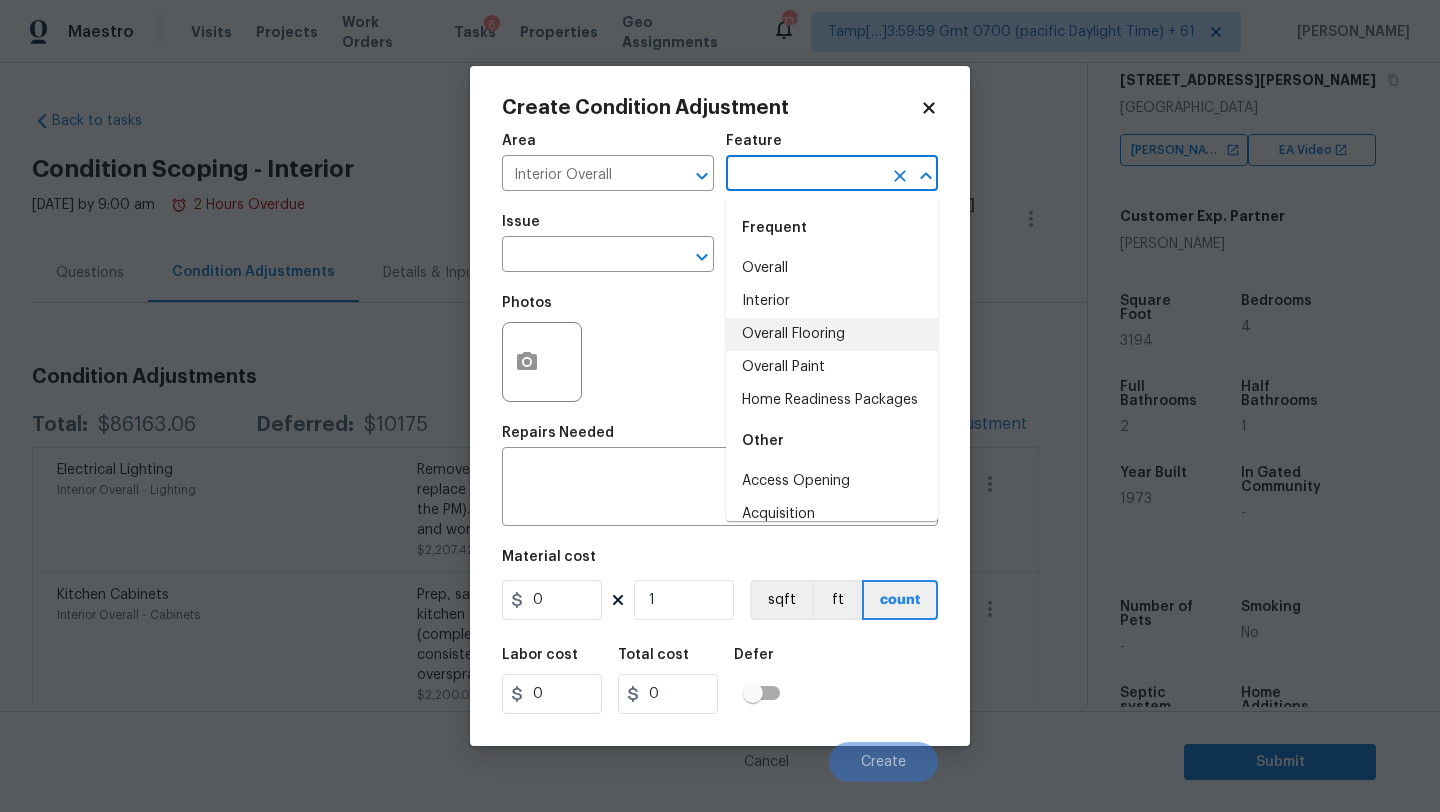 click on "Overall Flooring" at bounding box center (832, 334) 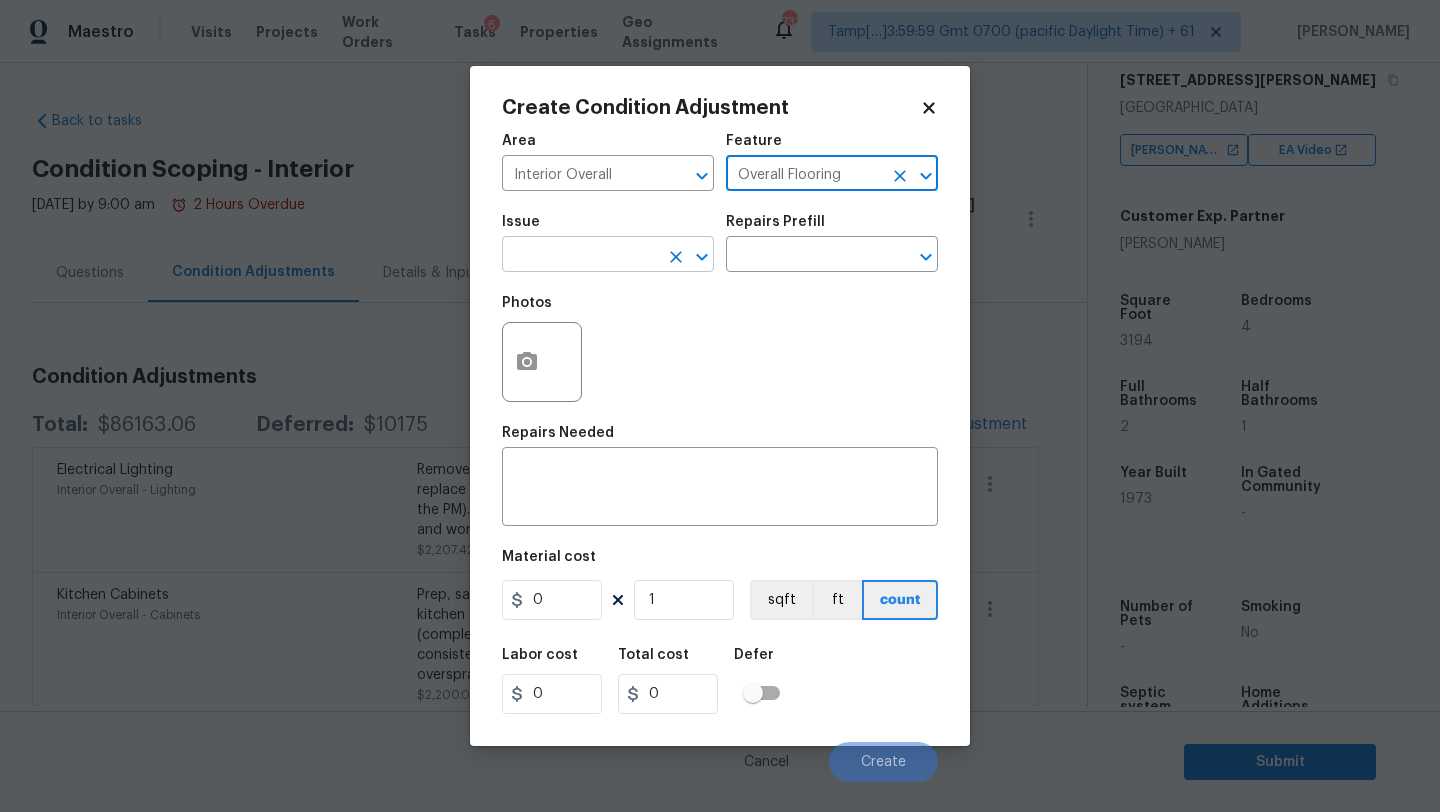 click at bounding box center (580, 256) 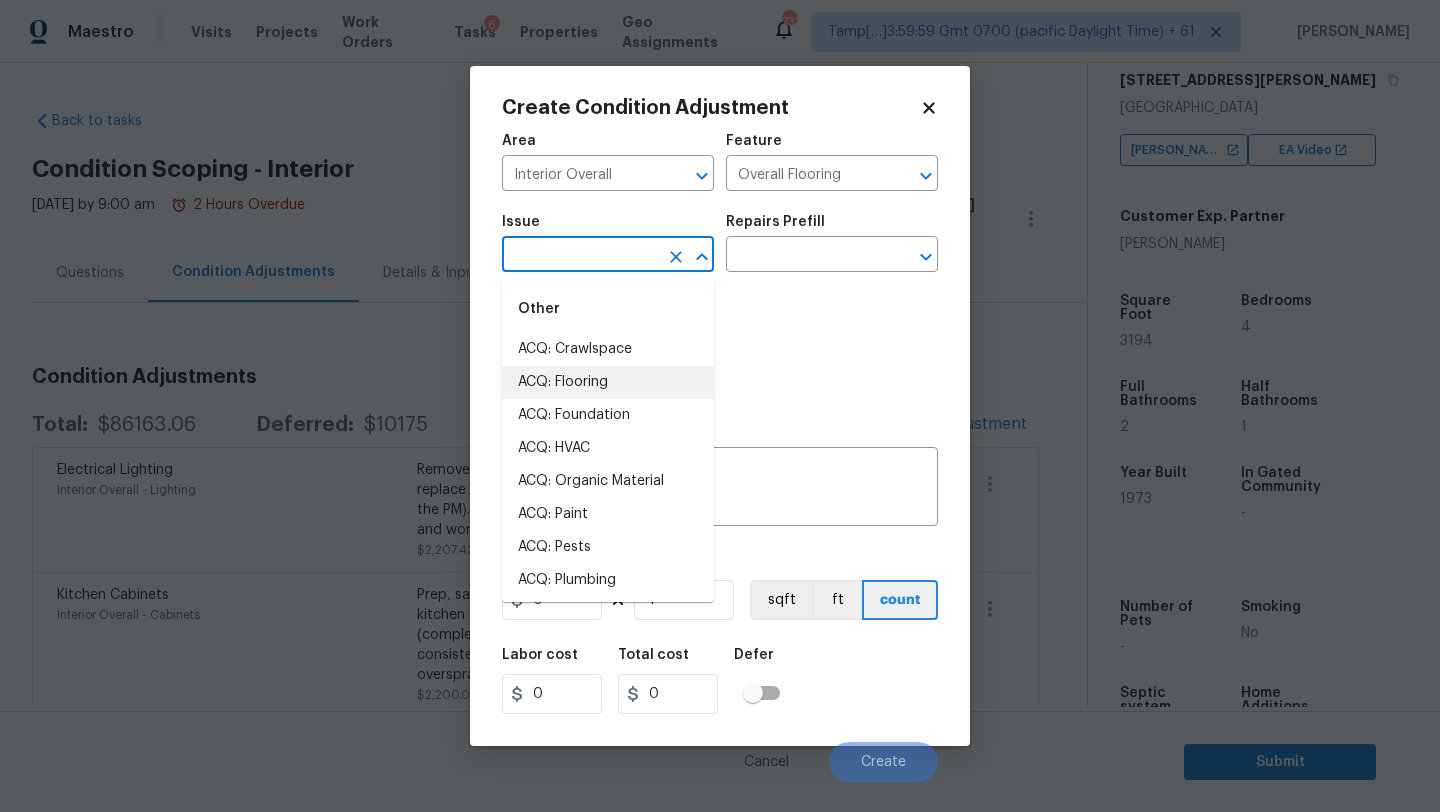 click on "ACQ: Flooring" at bounding box center [608, 382] 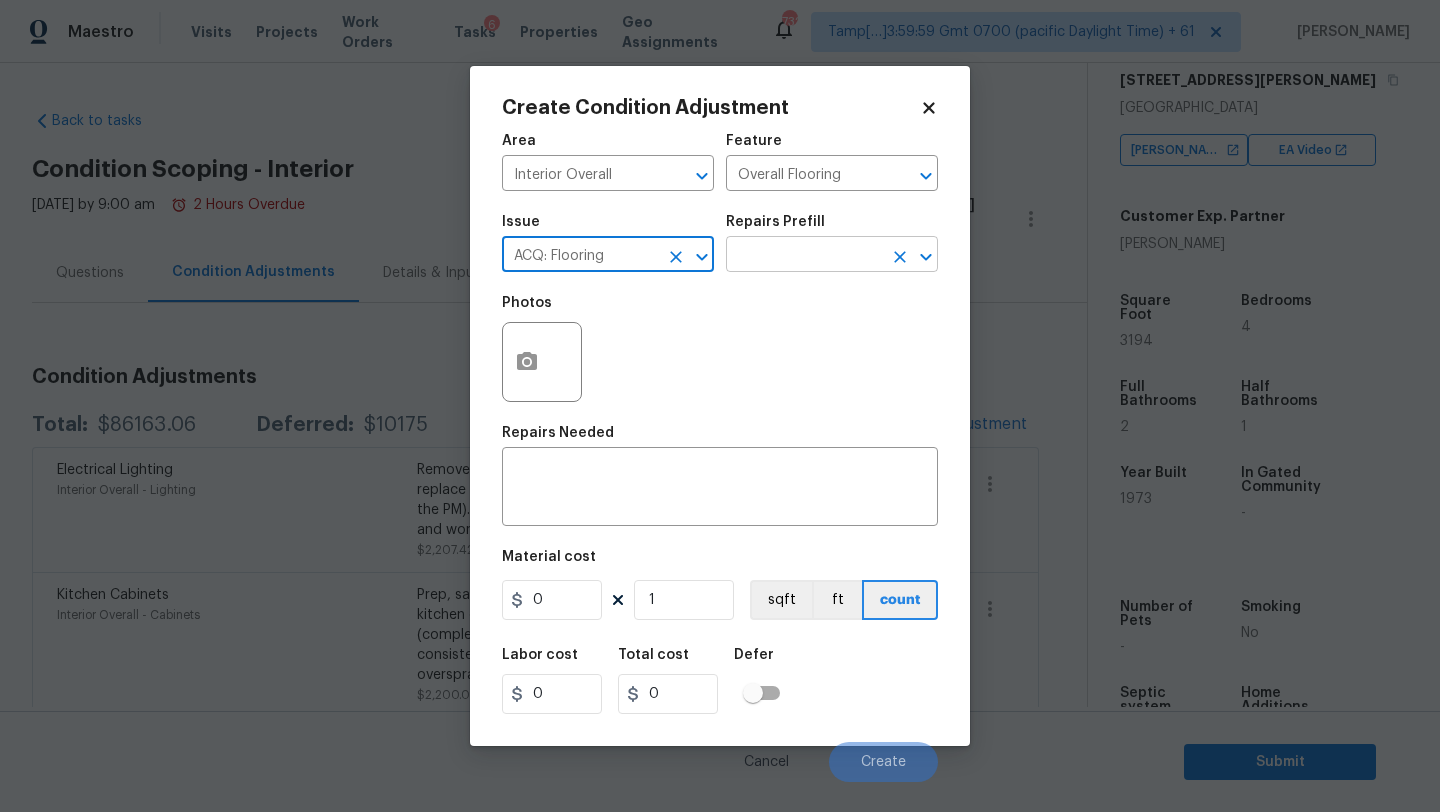 click at bounding box center [804, 256] 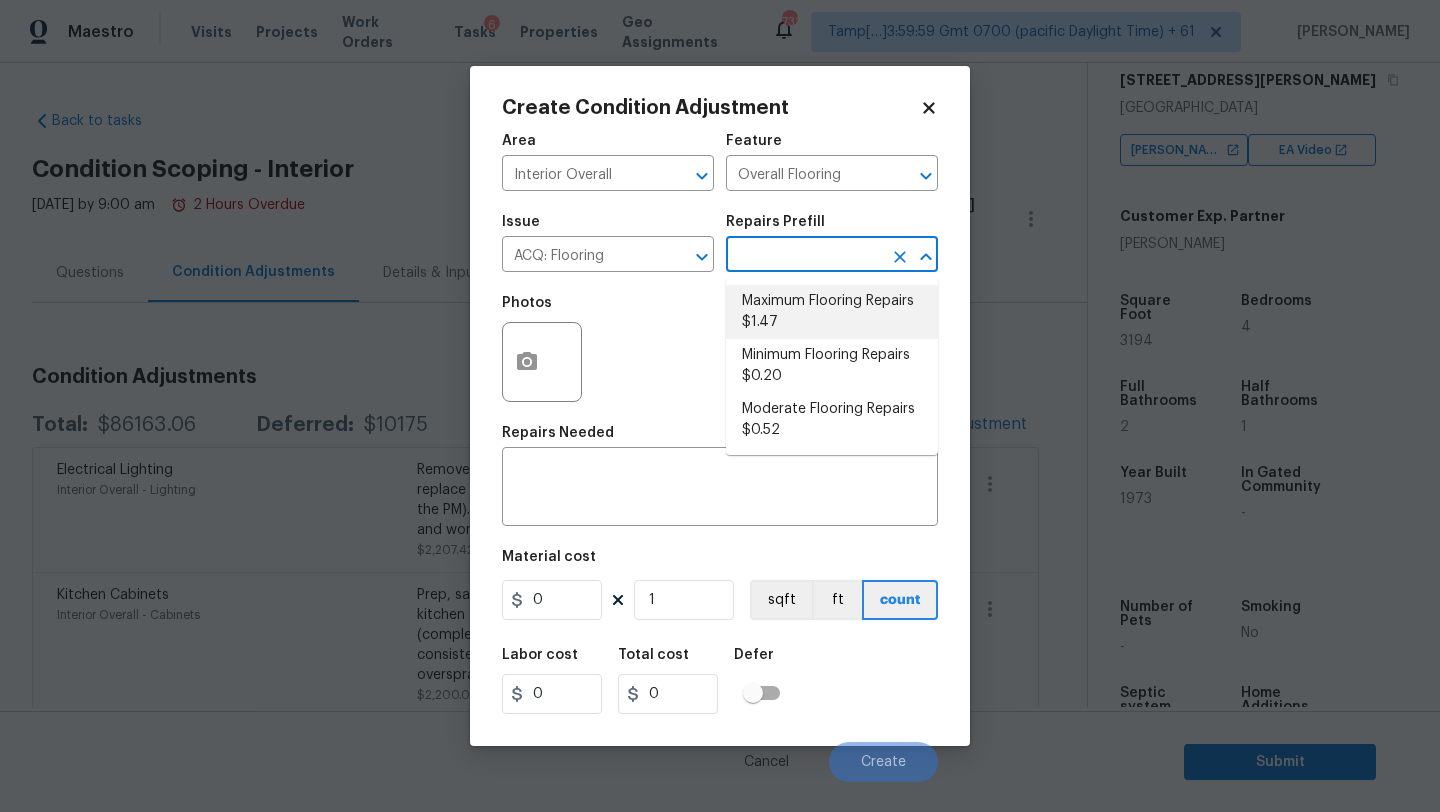 click on "Maximum Flooring Repairs $1.47" at bounding box center [832, 312] 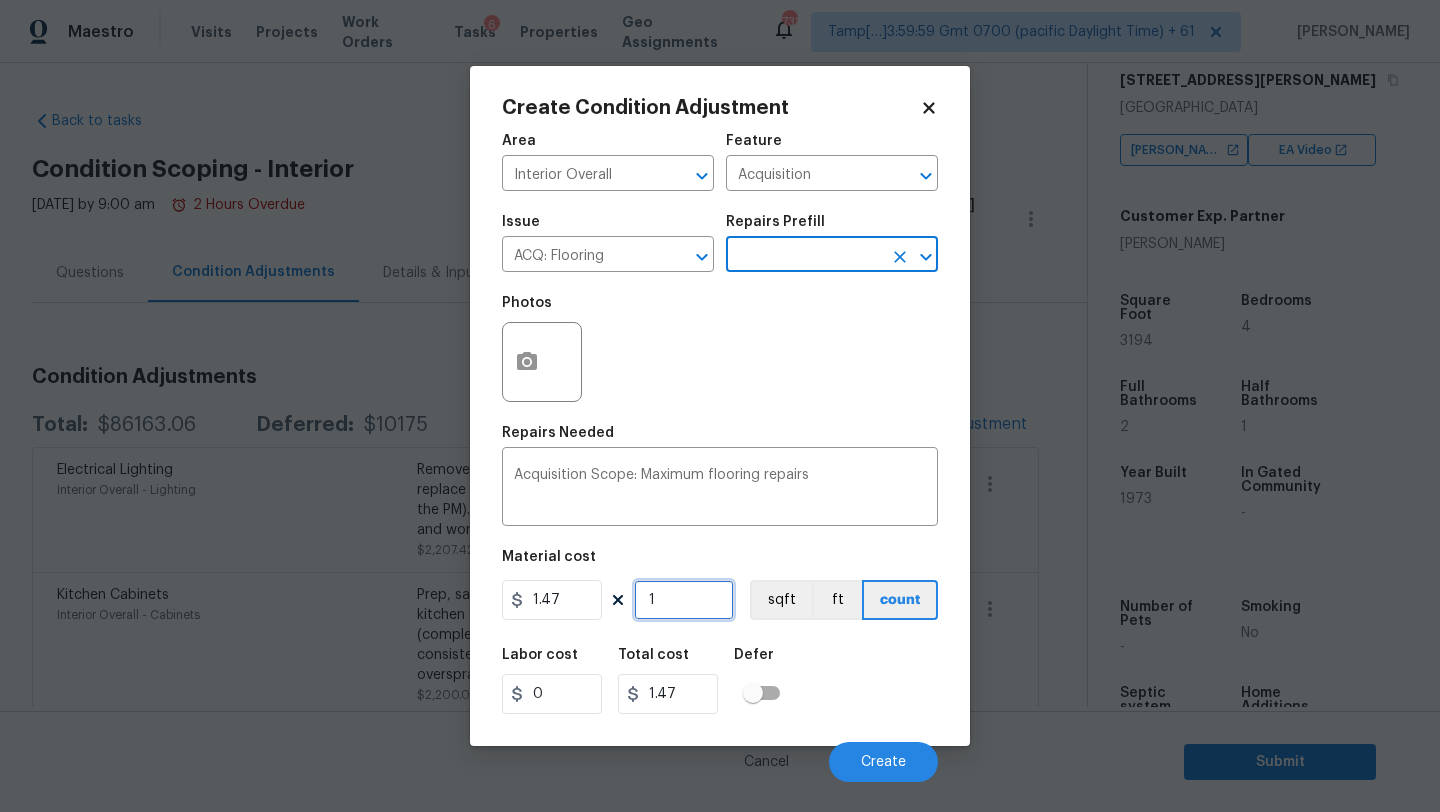 click on "1" at bounding box center (684, 600) 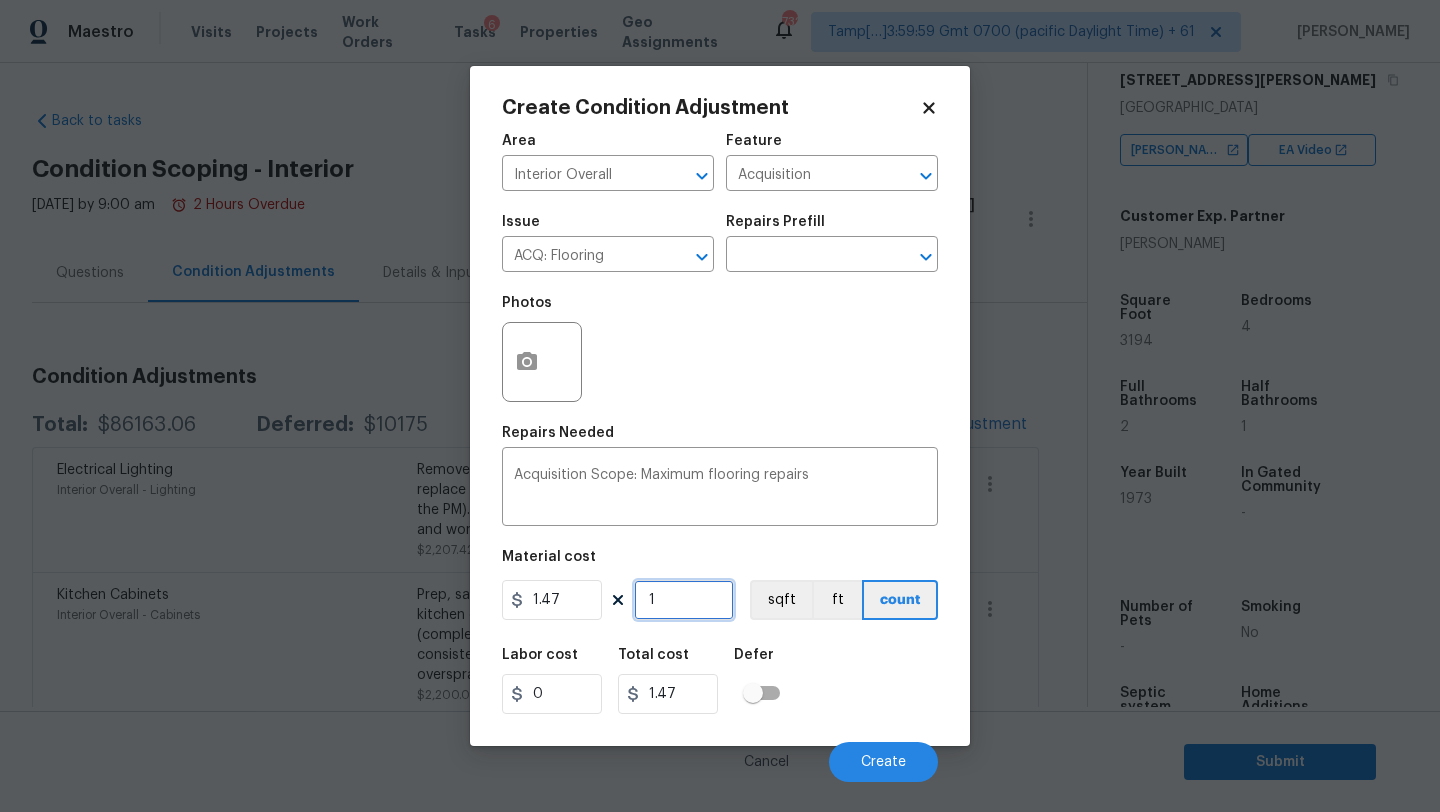 click on "1" at bounding box center (684, 600) 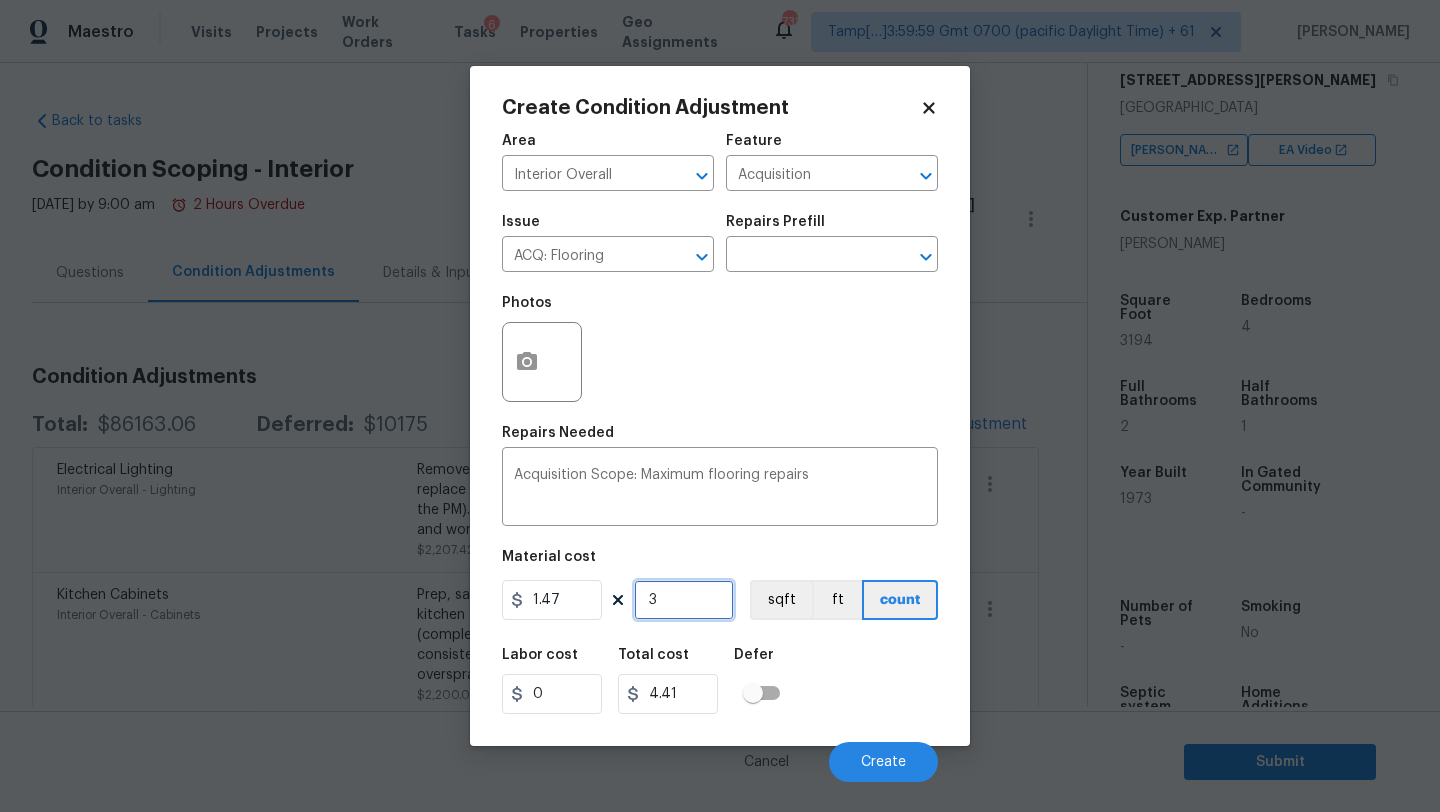 type on "31" 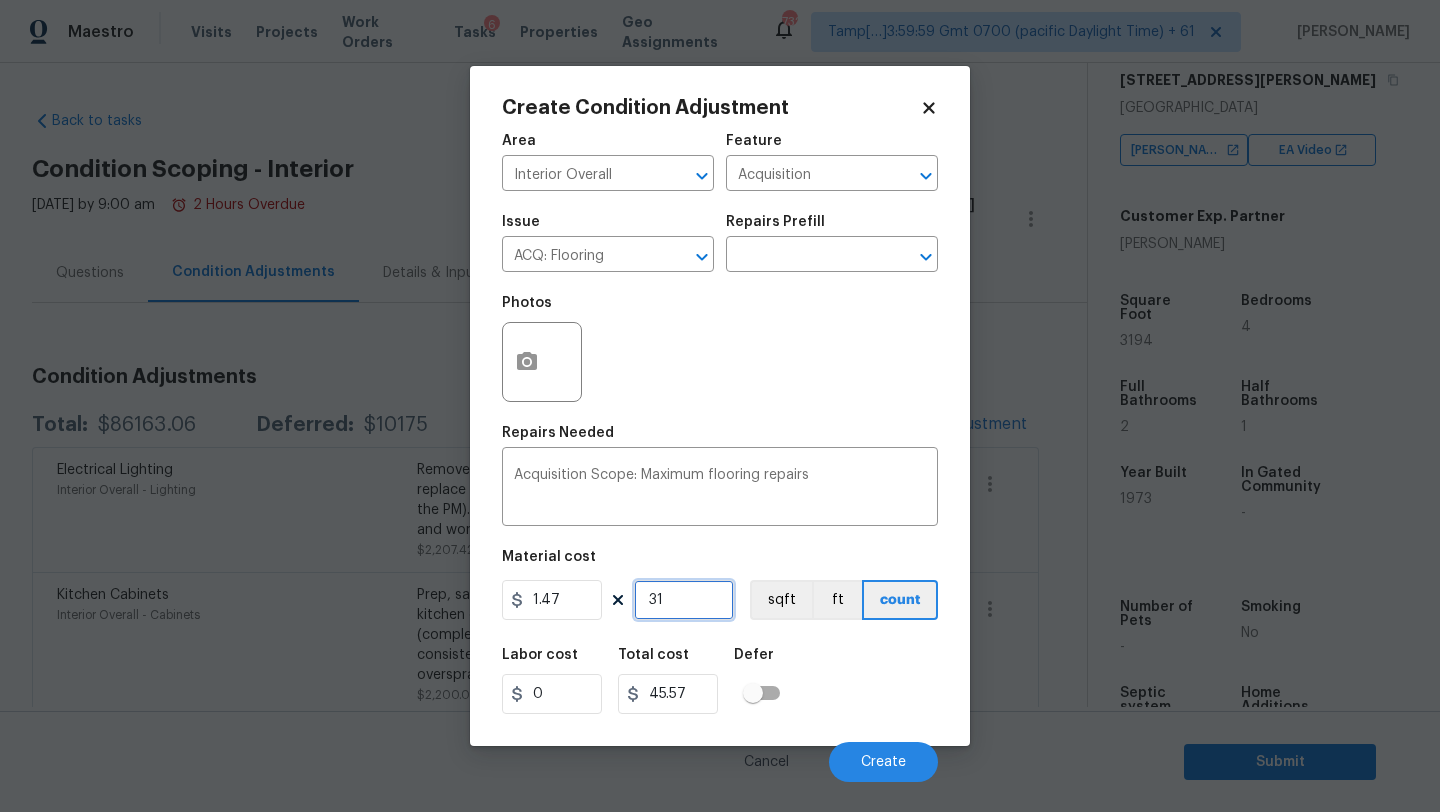 type on "319" 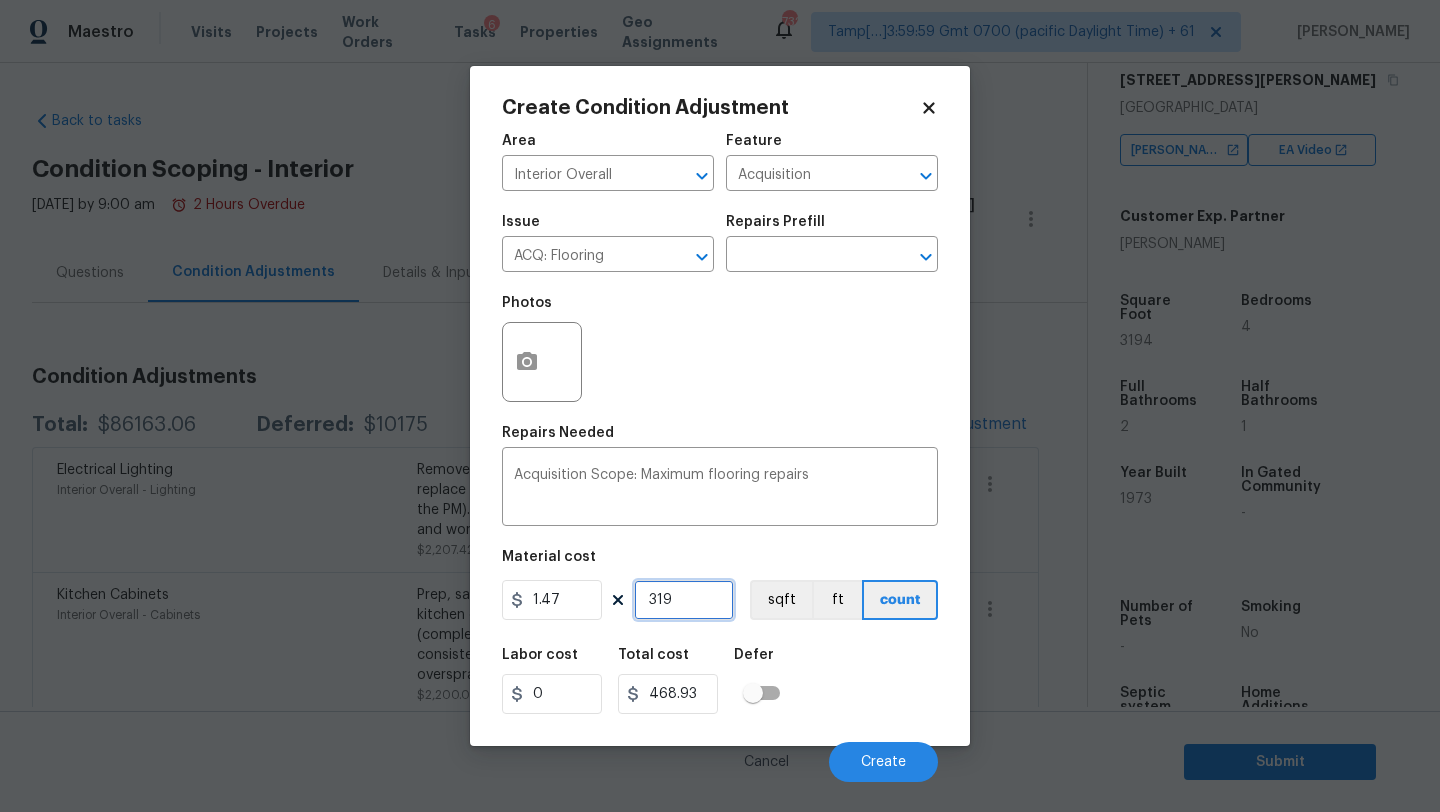 type on "3194" 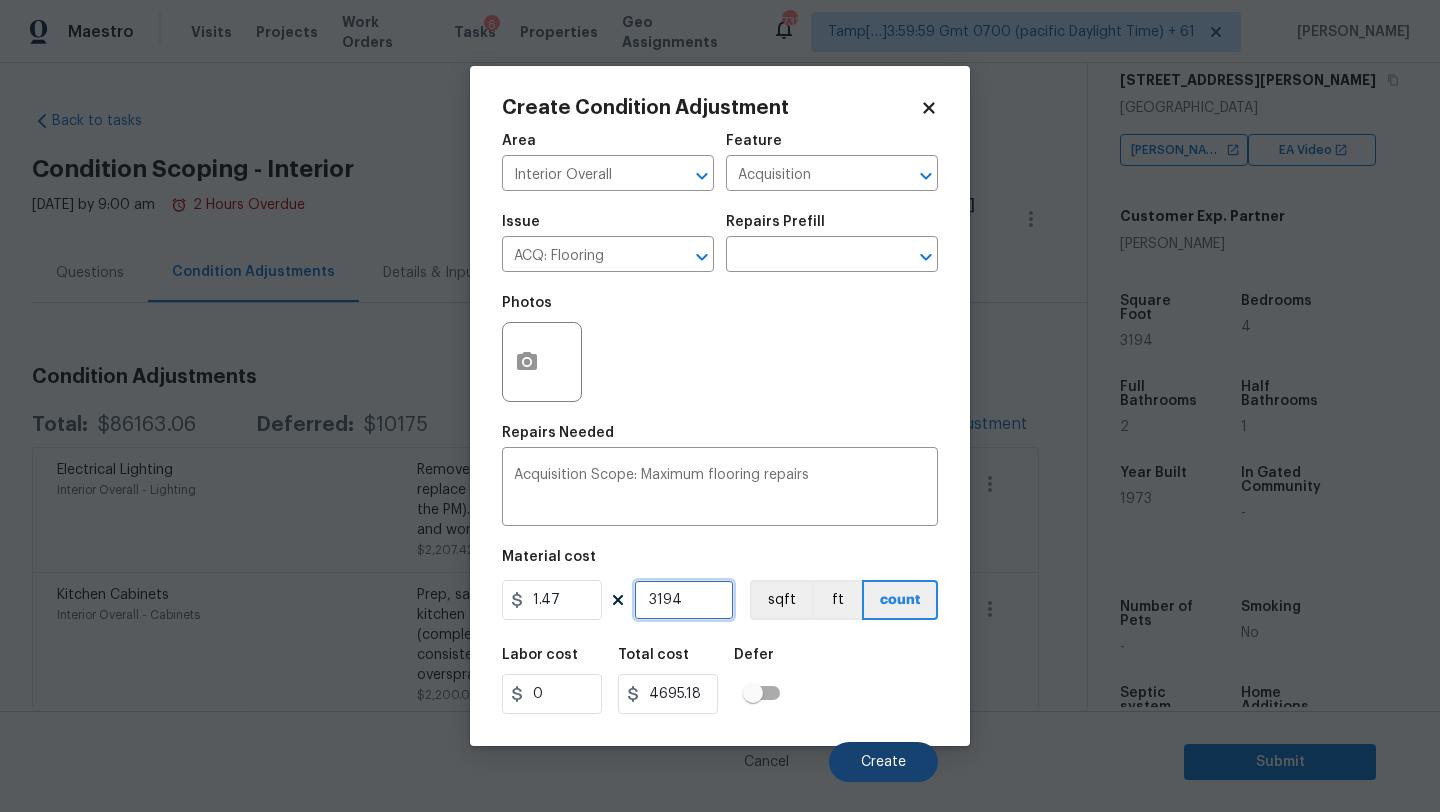 type on "3194" 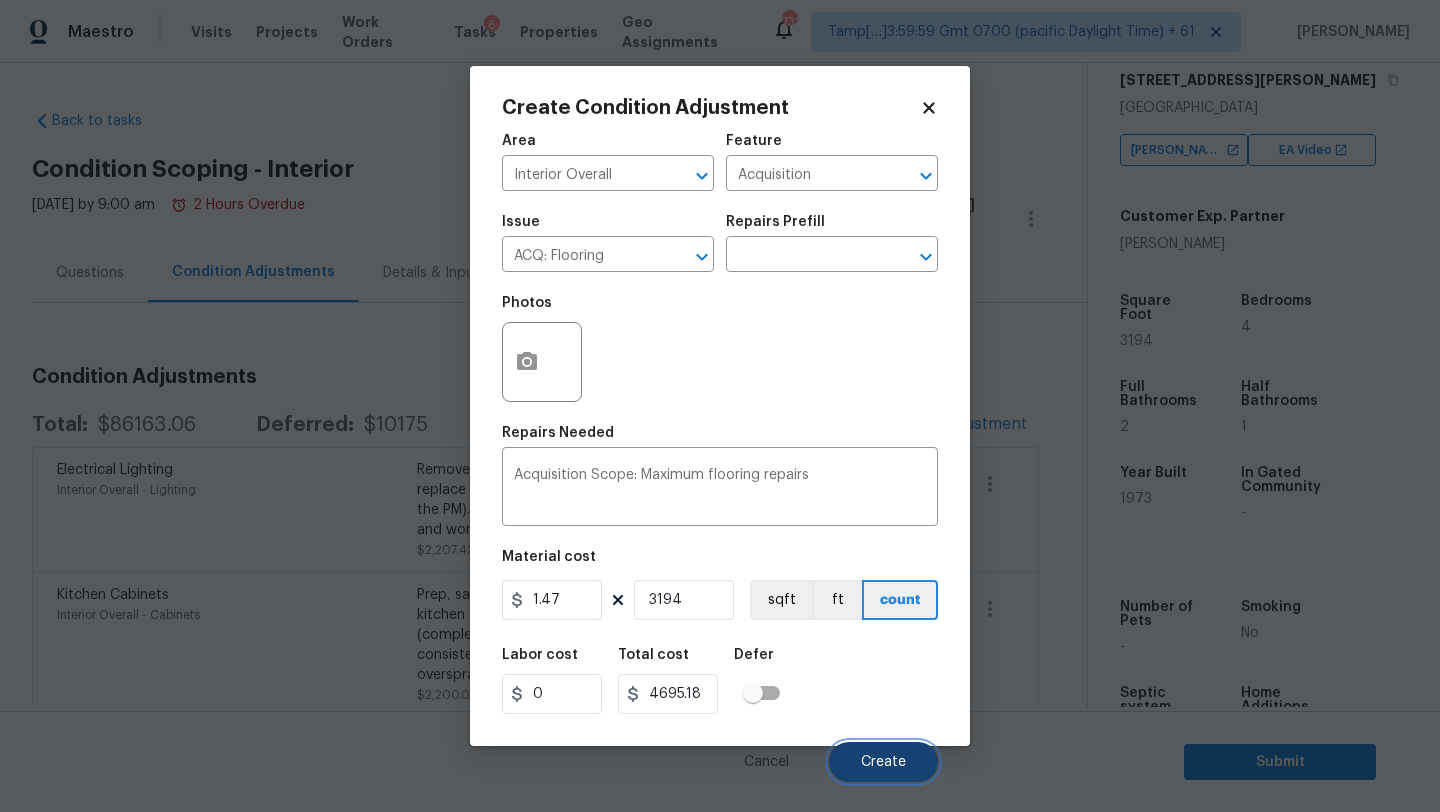 click on "Create" at bounding box center (883, 762) 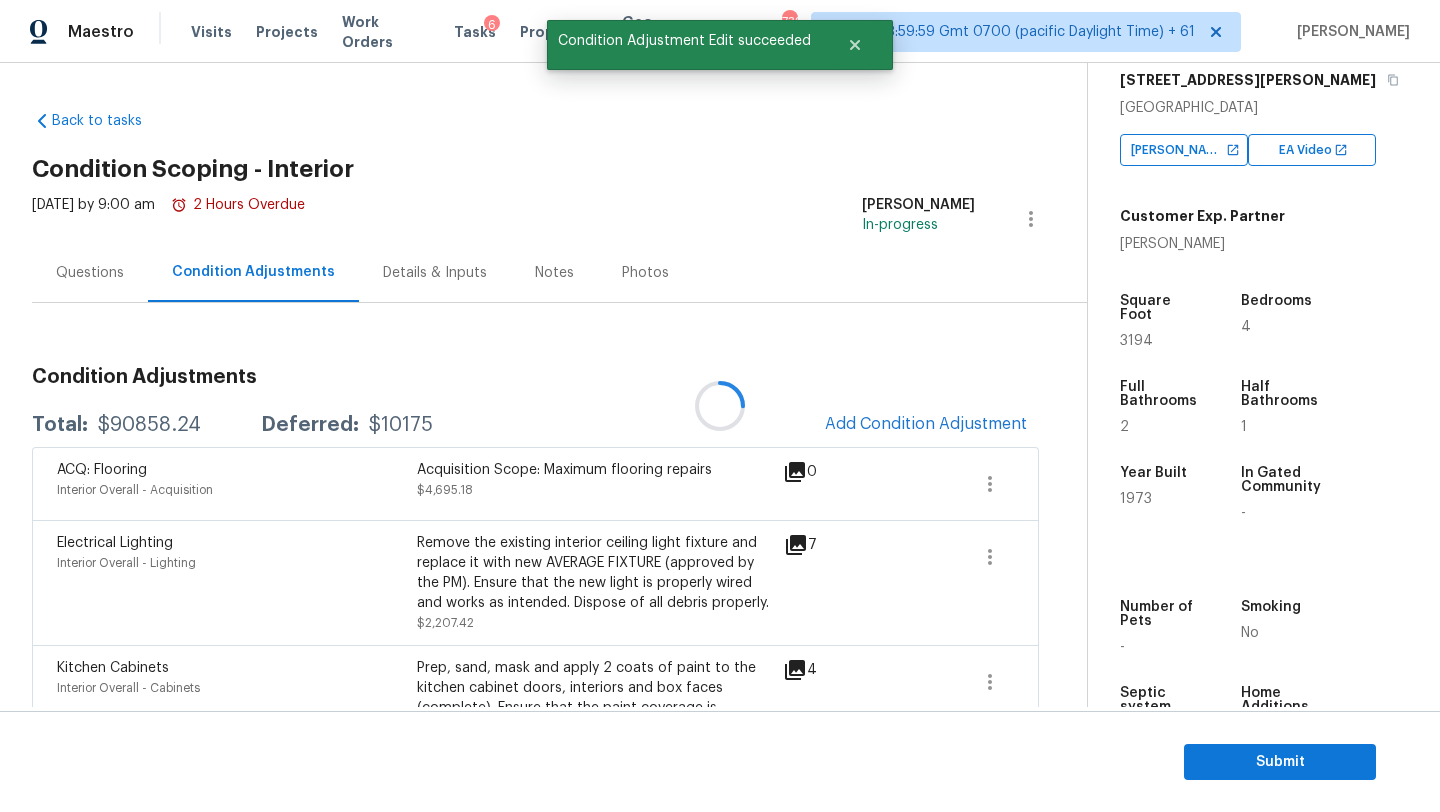click at bounding box center (720, 406) 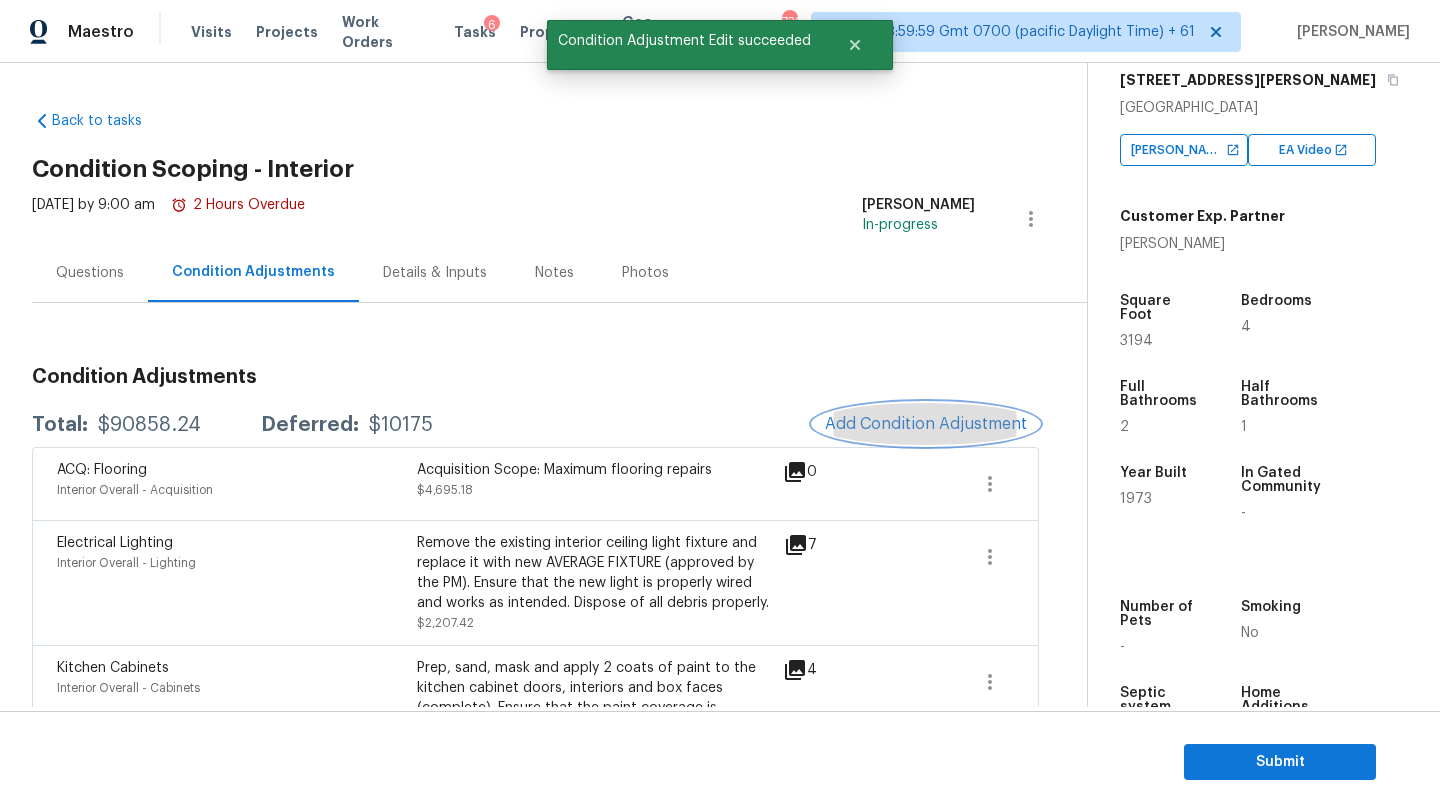 click on "Add Condition Adjustment" at bounding box center [926, 424] 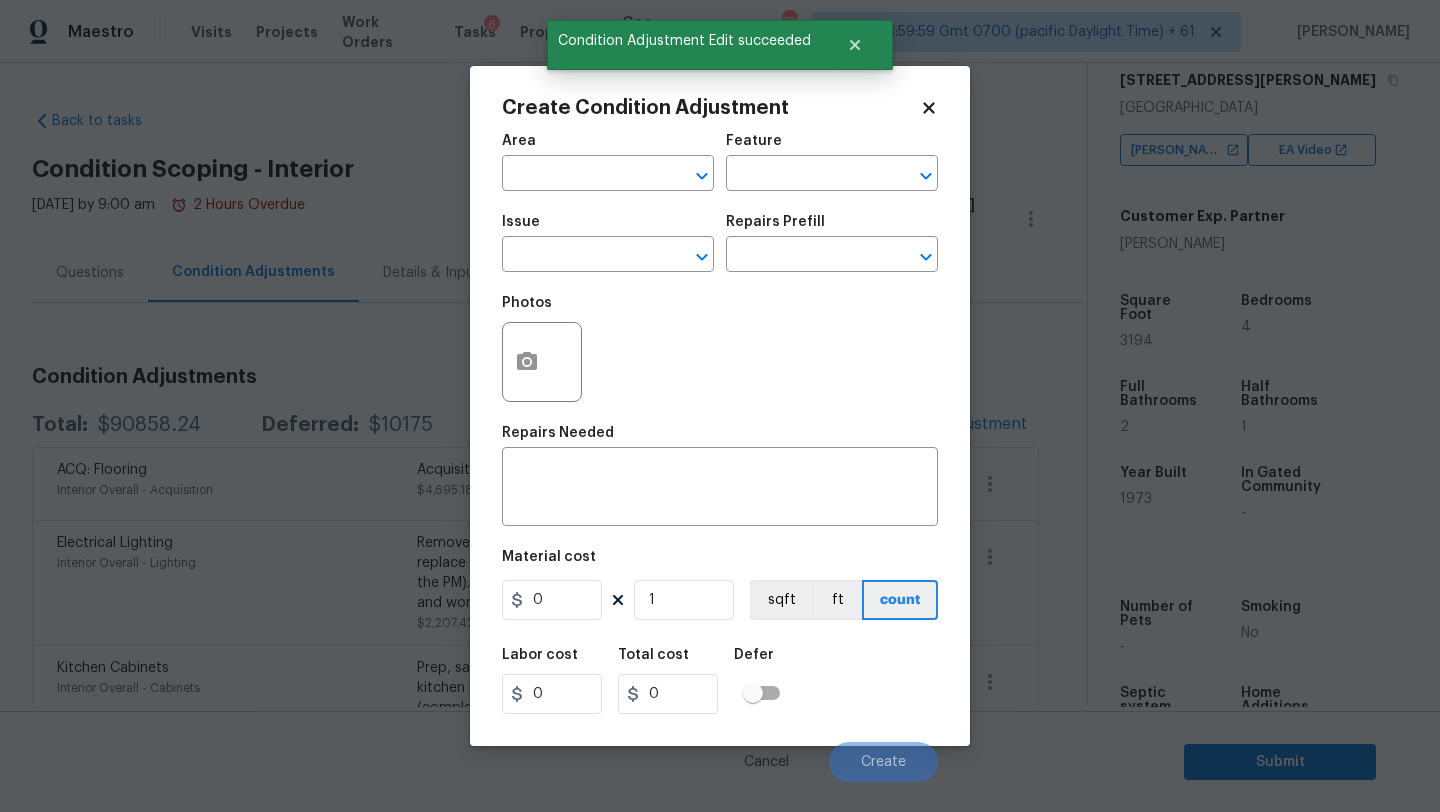 click on "Area" at bounding box center (608, 147) 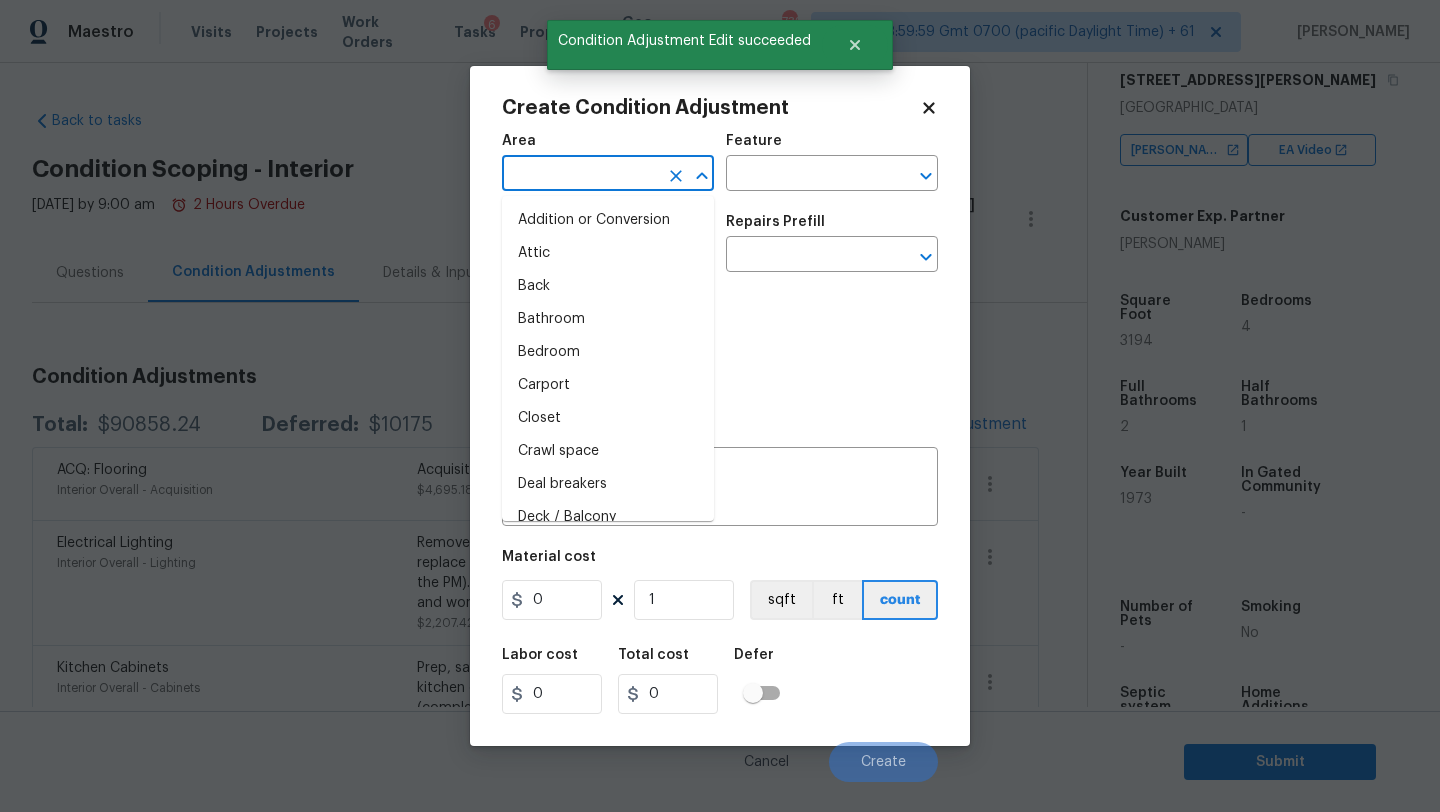 click at bounding box center [580, 175] 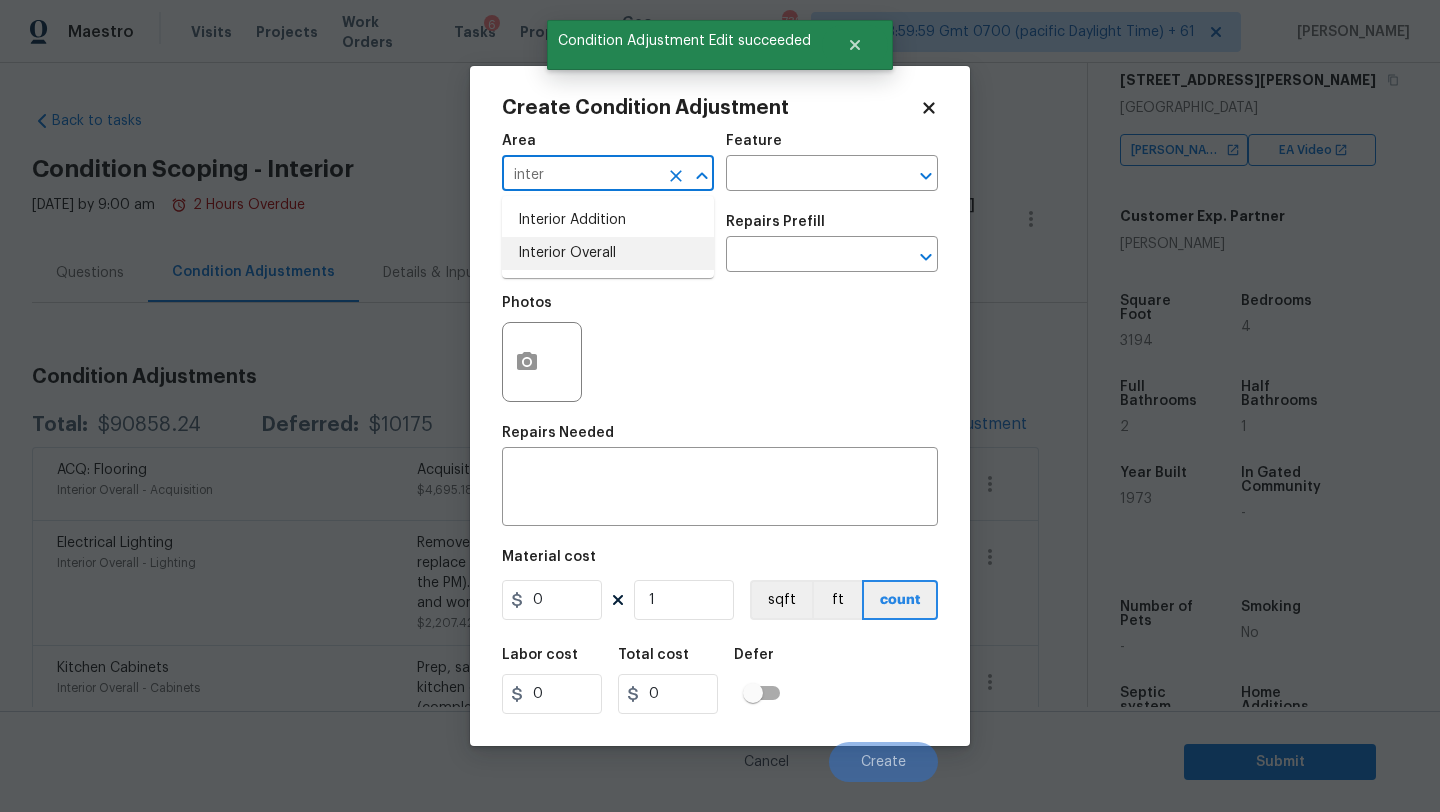 click on "Interior Overall" at bounding box center [608, 253] 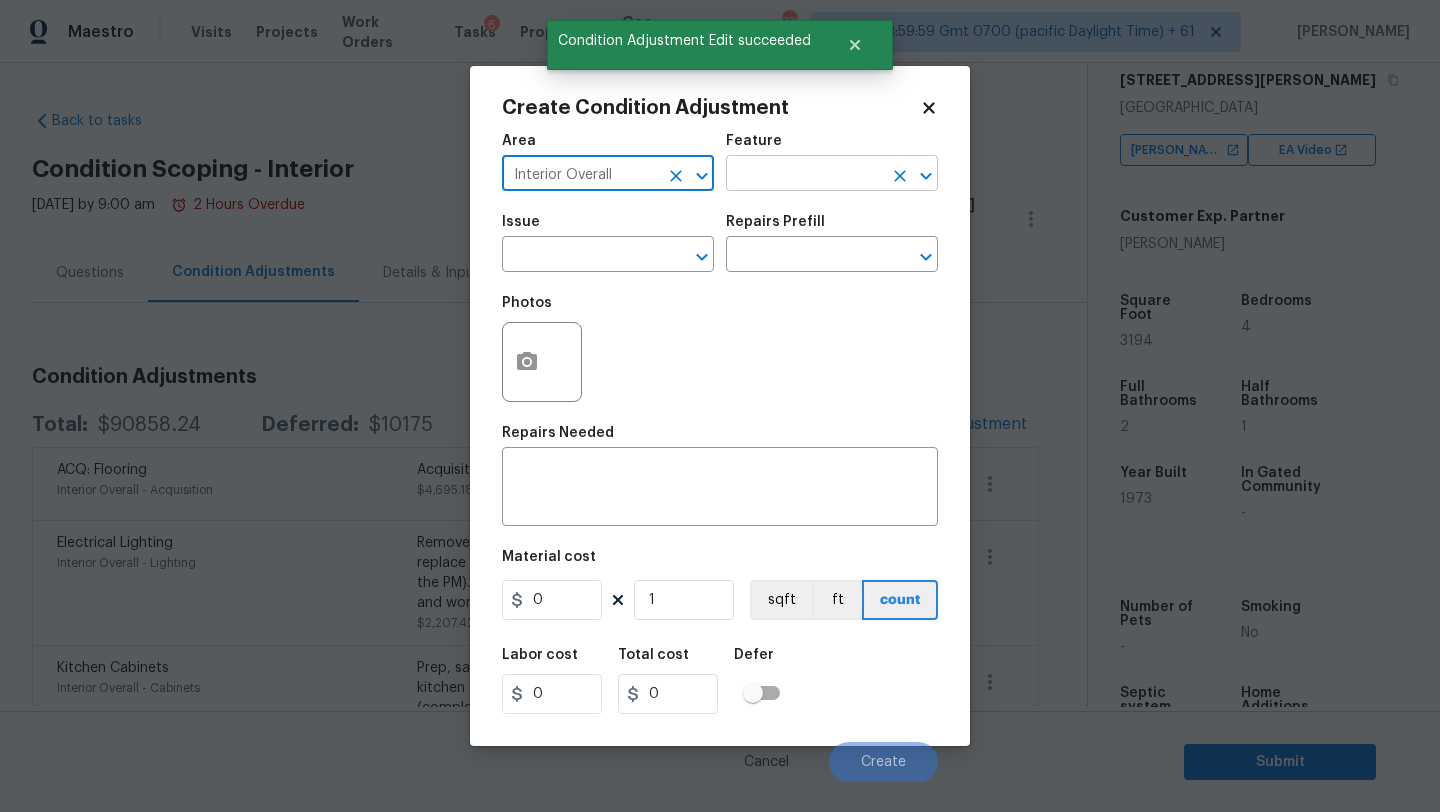 type on "Interior Overall" 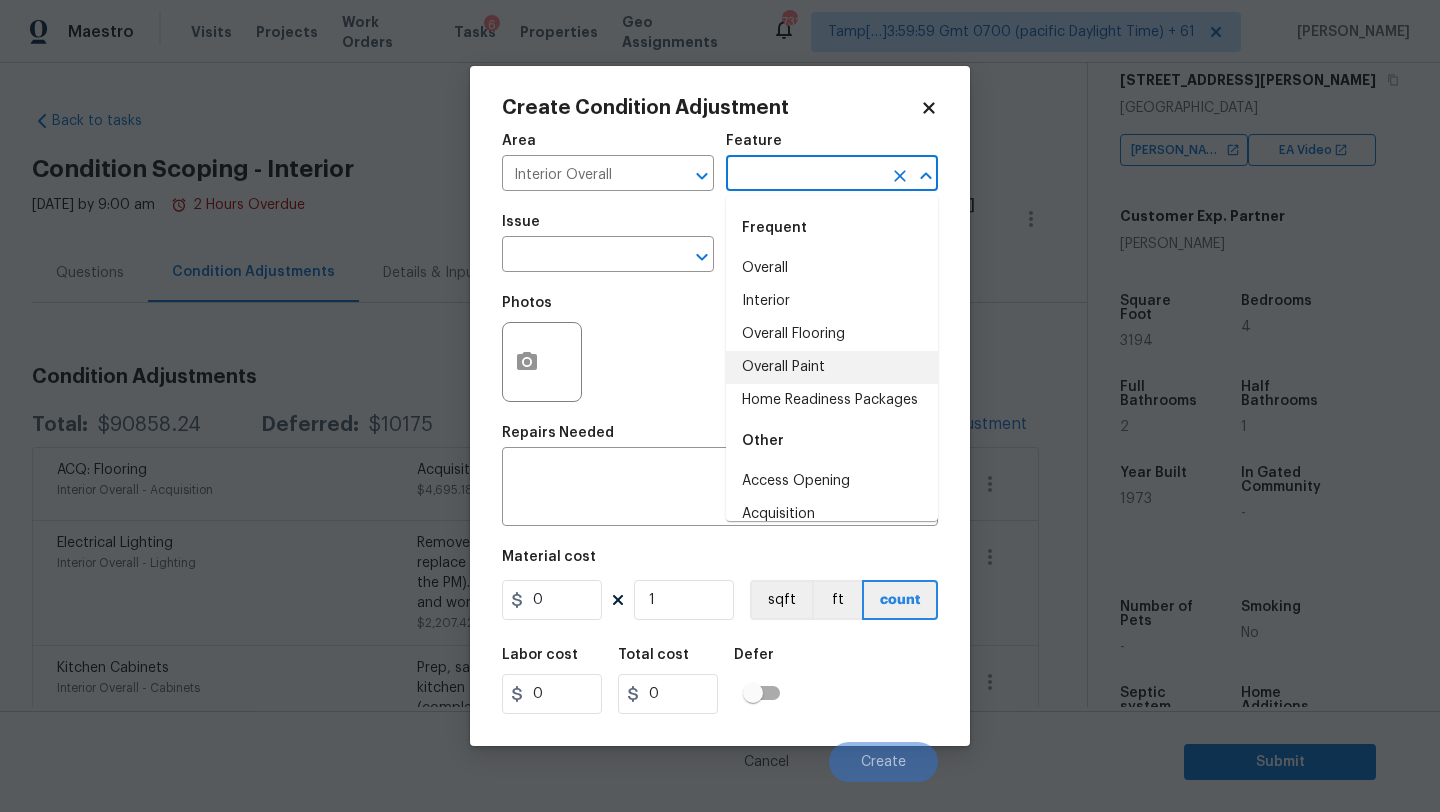 click on "Overall Paint" at bounding box center (832, 367) 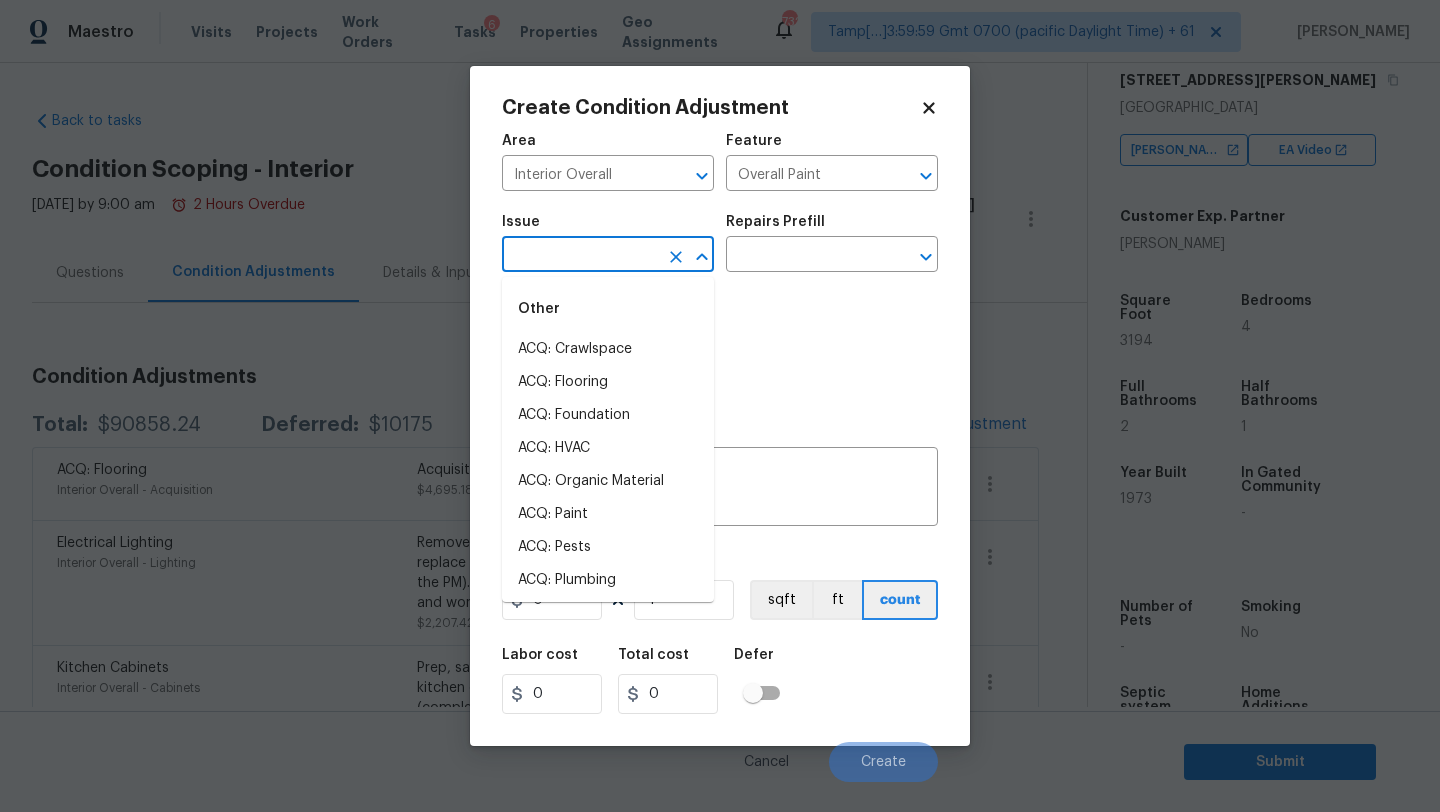 click at bounding box center (580, 256) 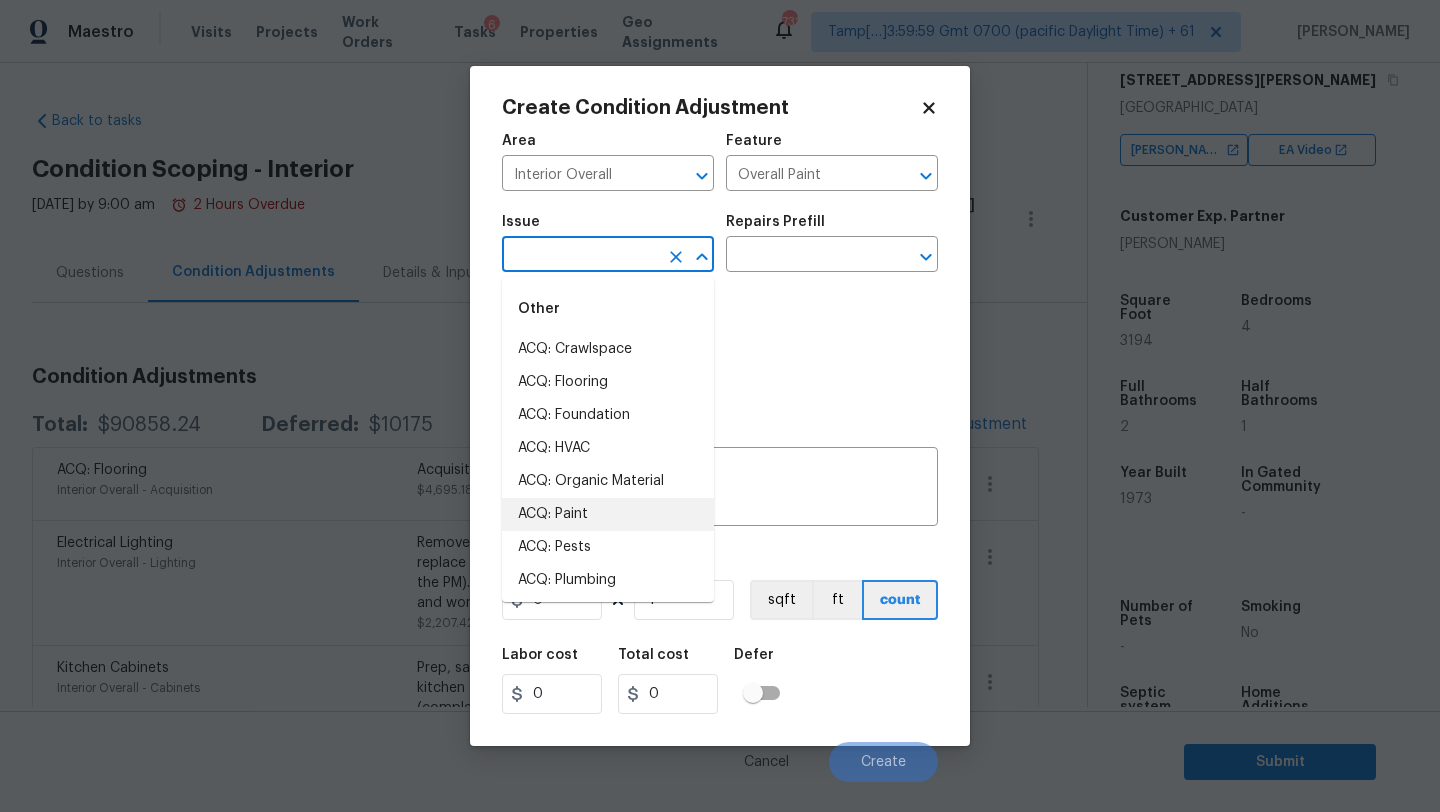 click on "ACQ: Paint" at bounding box center (608, 514) 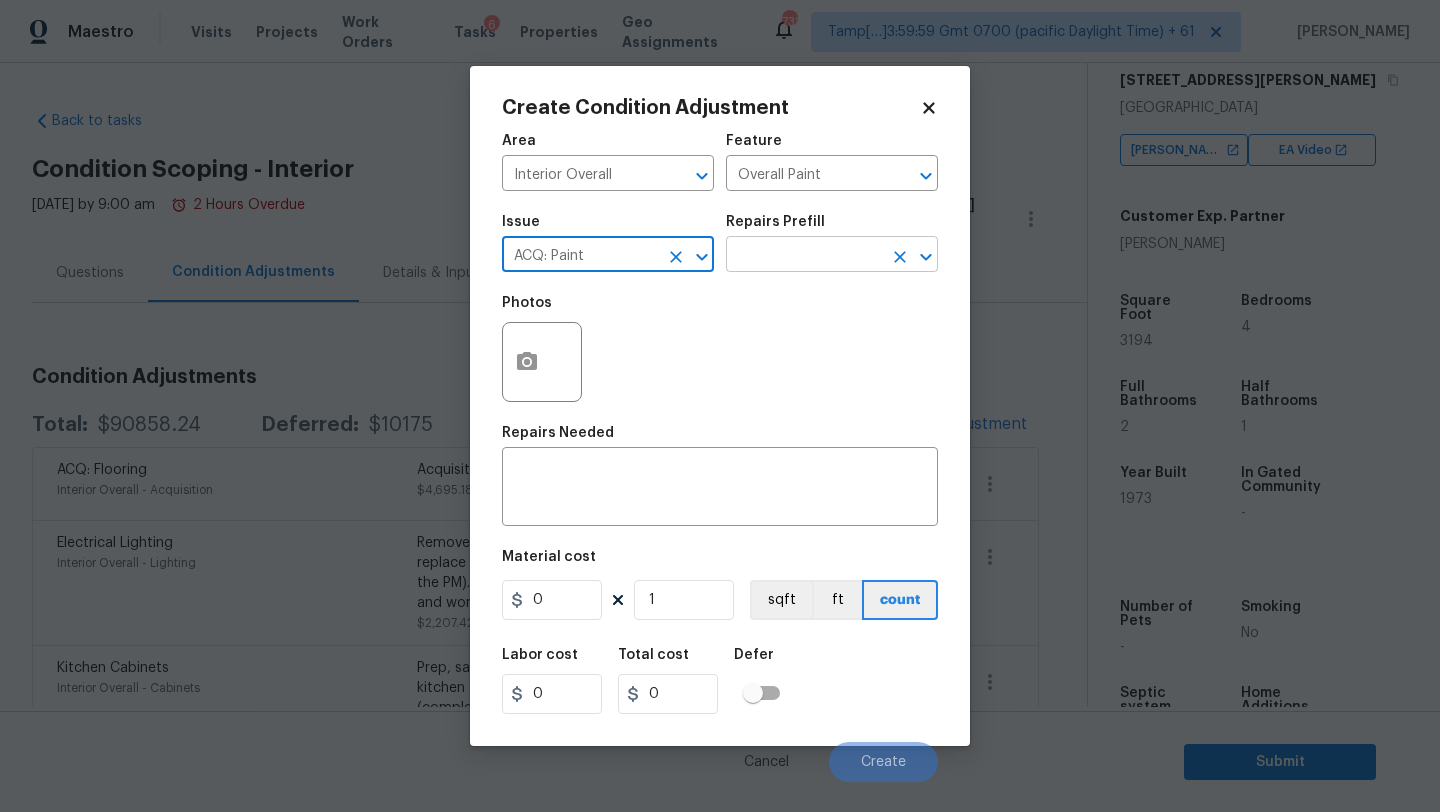 click at bounding box center [804, 256] 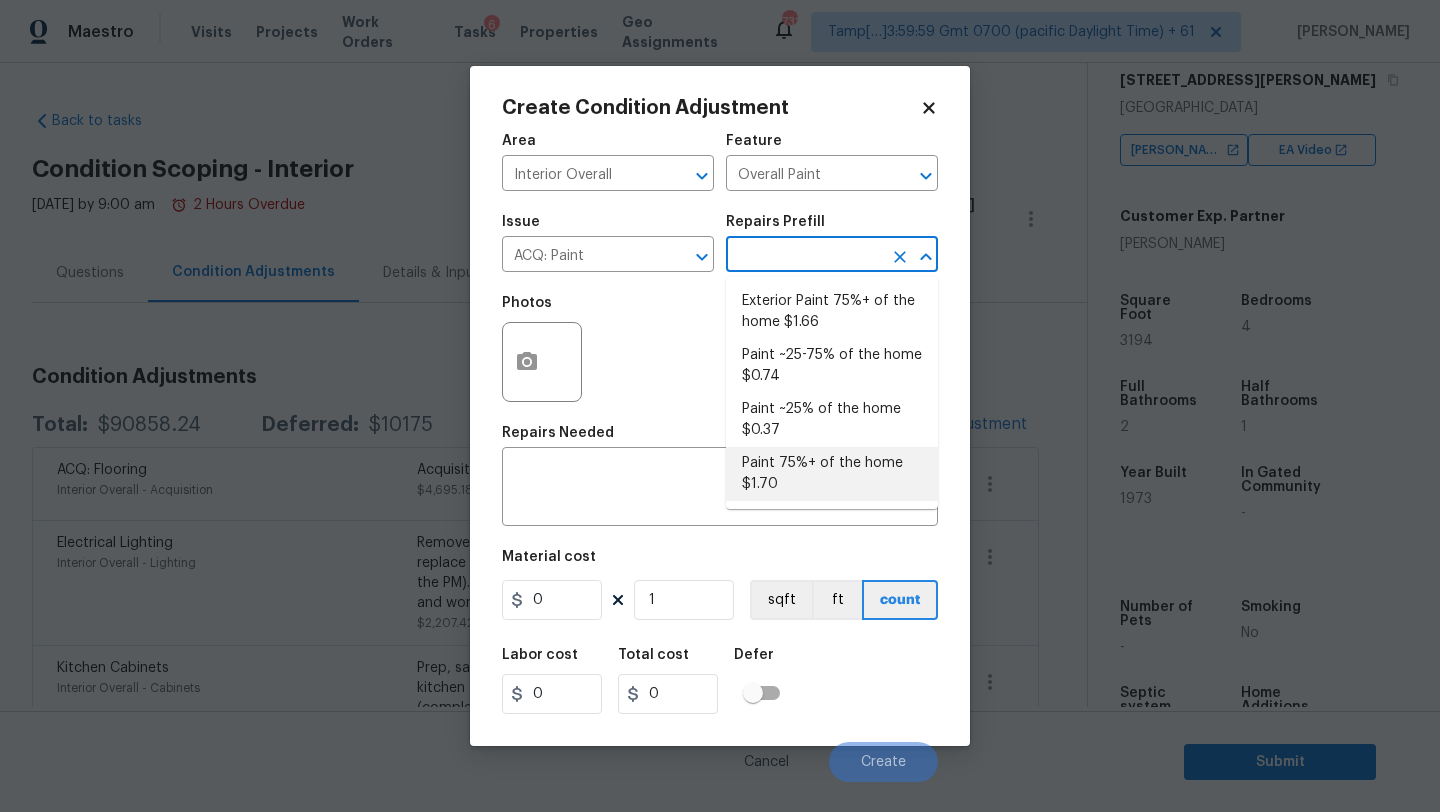 click on "Paint 75%+ of the home $1.70" at bounding box center [832, 474] 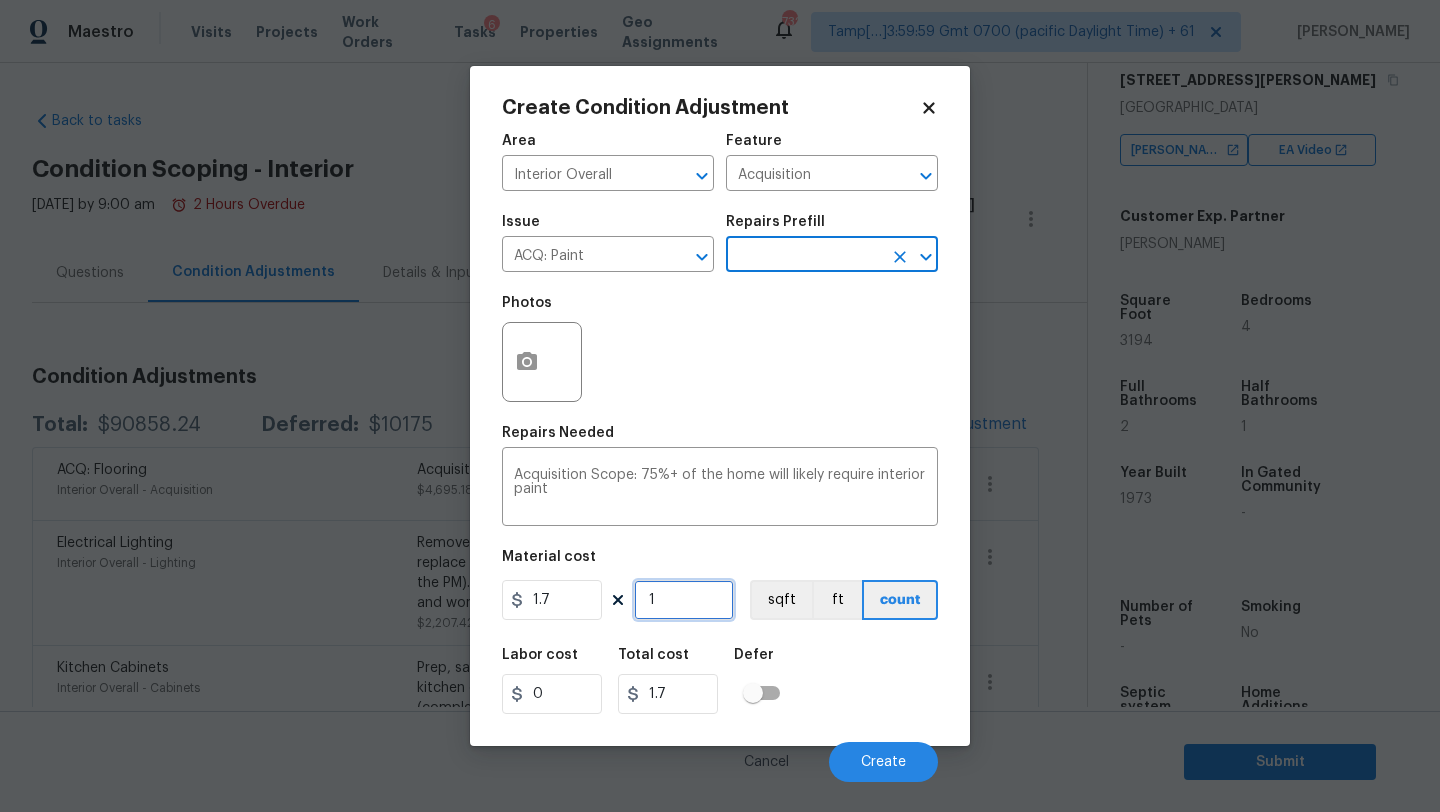 click on "1" at bounding box center [684, 600] 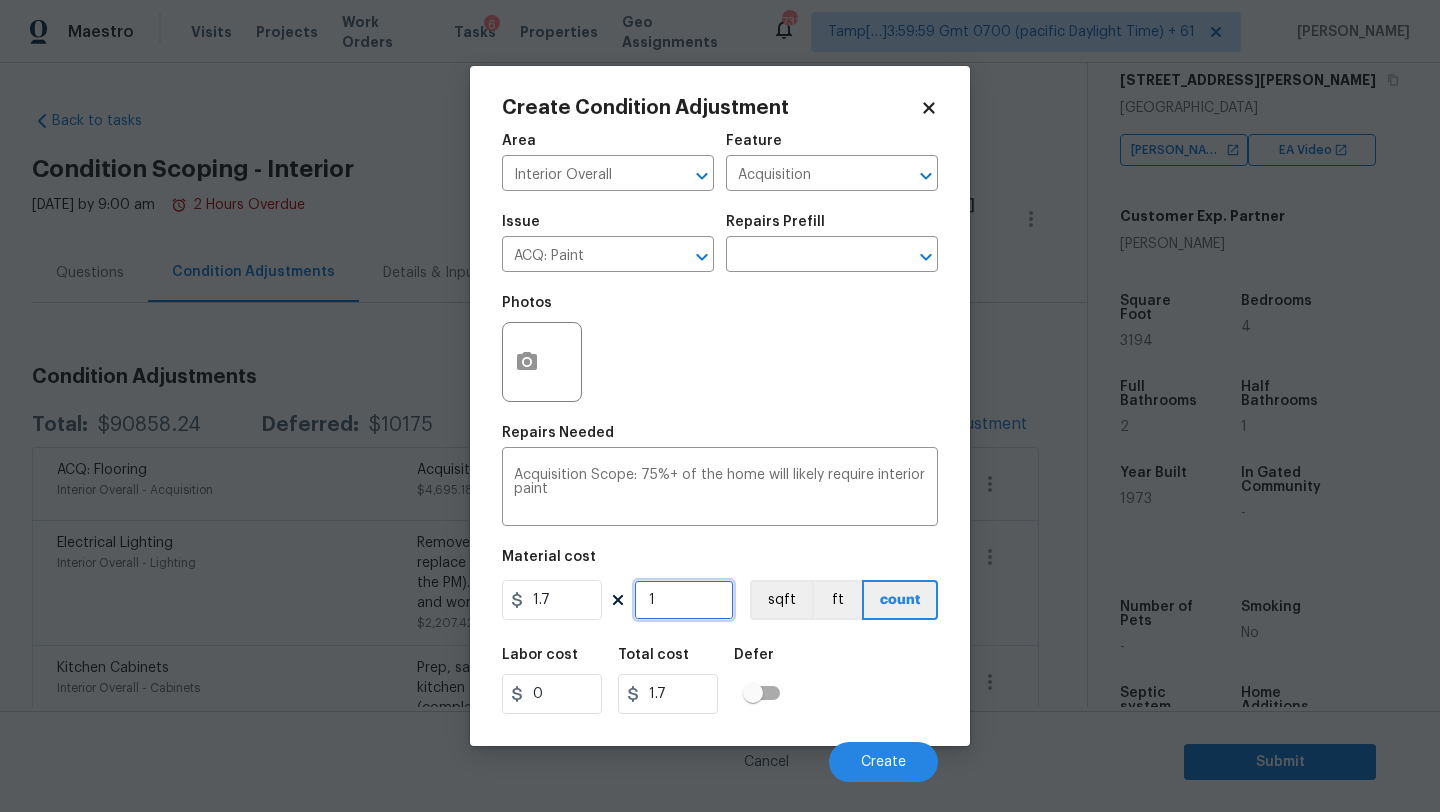 click on "1" at bounding box center (684, 600) 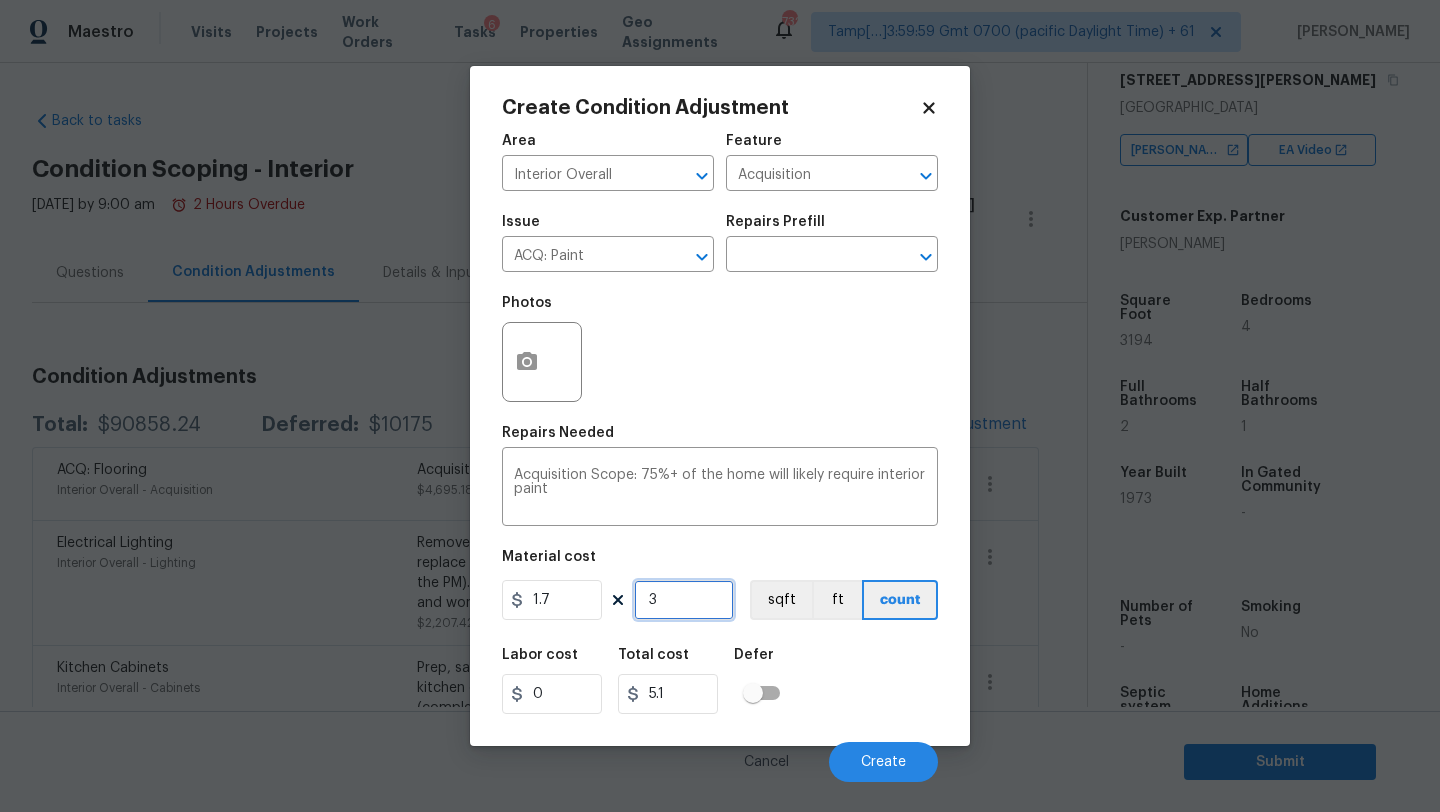 type on "31" 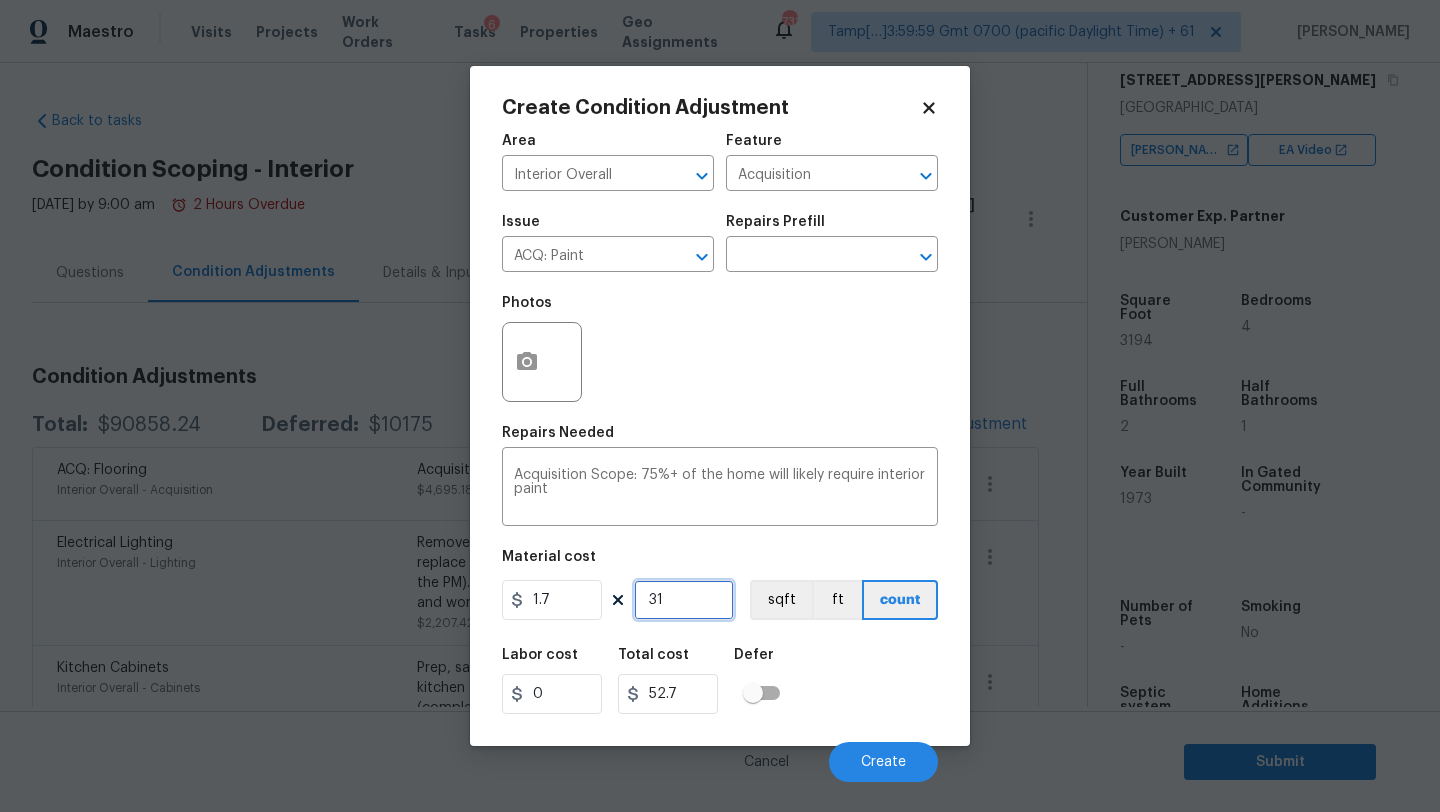 type on "319" 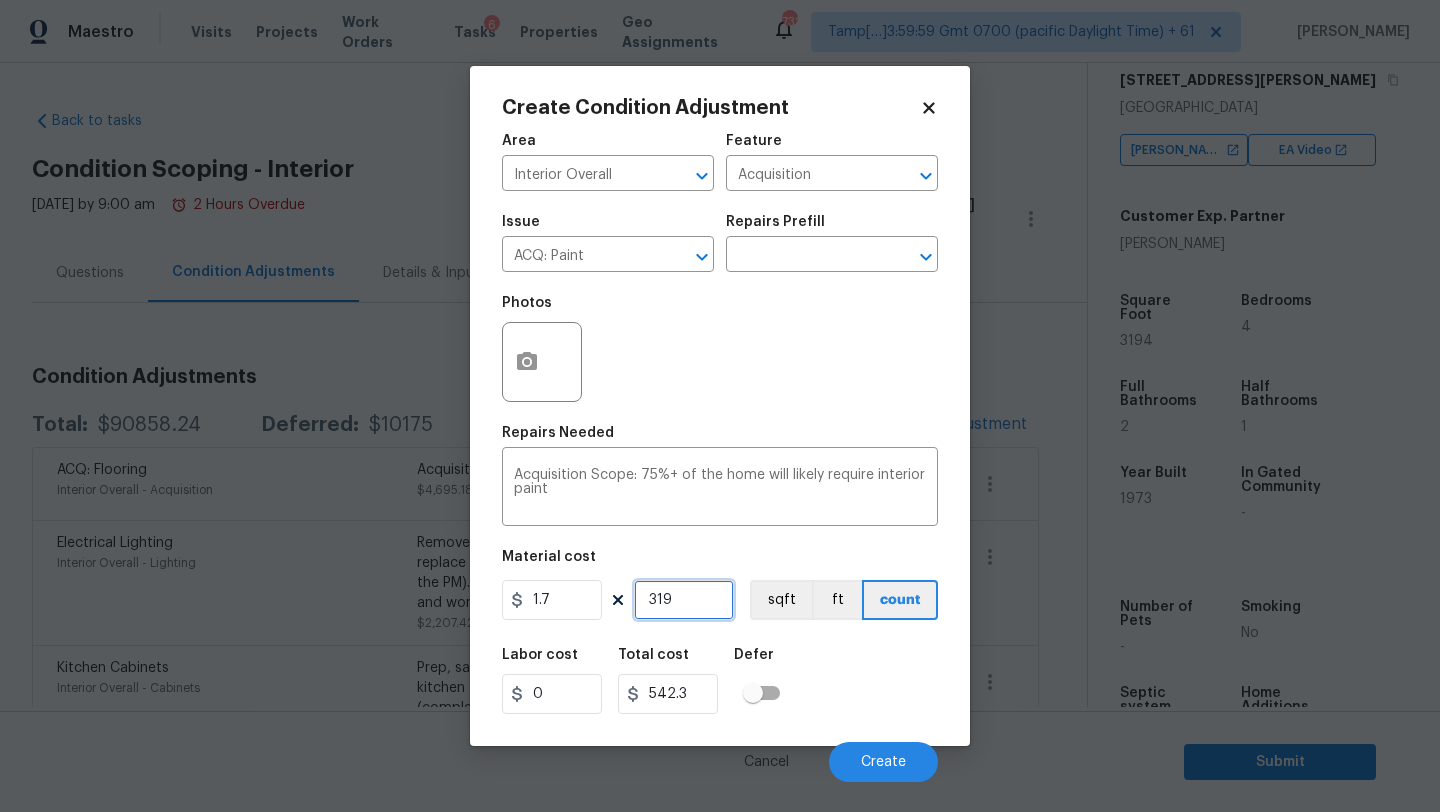 type on "3194" 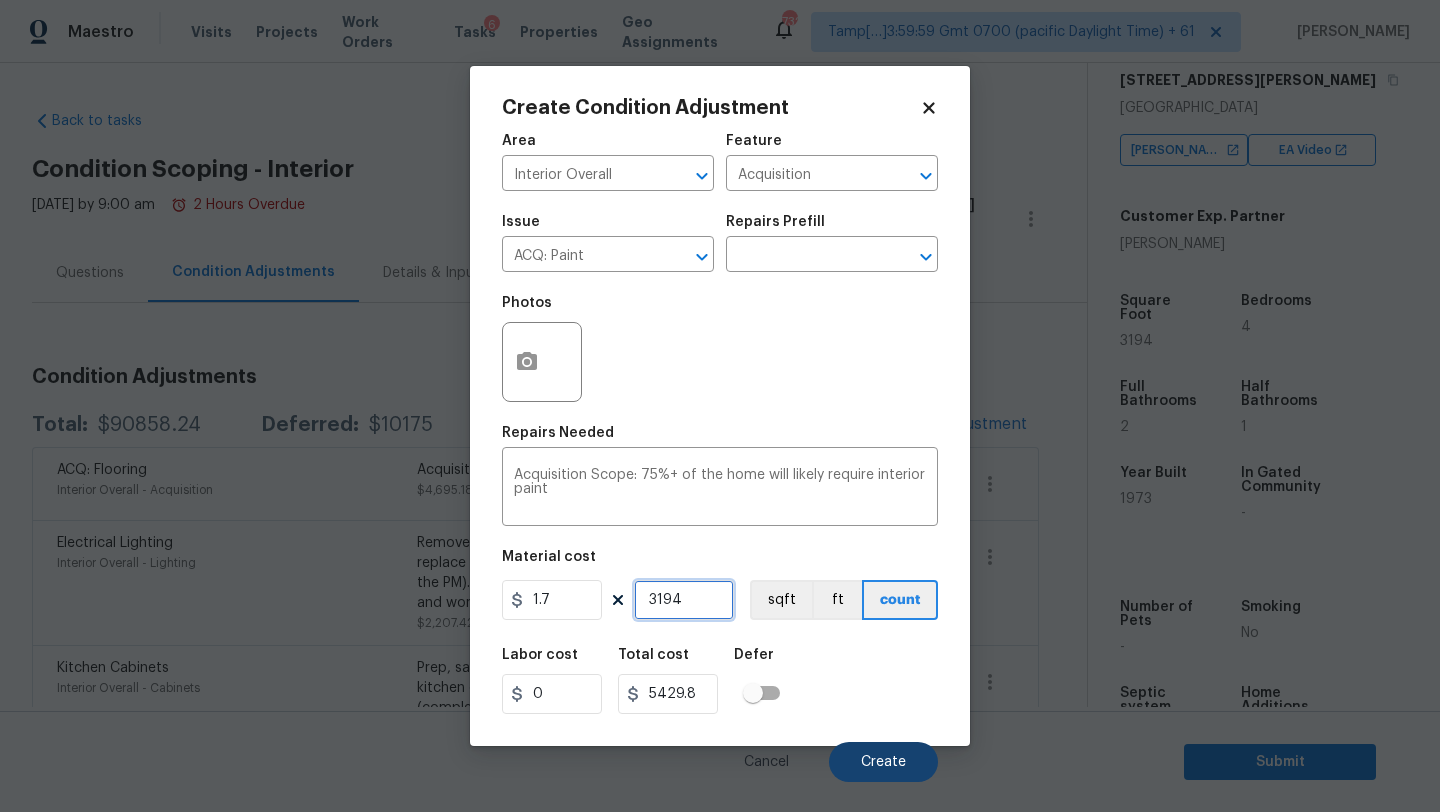 type on "3194" 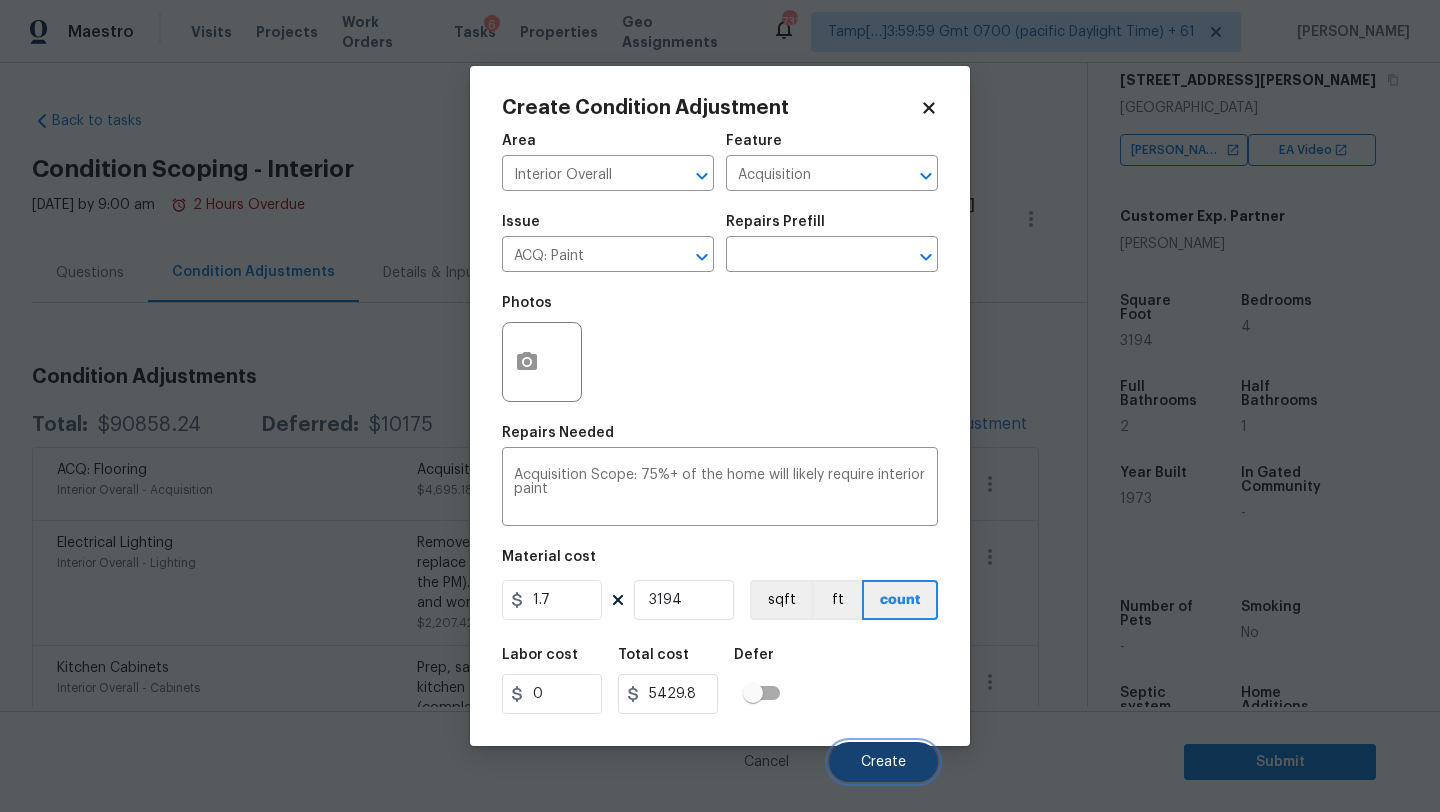 click on "Create" at bounding box center [883, 762] 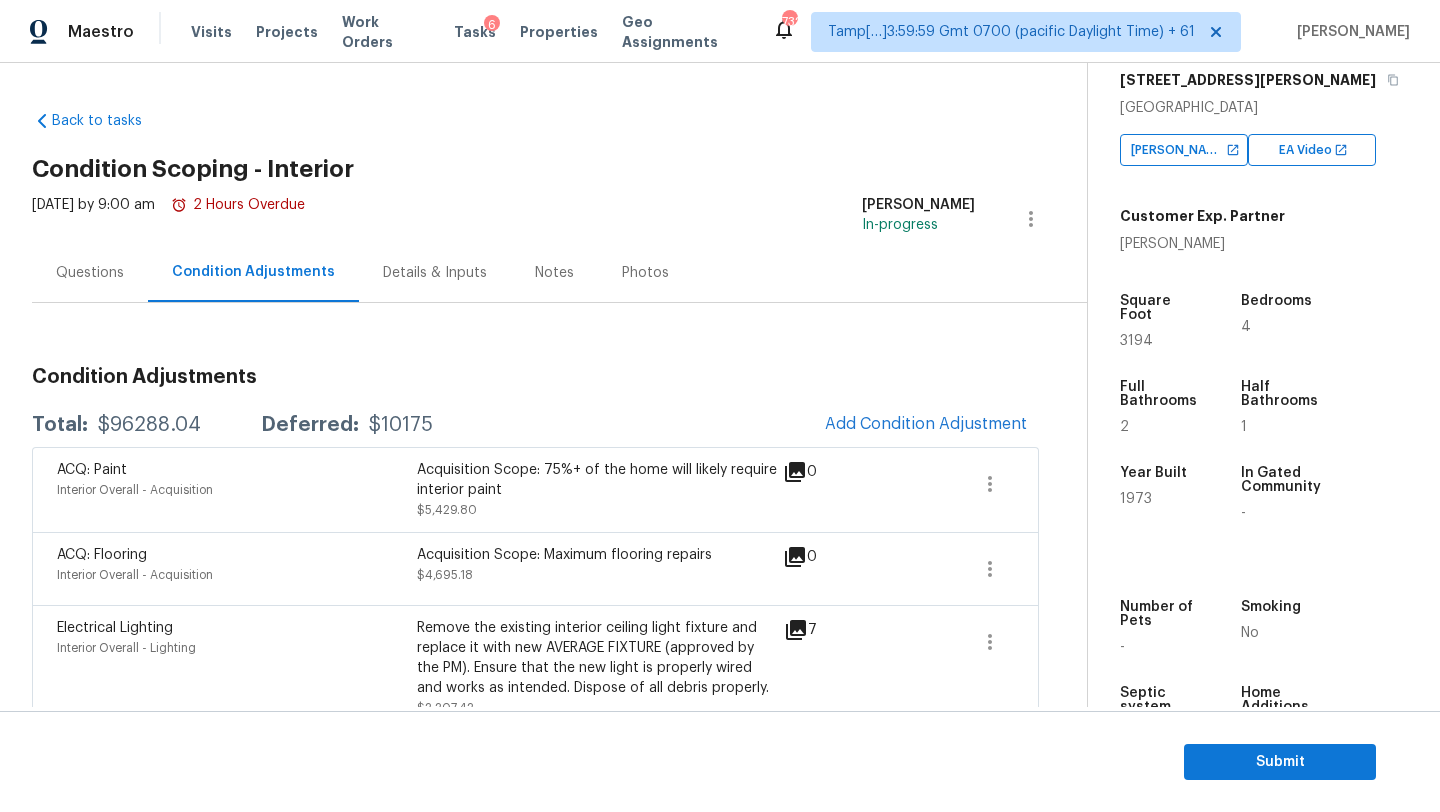 click on "Questions" at bounding box center (90, 272) 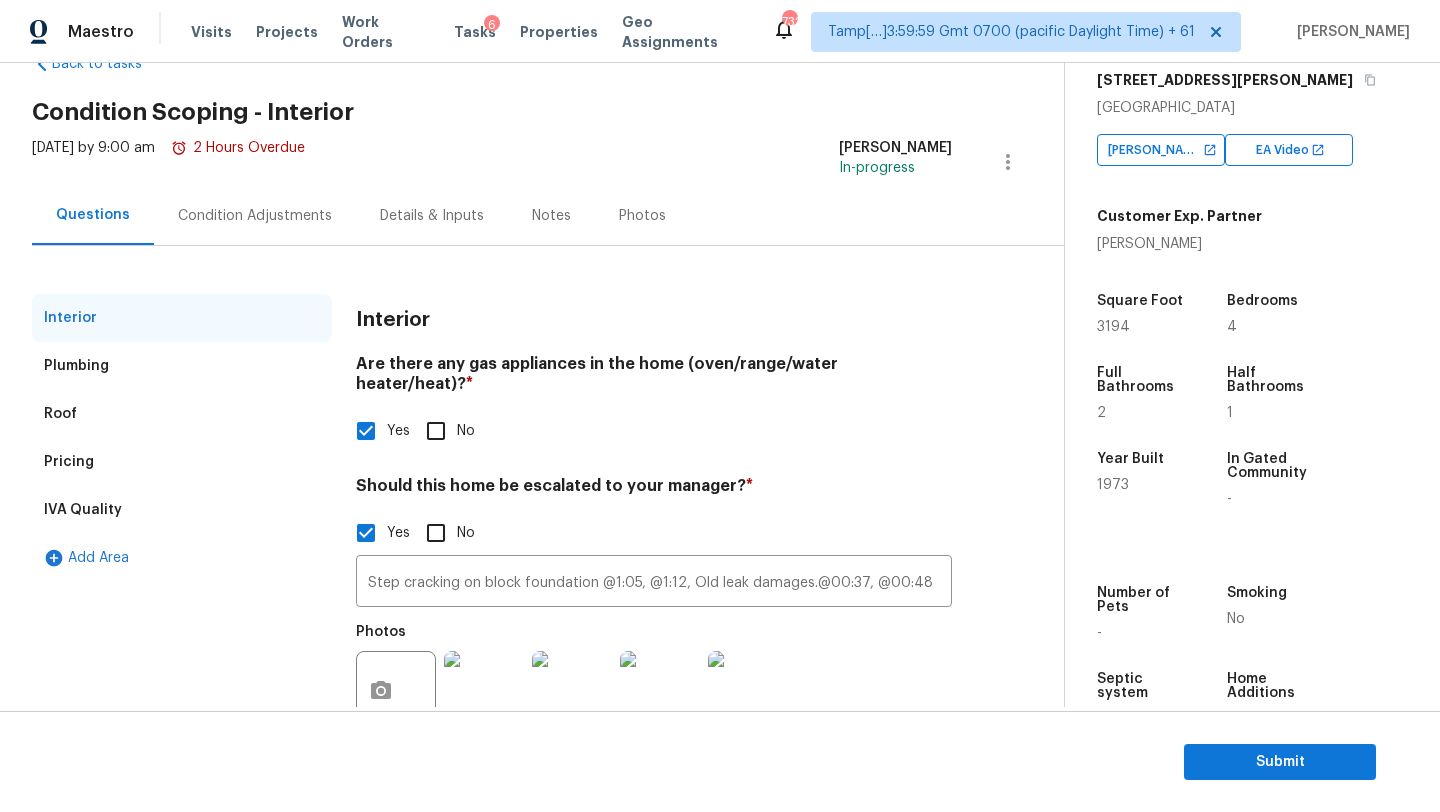 scroll, scrollTop: 103, scrollLeft: 0, axis: vertical 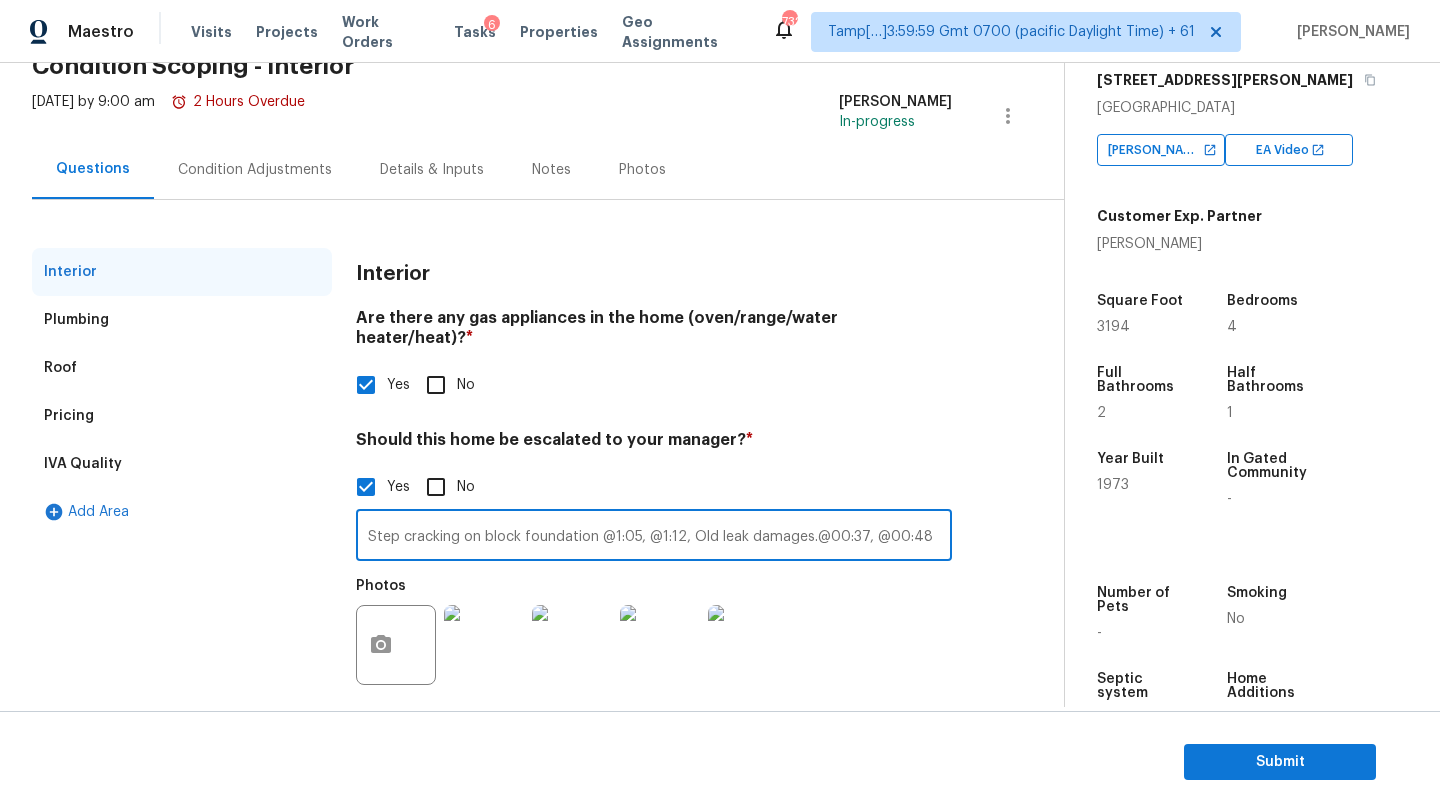 click on "Step cracking on block foundation @1:05, @1:12, Old leak damages.@00:37, @00:48" at bounding box center [654, 537] 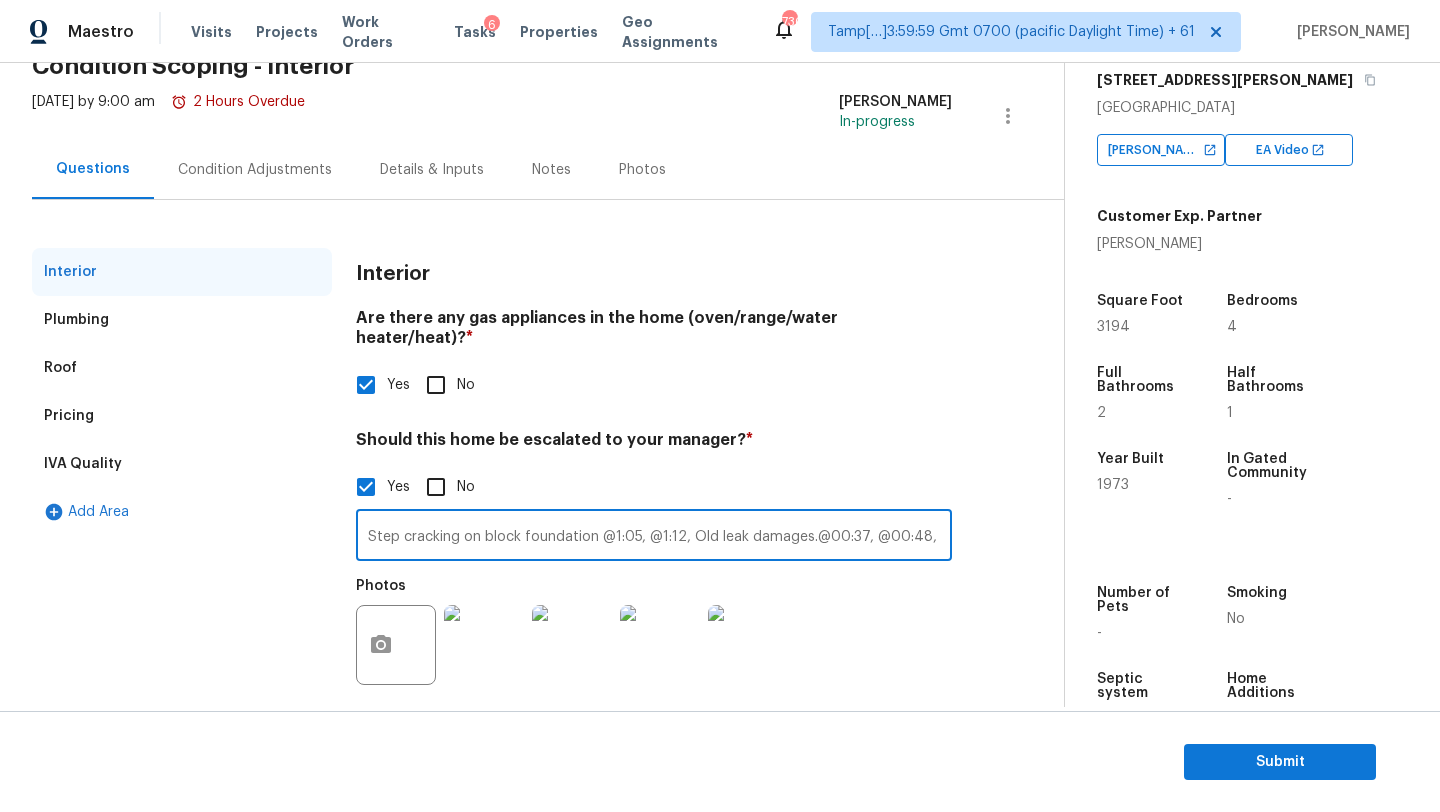 paste on "No HVAC no flooring in basement." 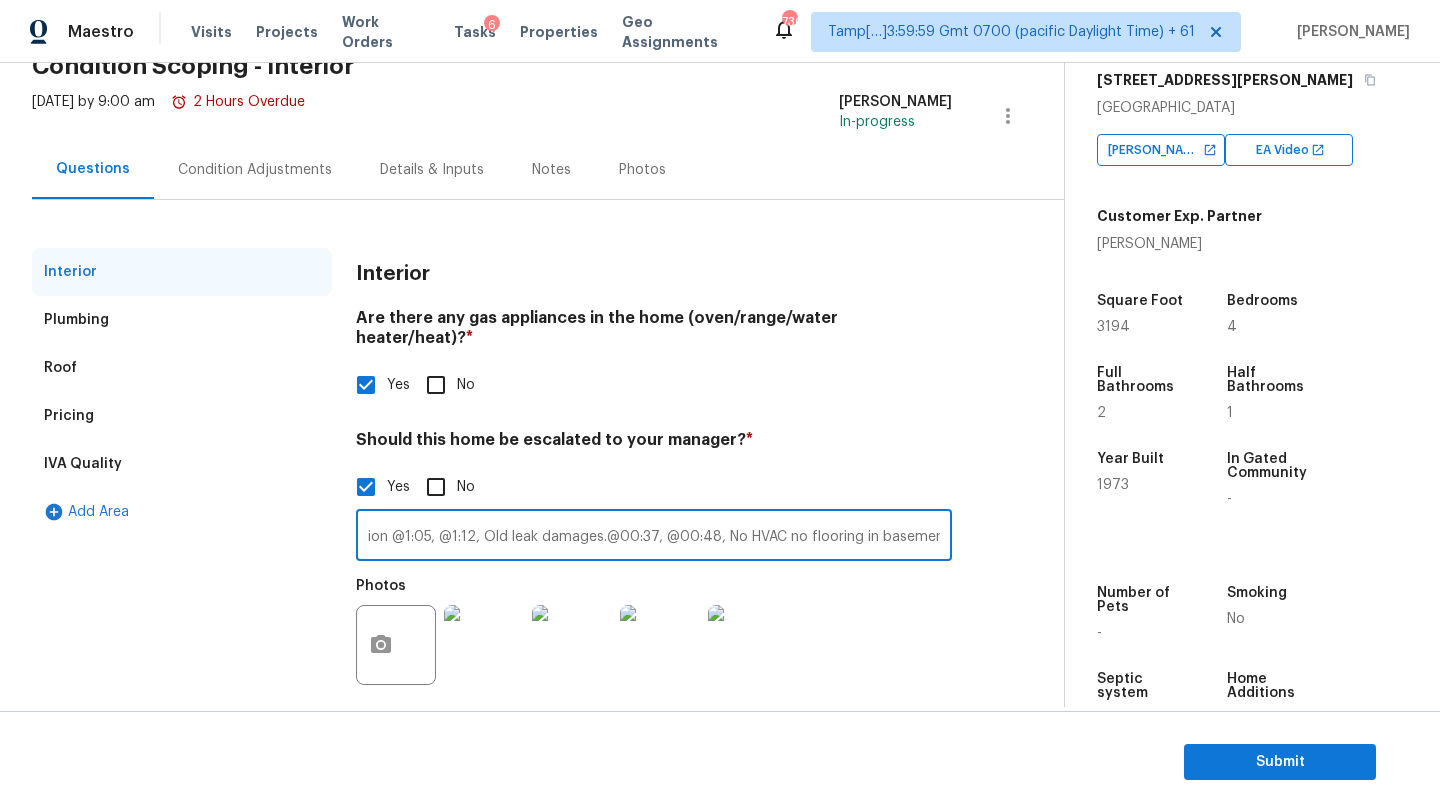 scroll, scrollTop: 98, scrollLeft: 0, axis: vertical 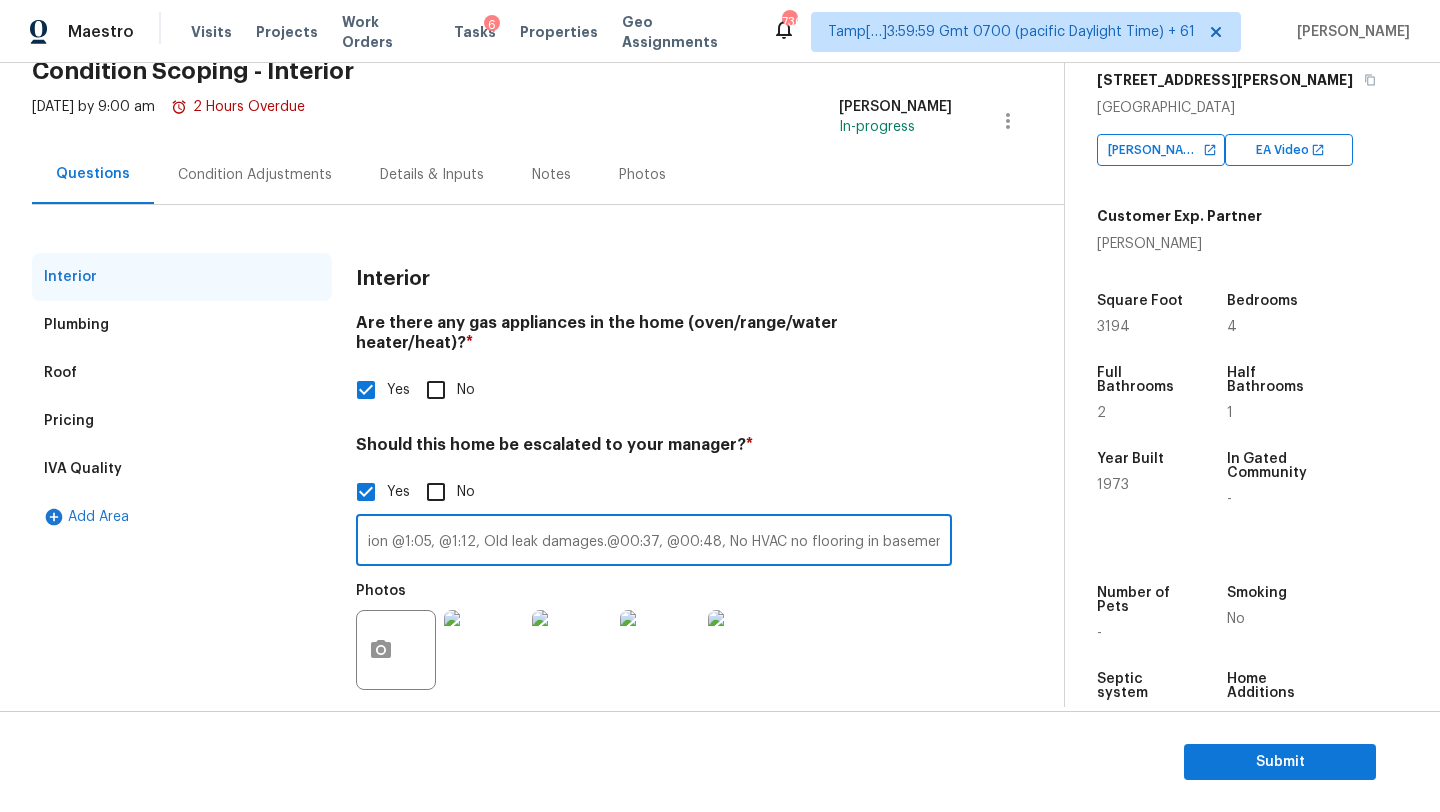 type on "Step cracking on block foundation @1:05, @1:12, Old leak damages.@00:37, @00:48, No HVAC no flooring in basement." 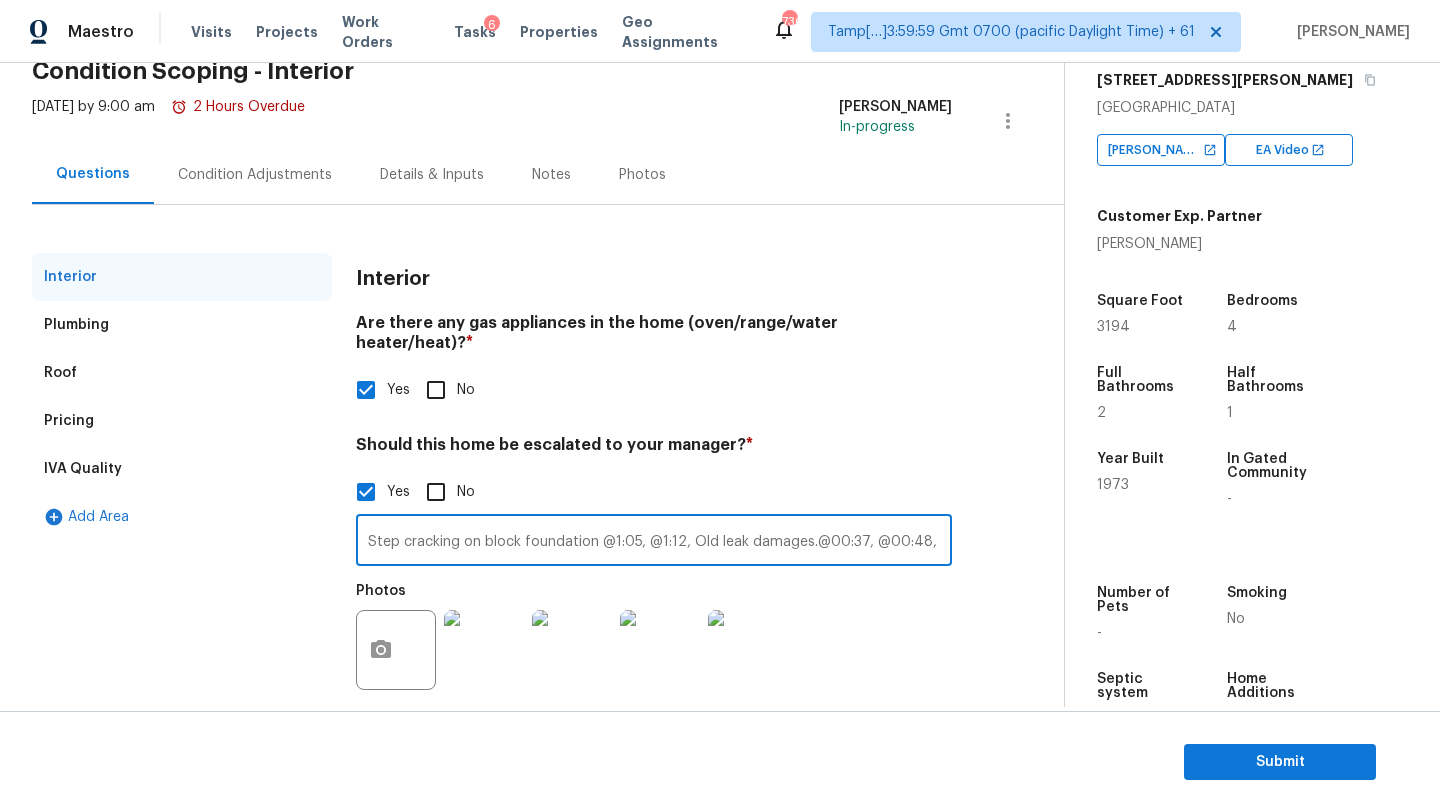 click on "Mon, Jul 14 2025 by 9:00 am   2 Hours Overdue" at bounding box center [168, 121] 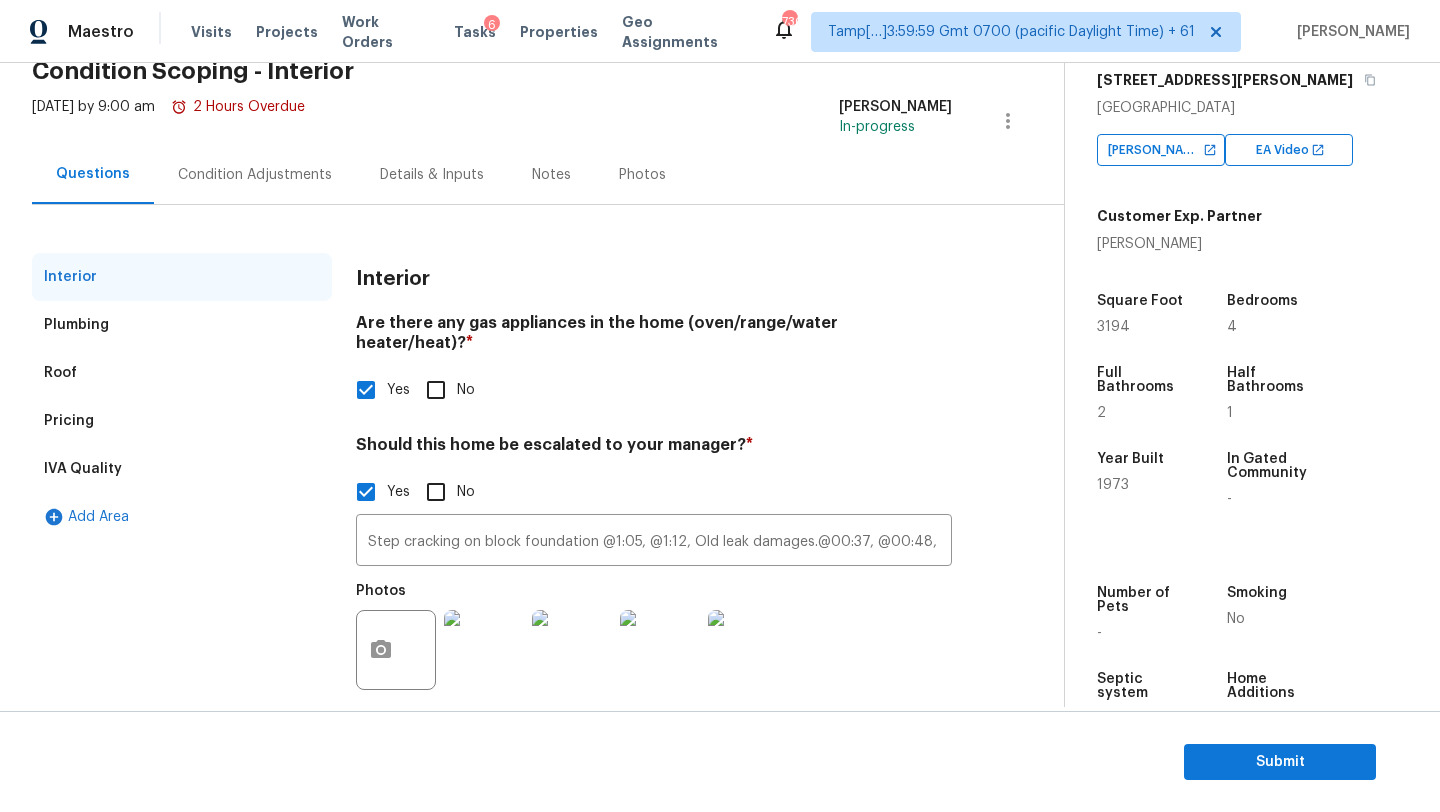 click on "Condition Adjustments" at bounding box center [255, 175] 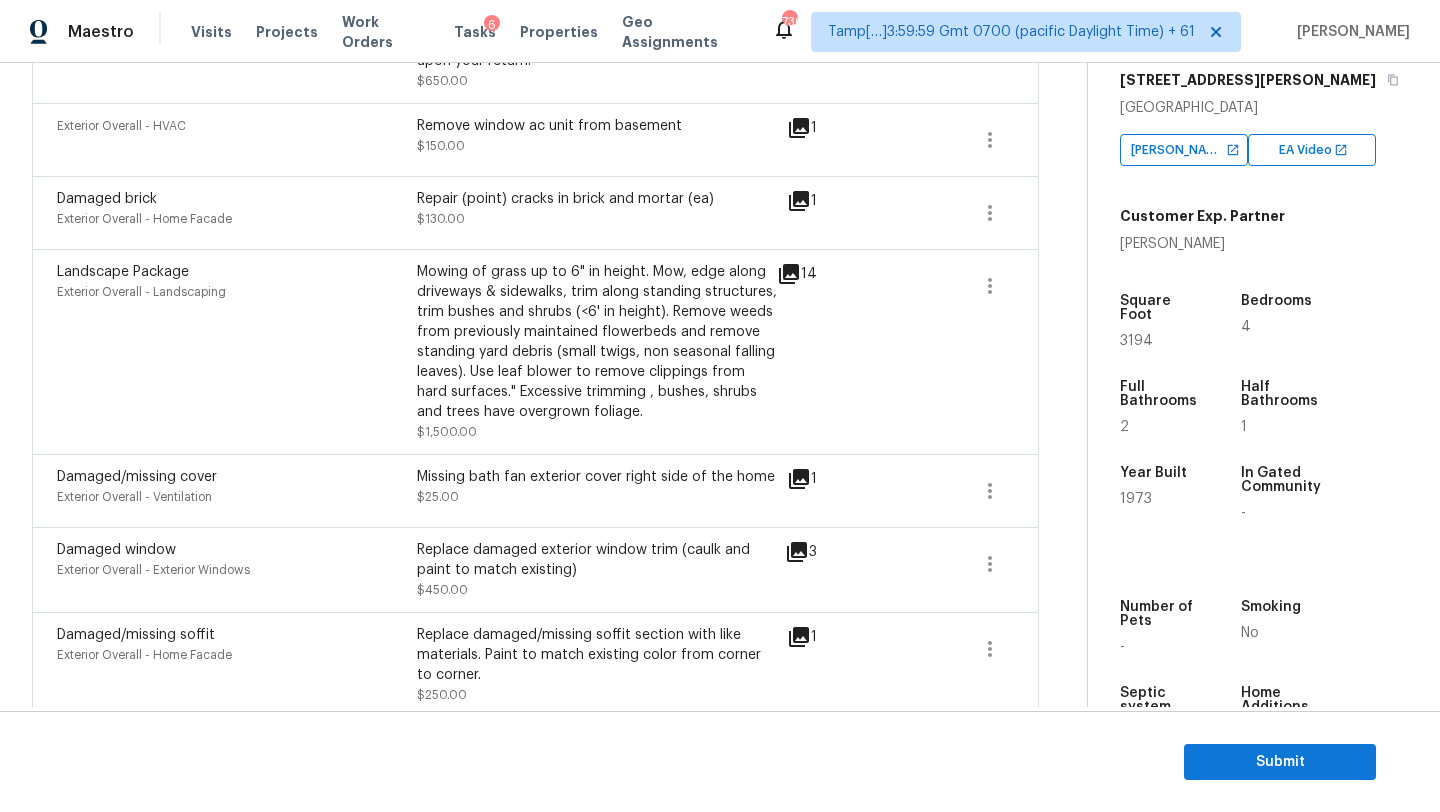 scroll, scrollTop: 926, scrollLeft: 0, axis: vertical 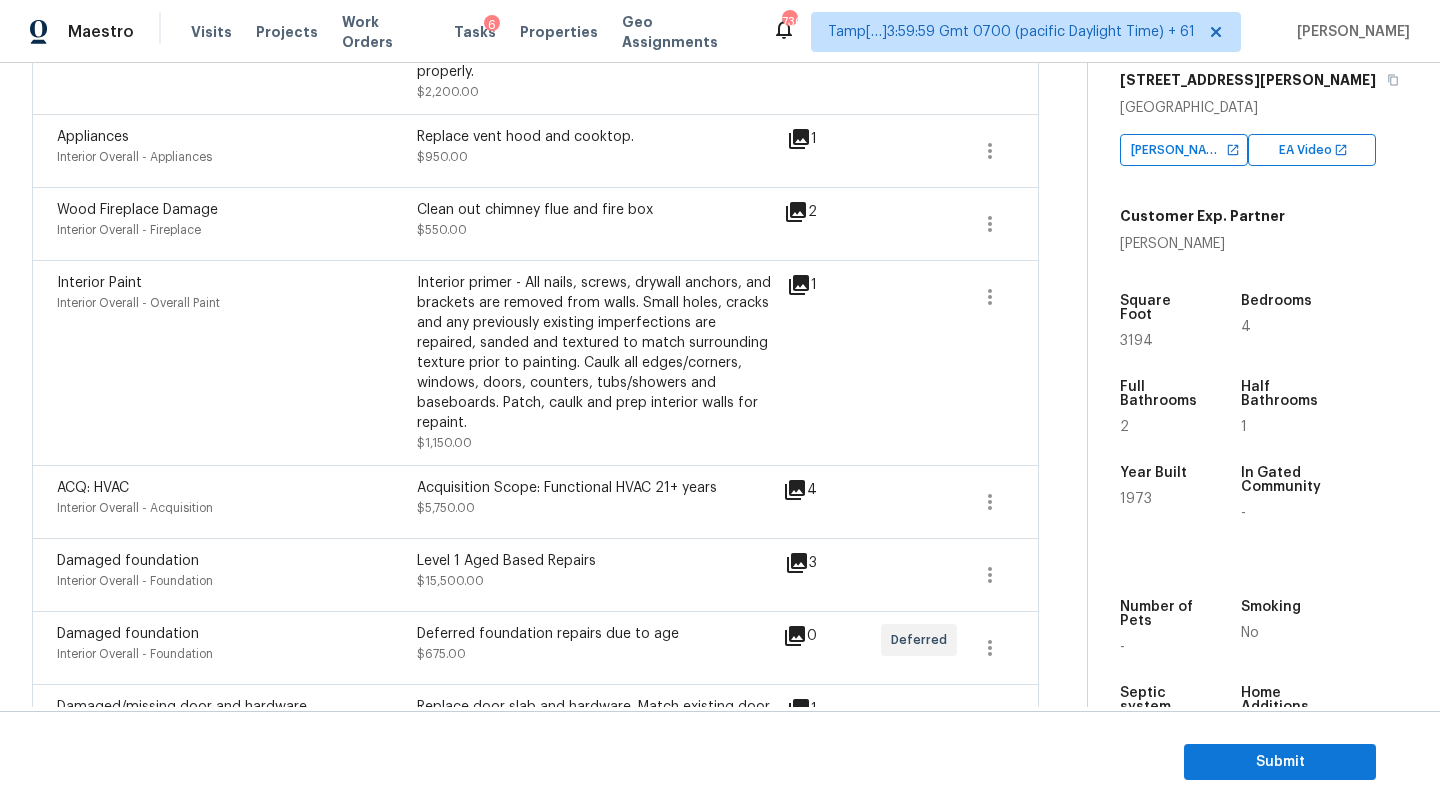 click on "ACQ: HVAC Interior Overall - Acquisition Acquisition Scope: Functional HVAC 21+ years $5,750.00   4" at bounding box center (535, 501) 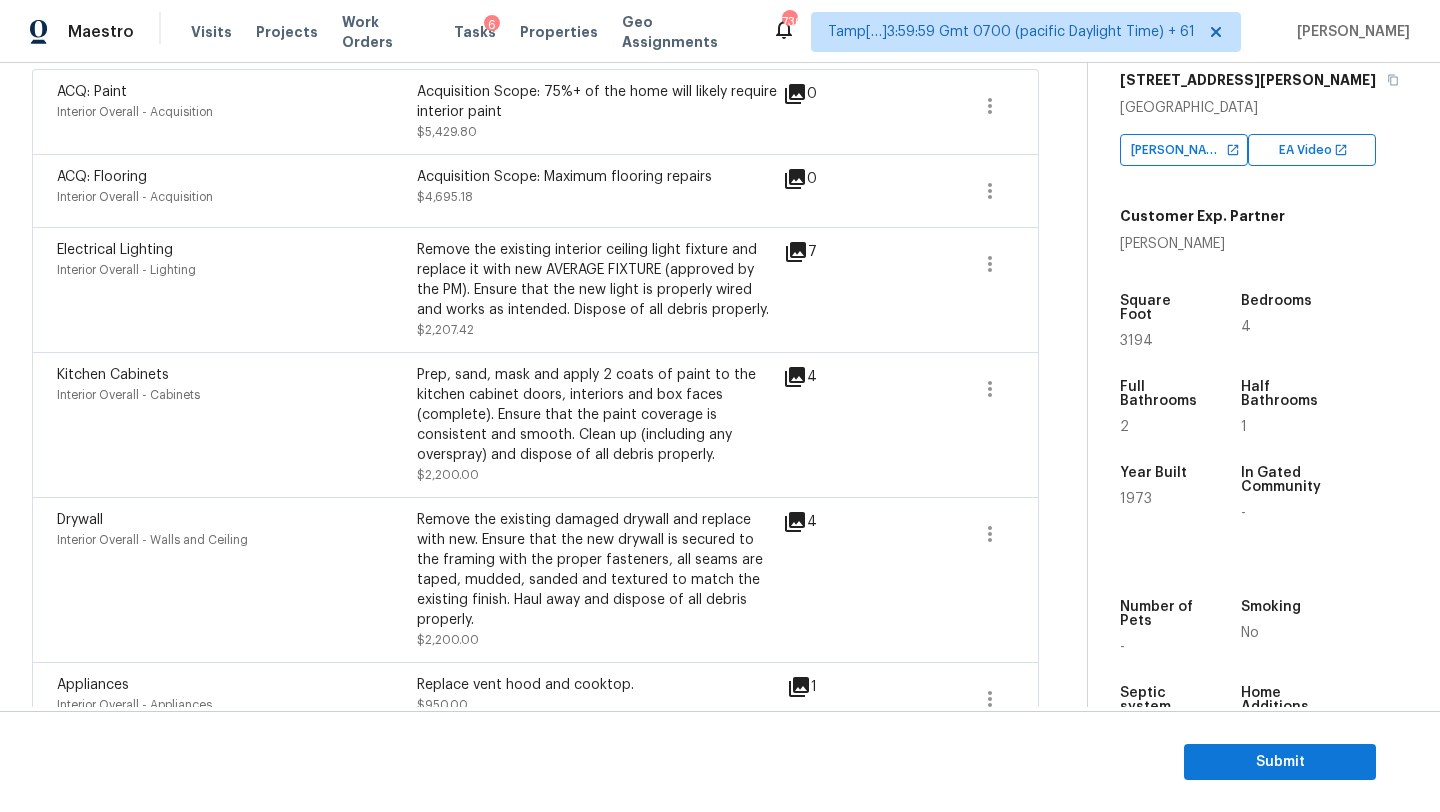 scroll, scrollTop: 63, scrollLeft: 0, axis: vertical 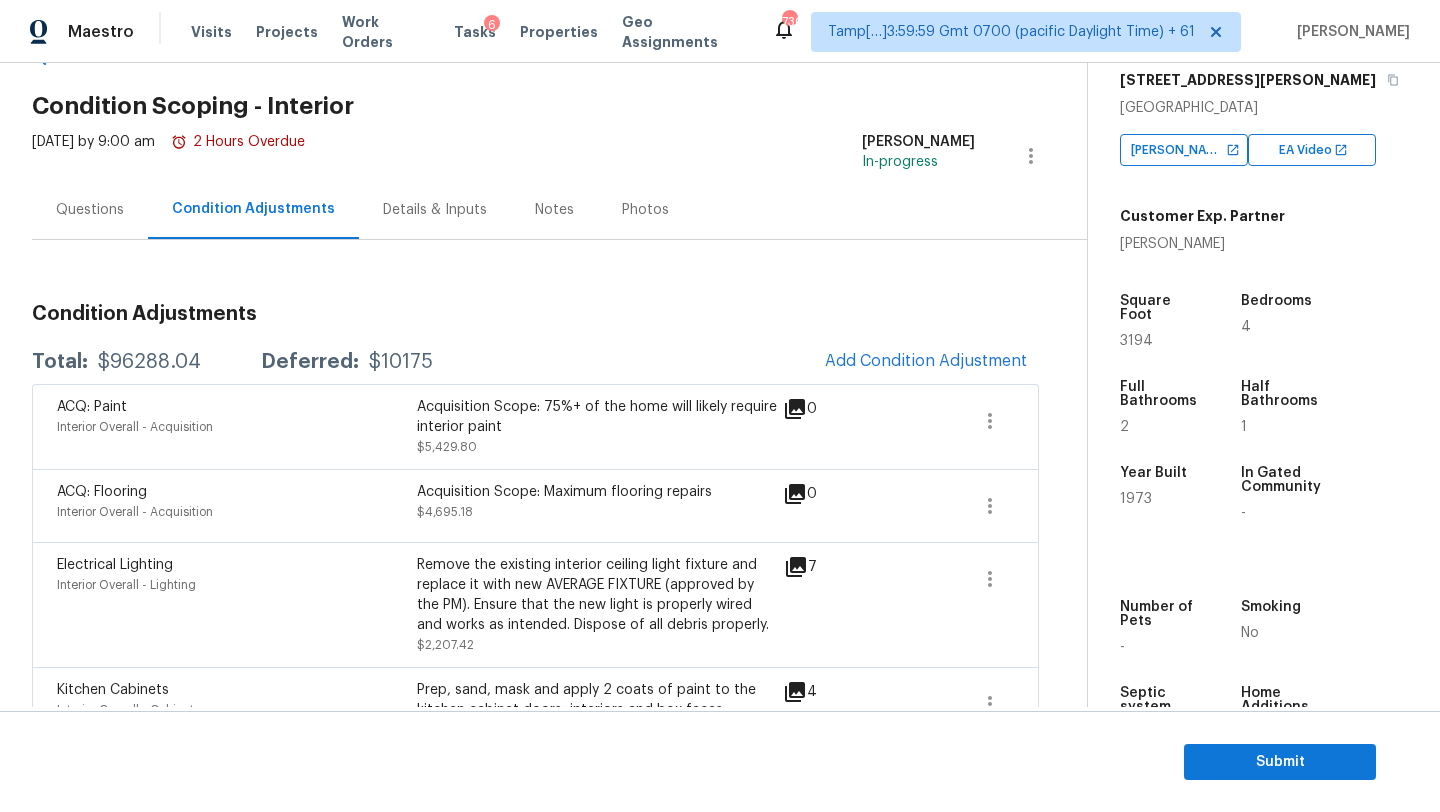 click on "Mon, Jul 14 2025 by 9:00 am   2 Hours Overdue Rajesh M In-progress" at bounding box center (559, 156) 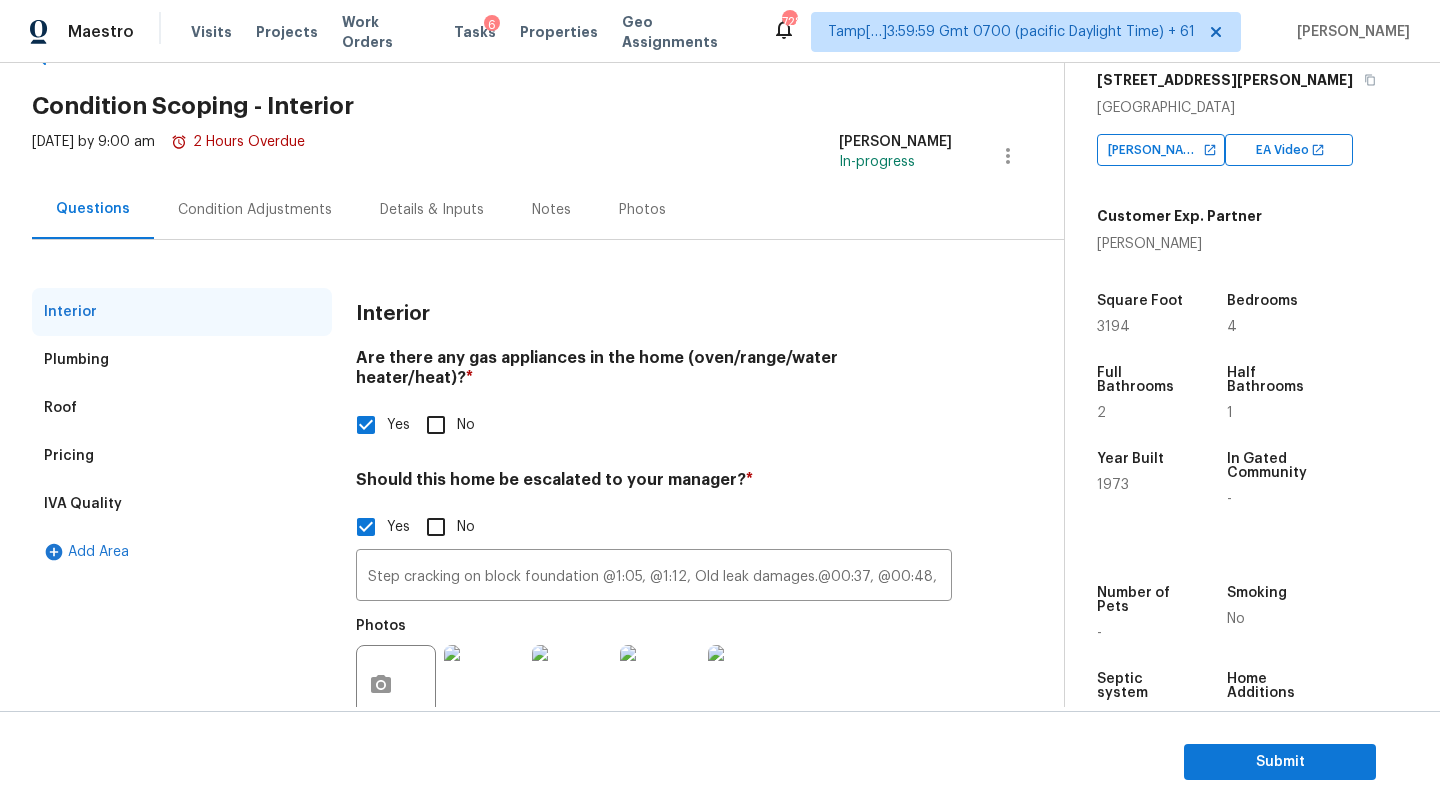 scroll, scrollTop: 0, scrollLeft: 0, axis: both 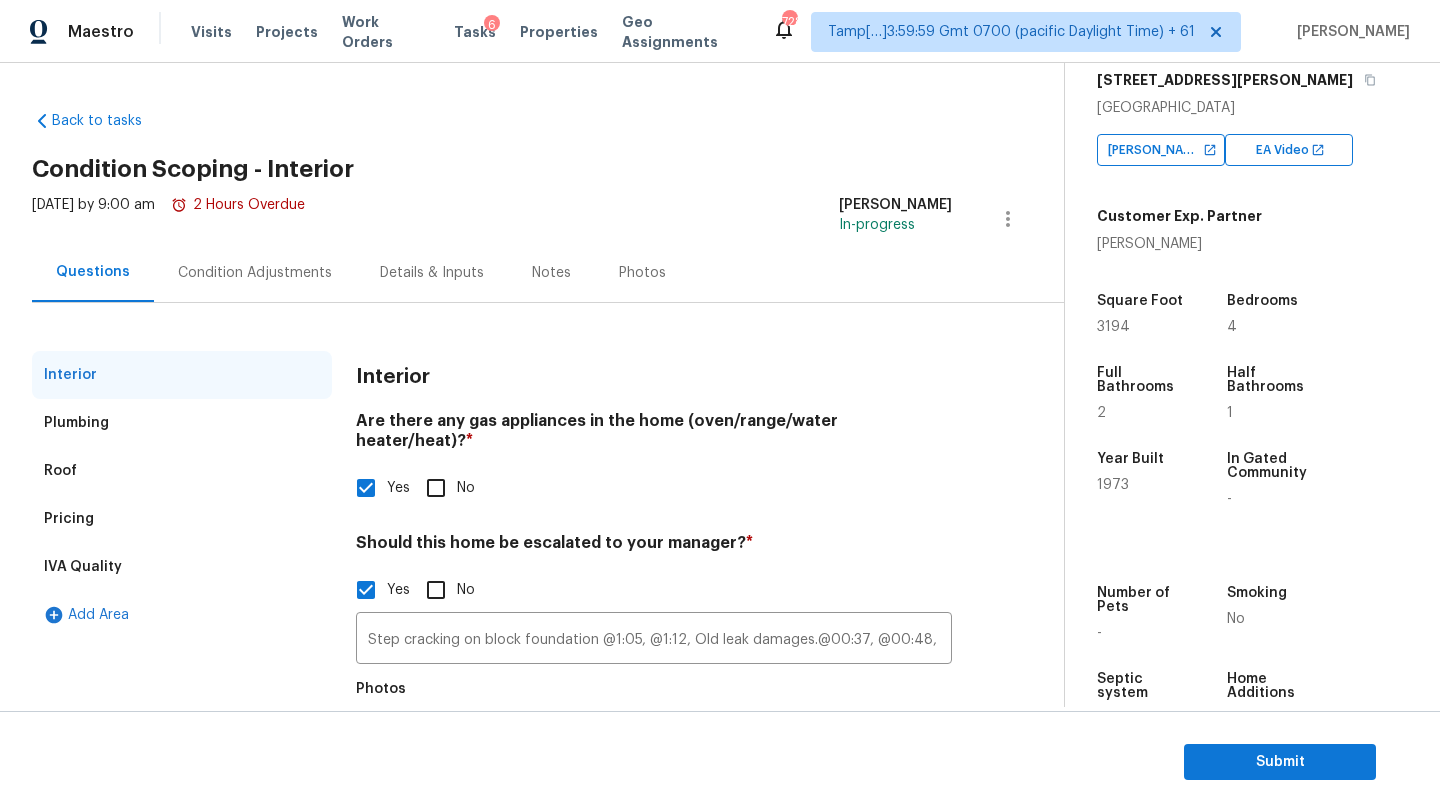 click on "Pricing" at bounding box center (182, 519) 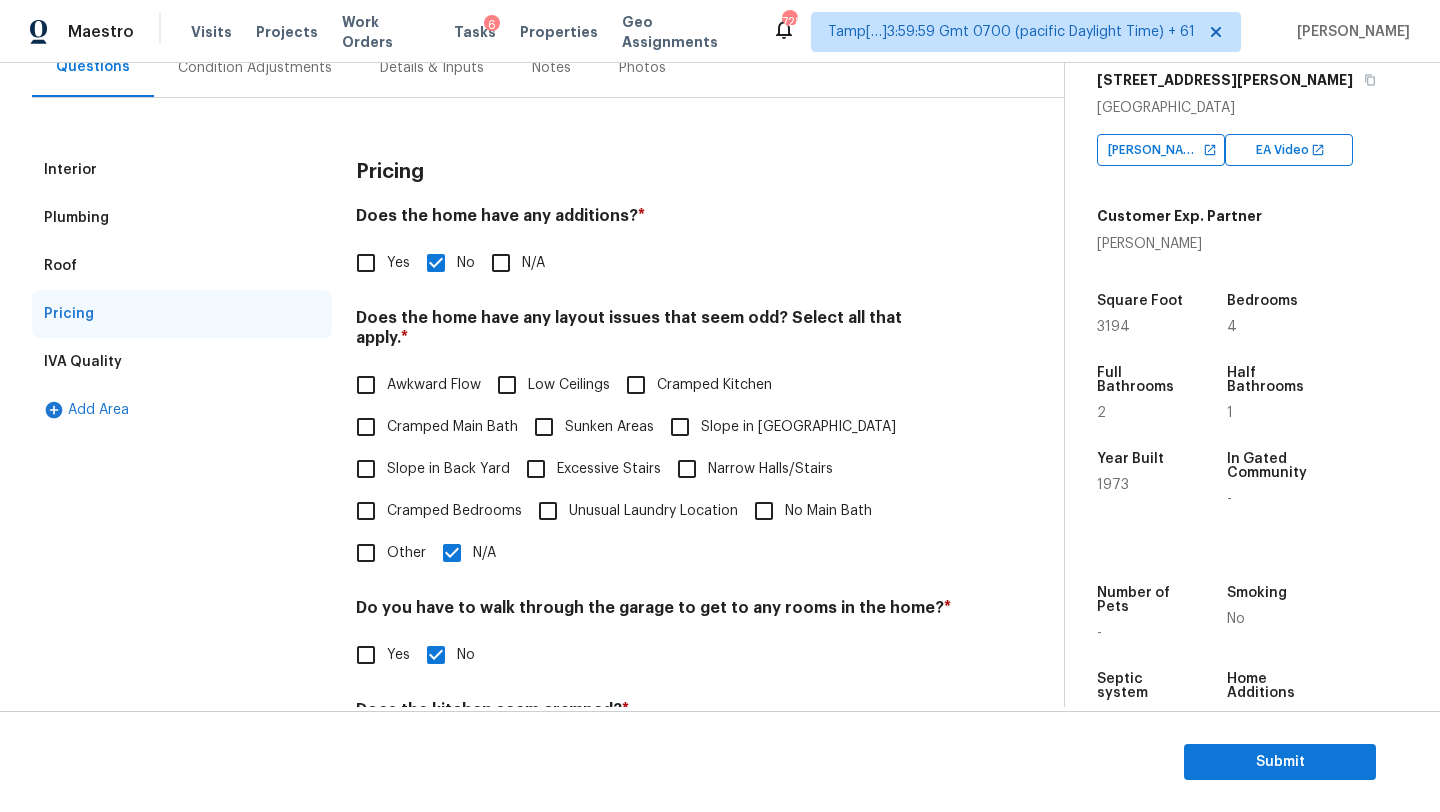 scroll, scrollTop: 289, scrollLeft: 0, axis: vertical 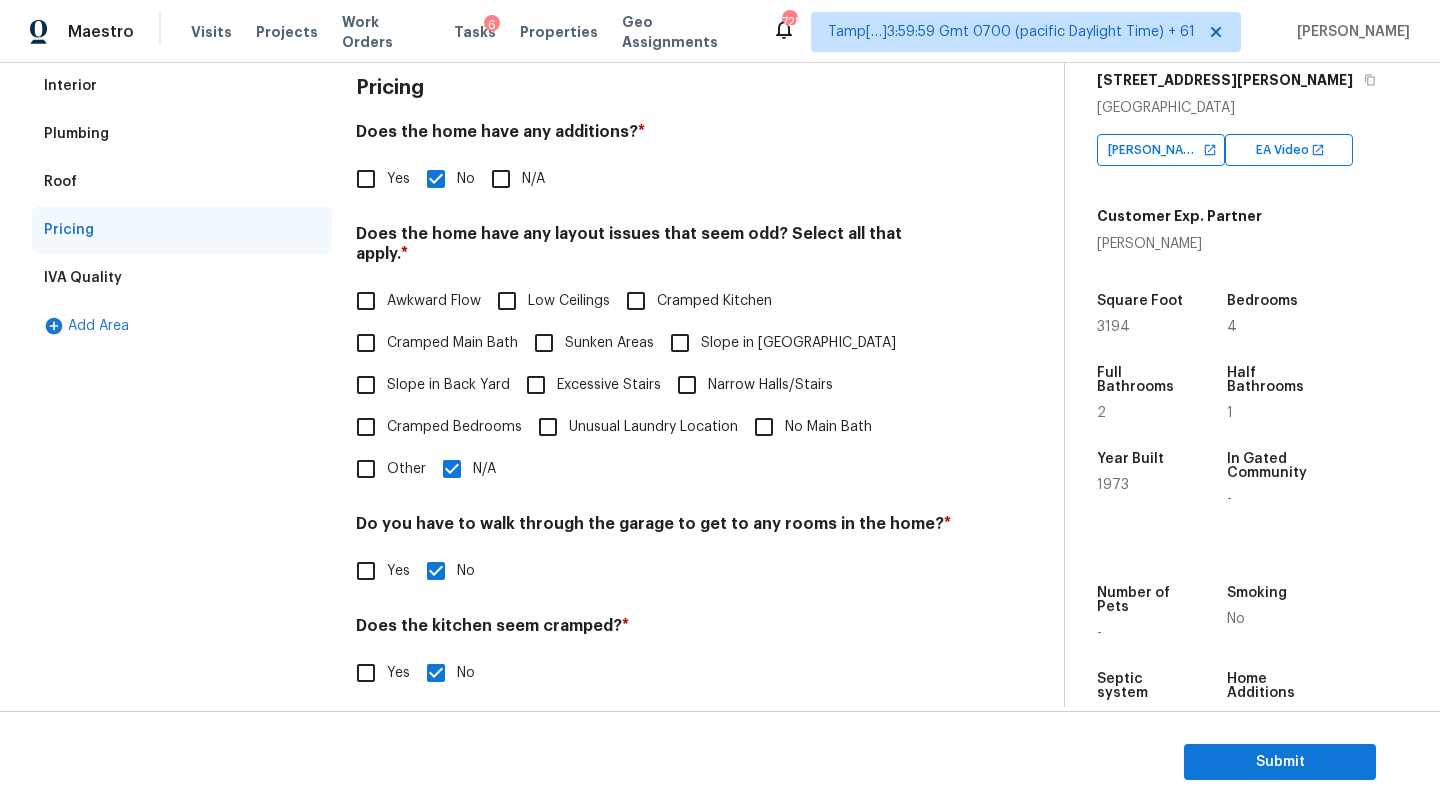 click on "Other" at bounding box center [366, 469] 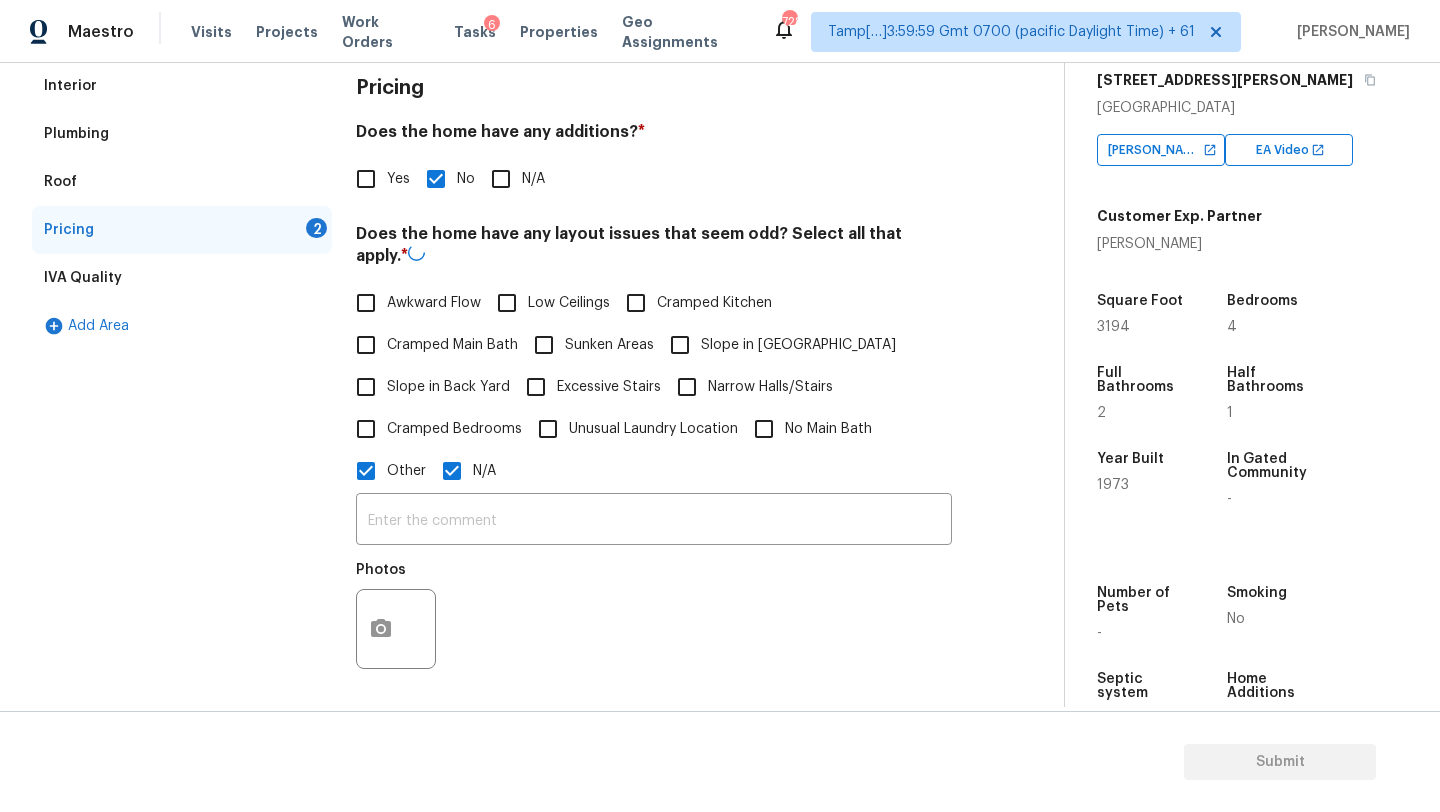 click on "Cramped Bedrooms" at bounding box center [433, 429] 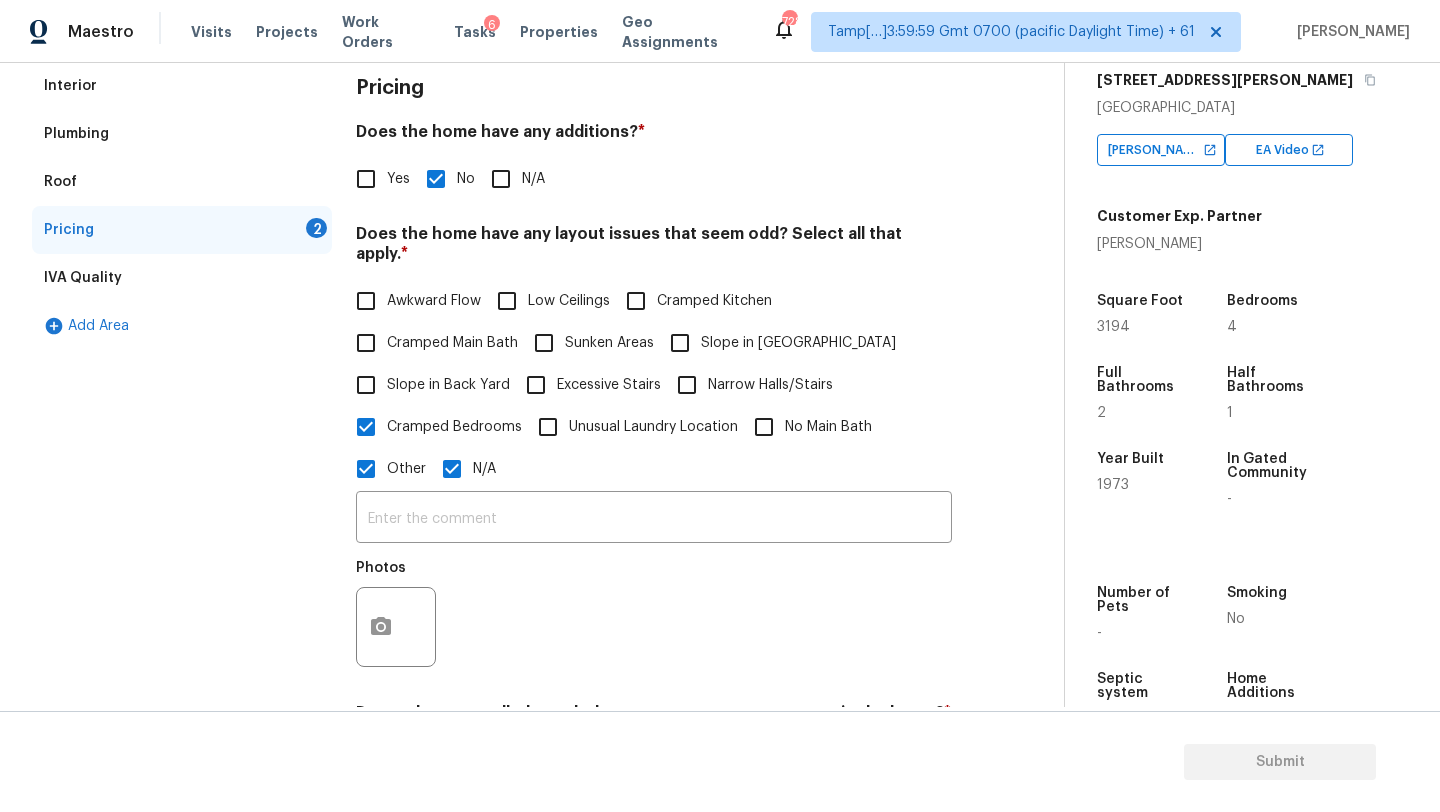 click on "N/A" at bounding box center (452, 469) 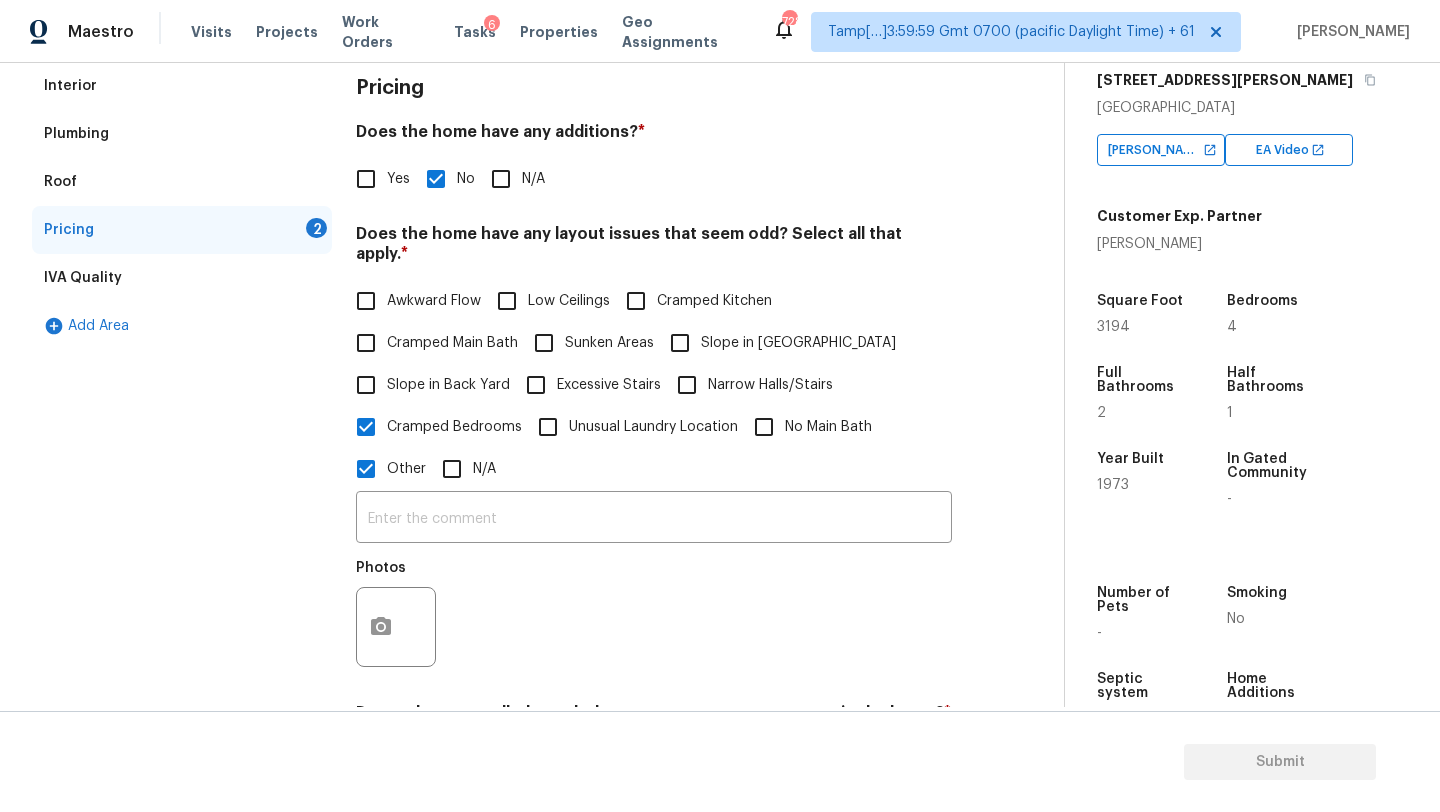 click on "Cramped Bedrooms" at bounding box center [366, 427] 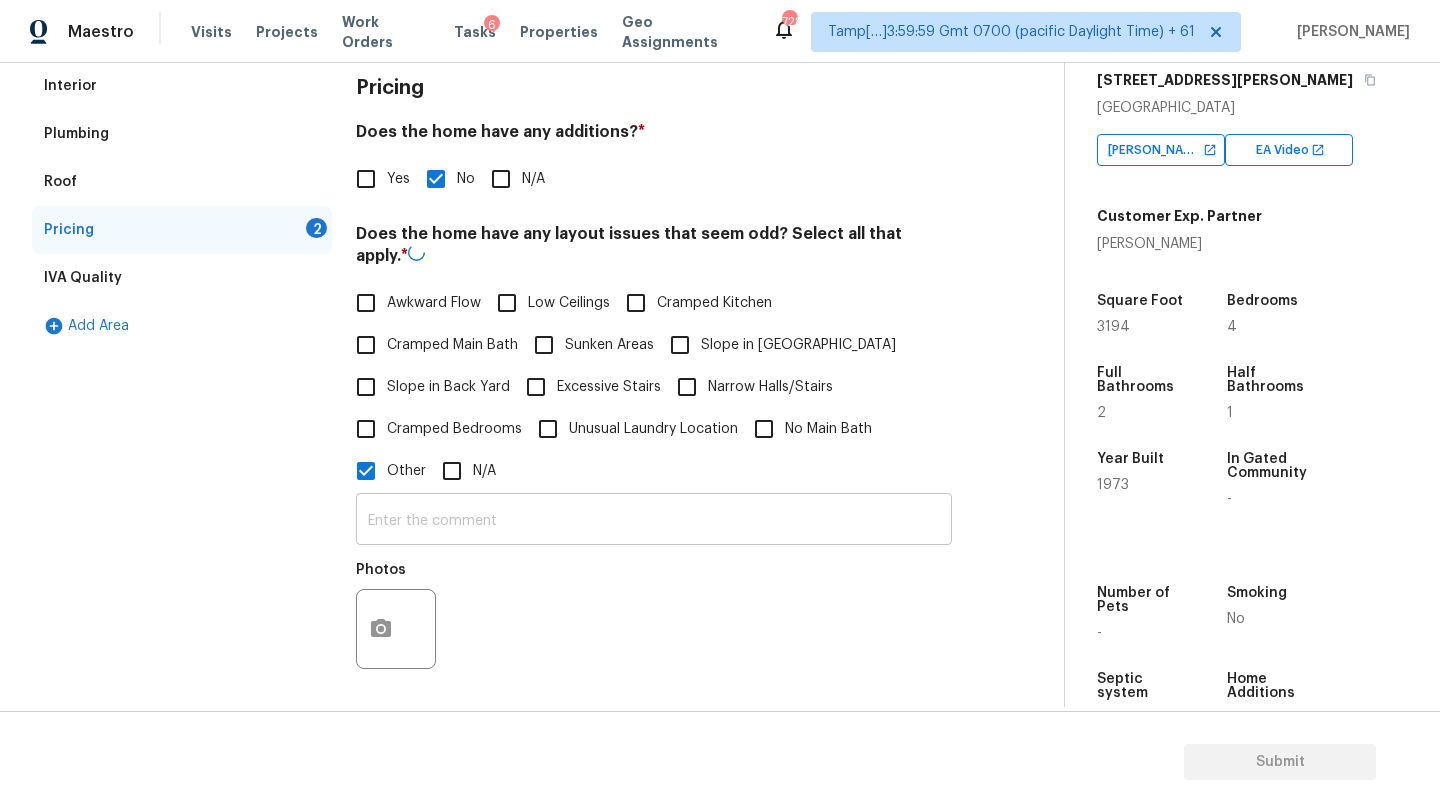 click at bounding box center [654, 521] 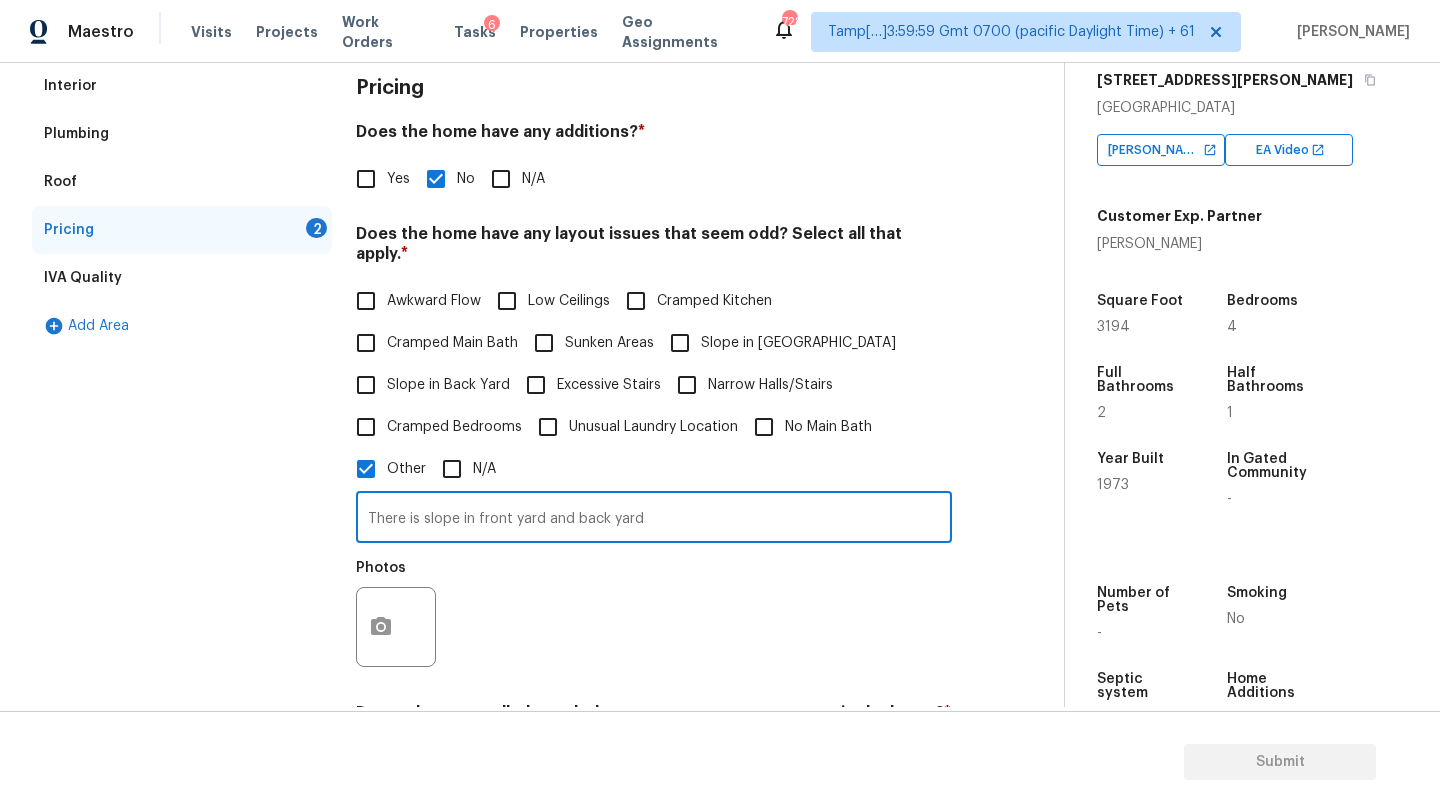 type on "There is slope in front yard and back yard" 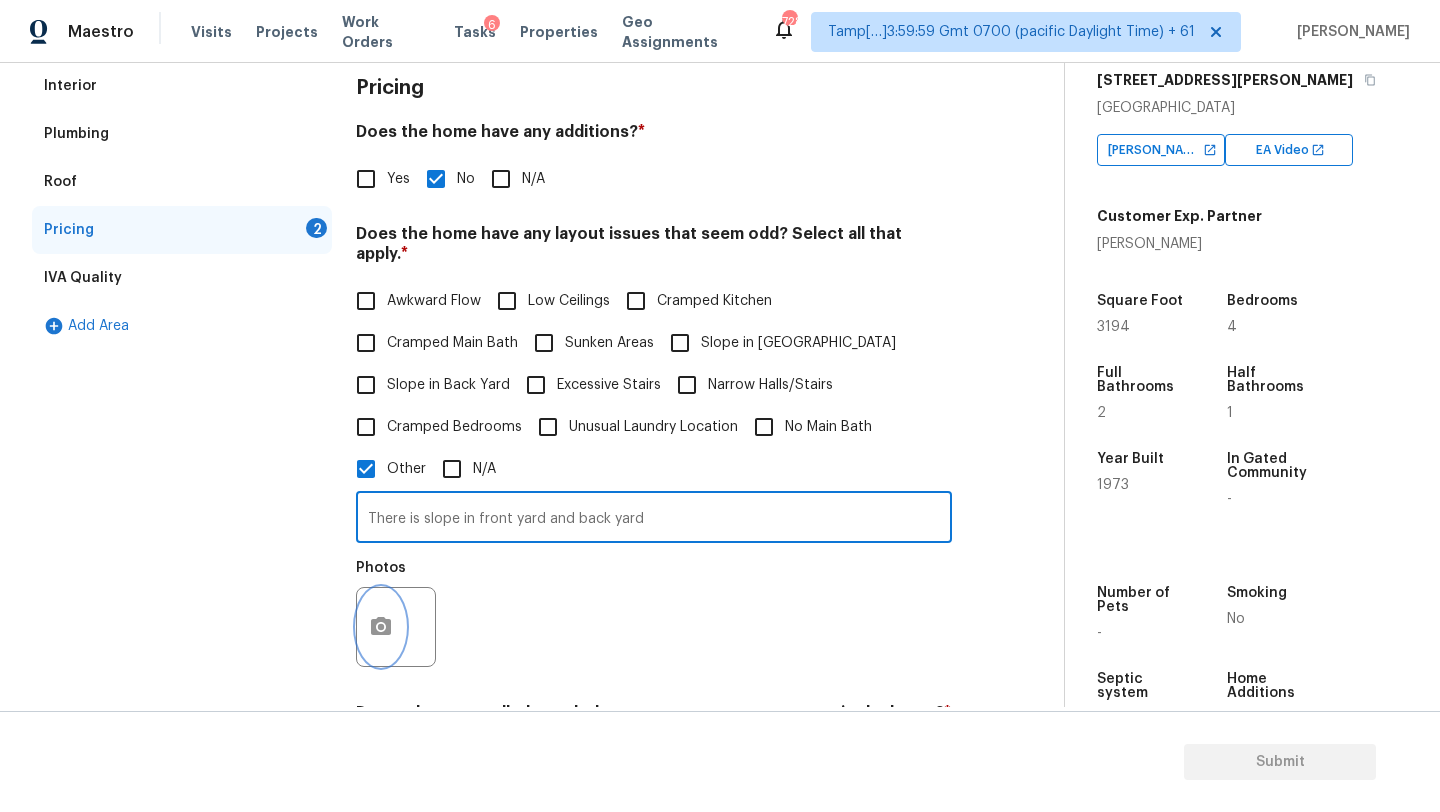 click at bounding box center [381, 627] 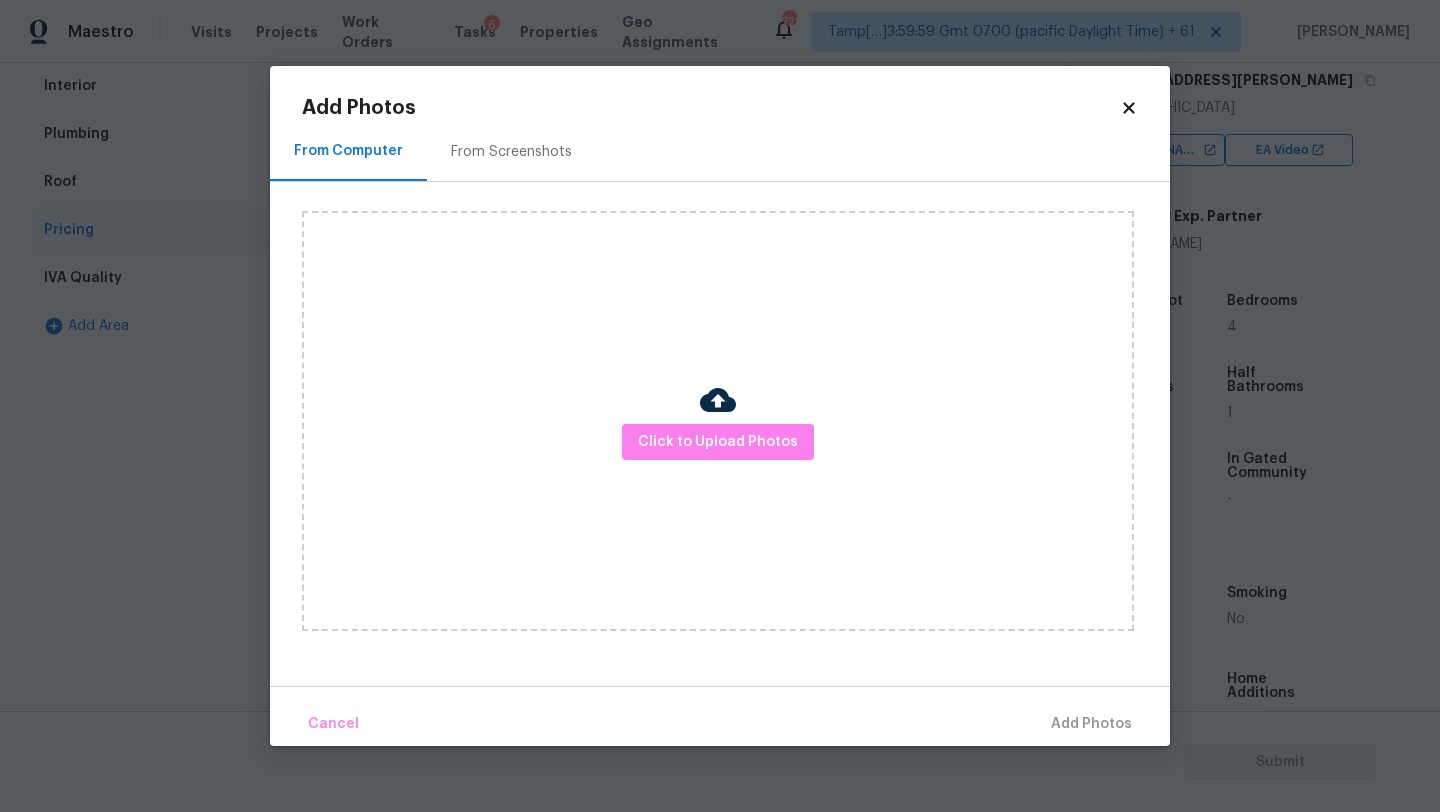 click on "Click to Upload Photos" at bounding box center [718, 421] 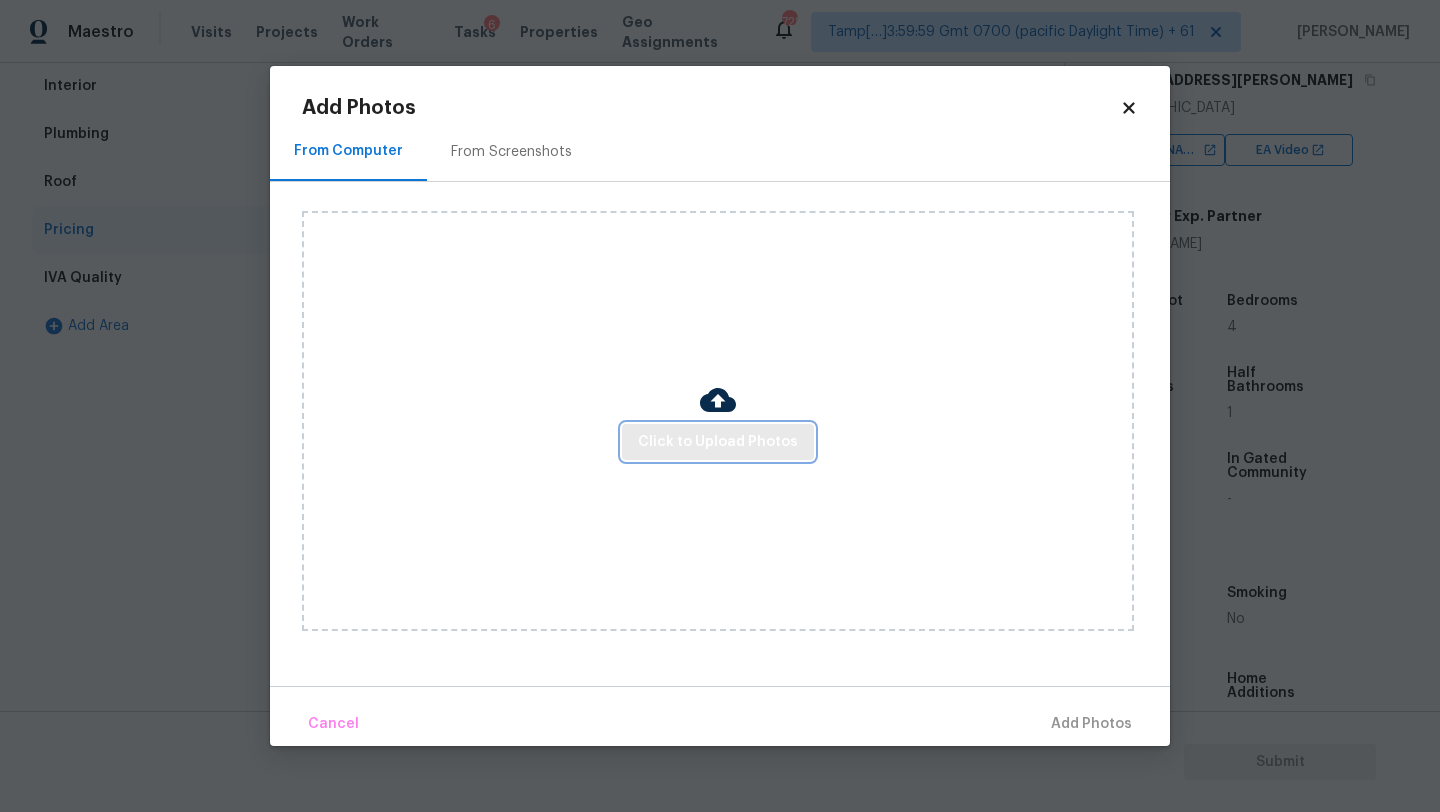 click on "Click to Upload Photos" at bounding box center (718, 442) 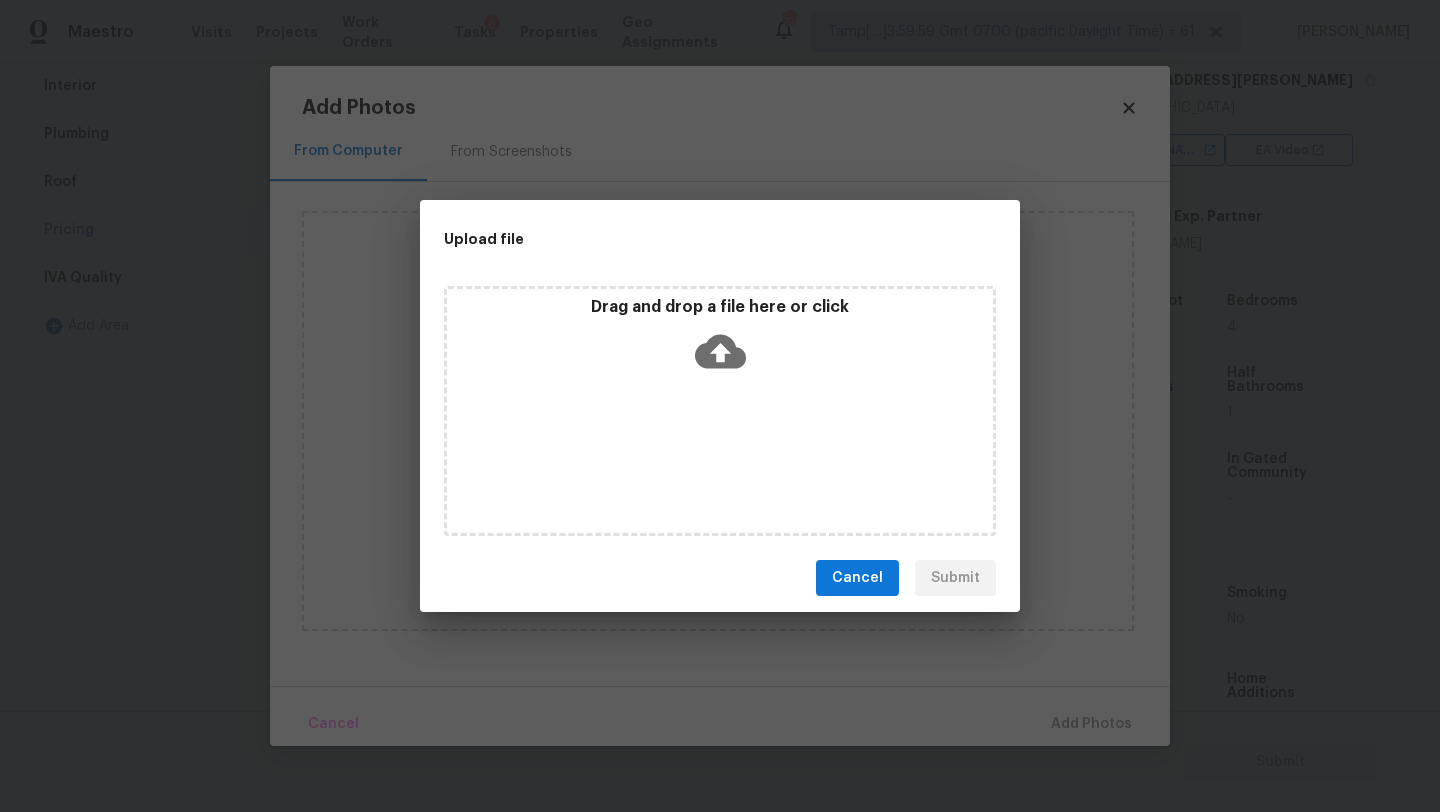 click 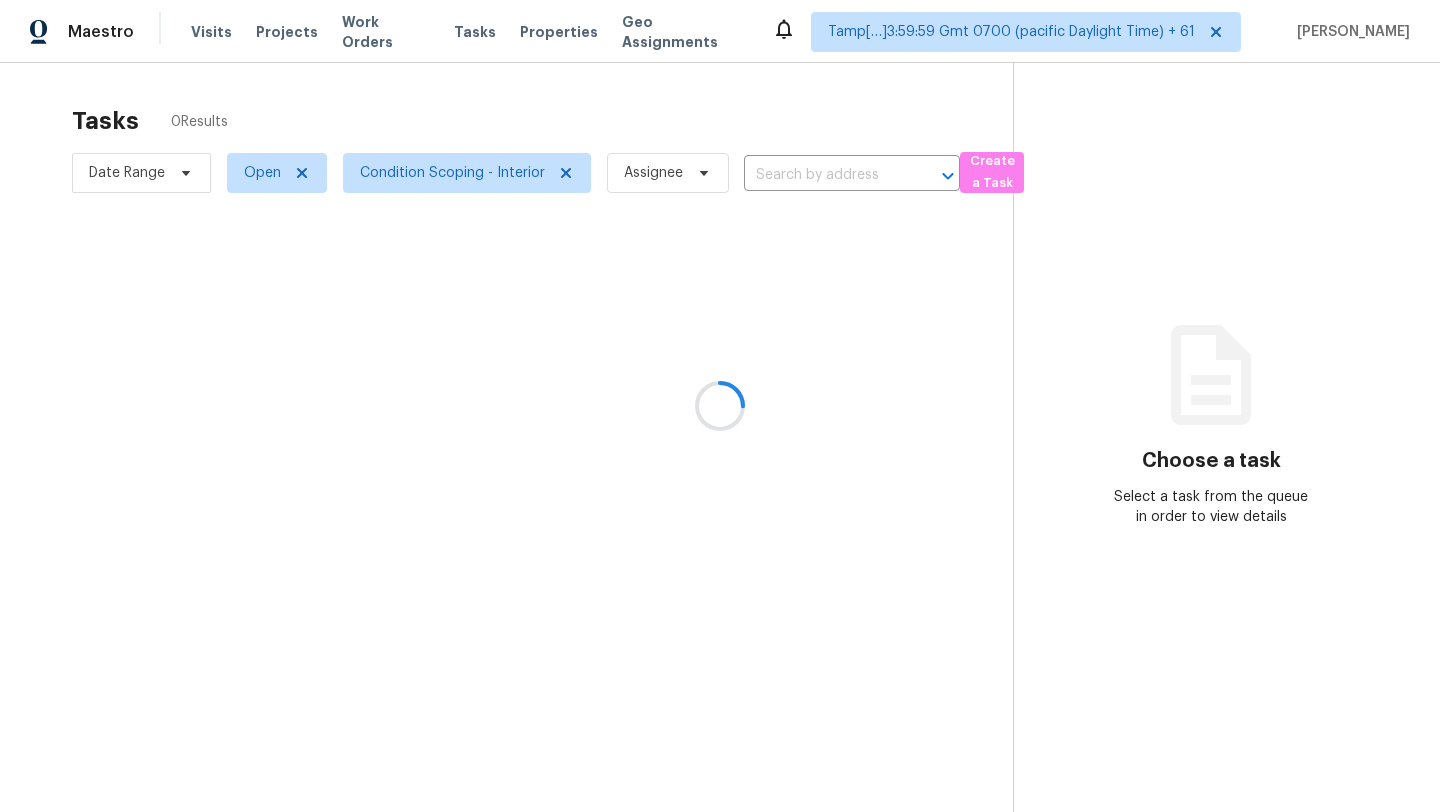 scroll, scrollTop: 0, scrollLeft: 0, axis: both 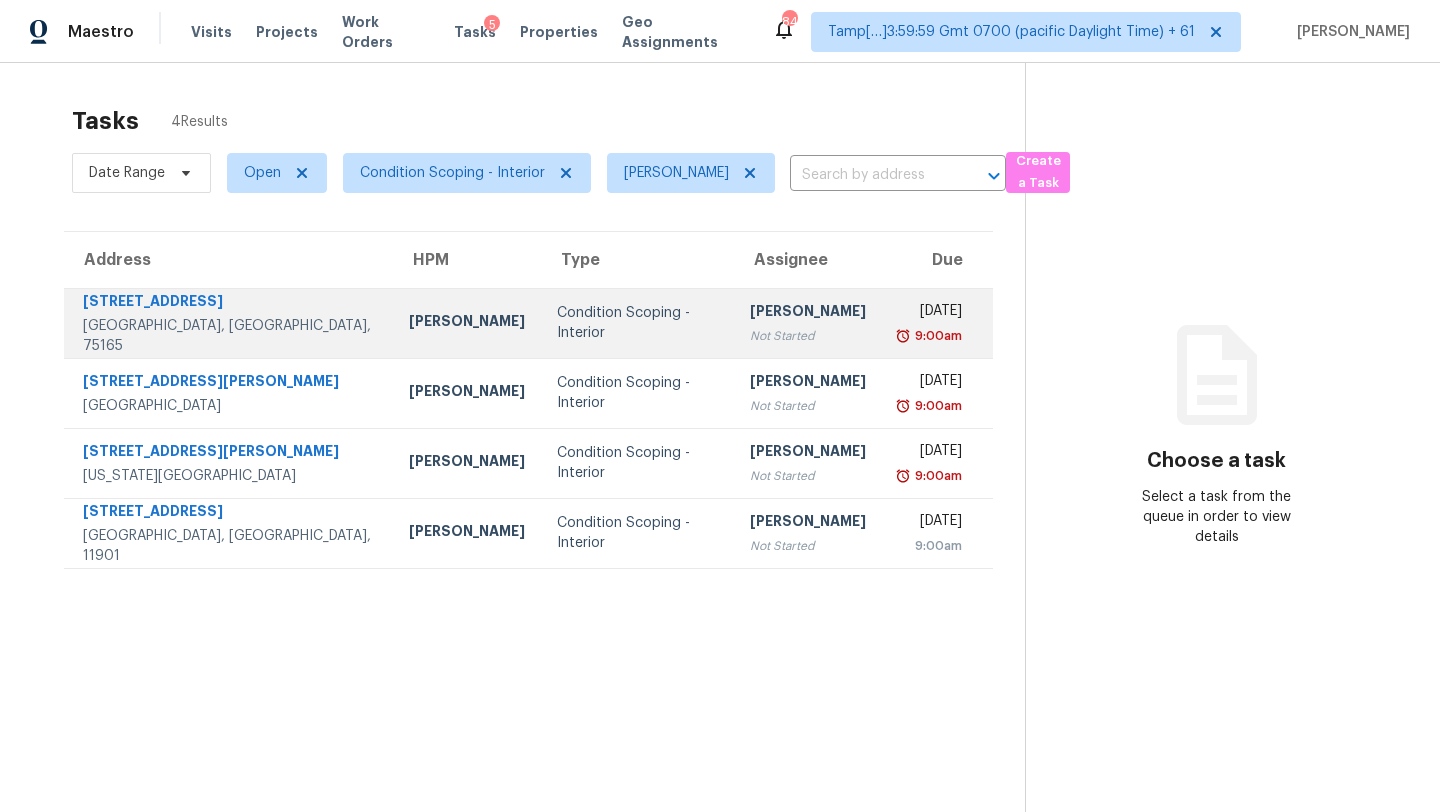click on "[DATE] 9:00am" at bounding box center (937, 323) 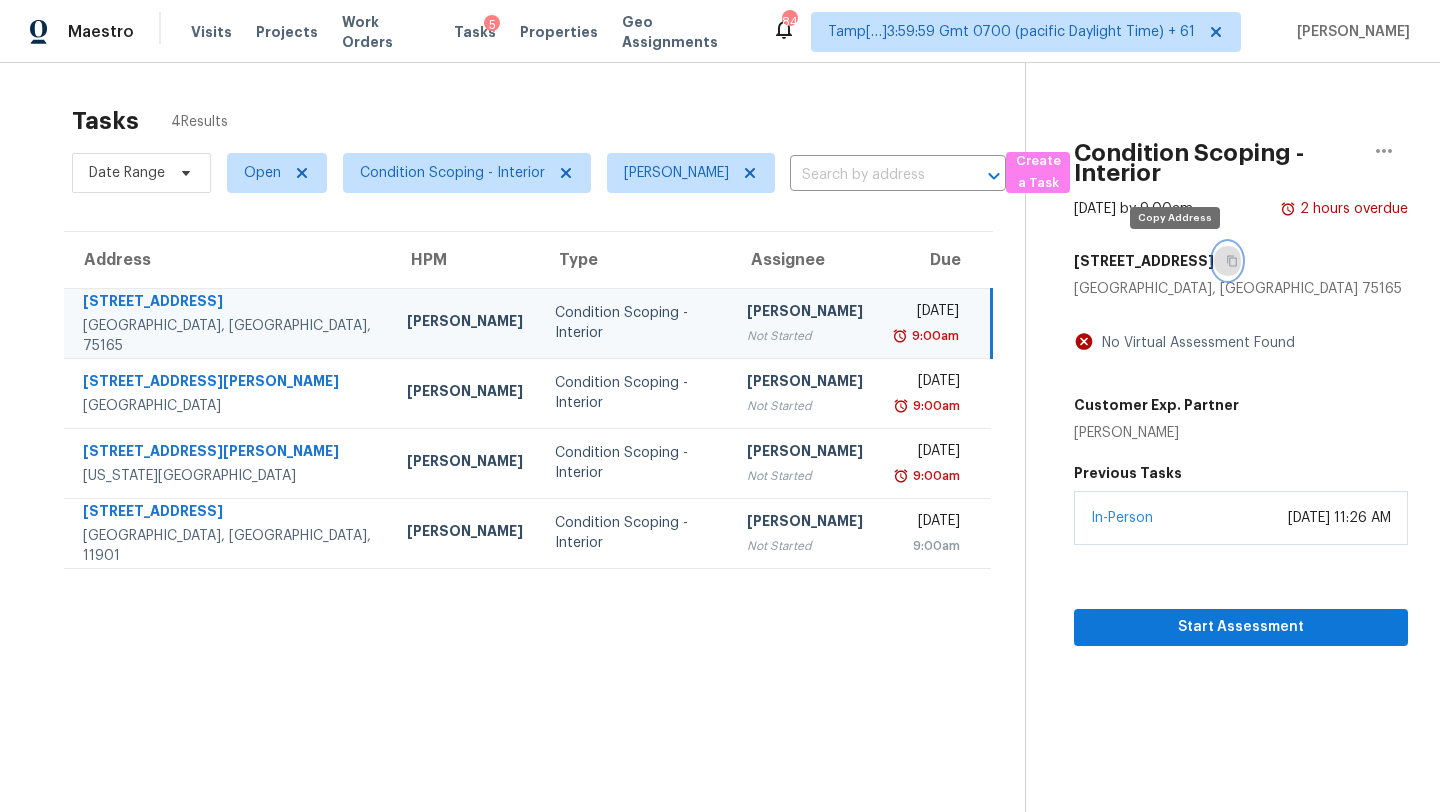 click 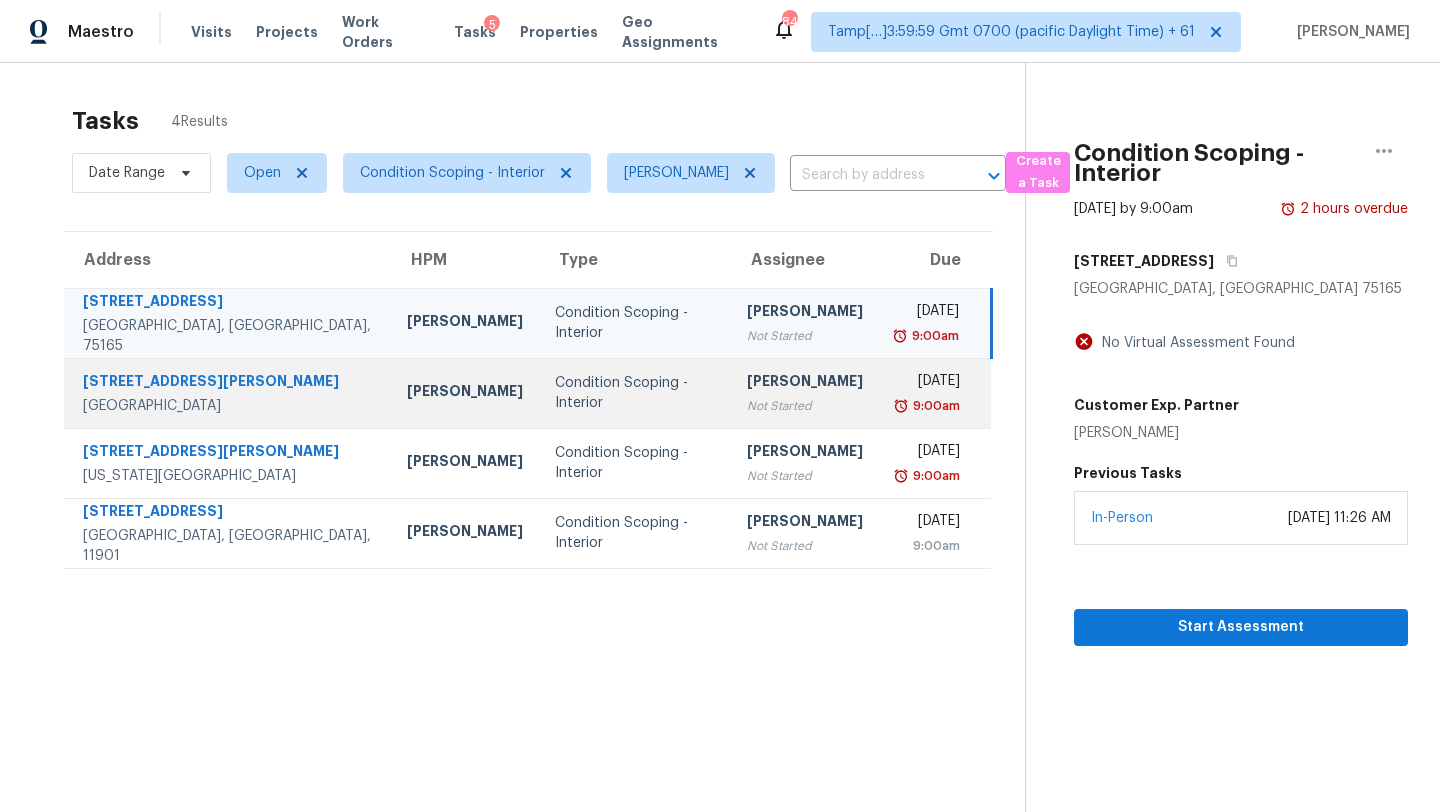 click on "[PERSON_NAME]" at bounding box center [805, 383] 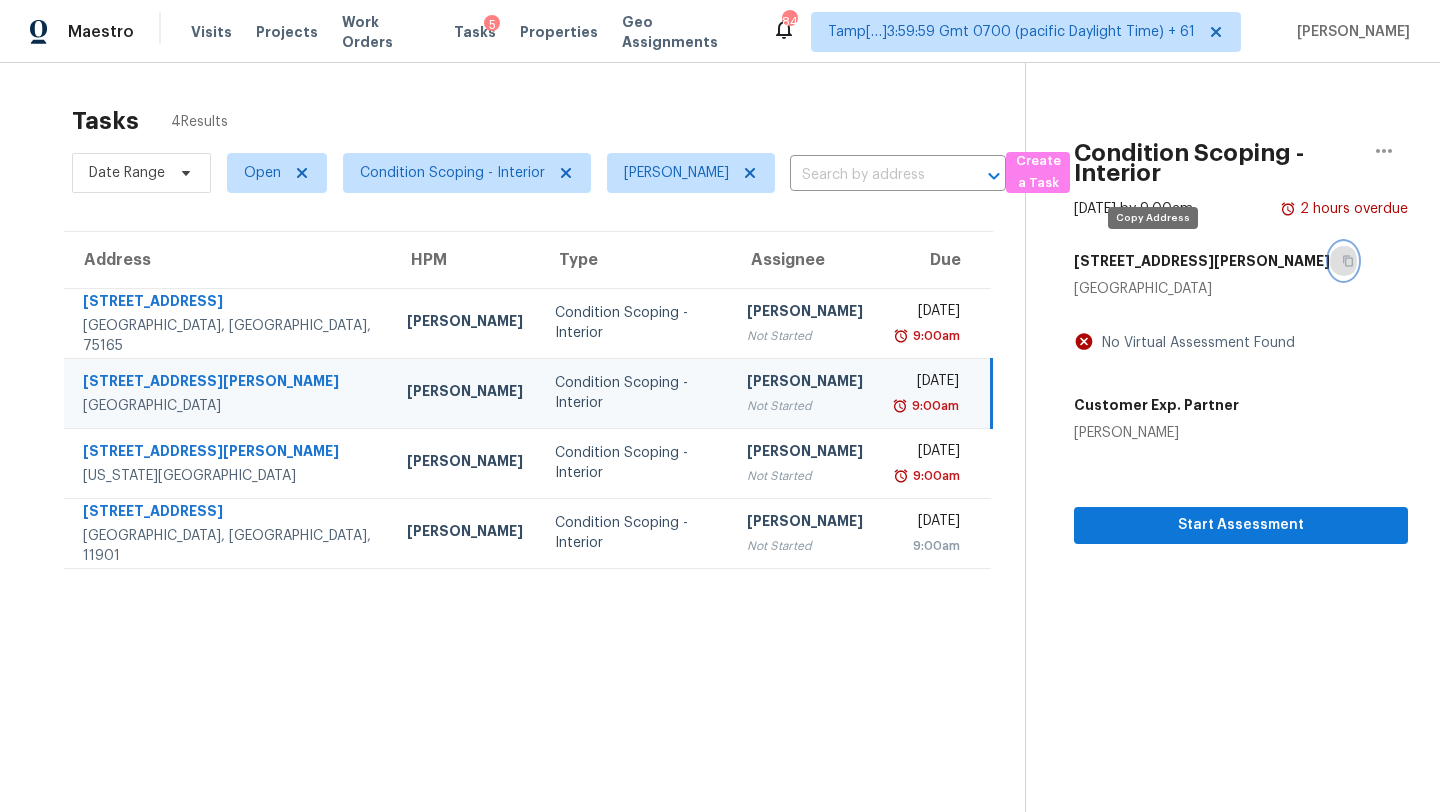 click at bounding box center (1343, 261) 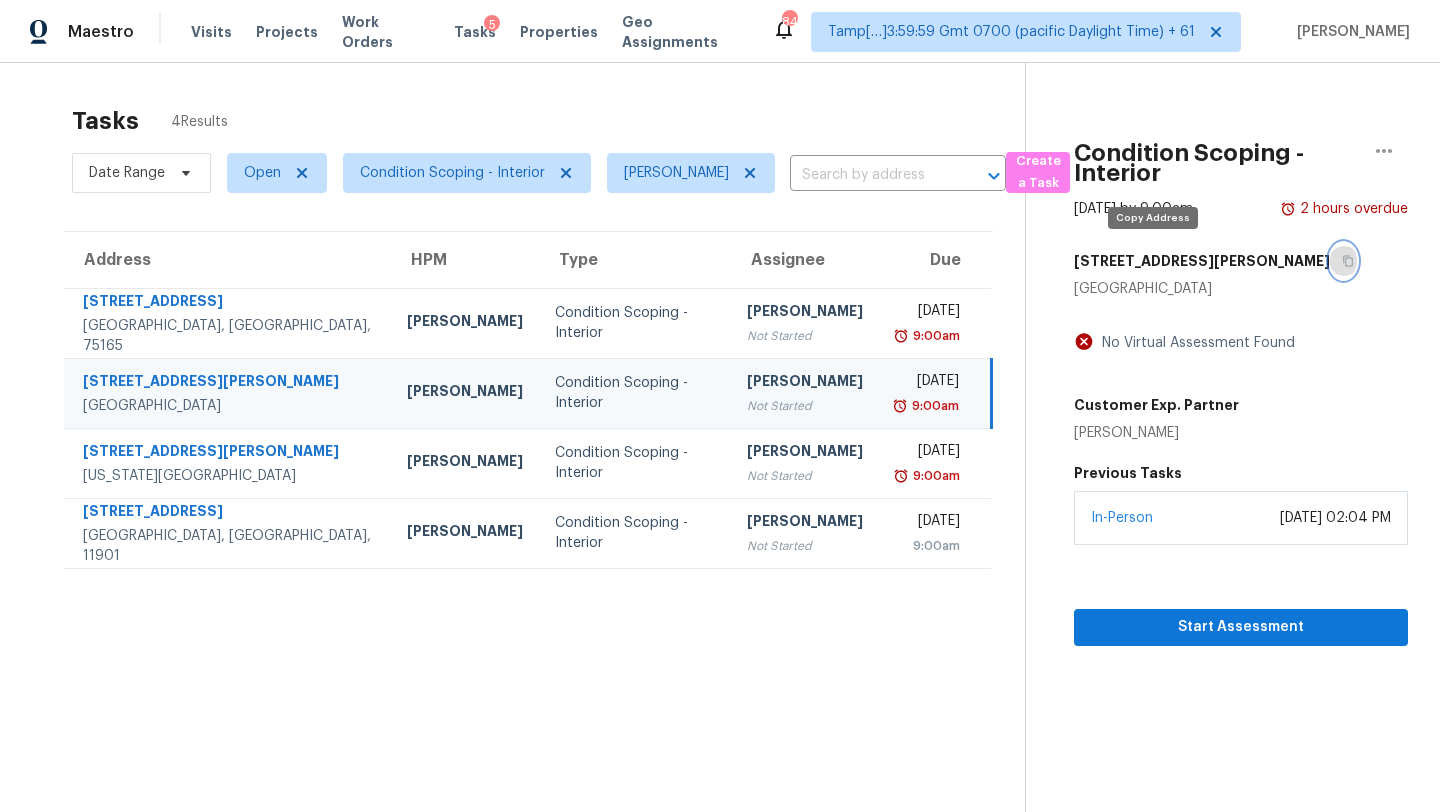 click 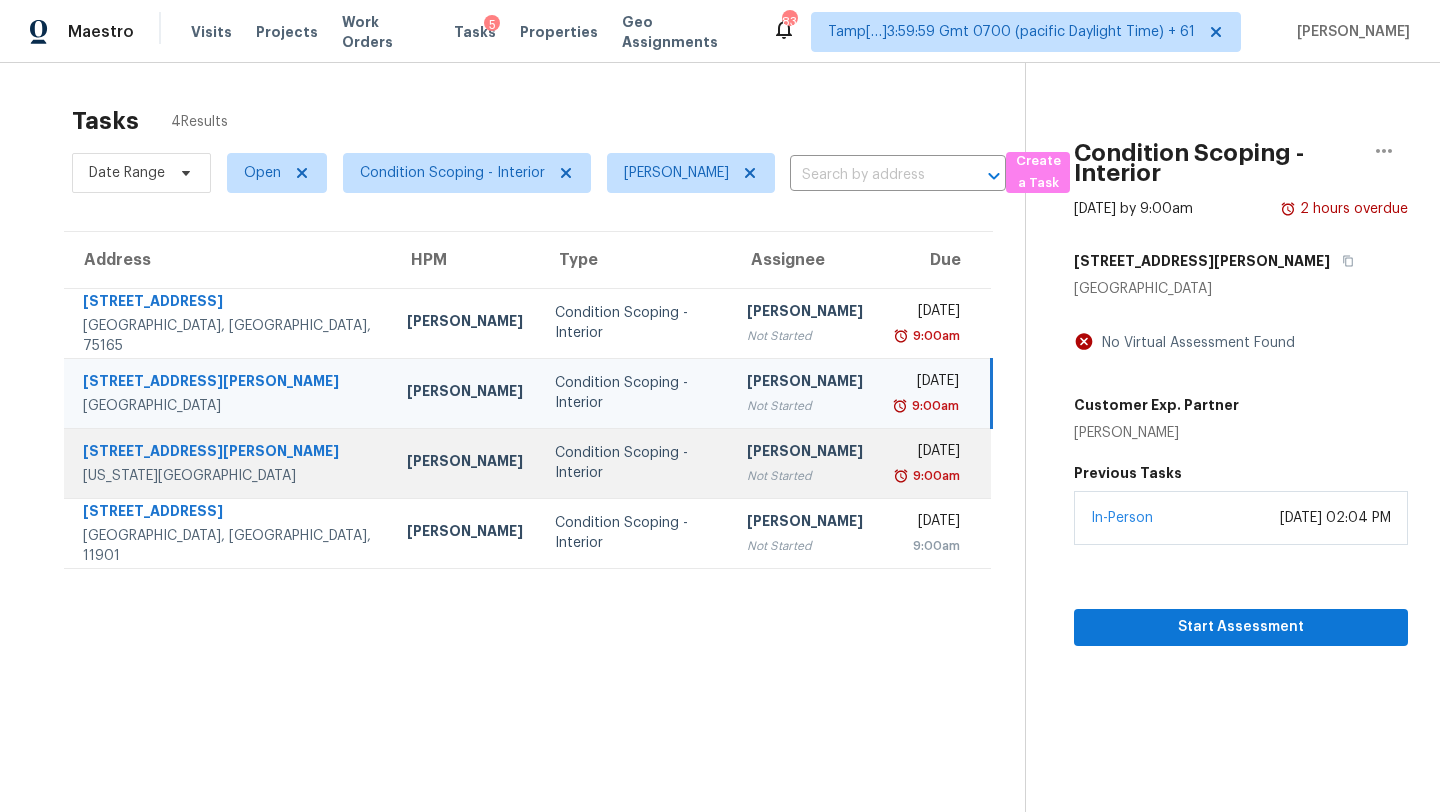 click on "[PERSON_NAME]" at bounding box center (465, 463) 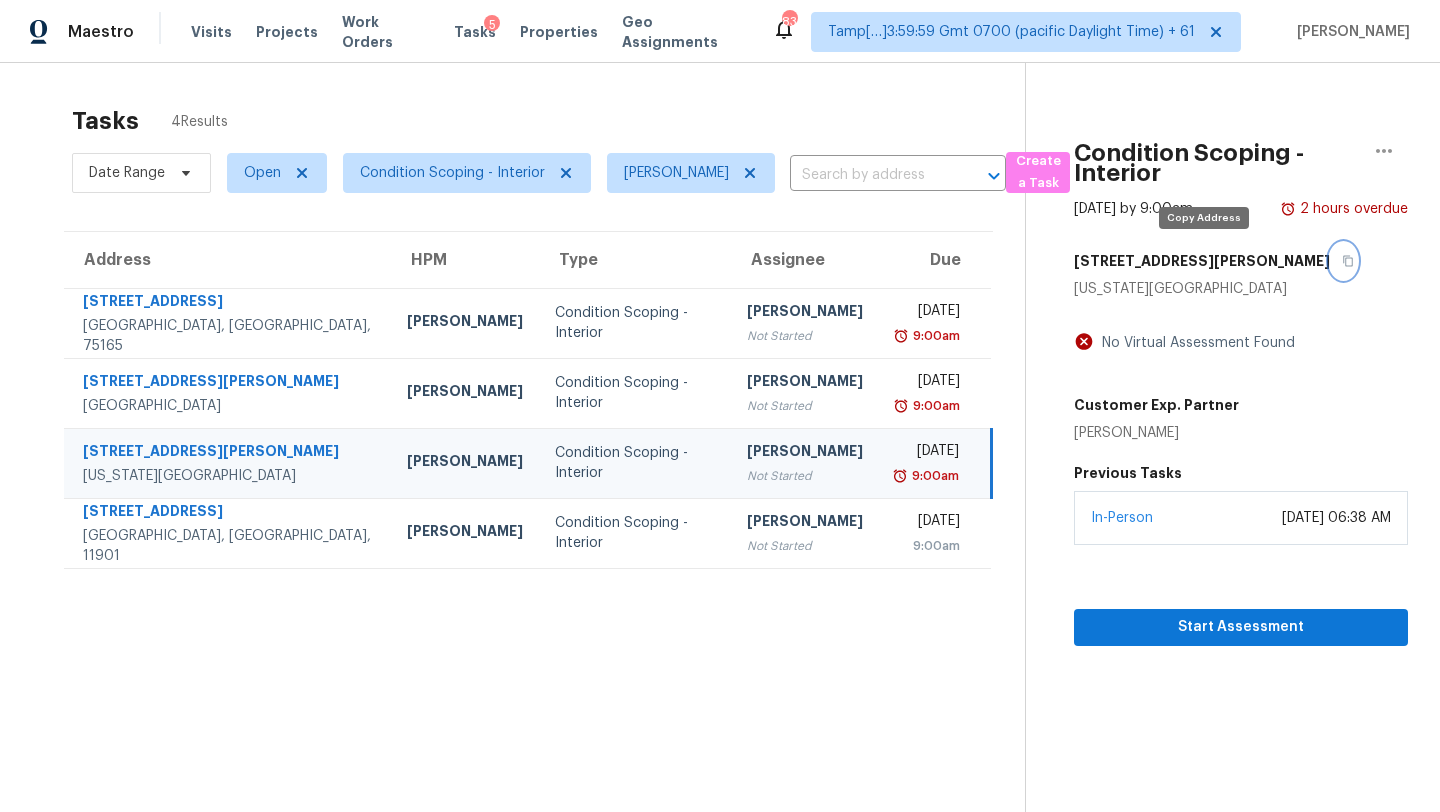 click 